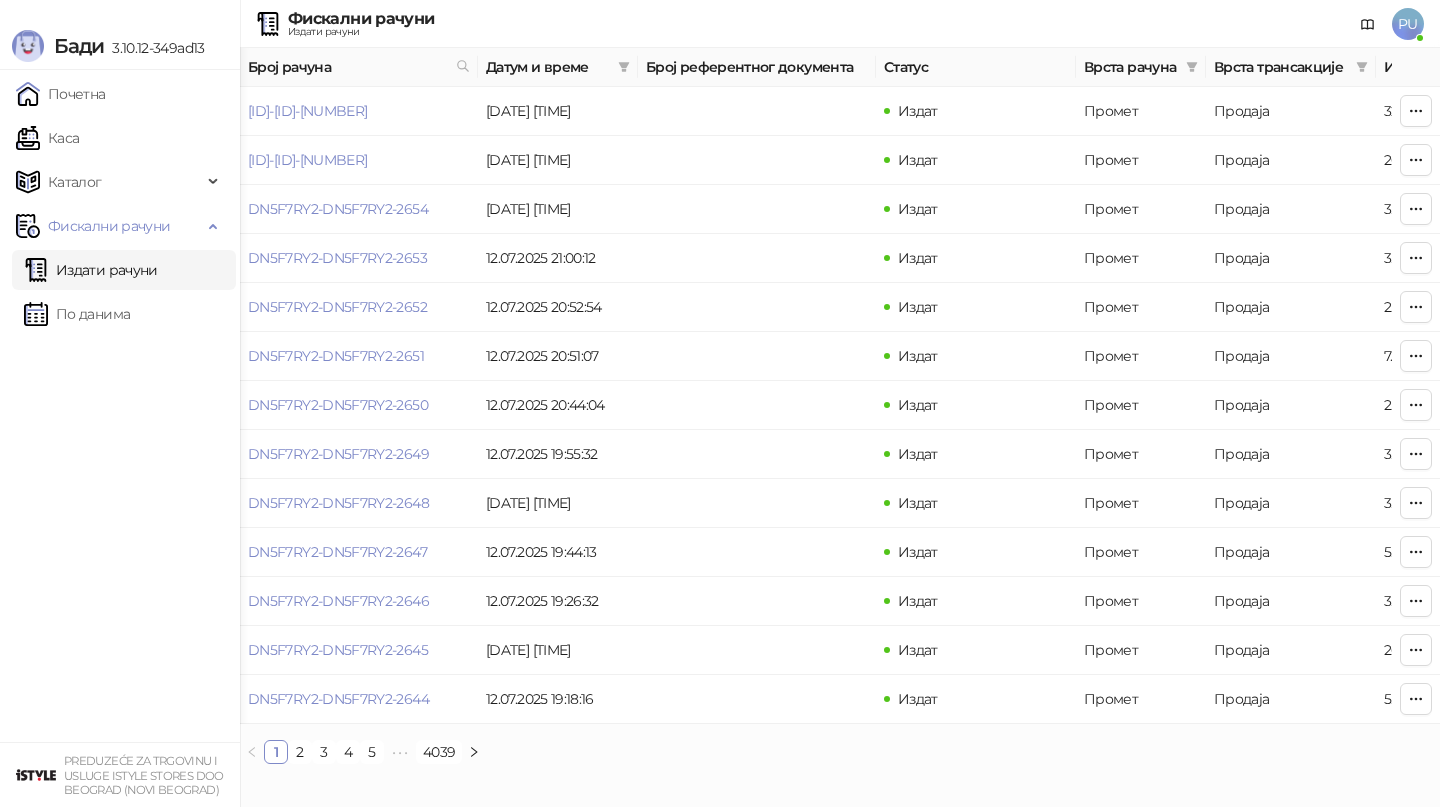scroll, scrollTop: 0, scrollLeft: 0, axis: both 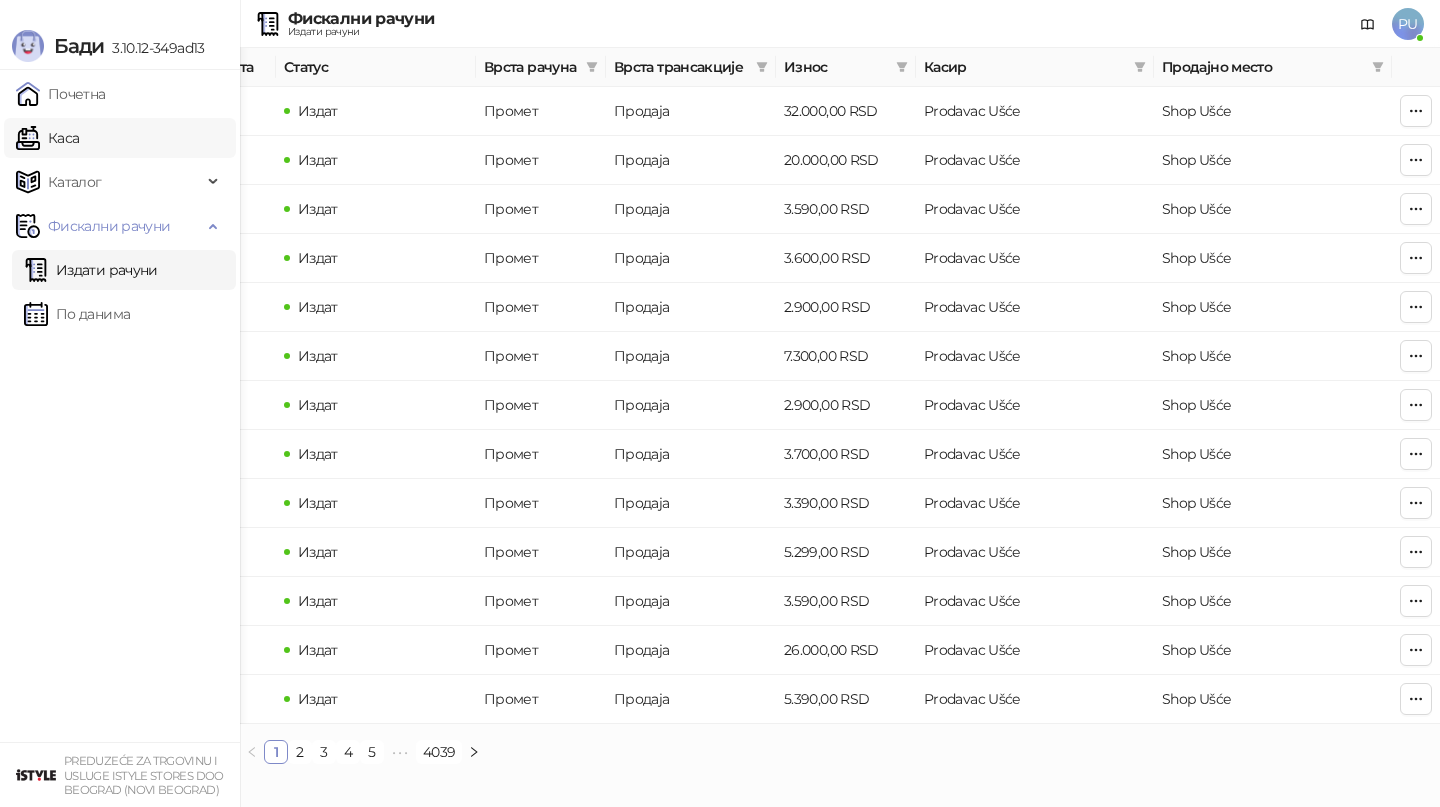 click on "Каса" at bounding box center (47, 138) 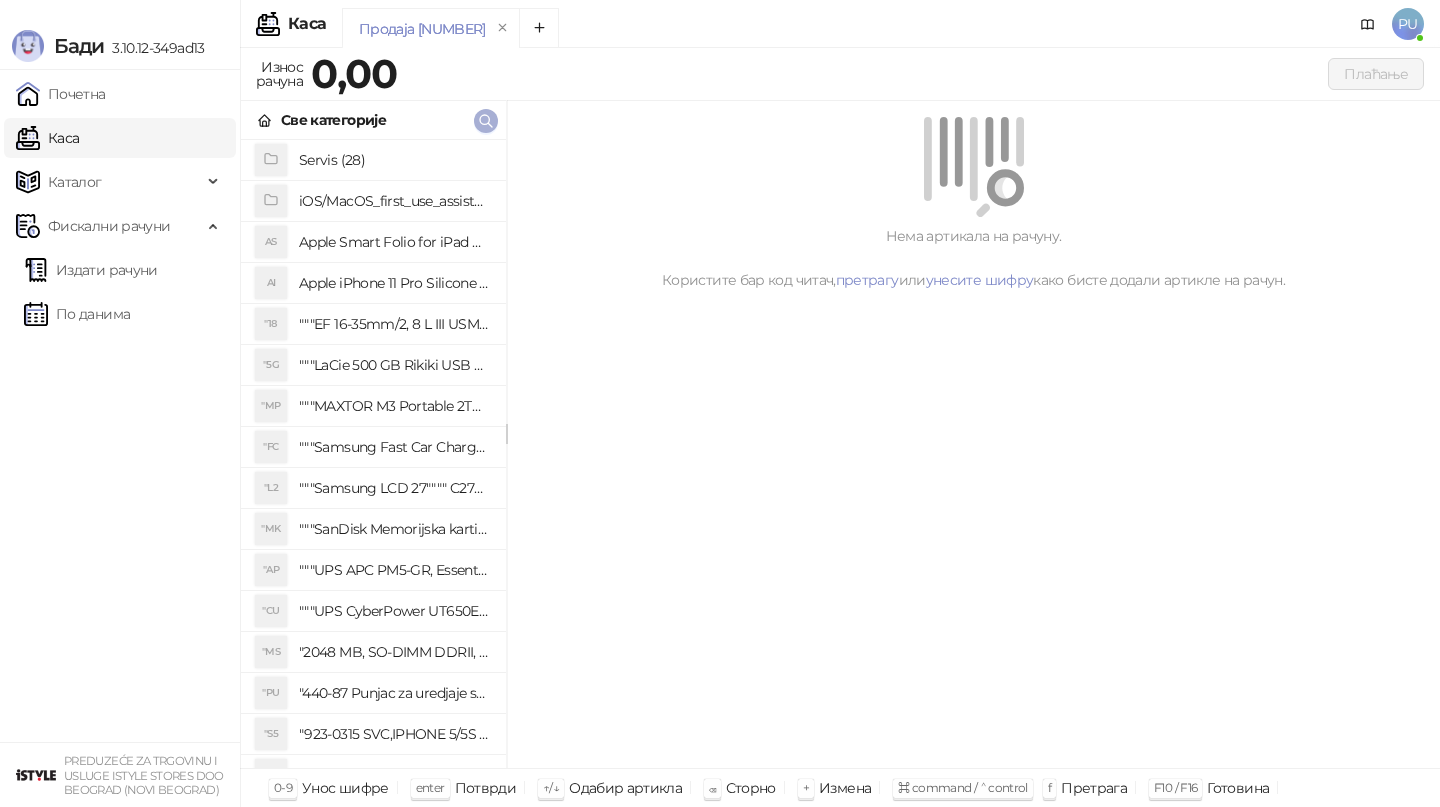 click 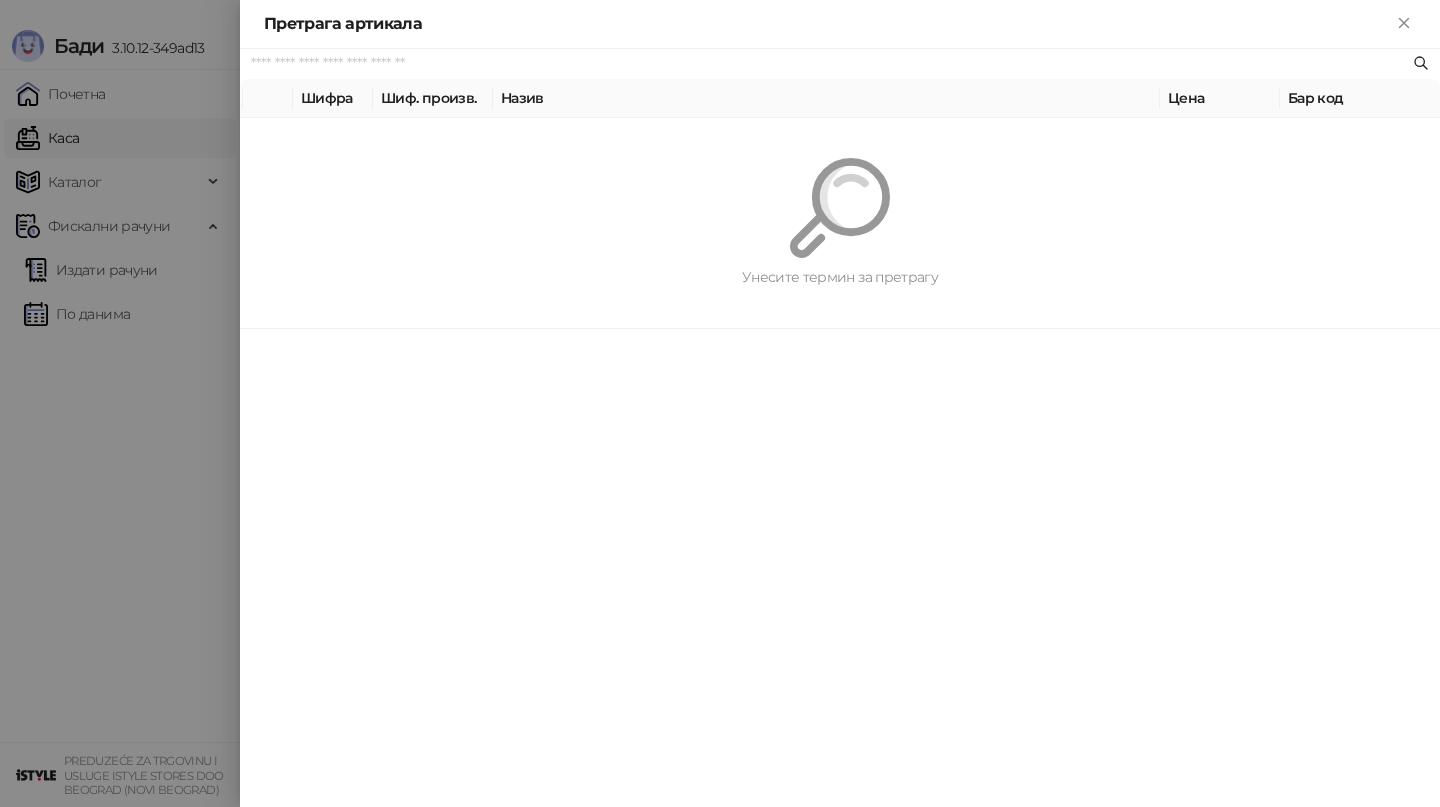 paste on "**********" 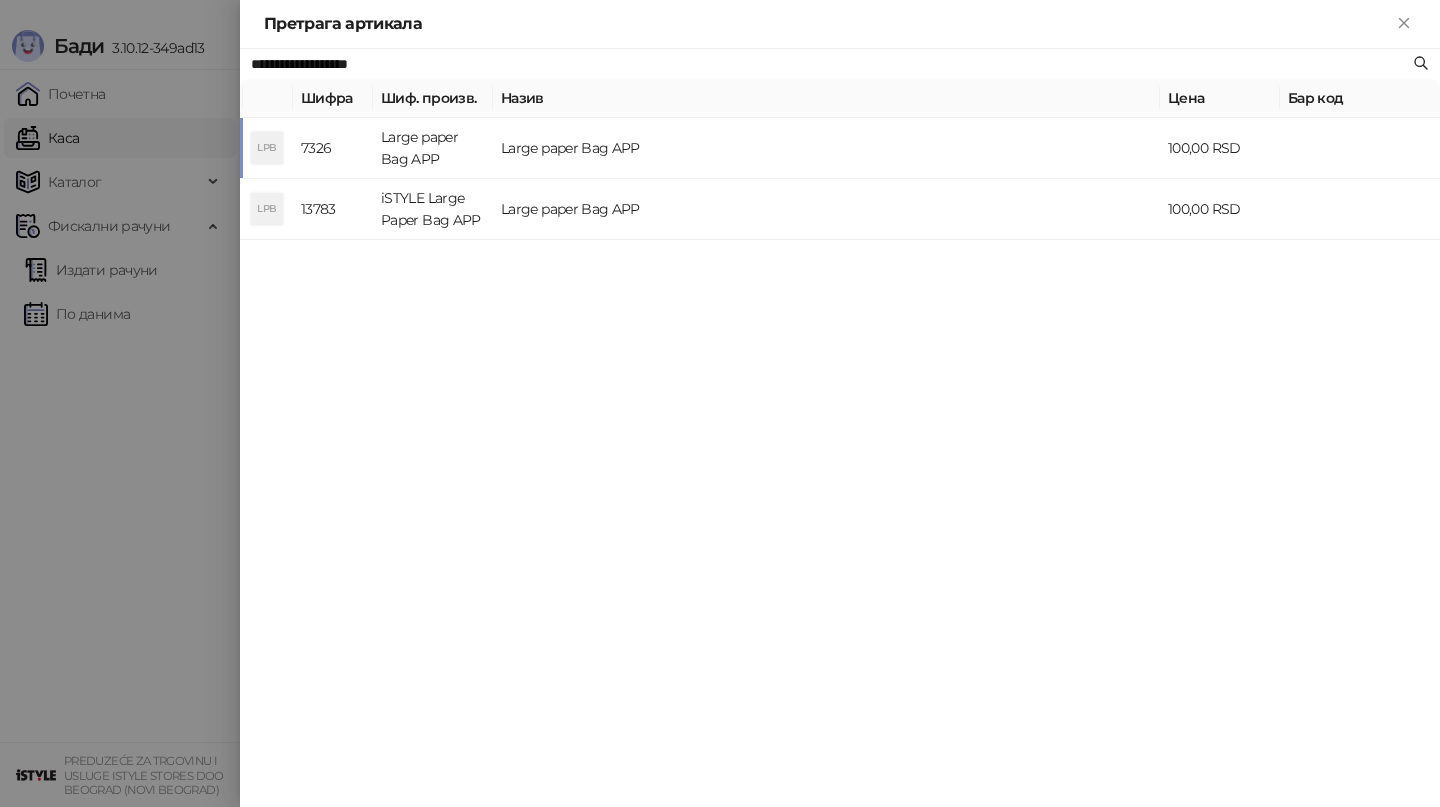 type on "**********" 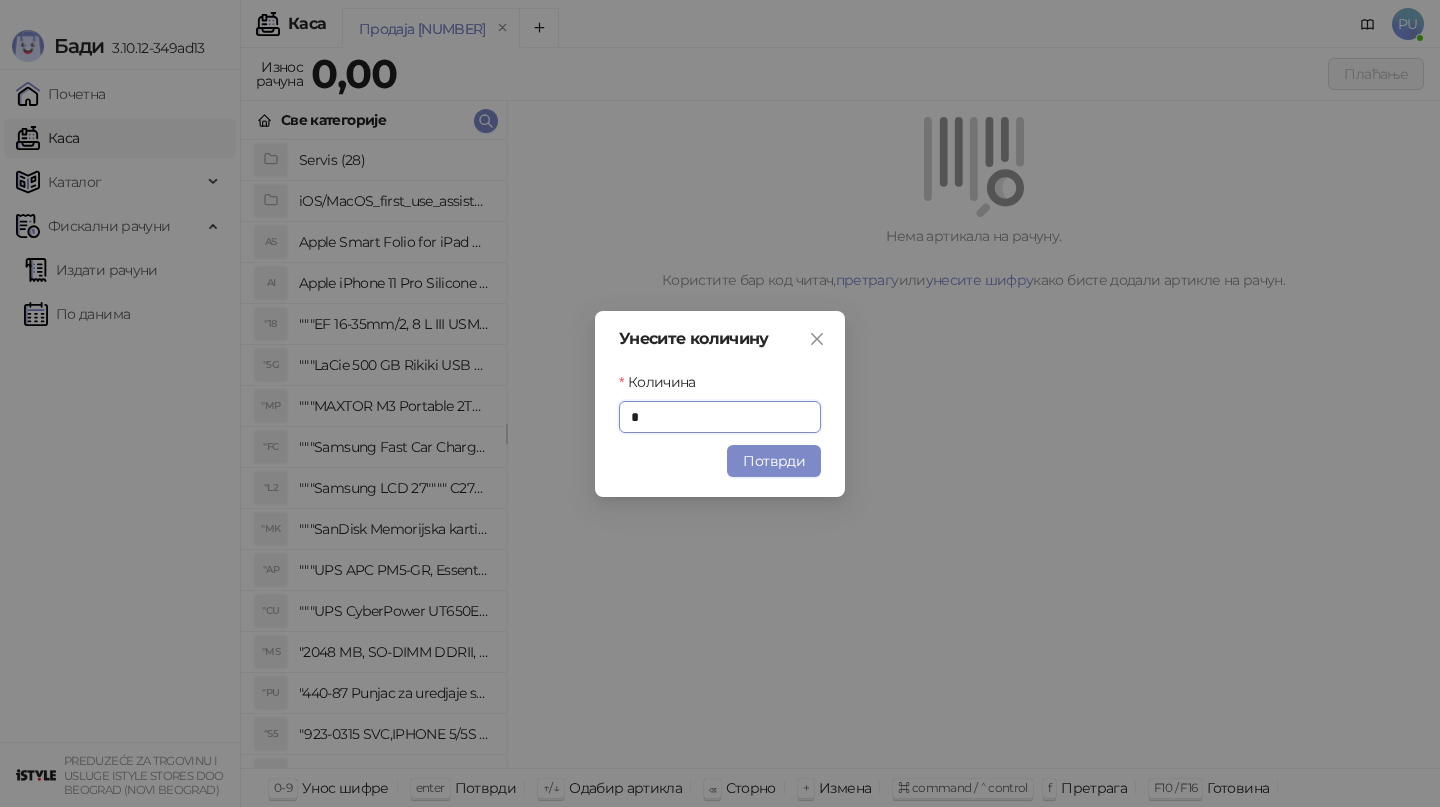 click on "Унесите количину Количина * Потврди" at bounding box center [720, 404] 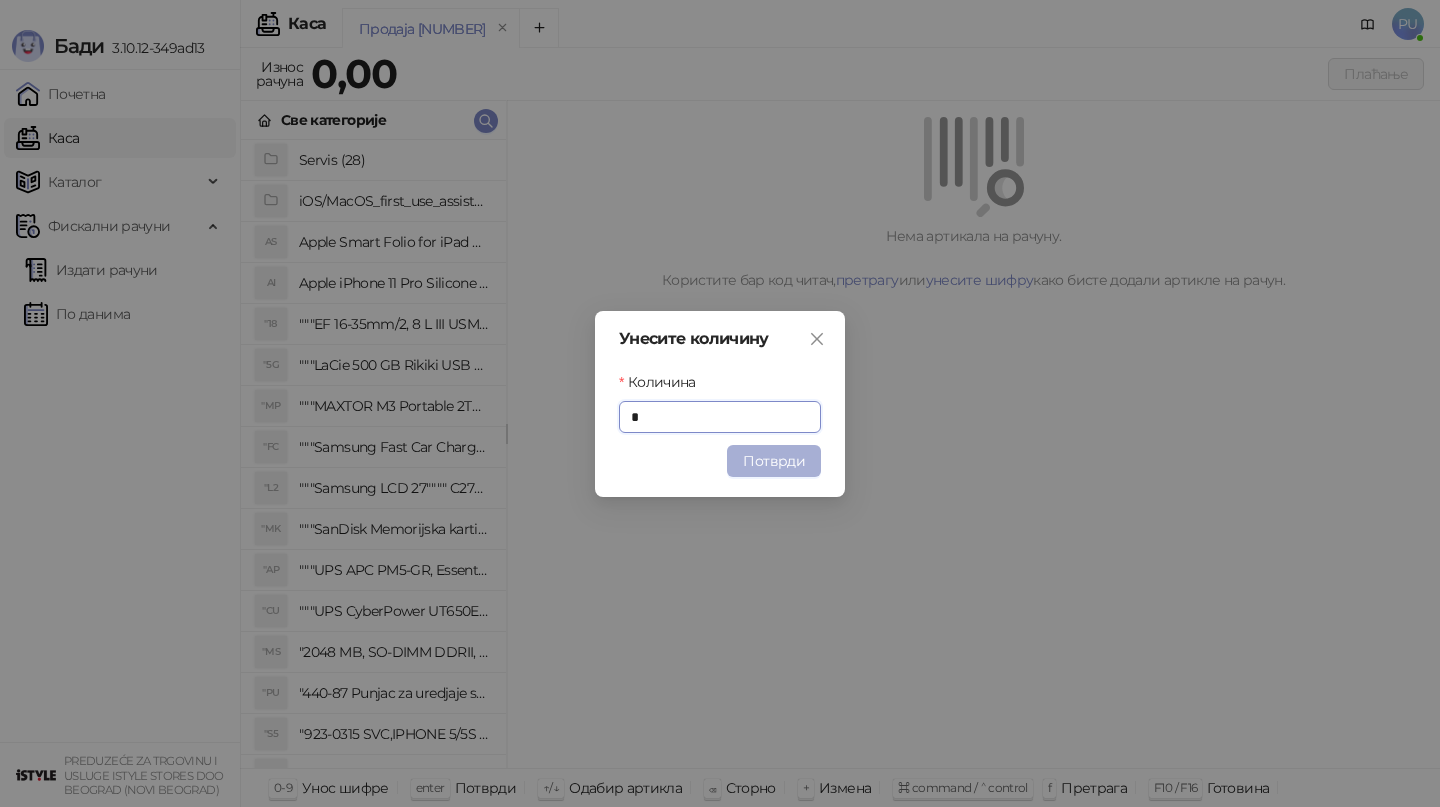click on "Потврди" at bounding box center (774, 461) 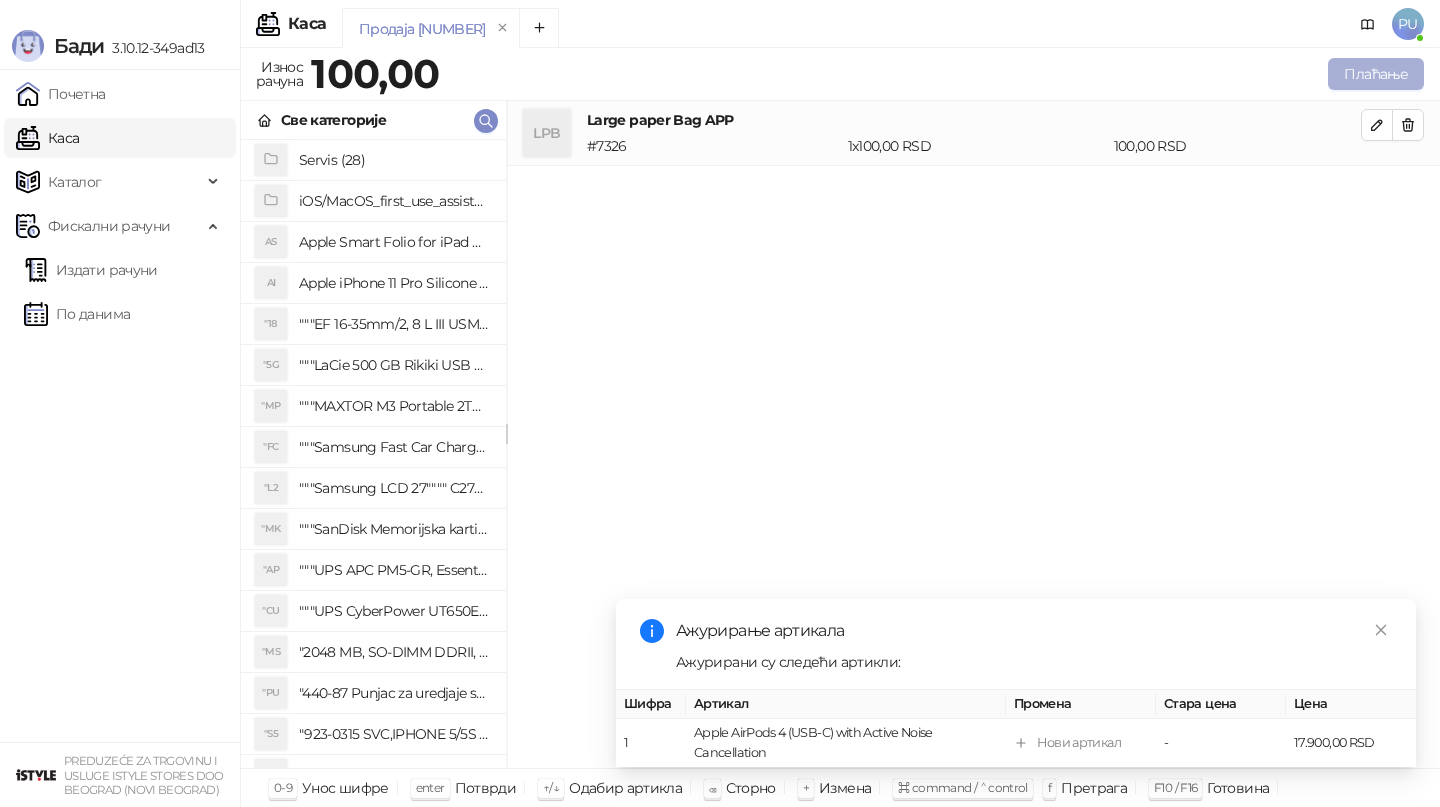 click on "Плаћање" at bounding box center [1376, 74] 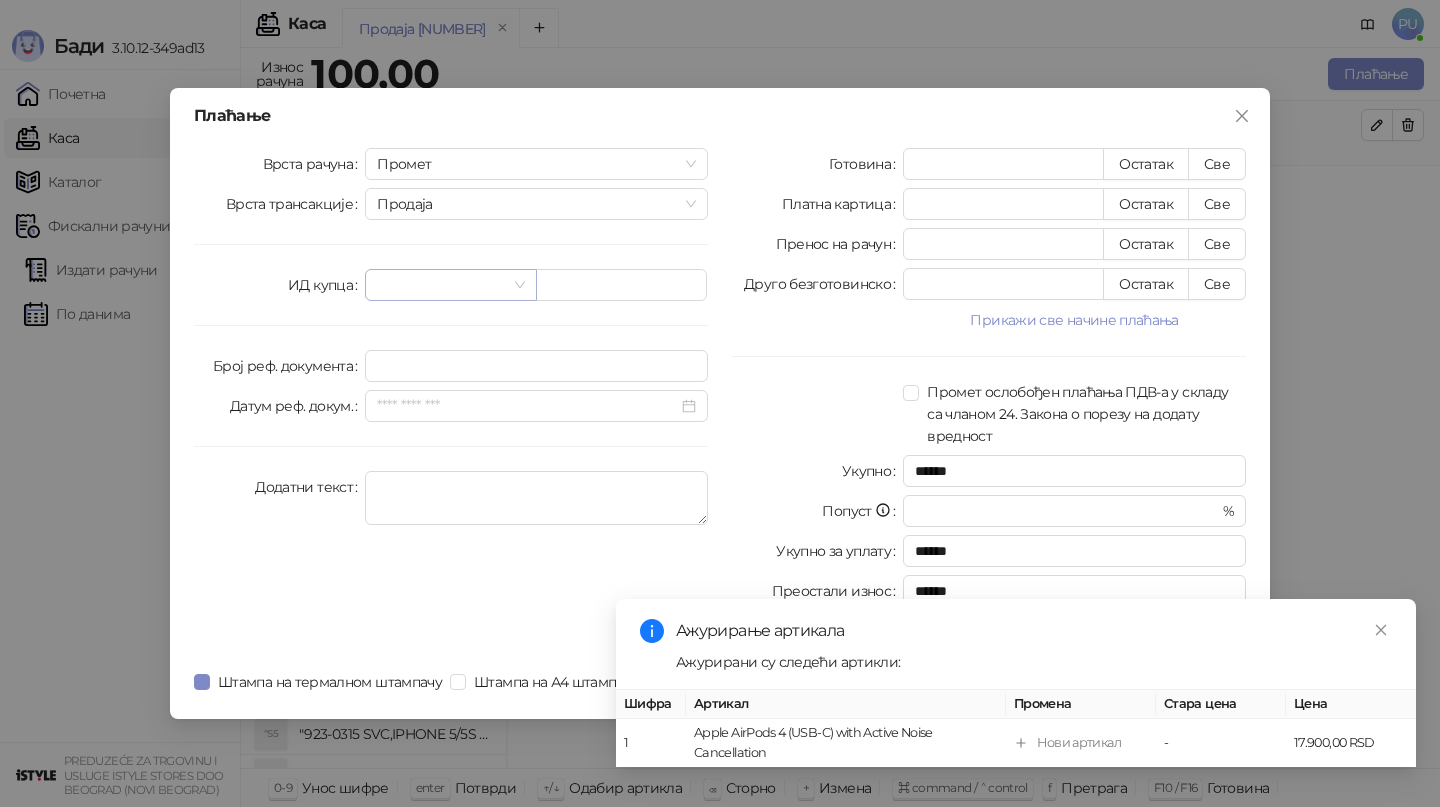 click at bounding box center (450, 285) 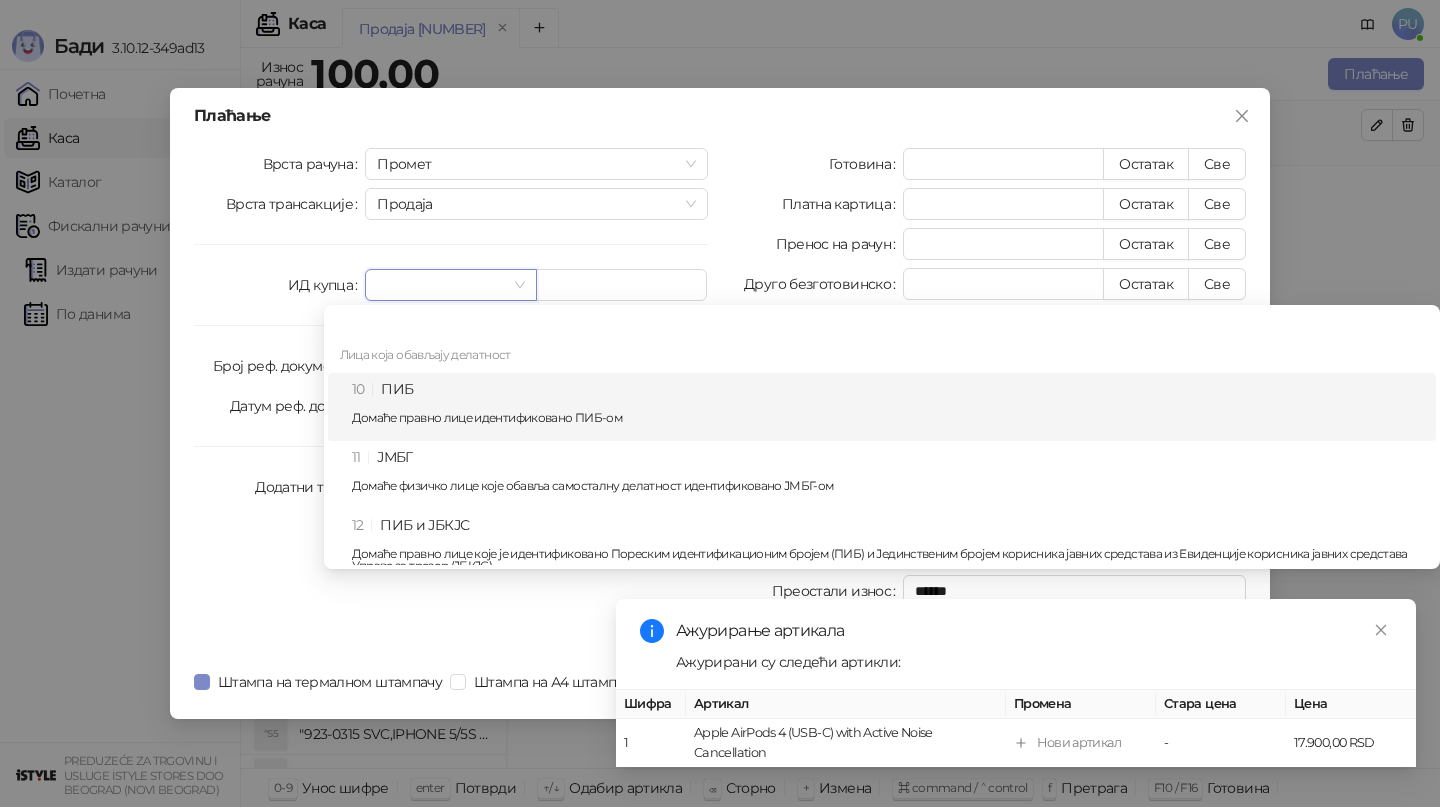 click on "10 ПИБ Домаће правно лице идентификовано ПИБ-ом" at bounding box center (888, 407) 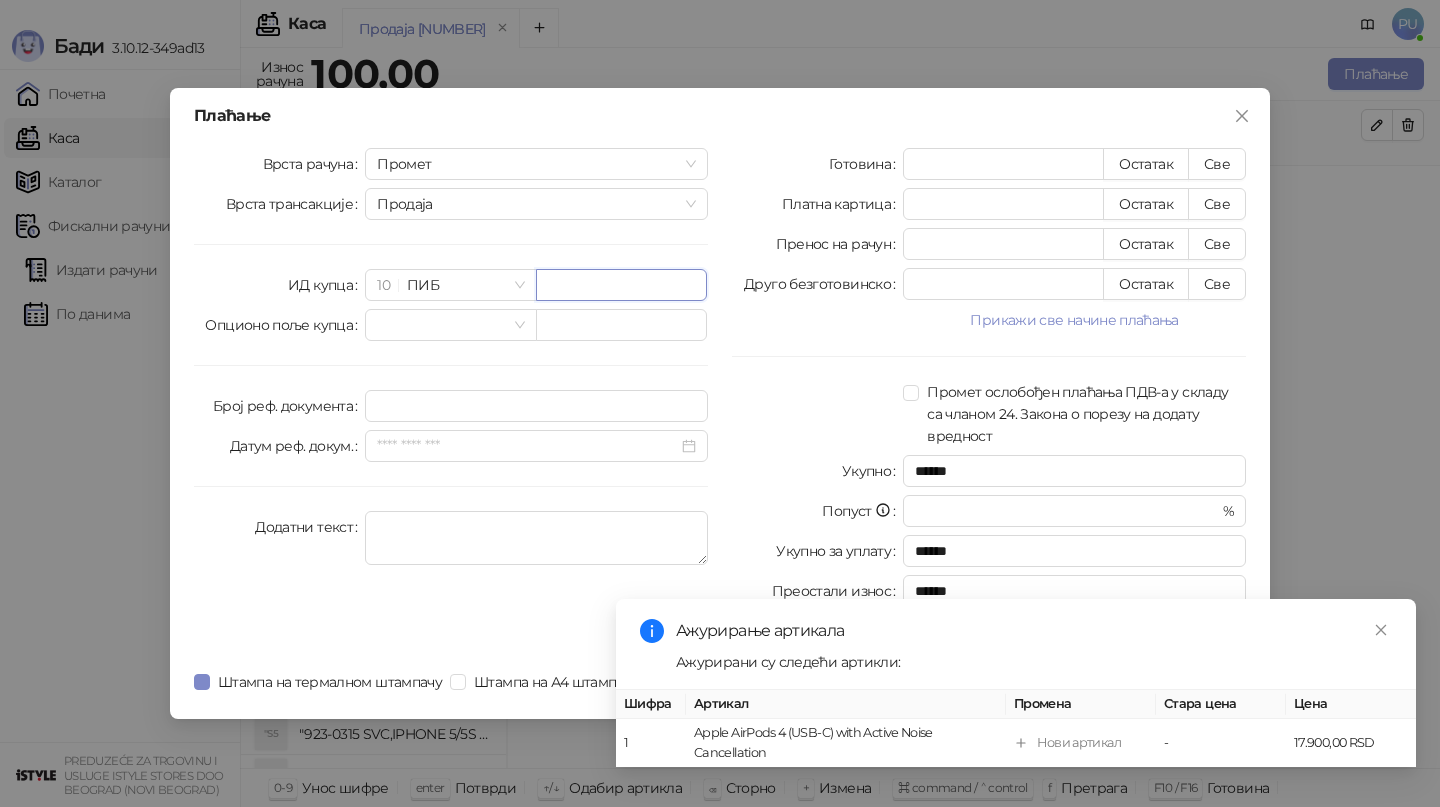 paste on "*********" 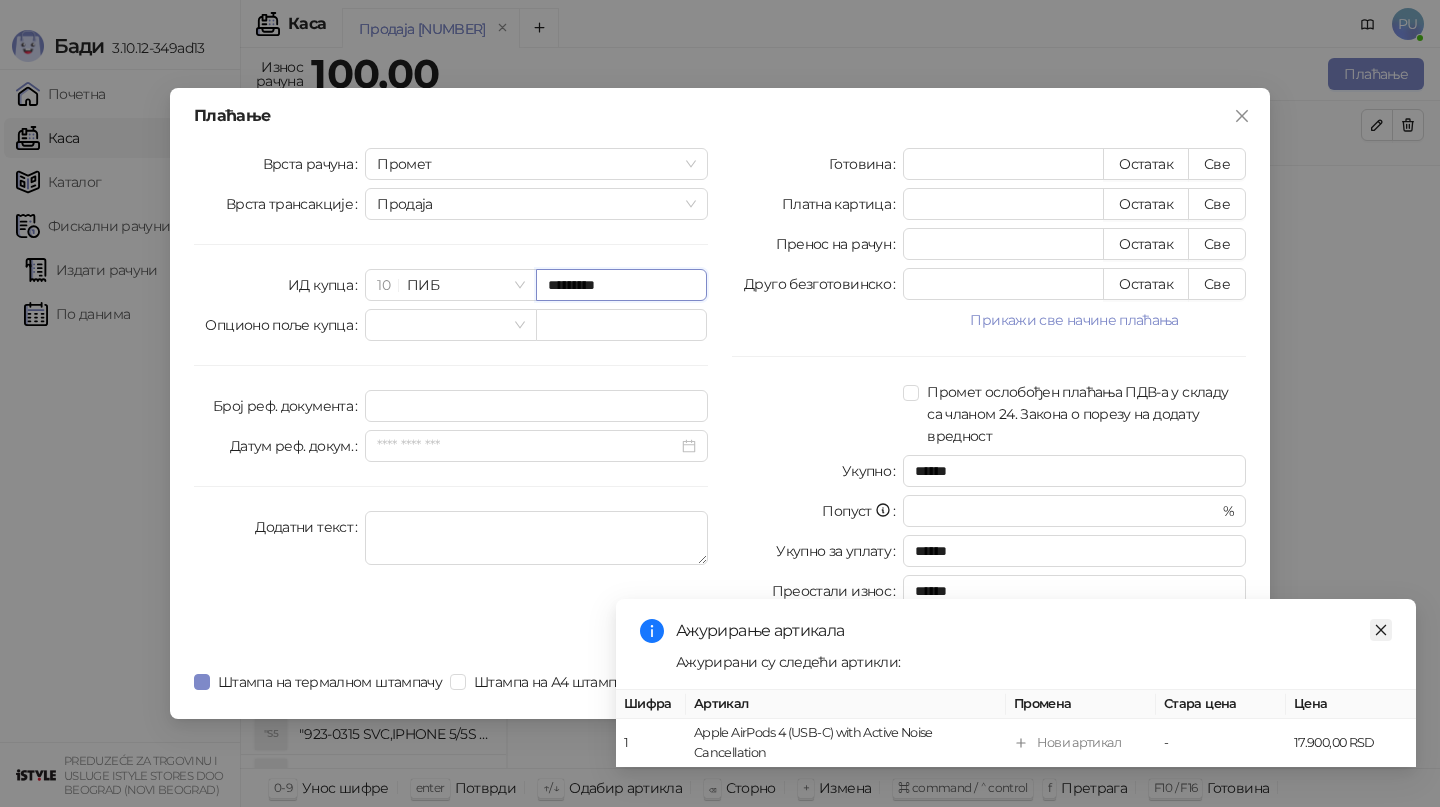 type on "*********" 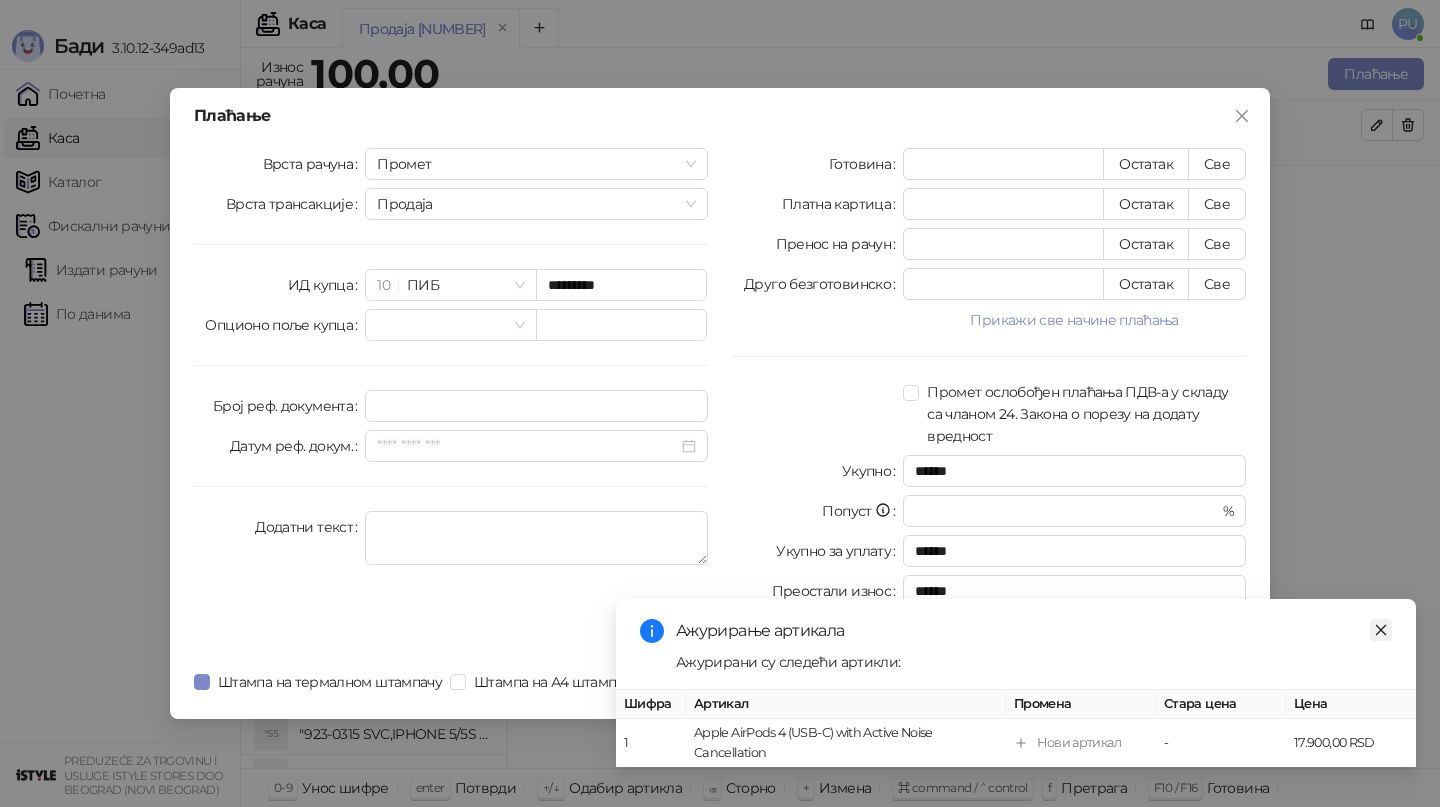 click 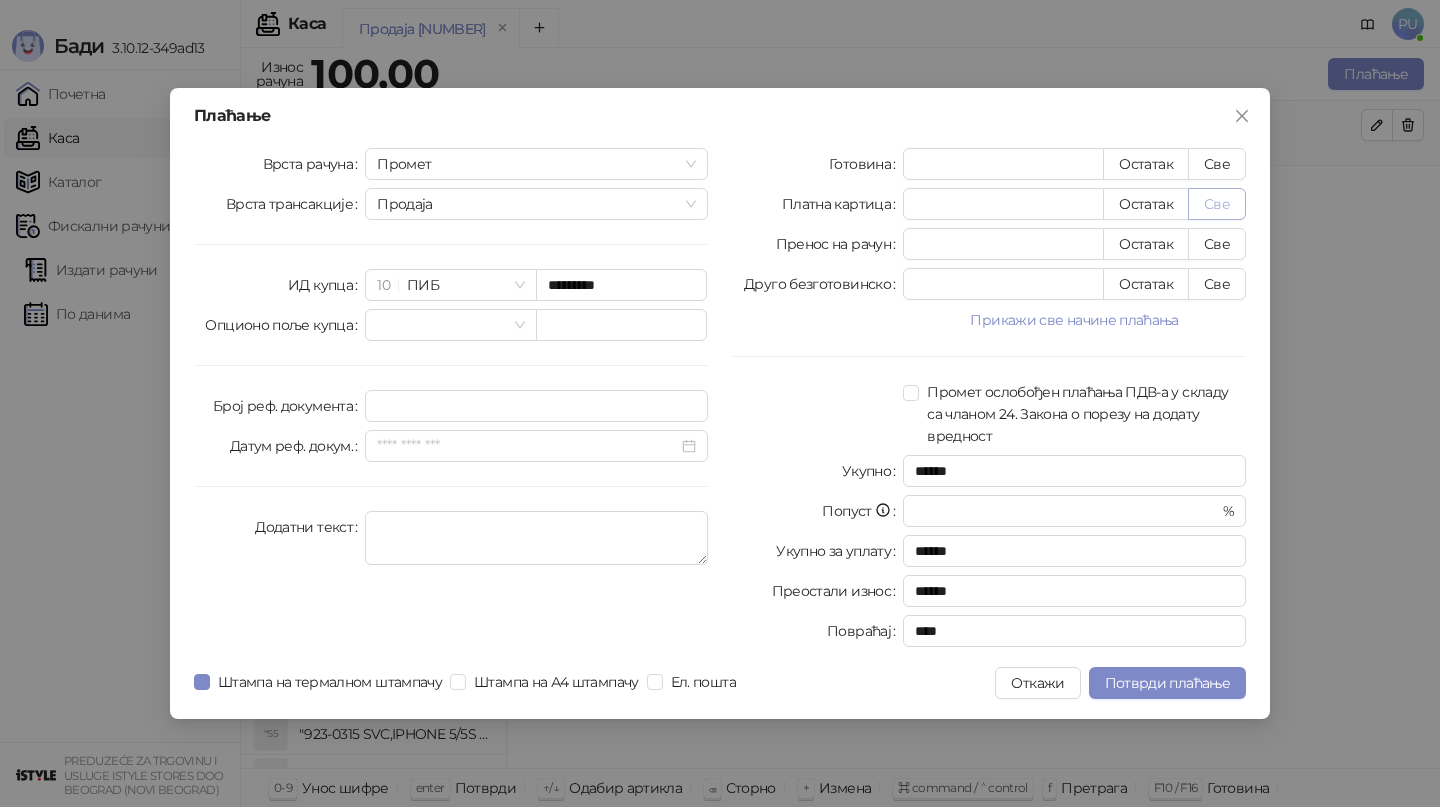 click on "Све" at bounding box center (1217, 204) 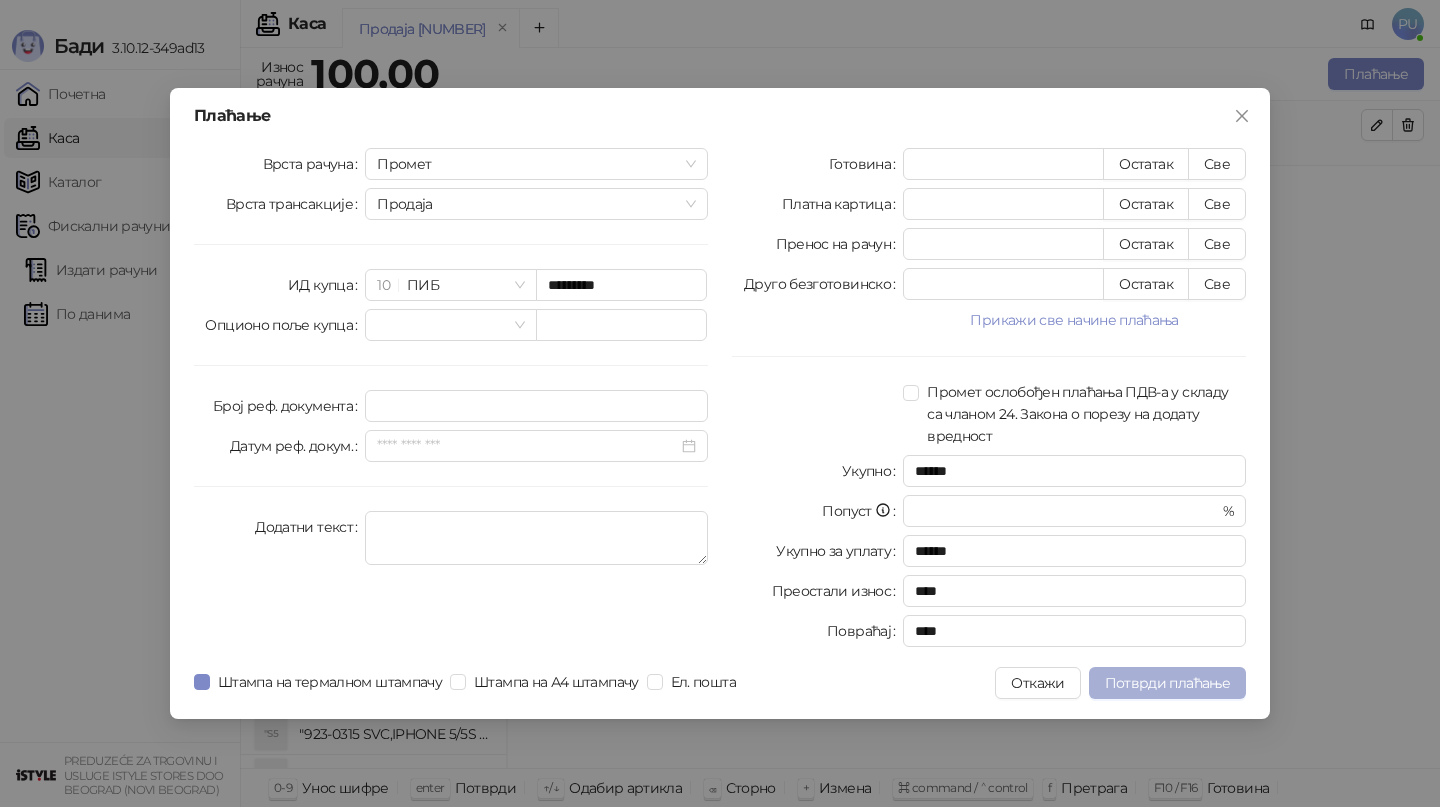 click on "Потврди плаћање" at bounding box center (1167, 683) 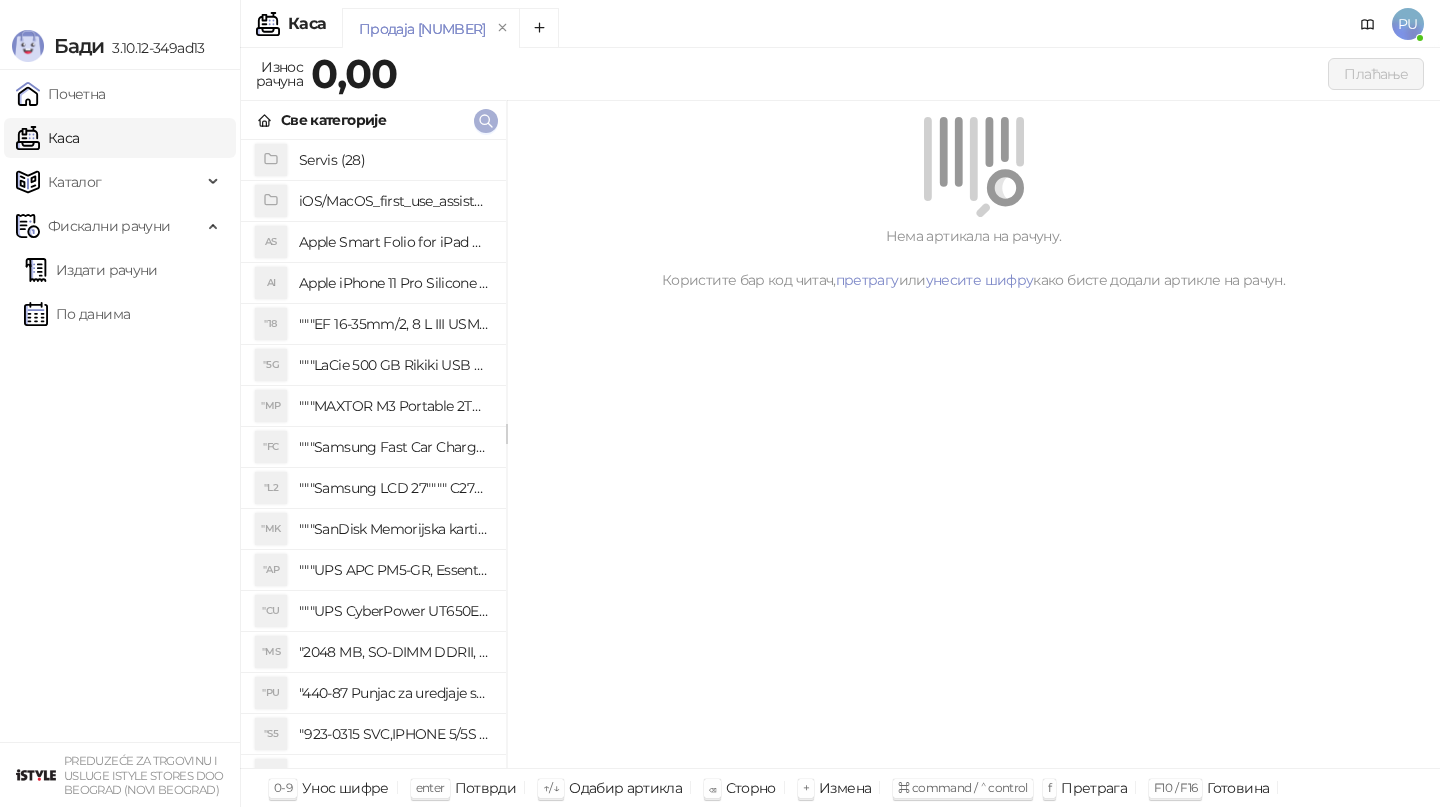 click 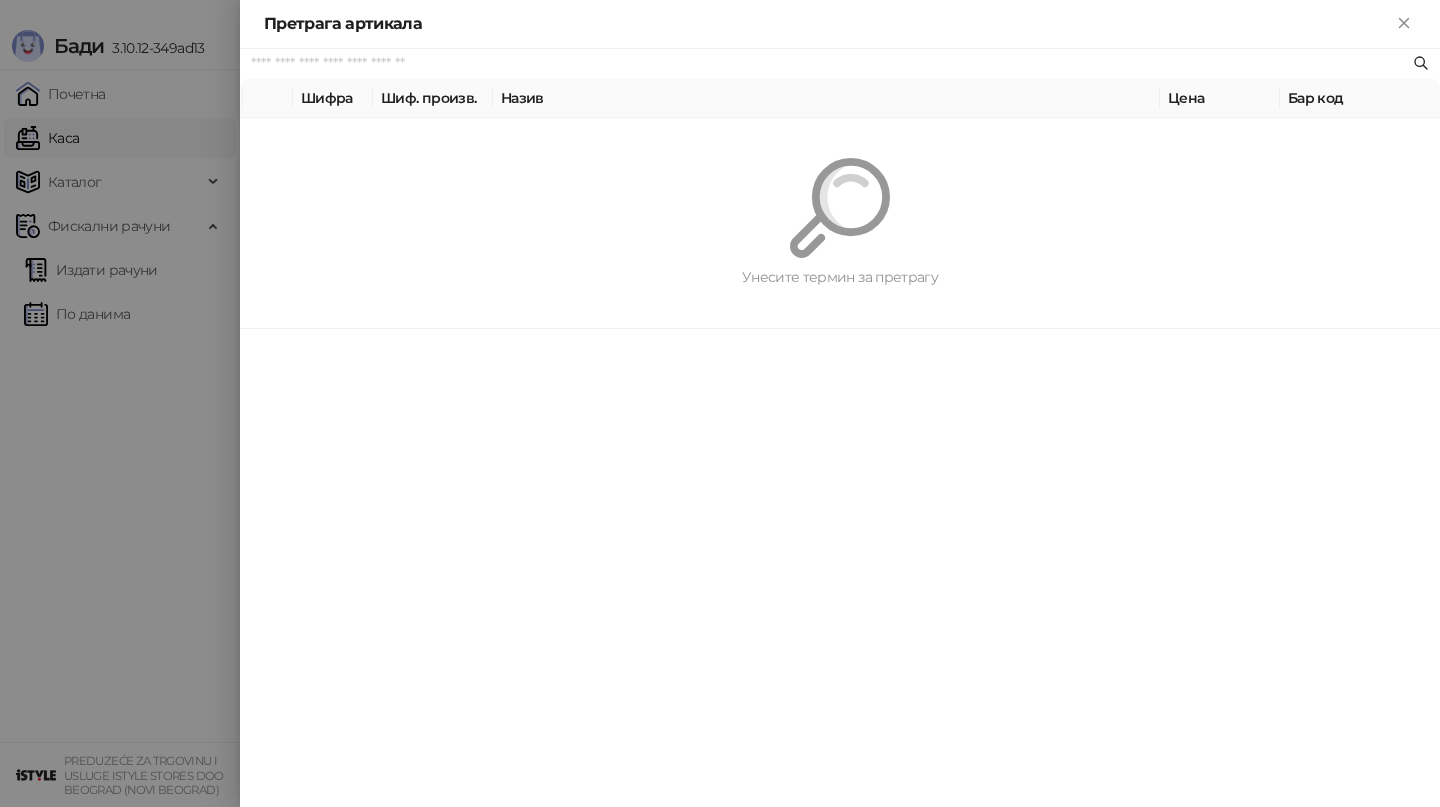 paste on "*********" 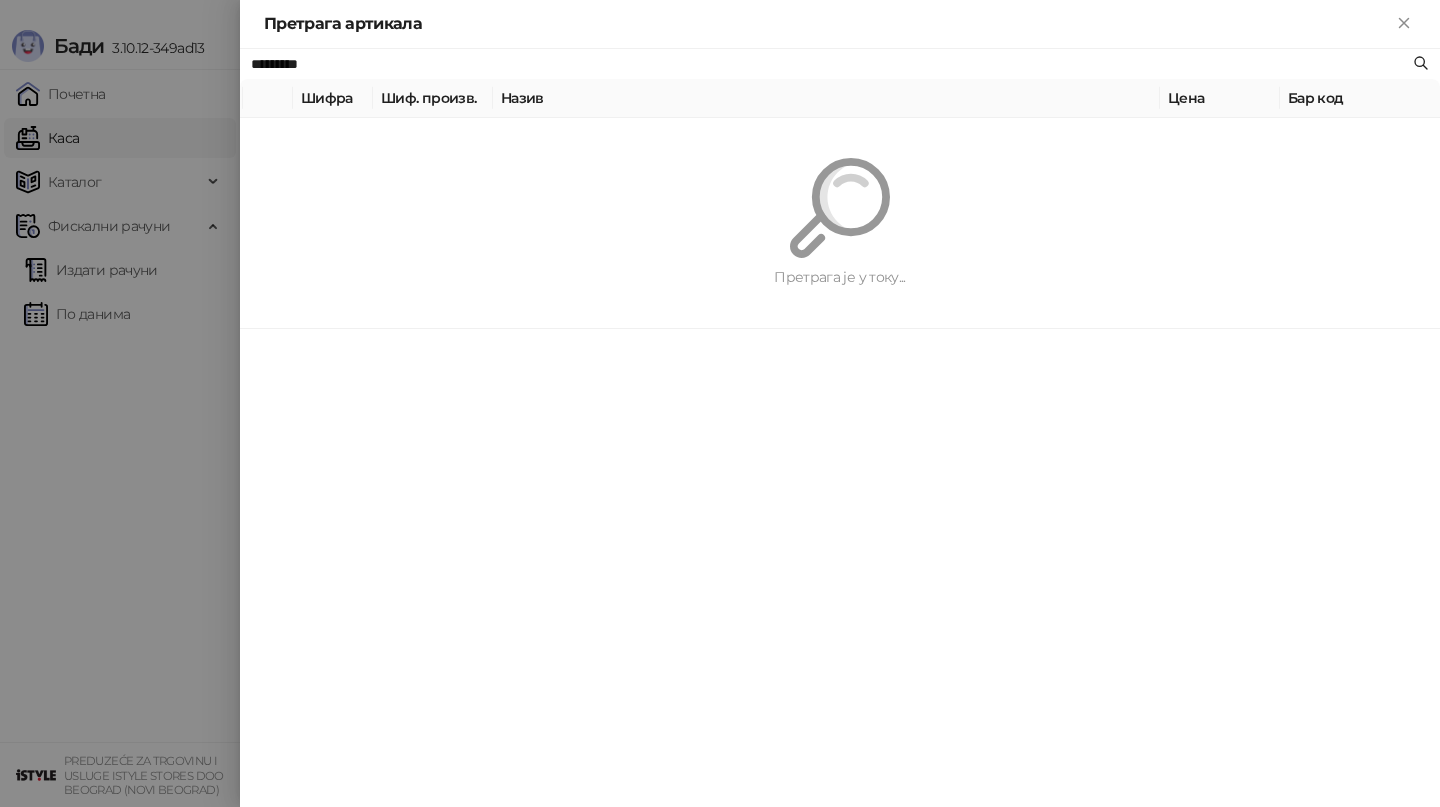 type on "*********" 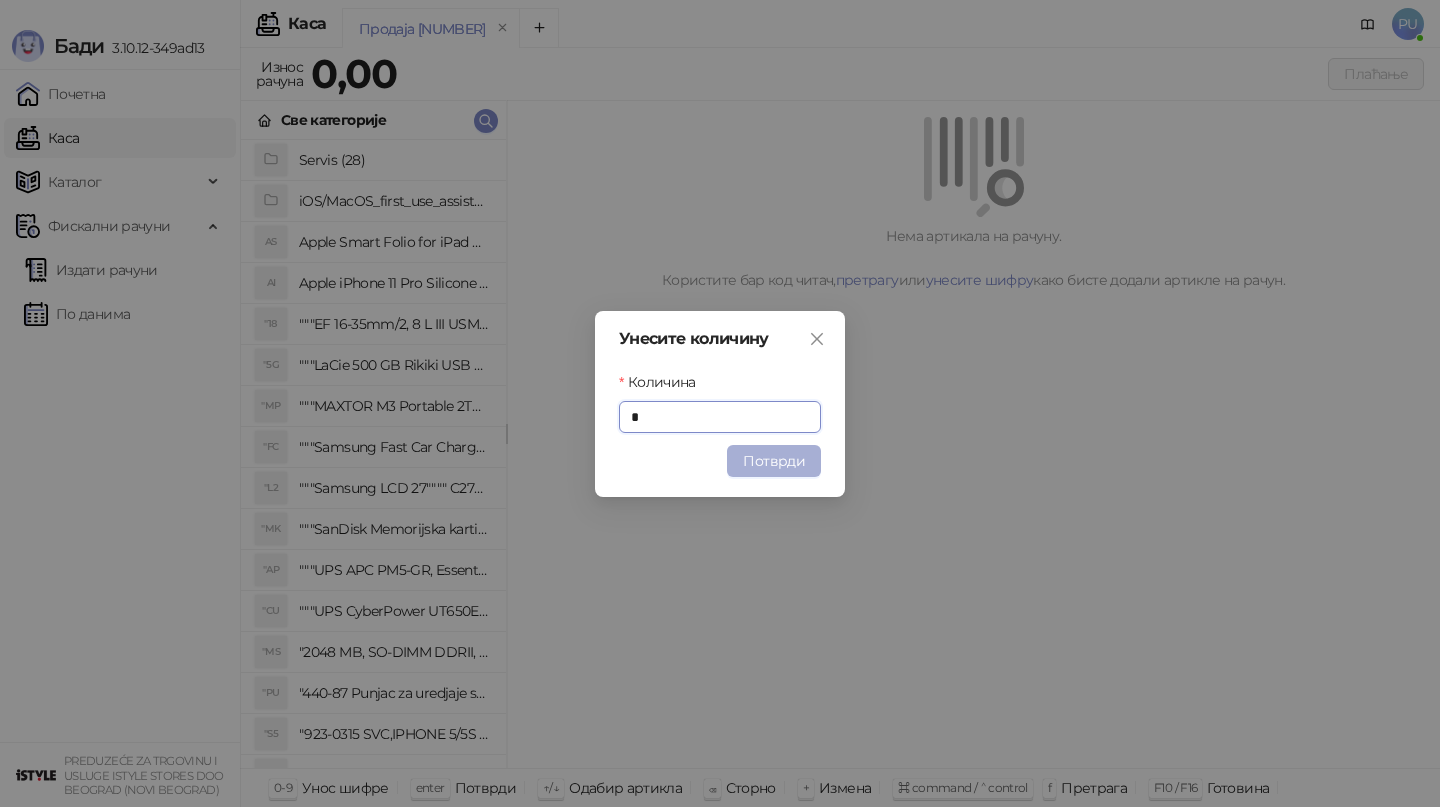 click on "Потврди" at bounding box center [774, 461] 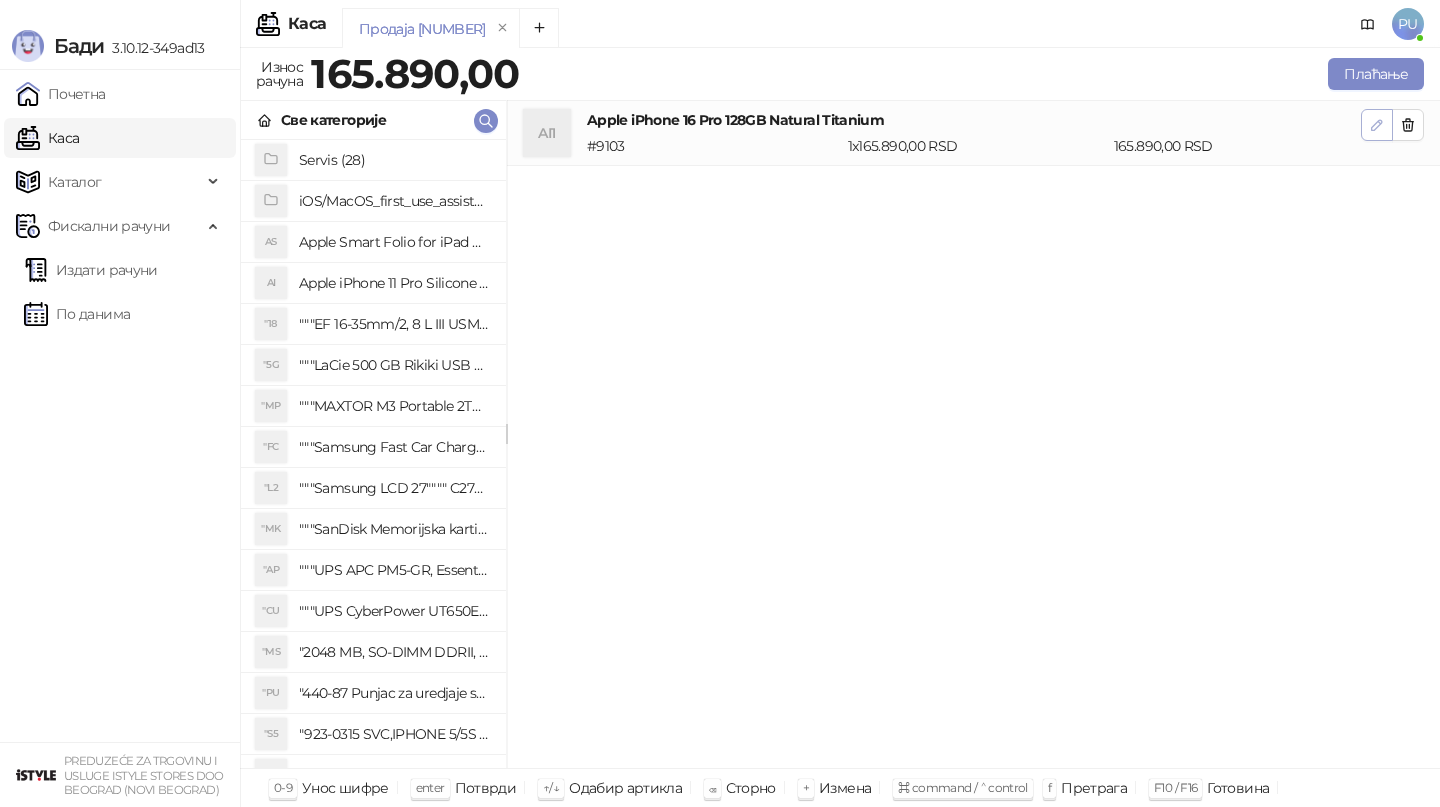 click 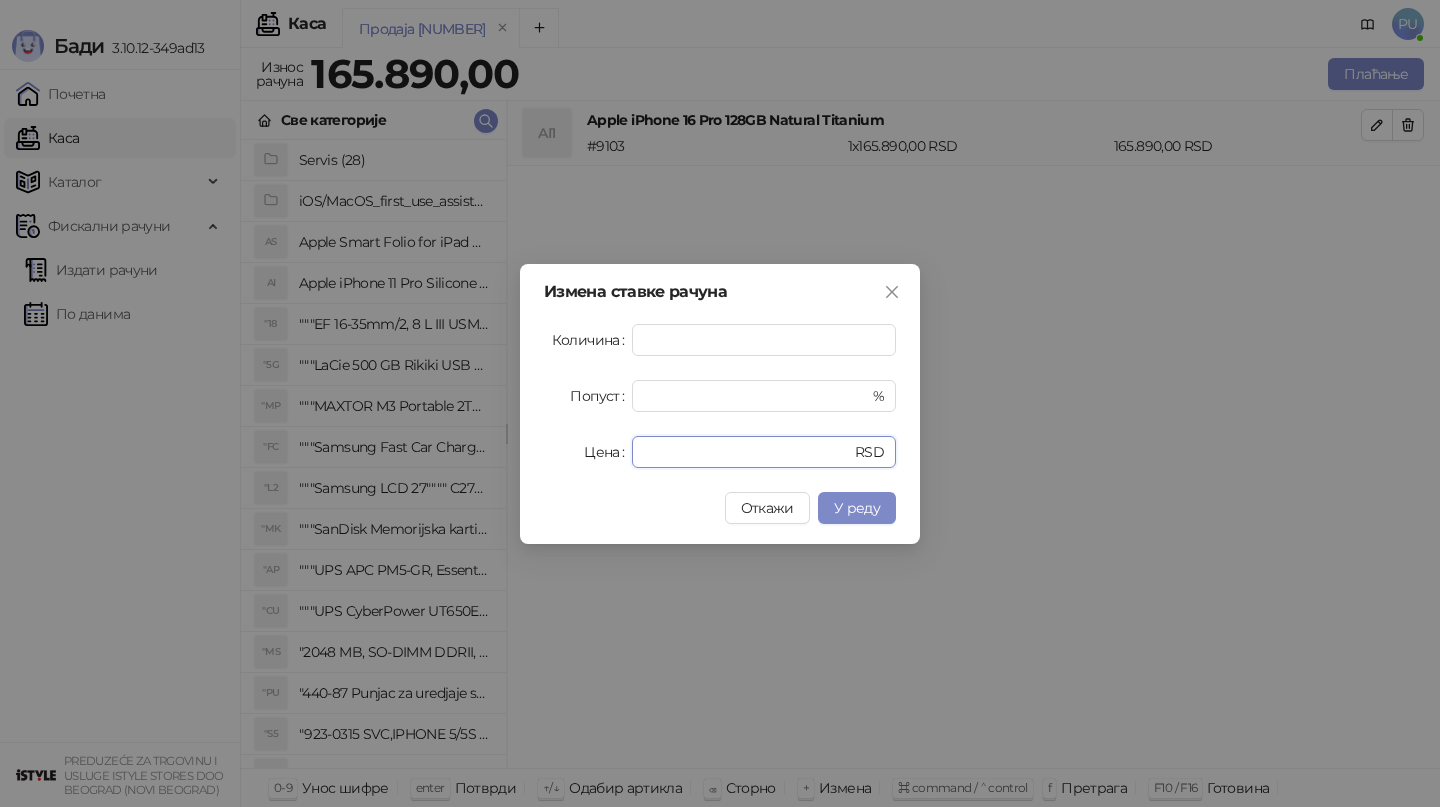 drag, startPoint x: 719, startPoint y: 440, endPoint x: 513, endPoint y: 428, distance: 206.34921 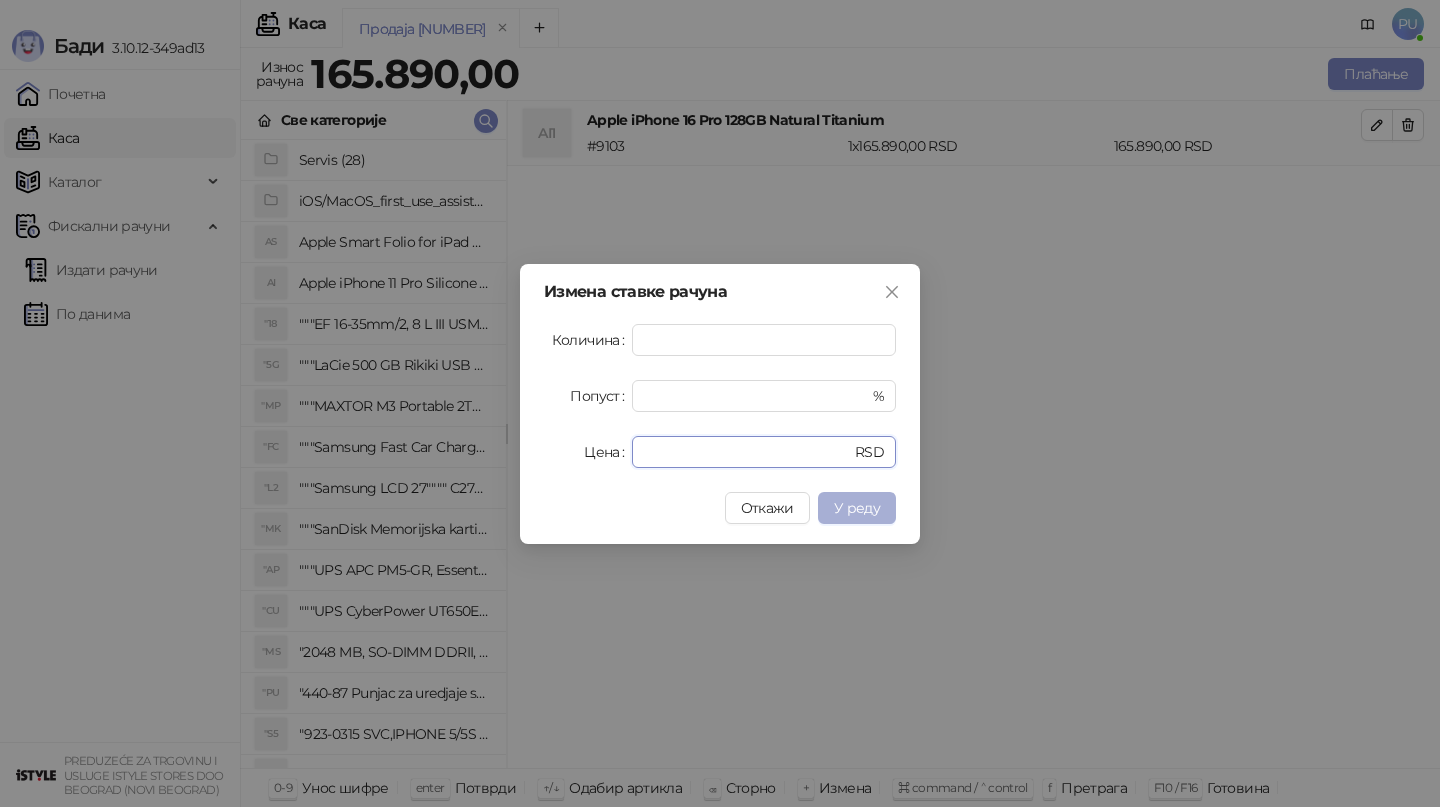 type on "******" 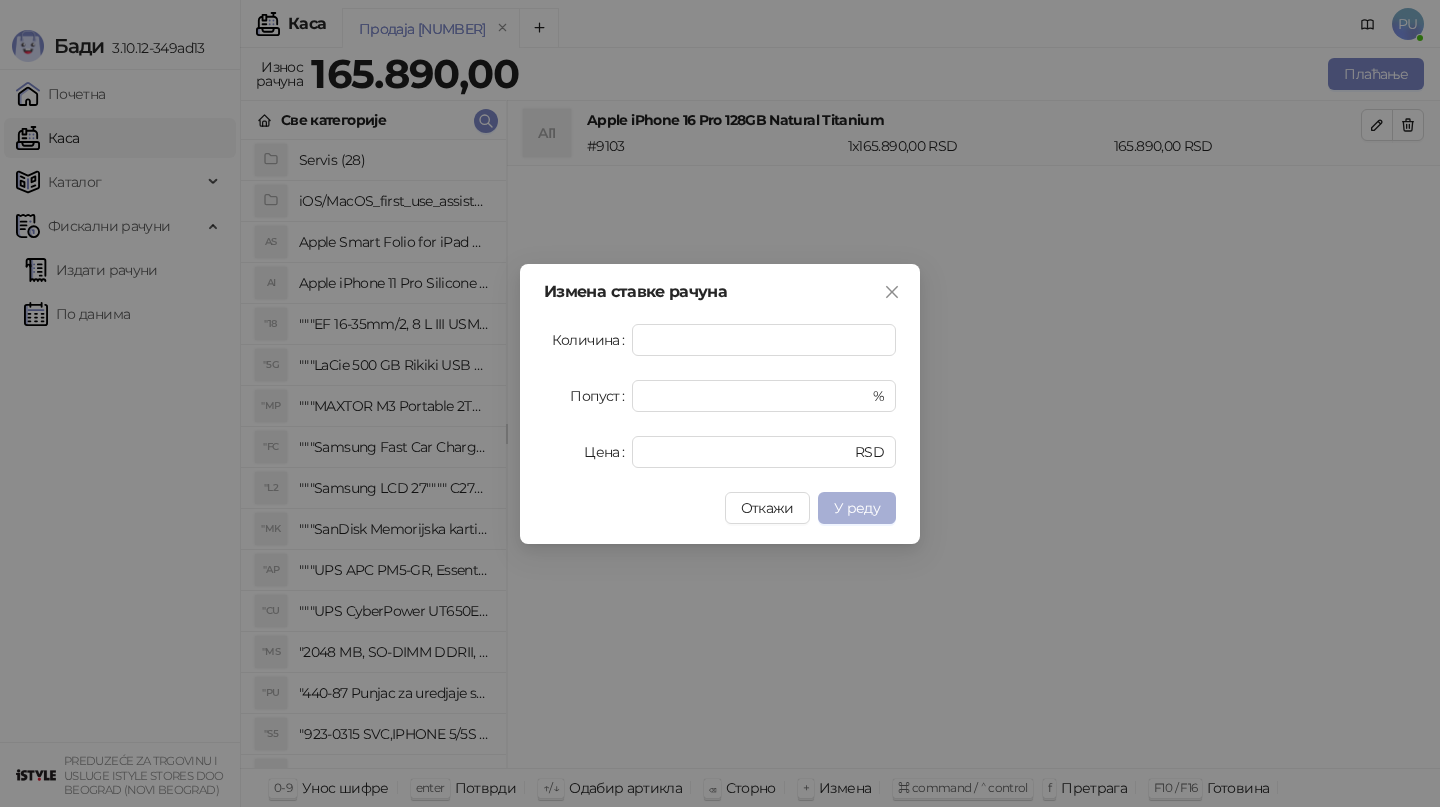 click on "У реду" at bounding box center [857, 508] 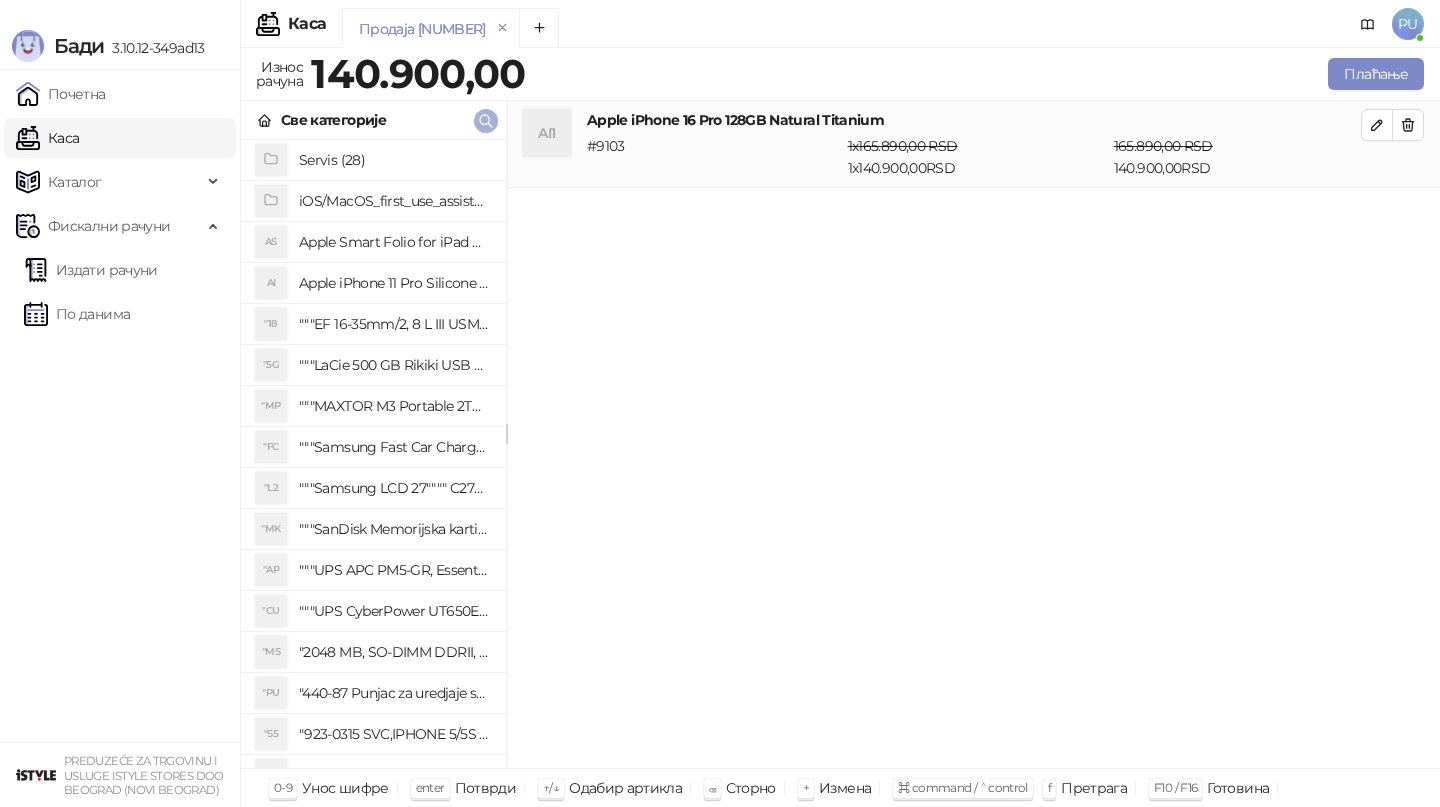 click 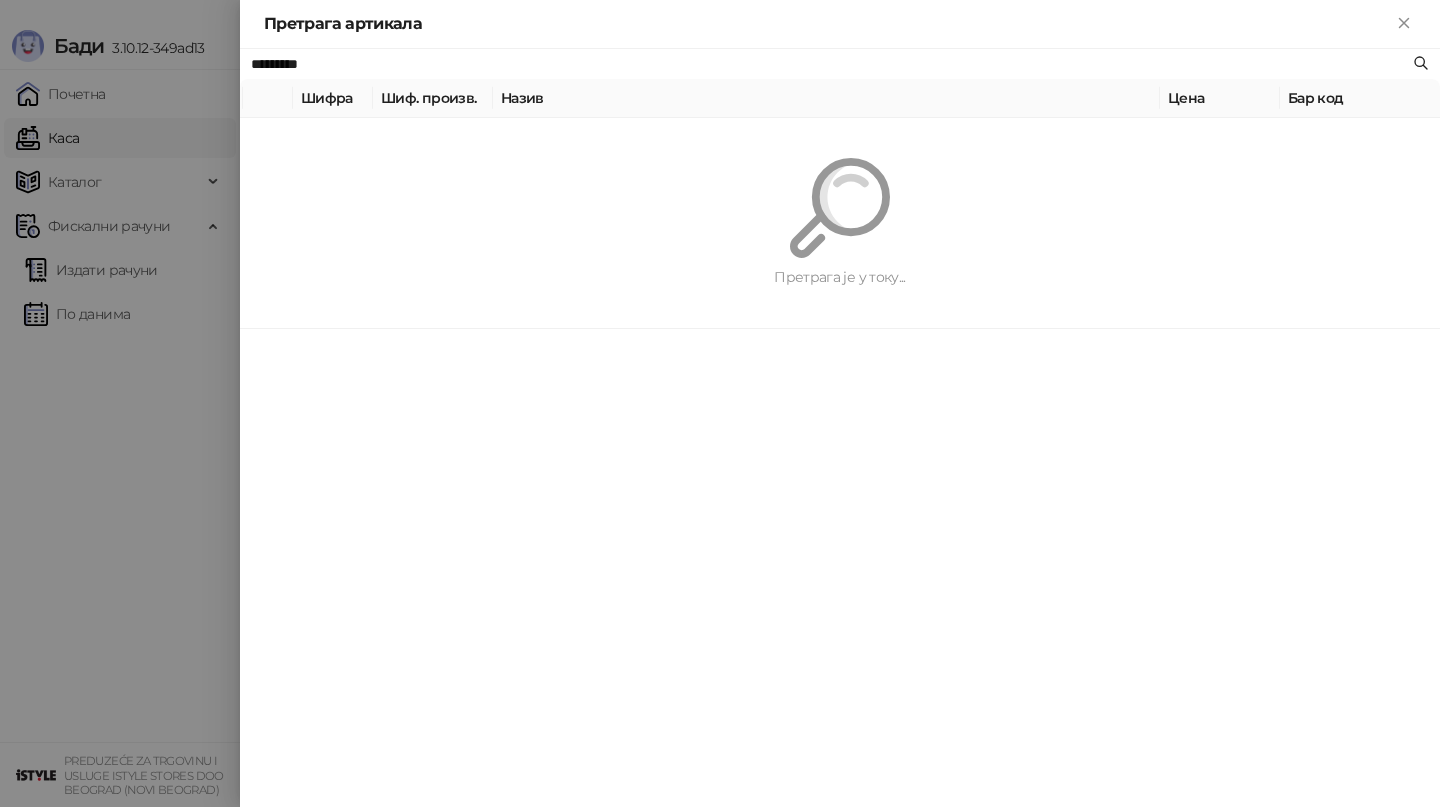 paste on "**********" 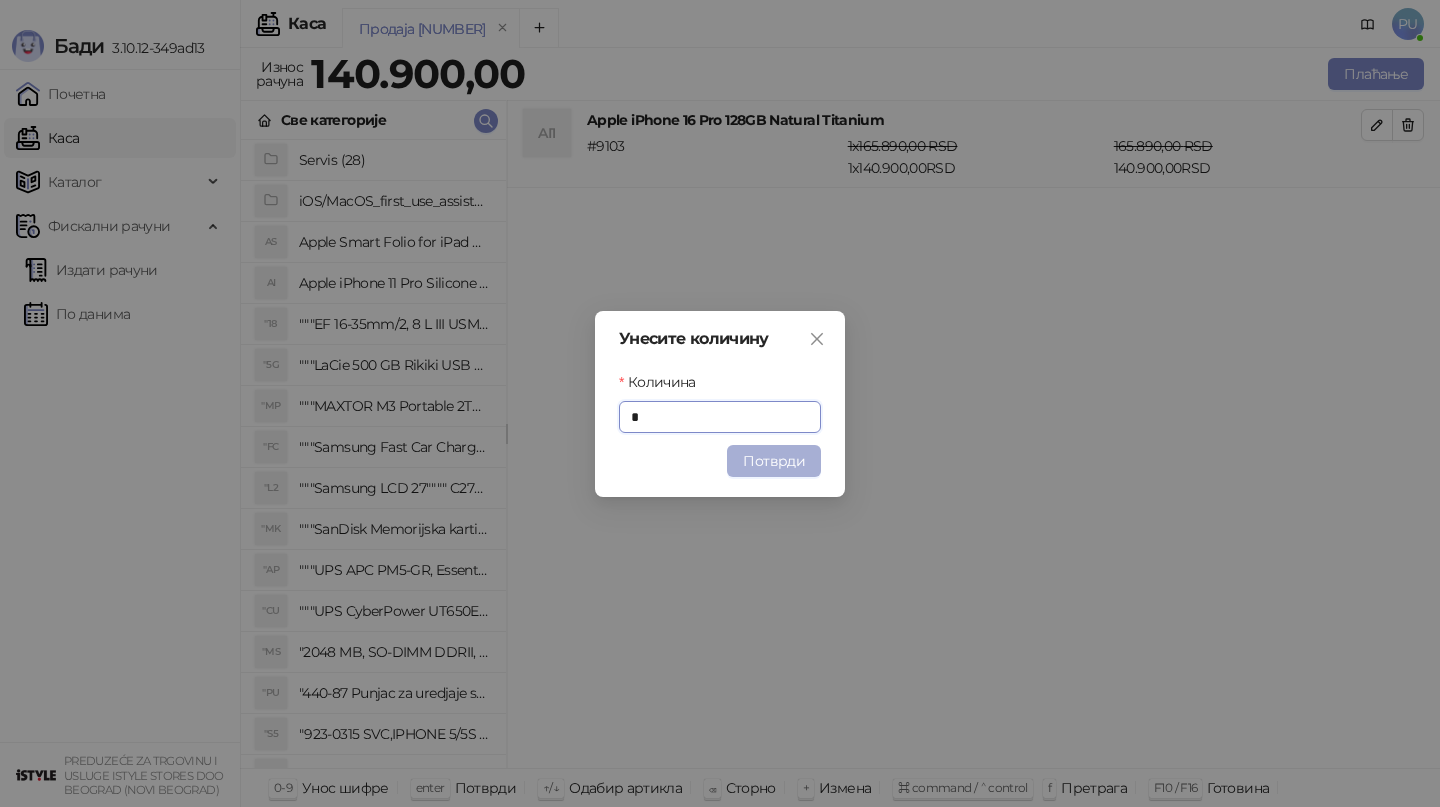 click on "Потврди" at bounding box center [774, 461] 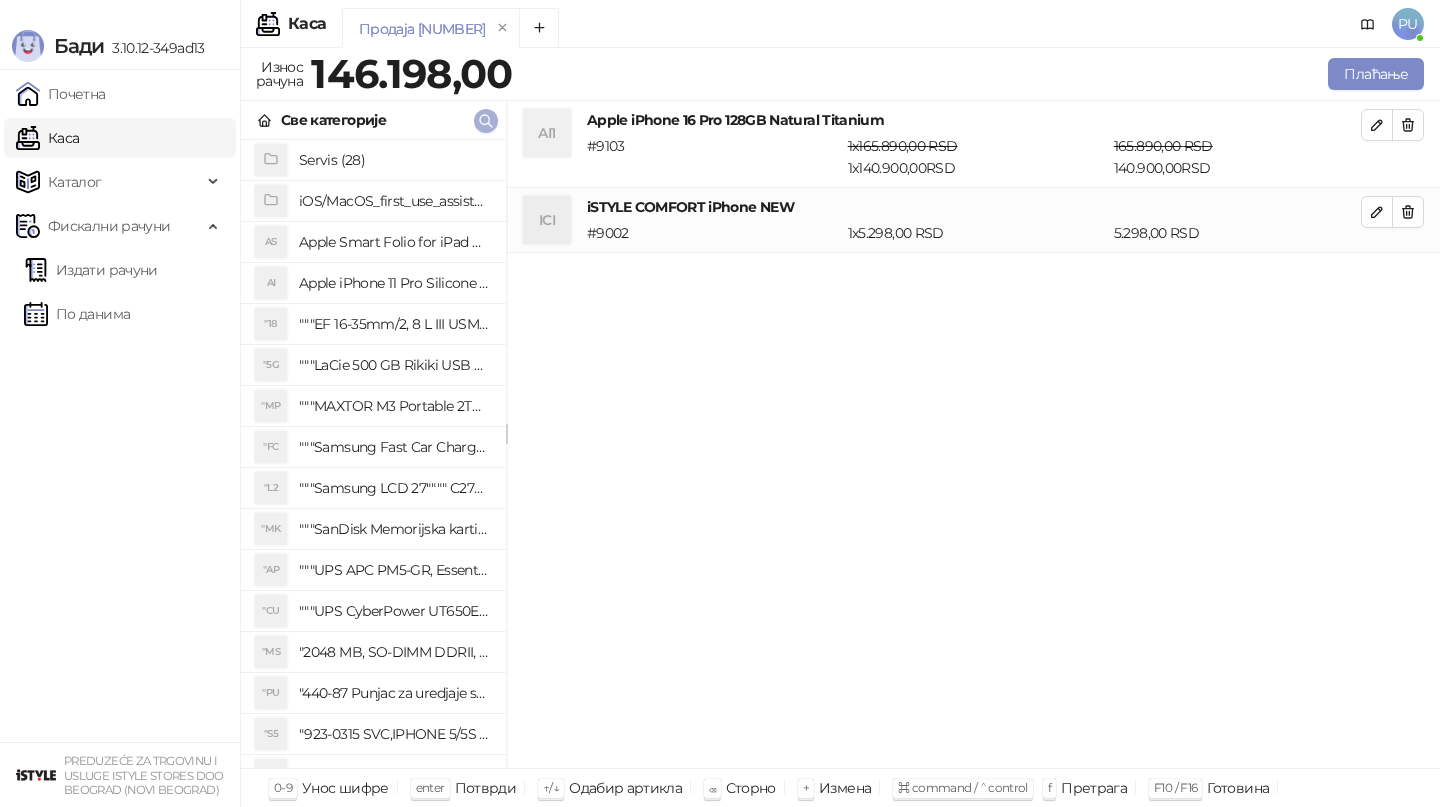 click 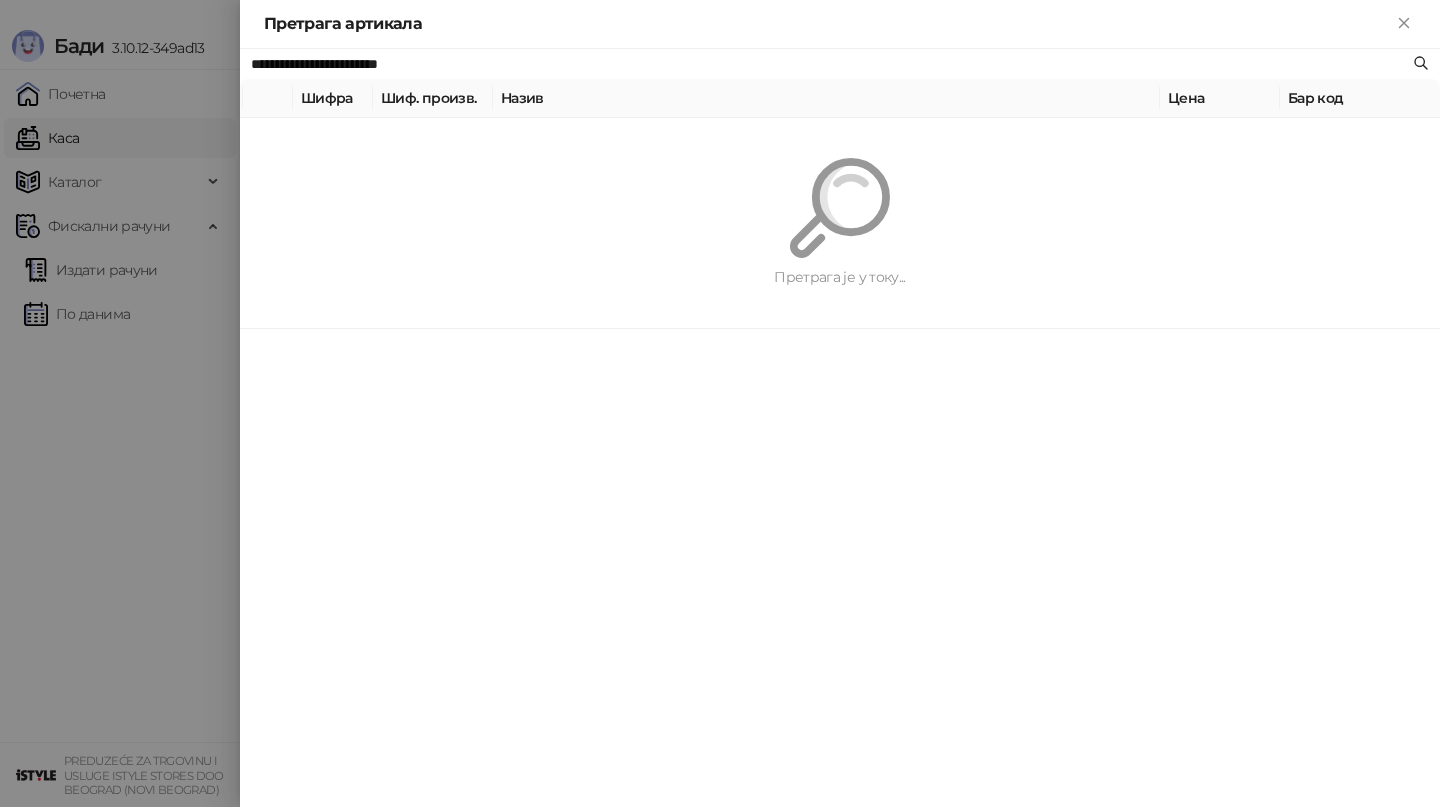 paste 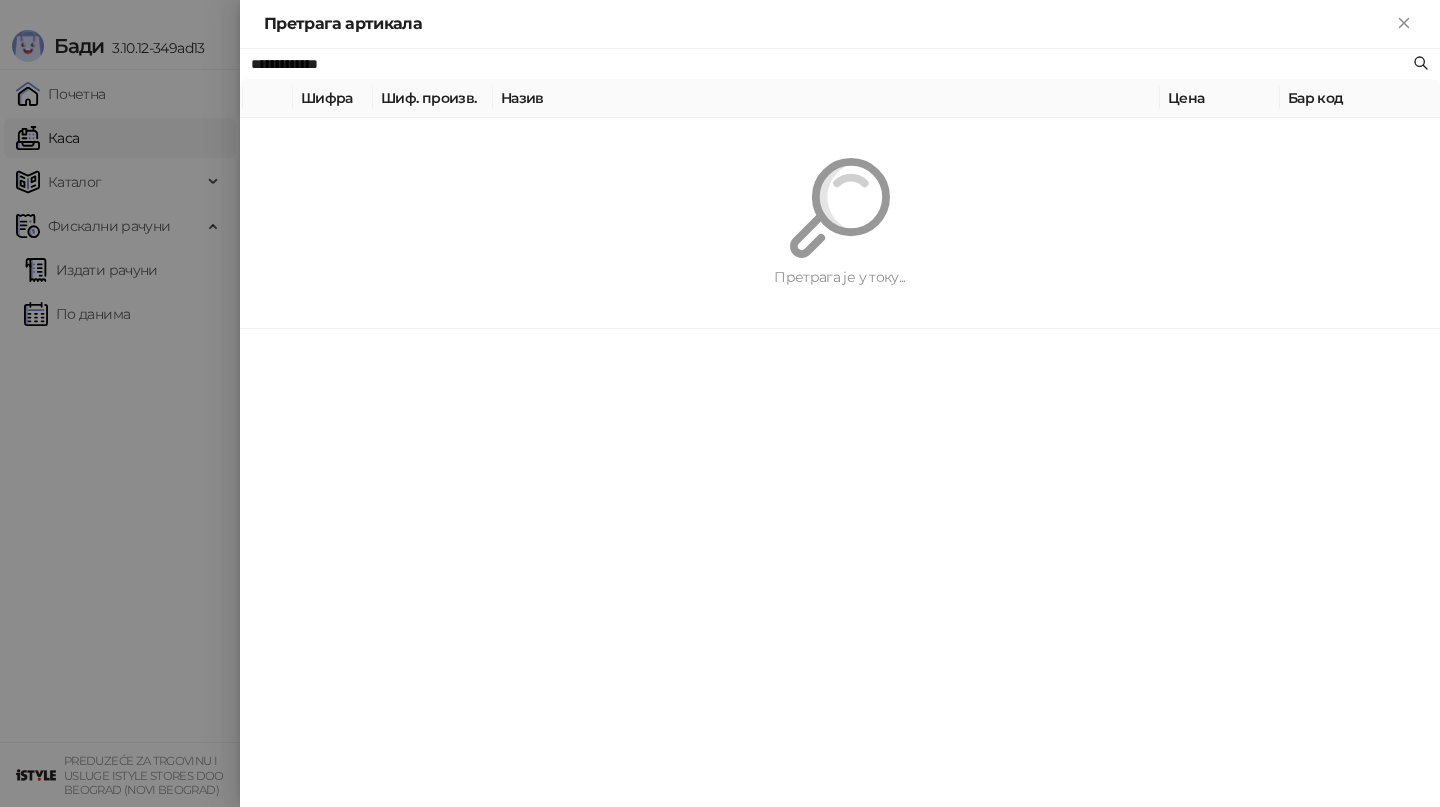 type on "**********" 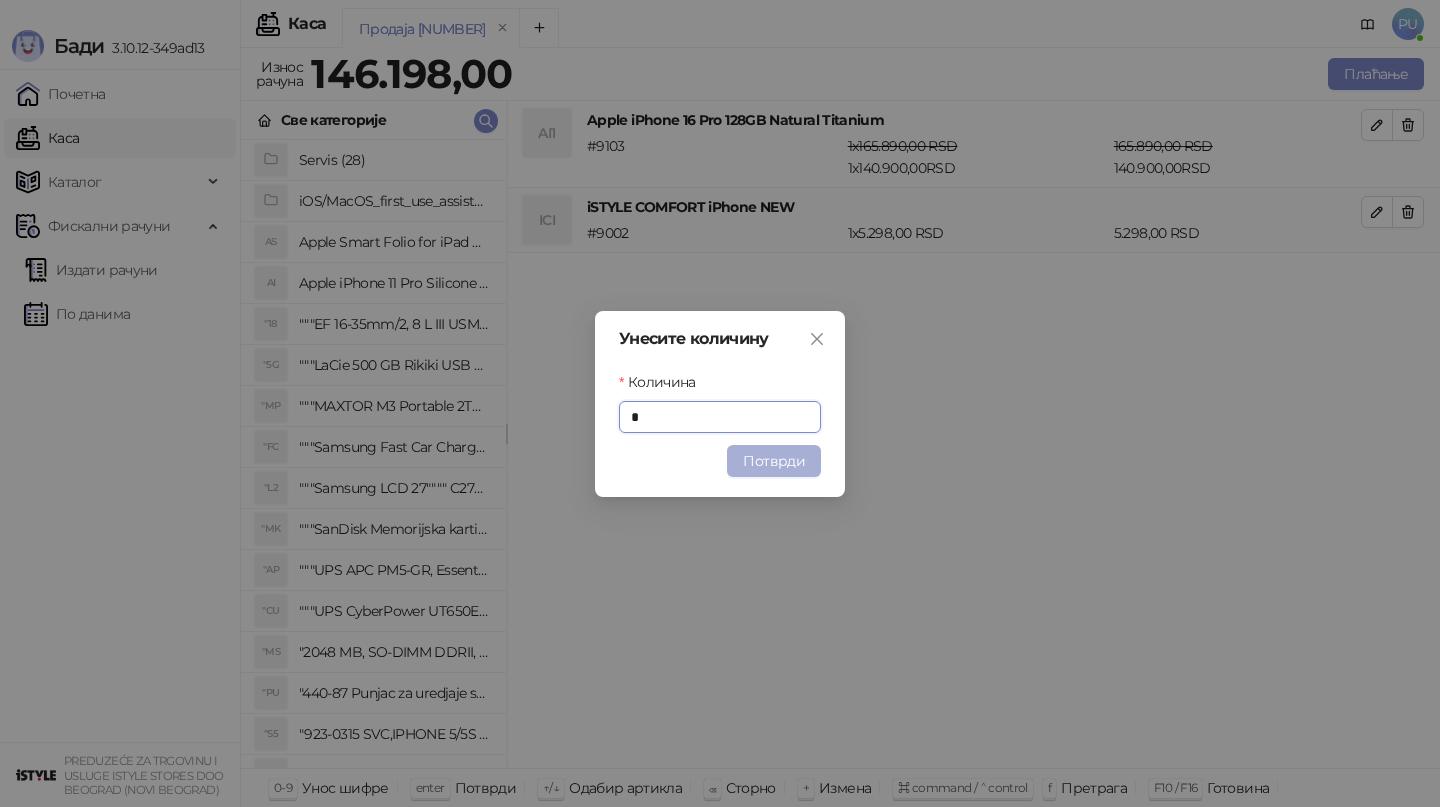 click on "Потврди" at bounding box center (774, 461) 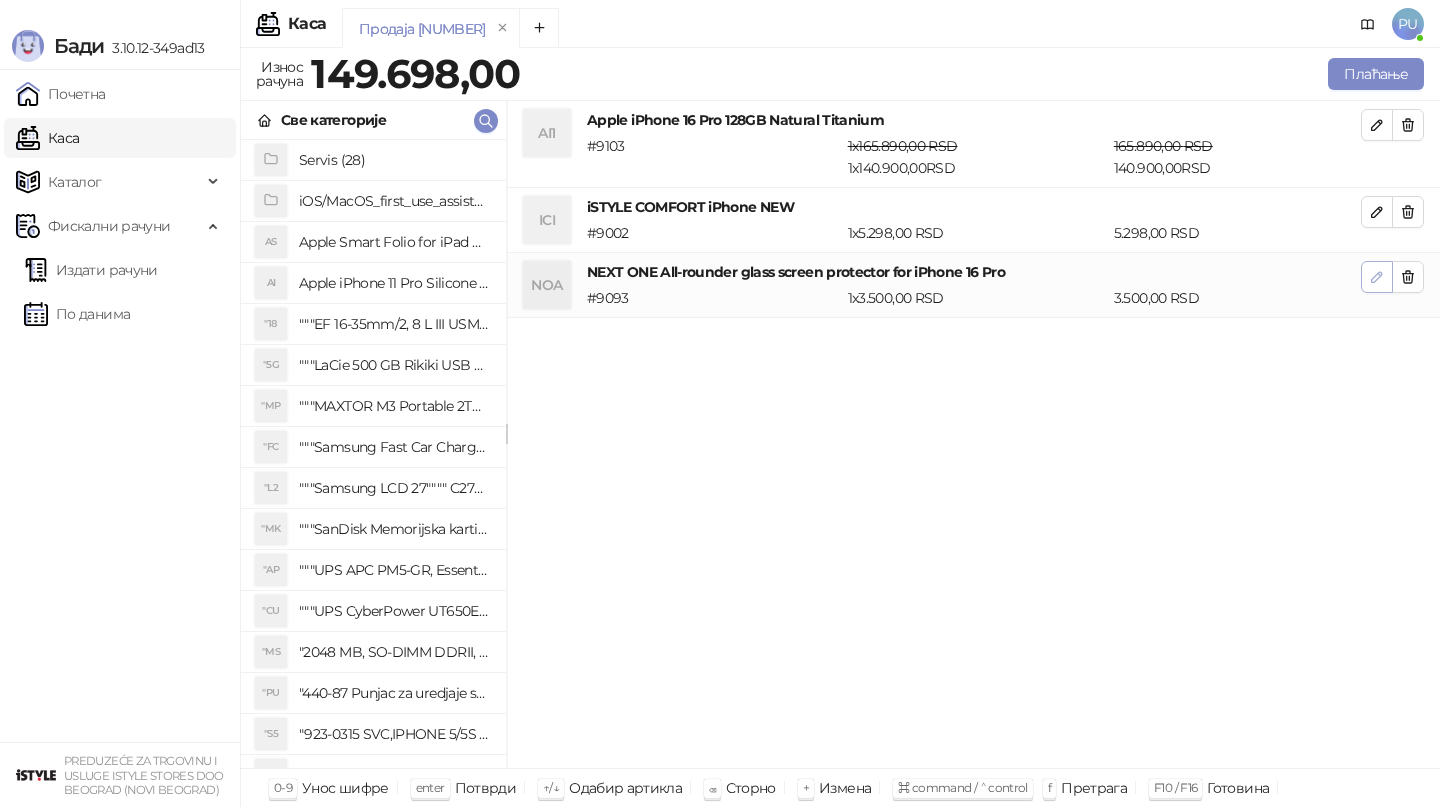 click 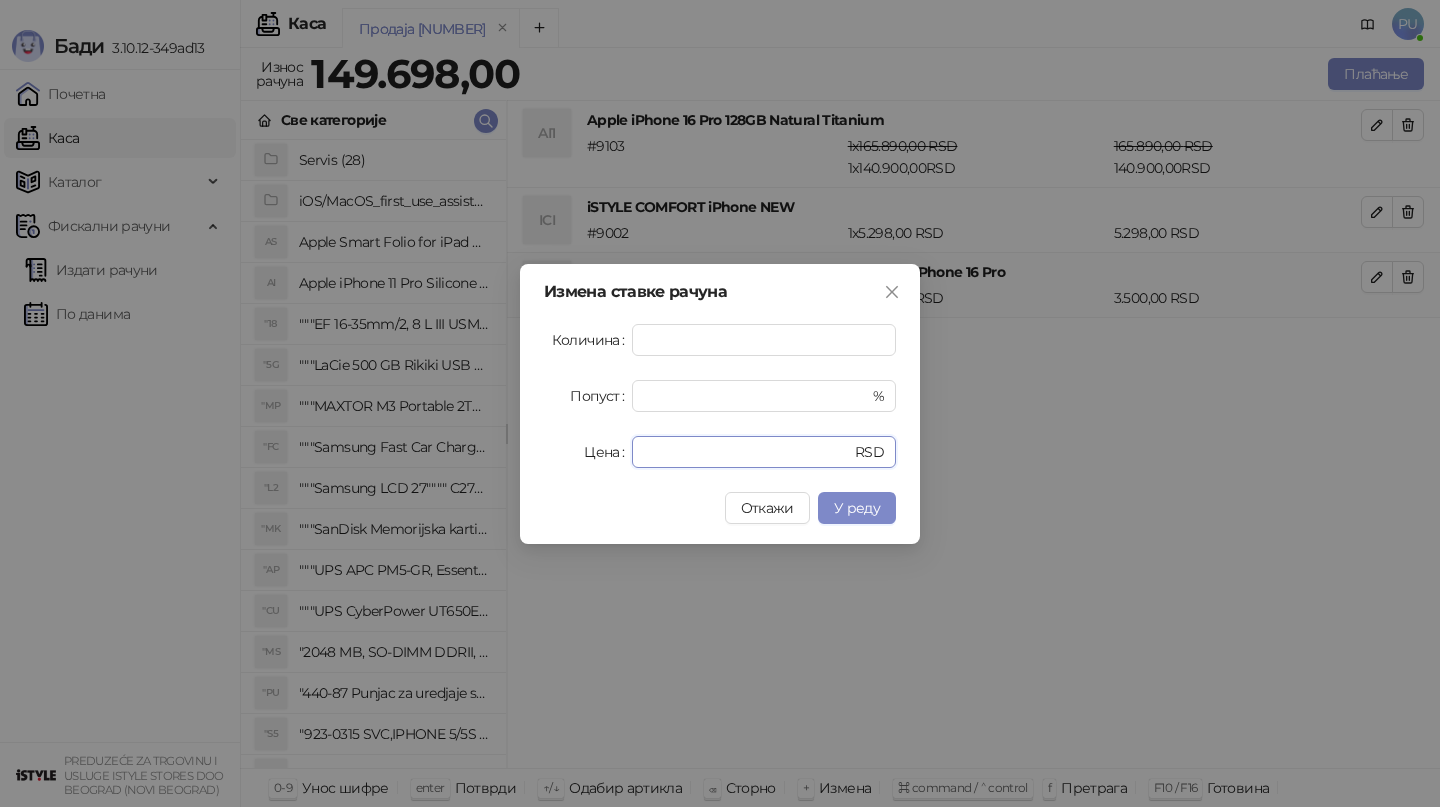 drag, startPoint x: 728, startPoint y: 439, endPoint x: 629, endPoint y: 439, distance: 99 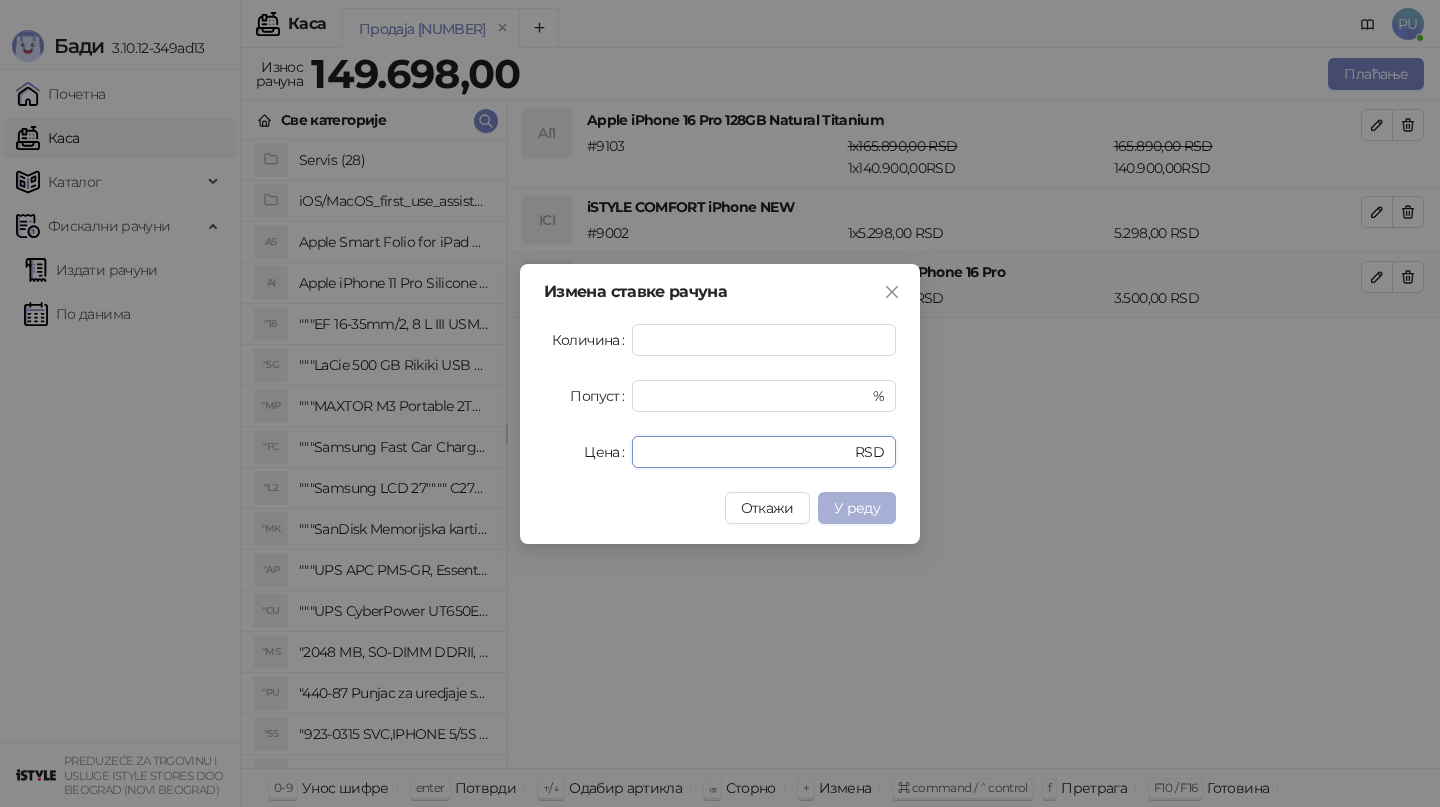 type on "*" 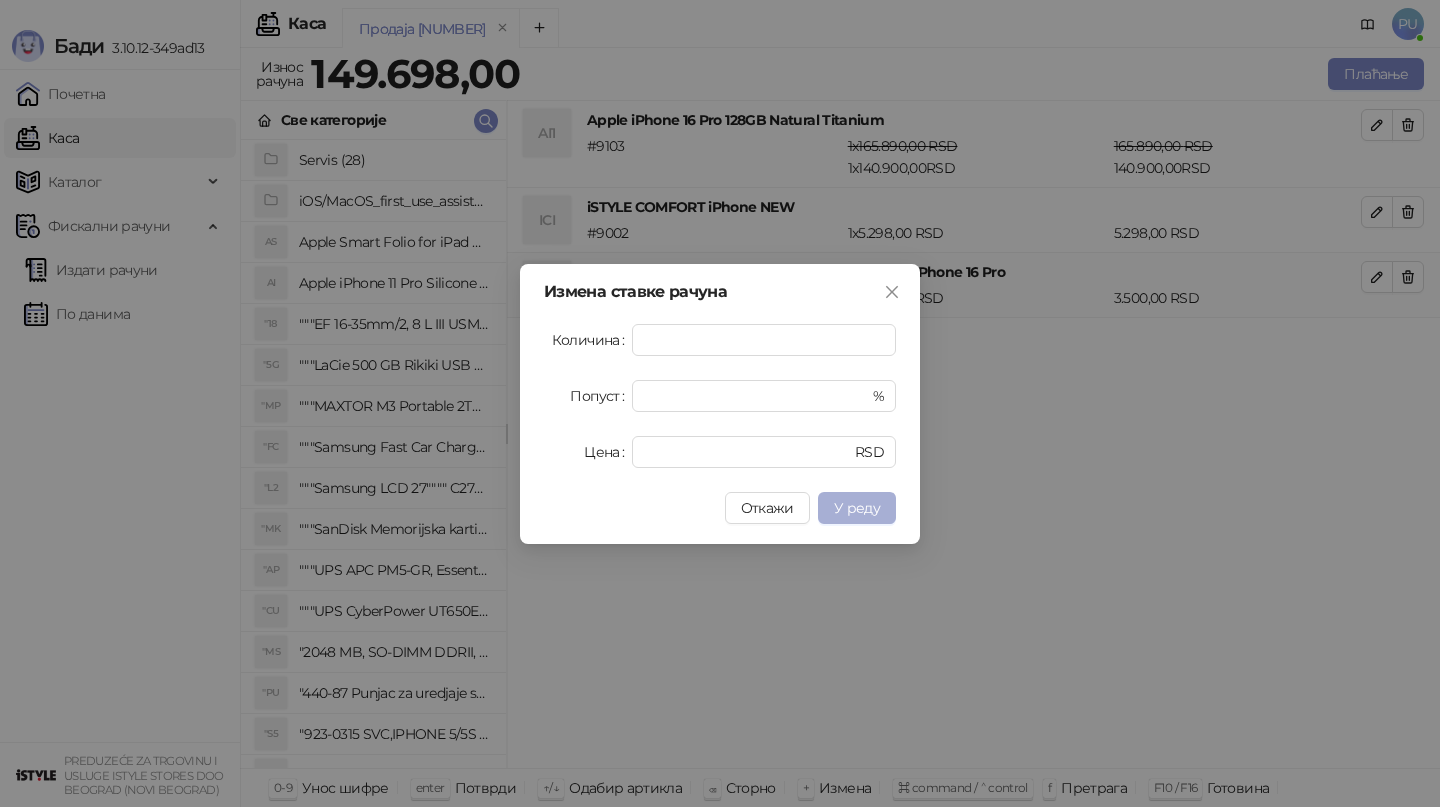 click on "У реду" at bounding box center [857, 508] 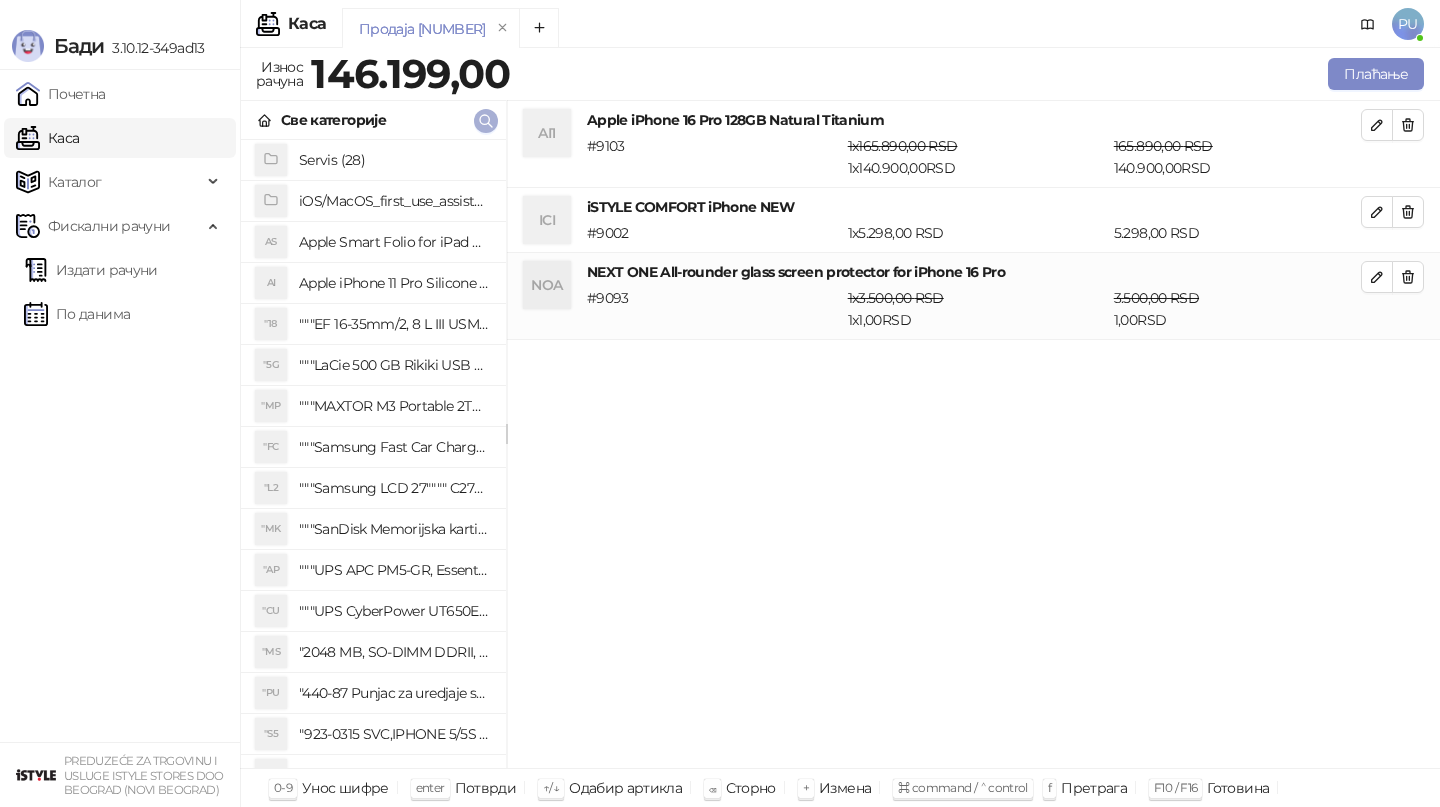 click 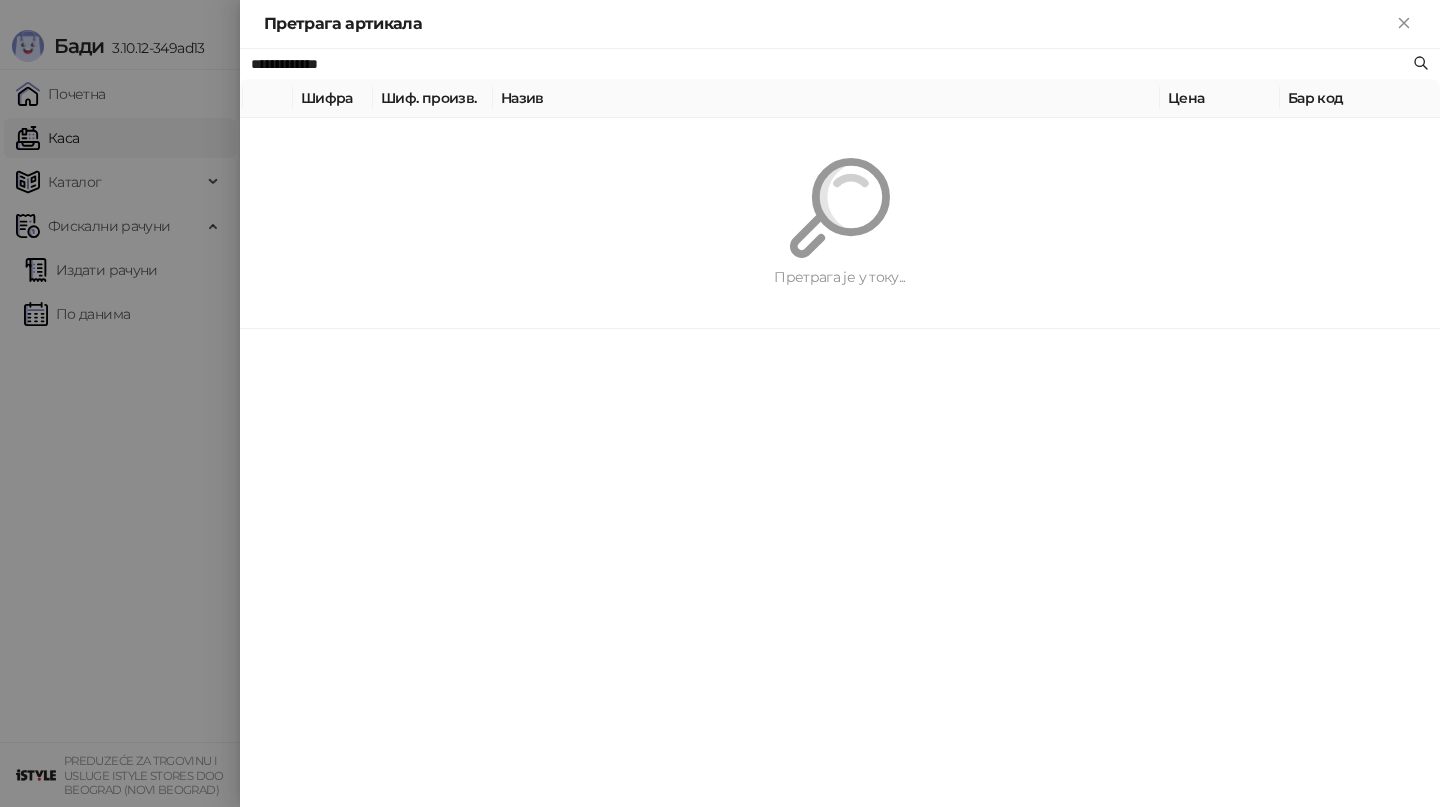 paste 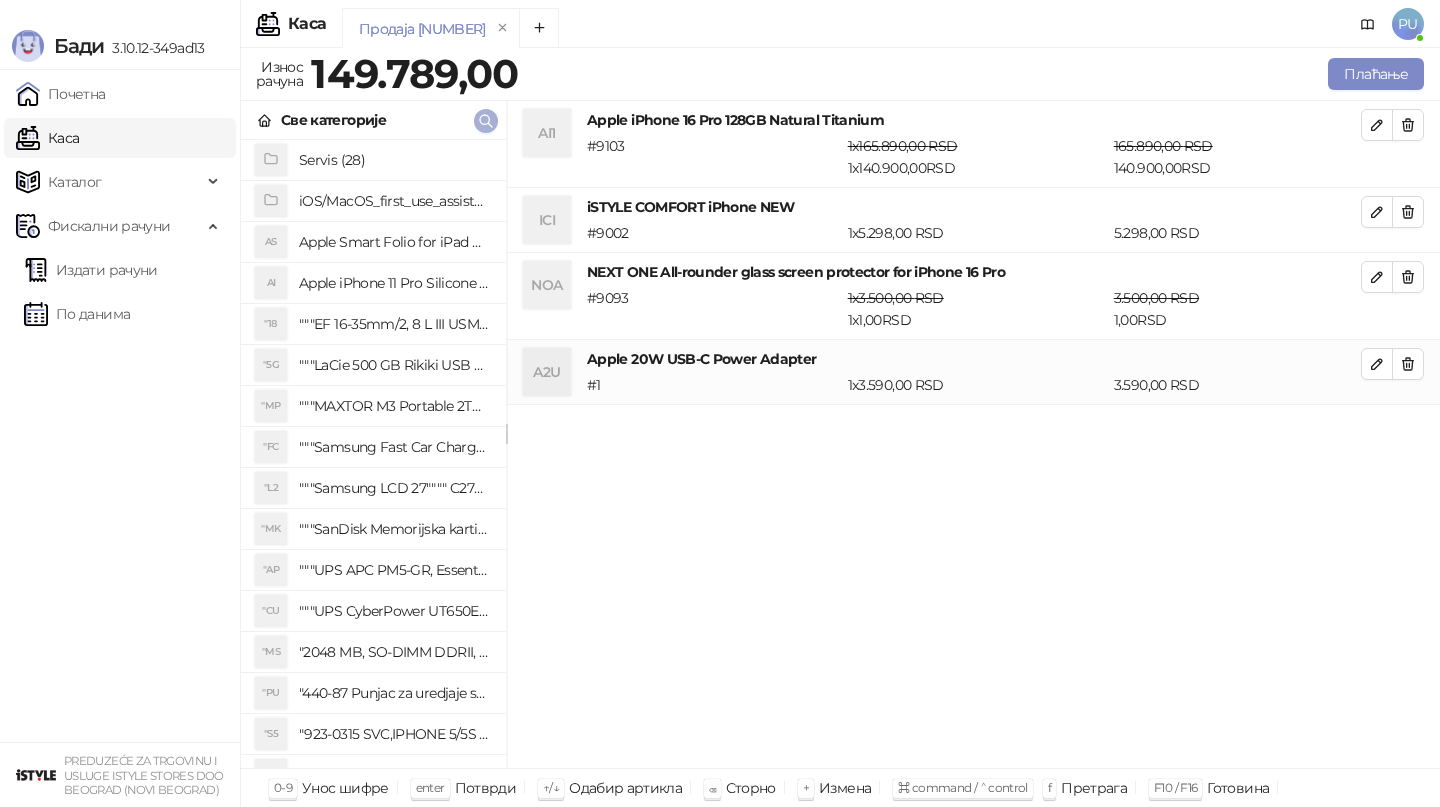 click at bounding box center [486, 121] 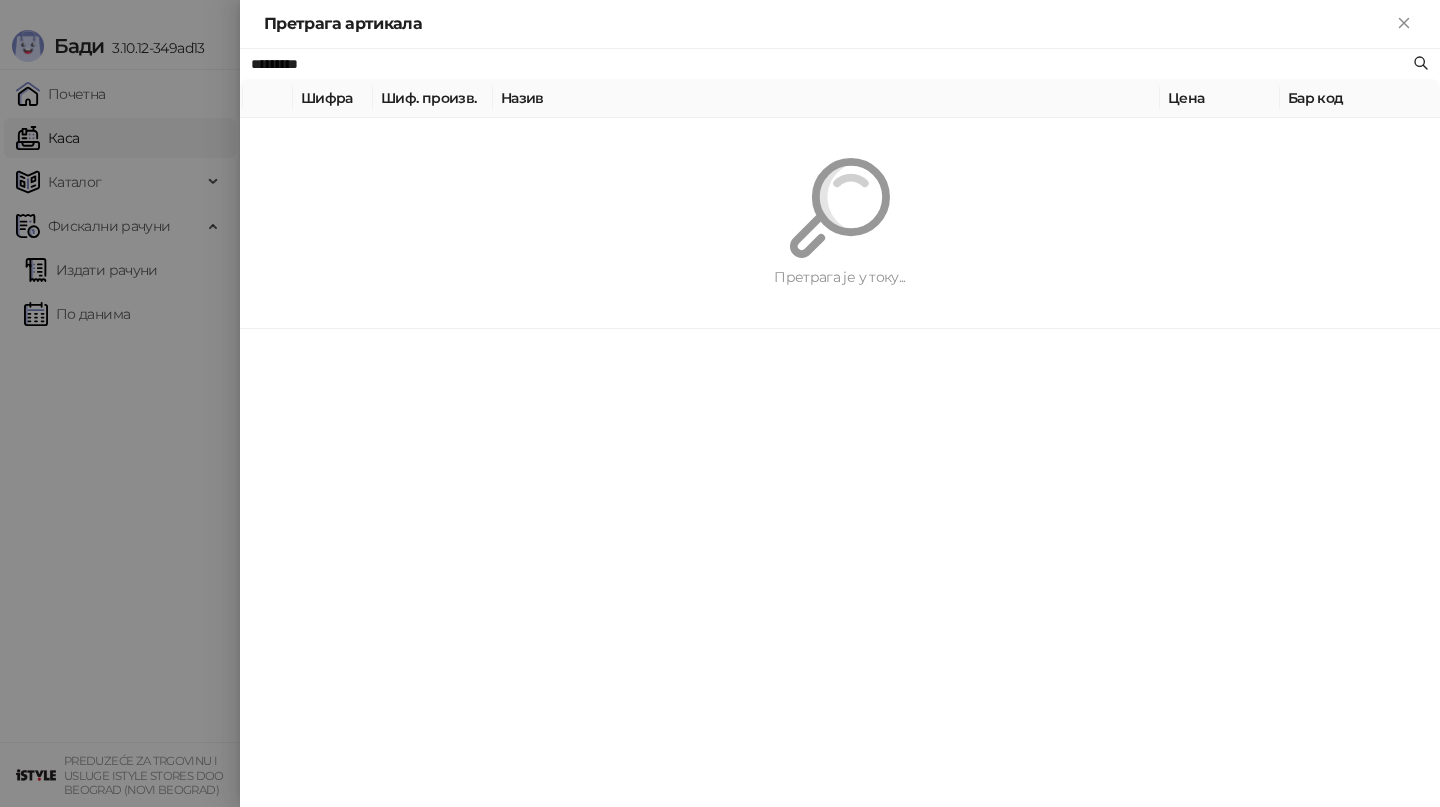 paste on "**********" 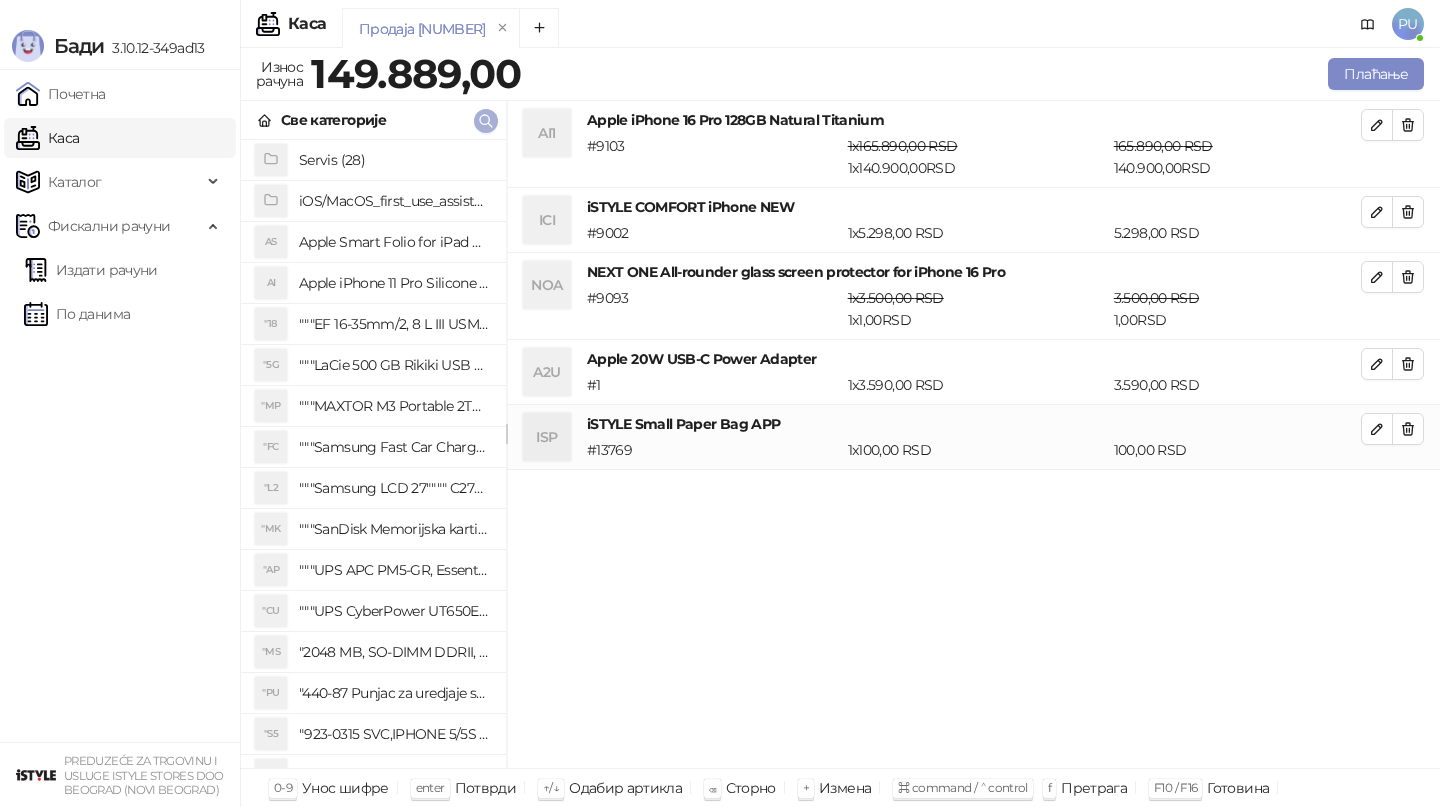 click 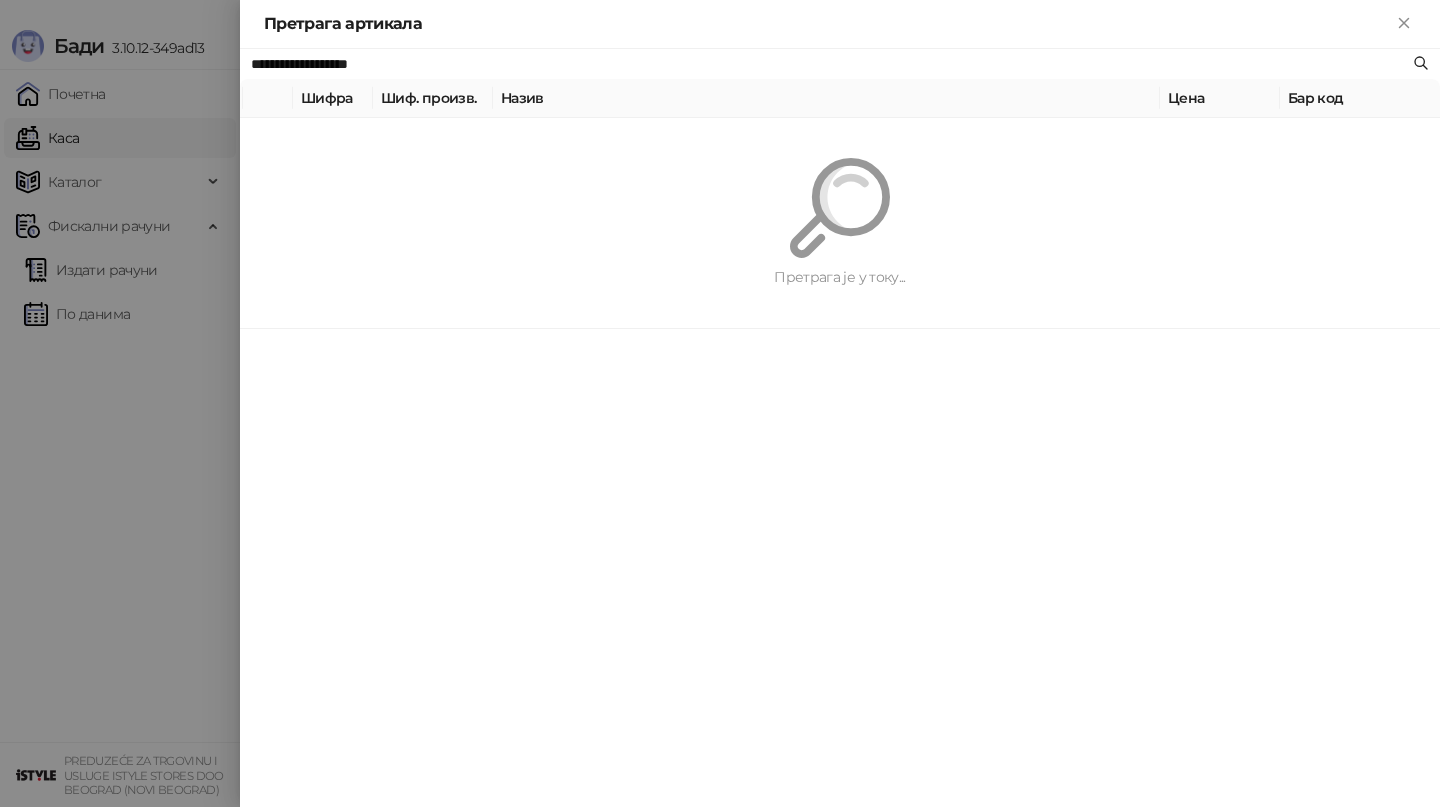 paste 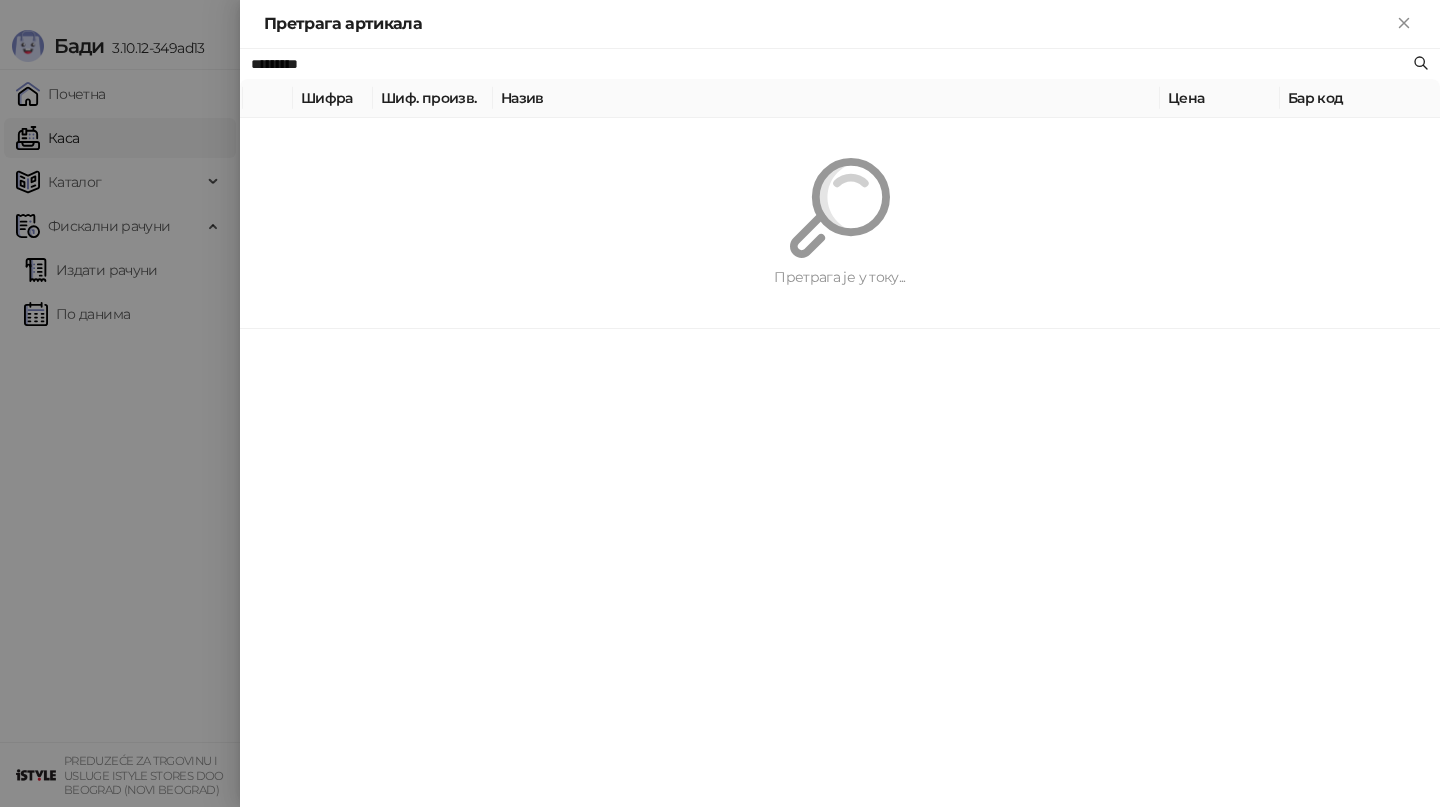 type on "*********" 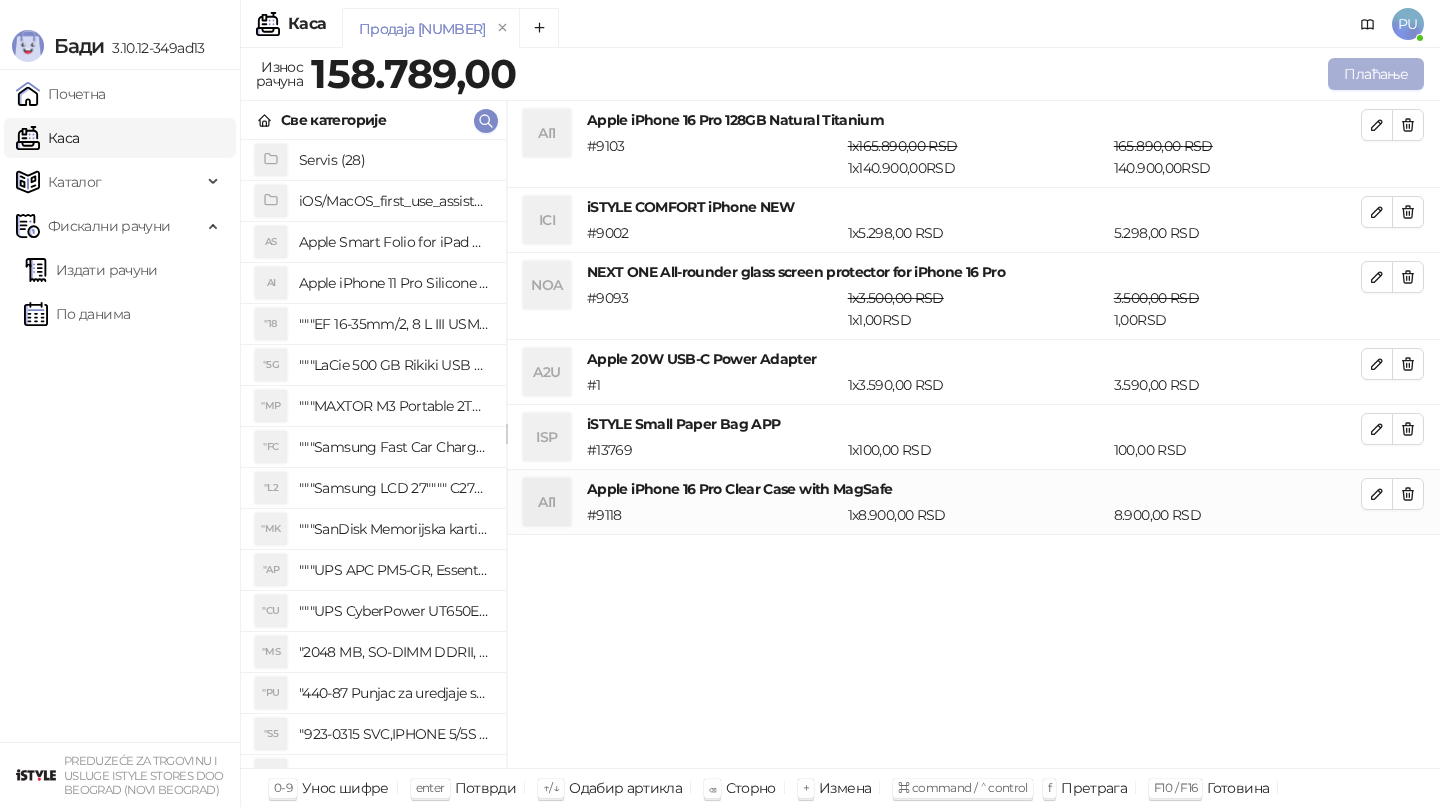click on "Плаћање" at bounding box center (1376, 74) 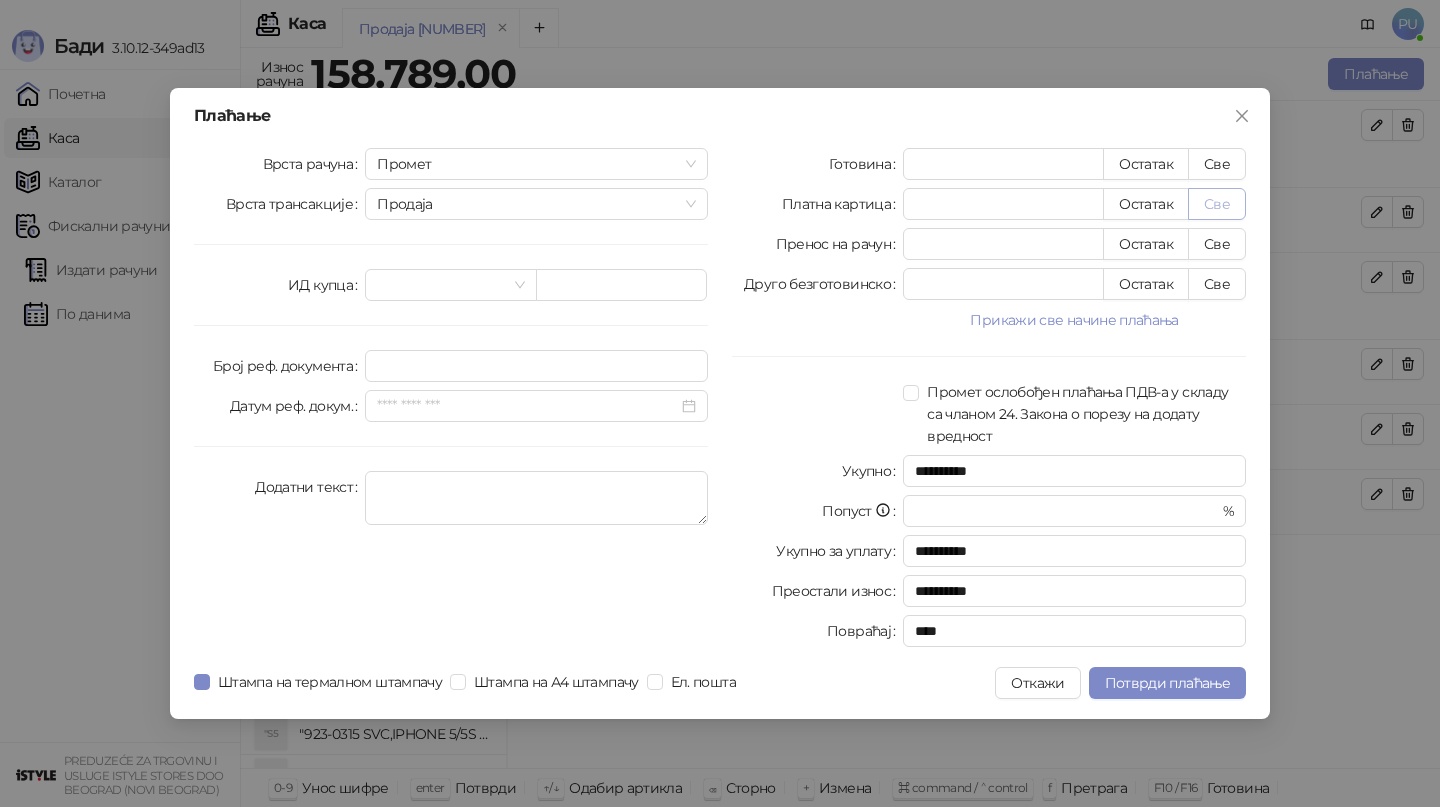 click on "Све" at bounding box center [1217, 204] 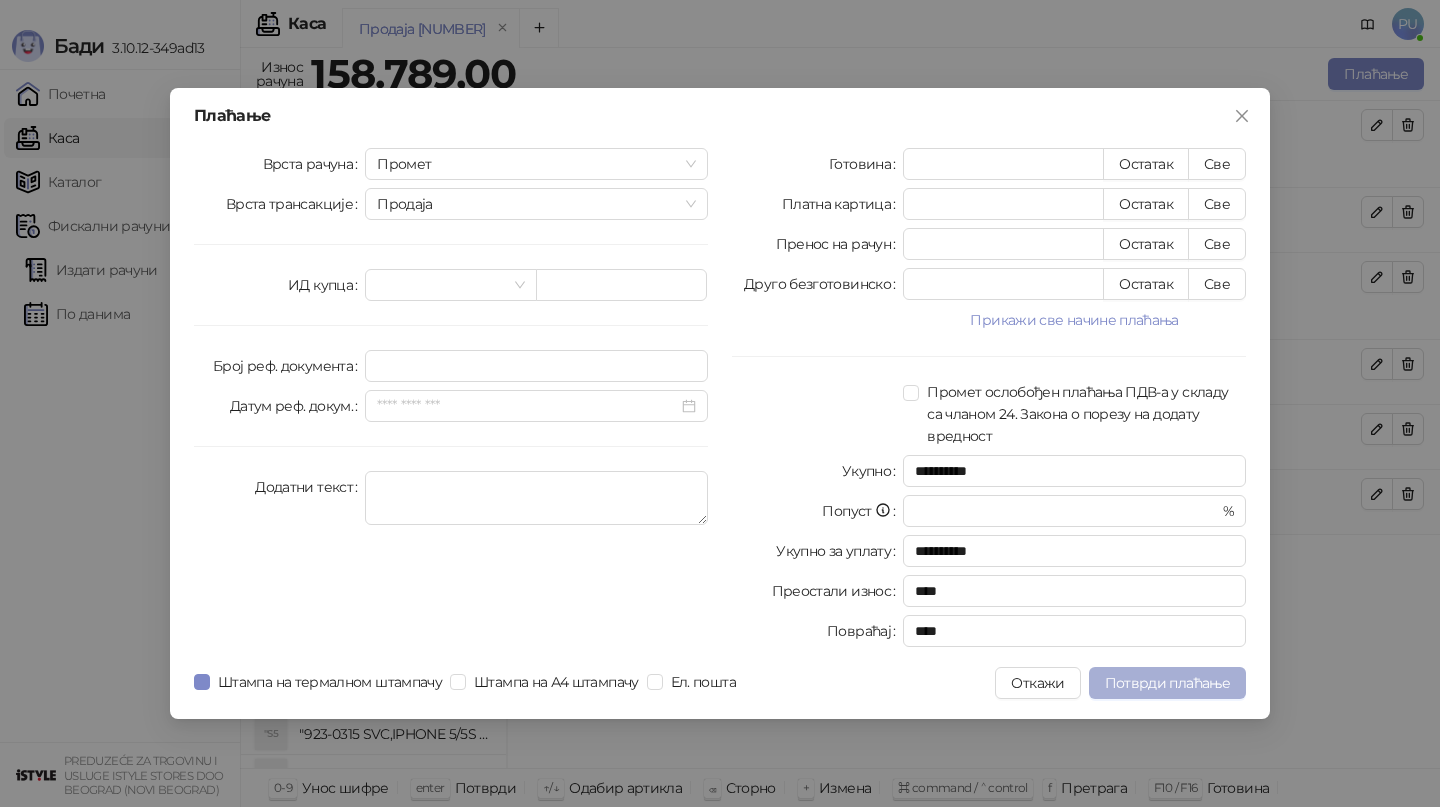 click on "Потврди плаћање" at bounding box center (1167, 683) 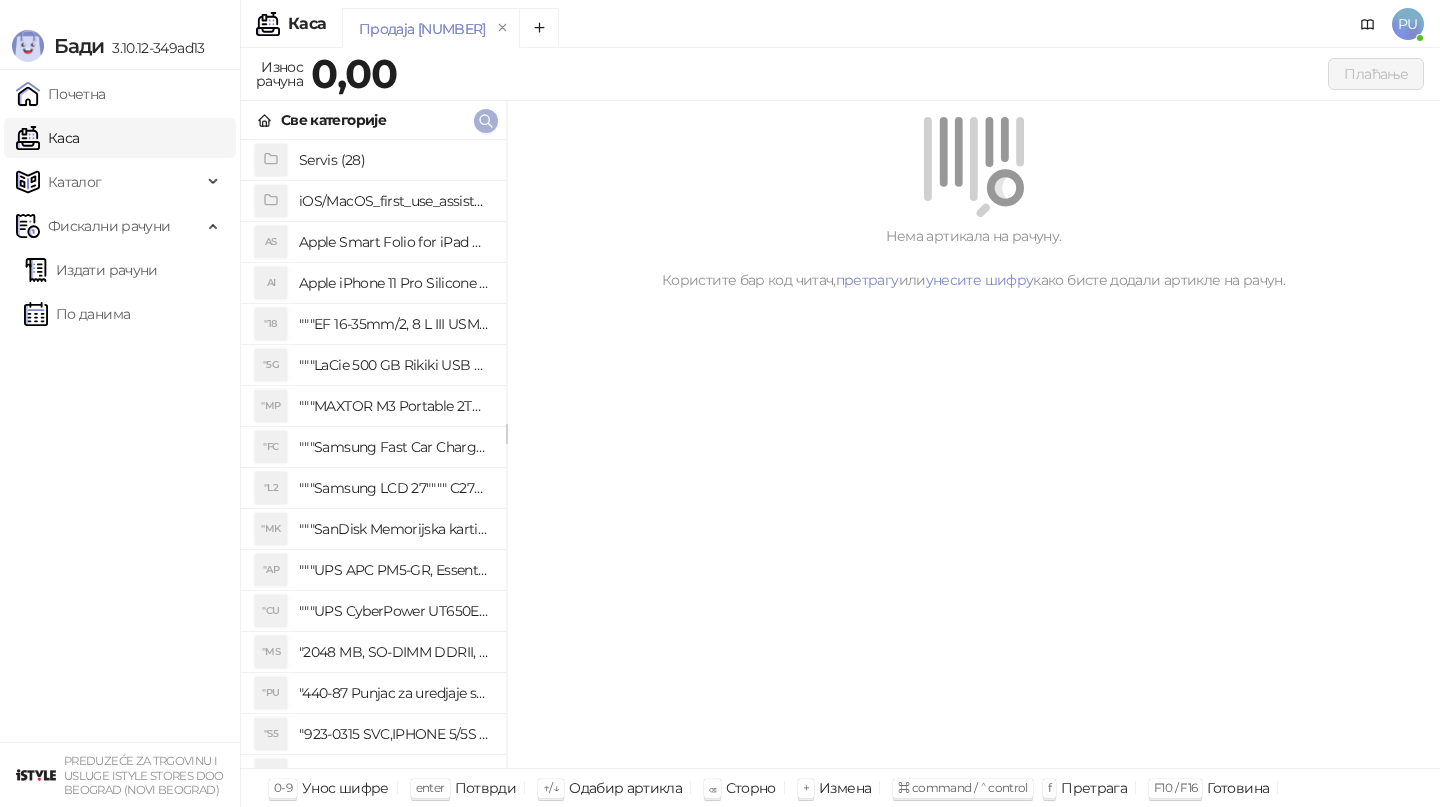 click at bounding box center [486, 121] 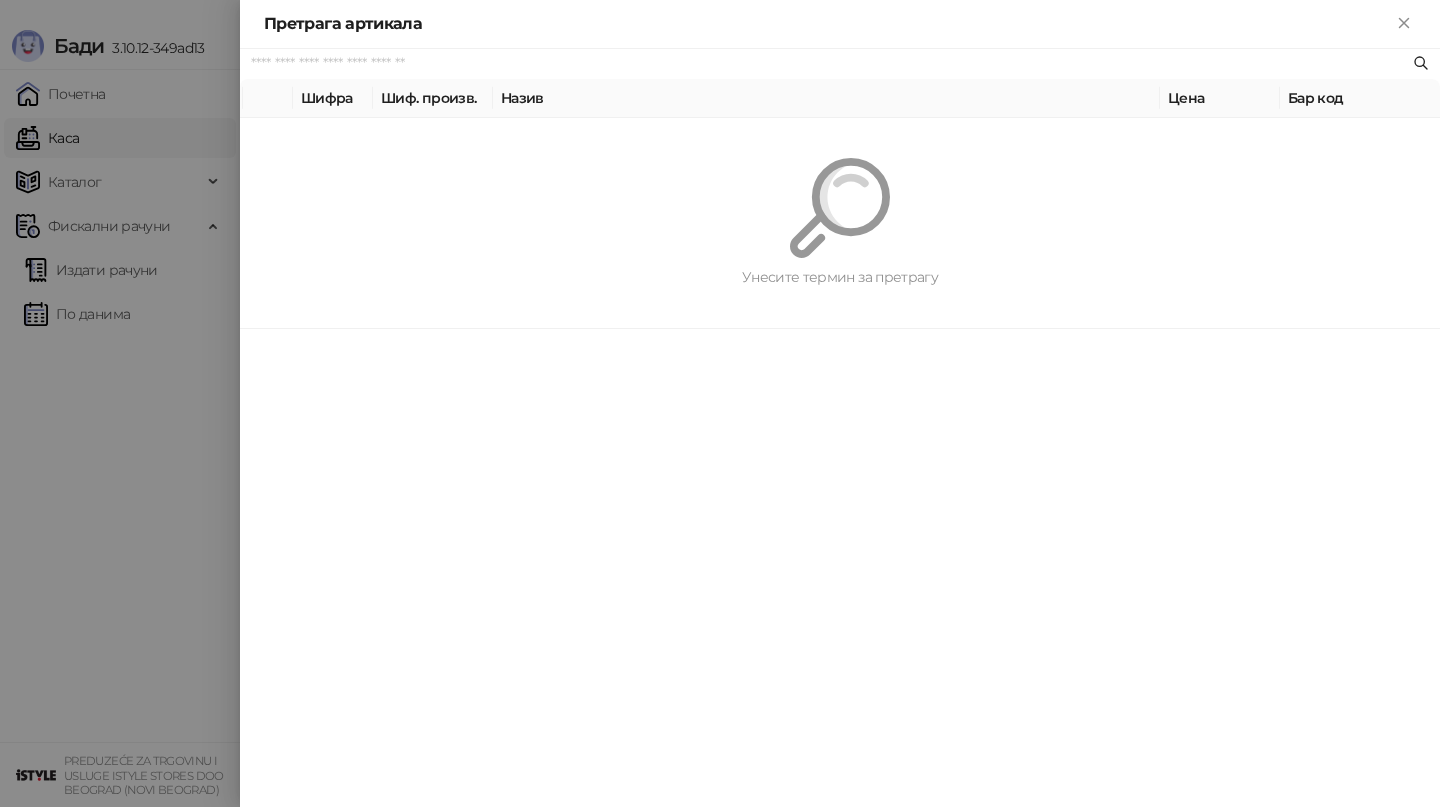 paste on "*********" 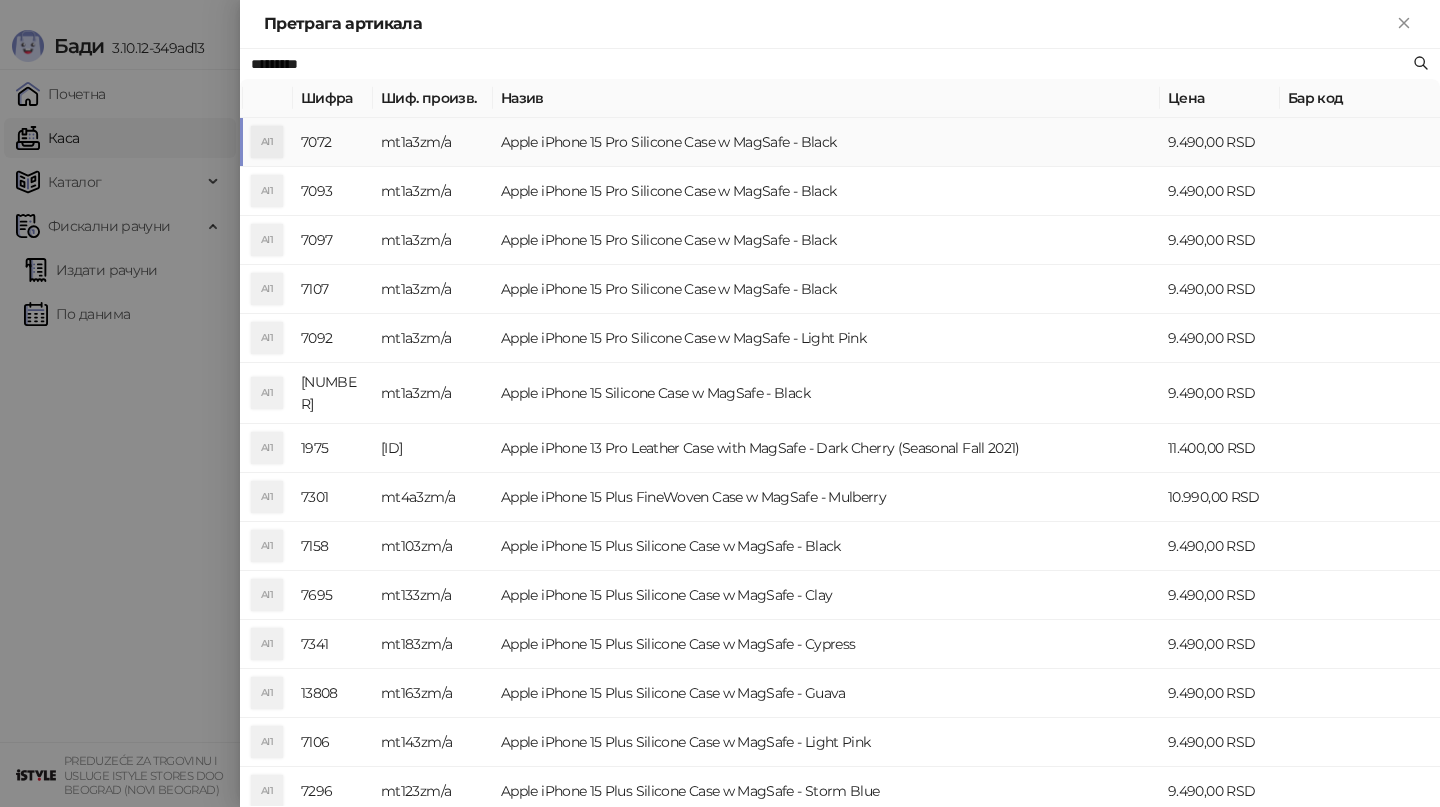 type on "*********" 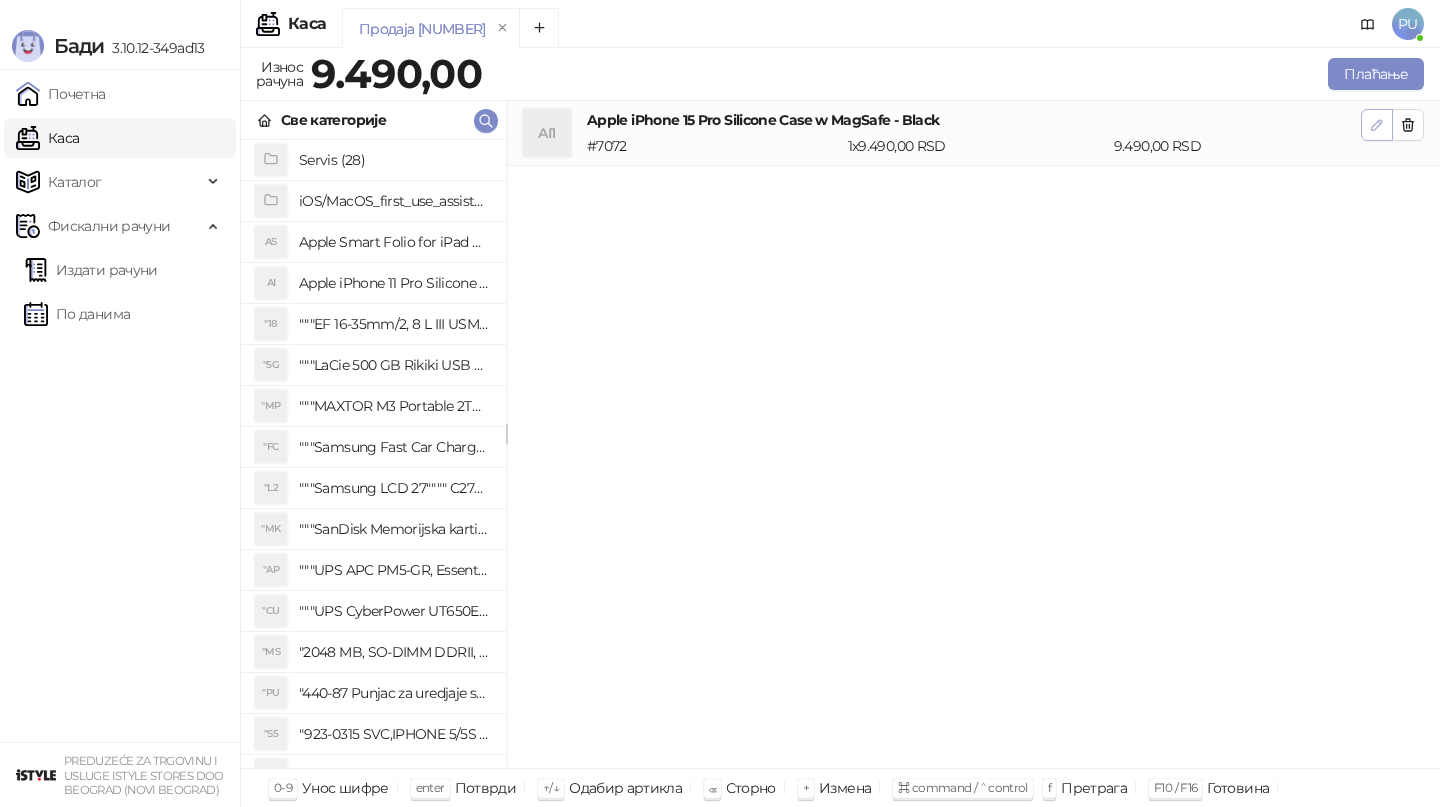 click 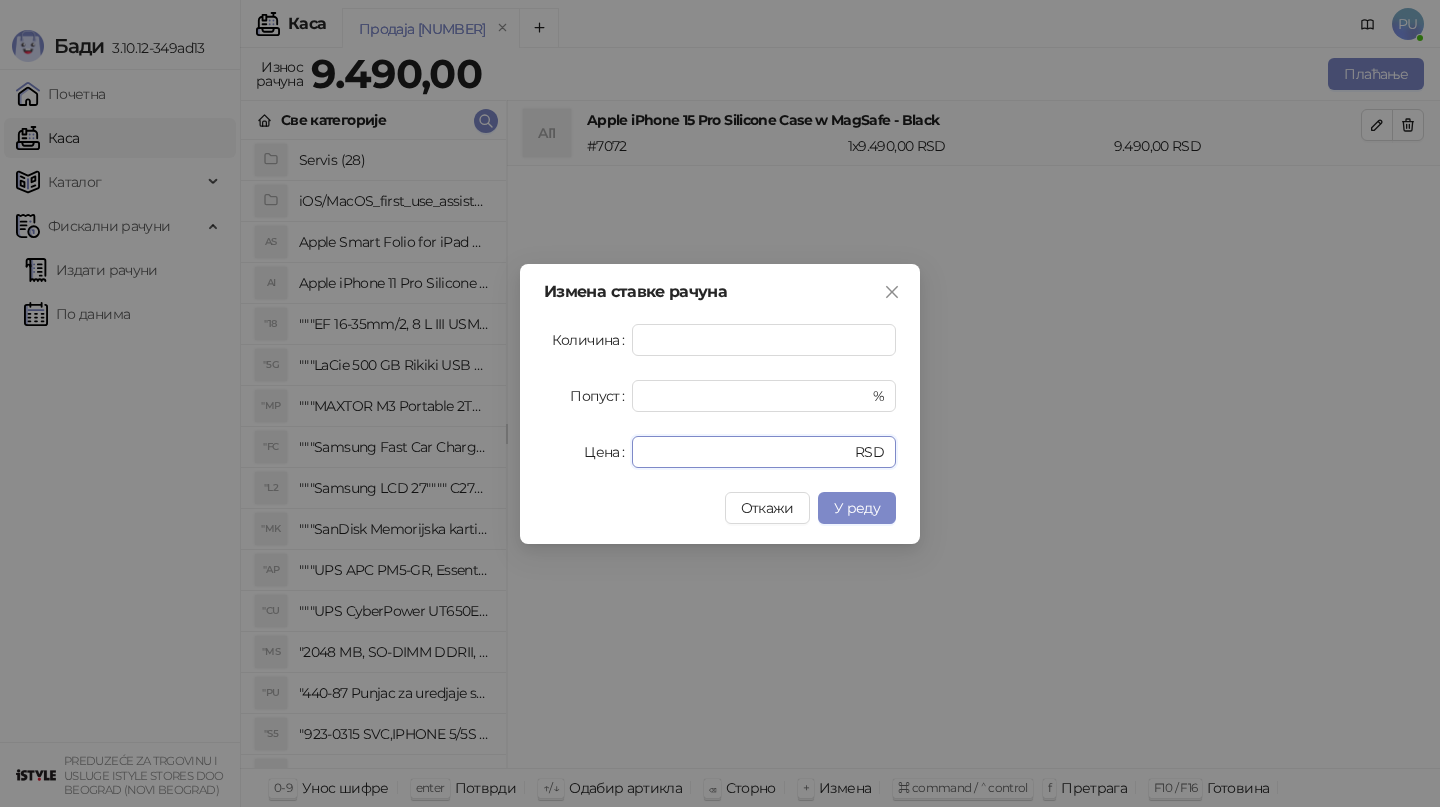 drag, startPoint x: 713, startPoint y: 446, endPoint x: 434, endPoint y: 441, distance: 279.0448 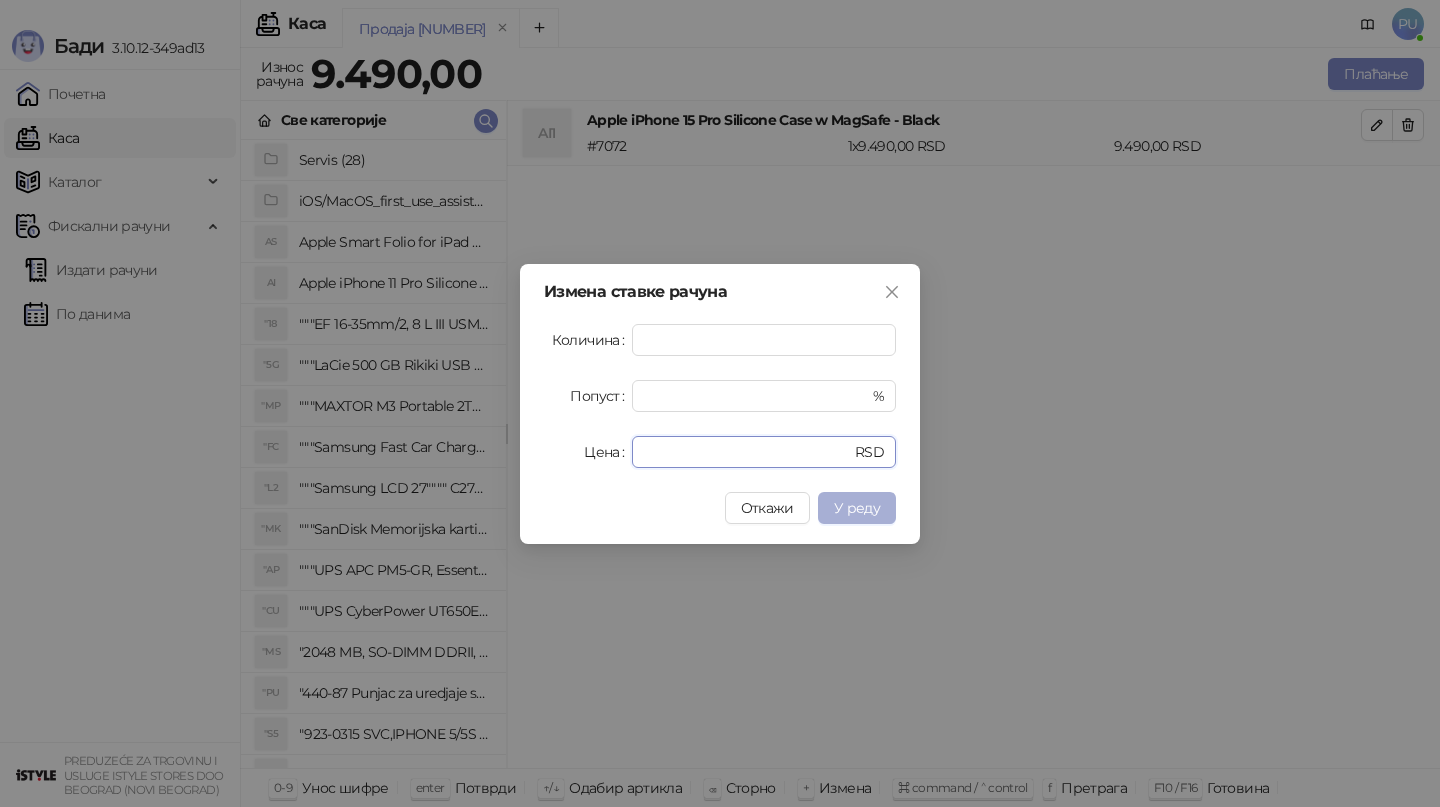 type on "****" 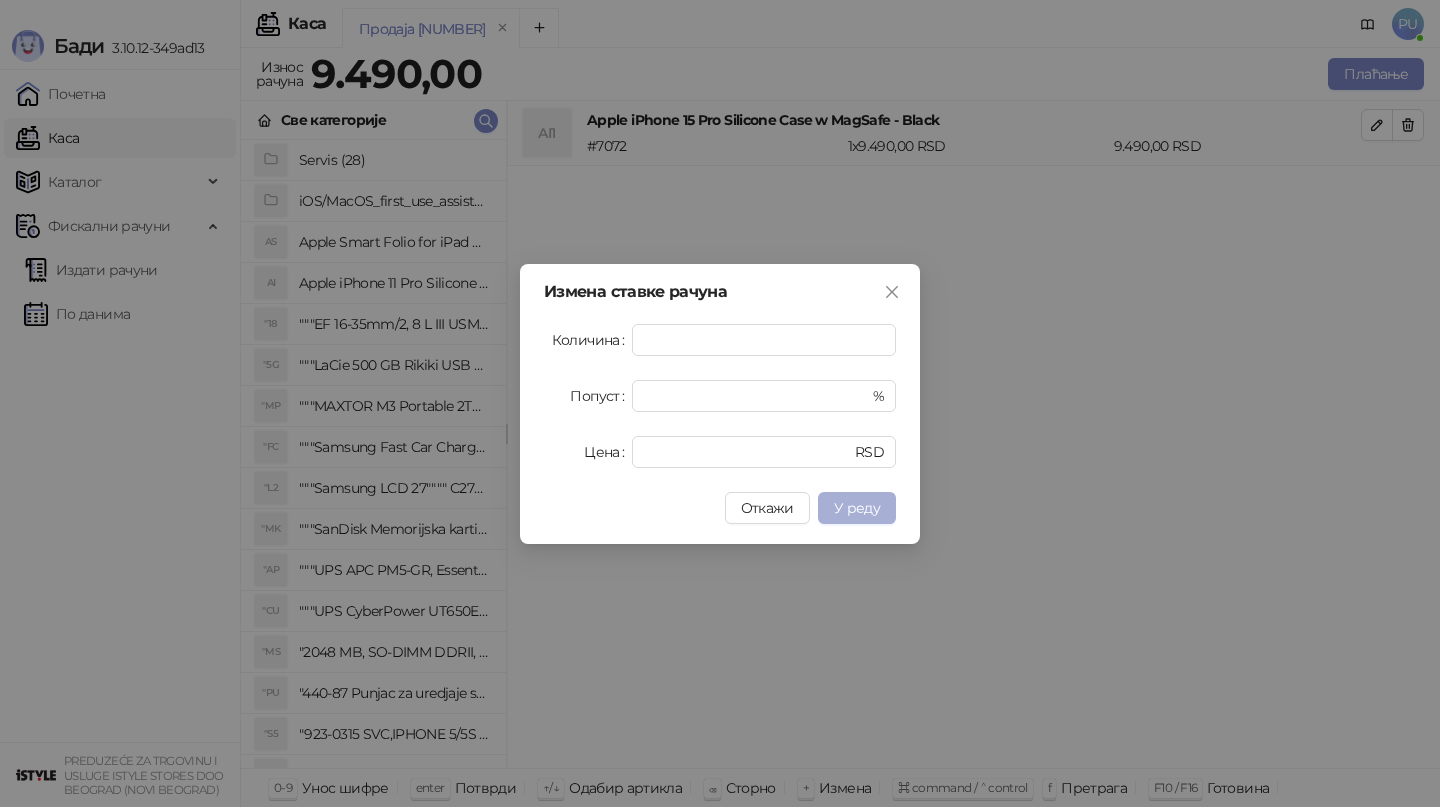 click on "У реду" at bounding box center [857, 508] 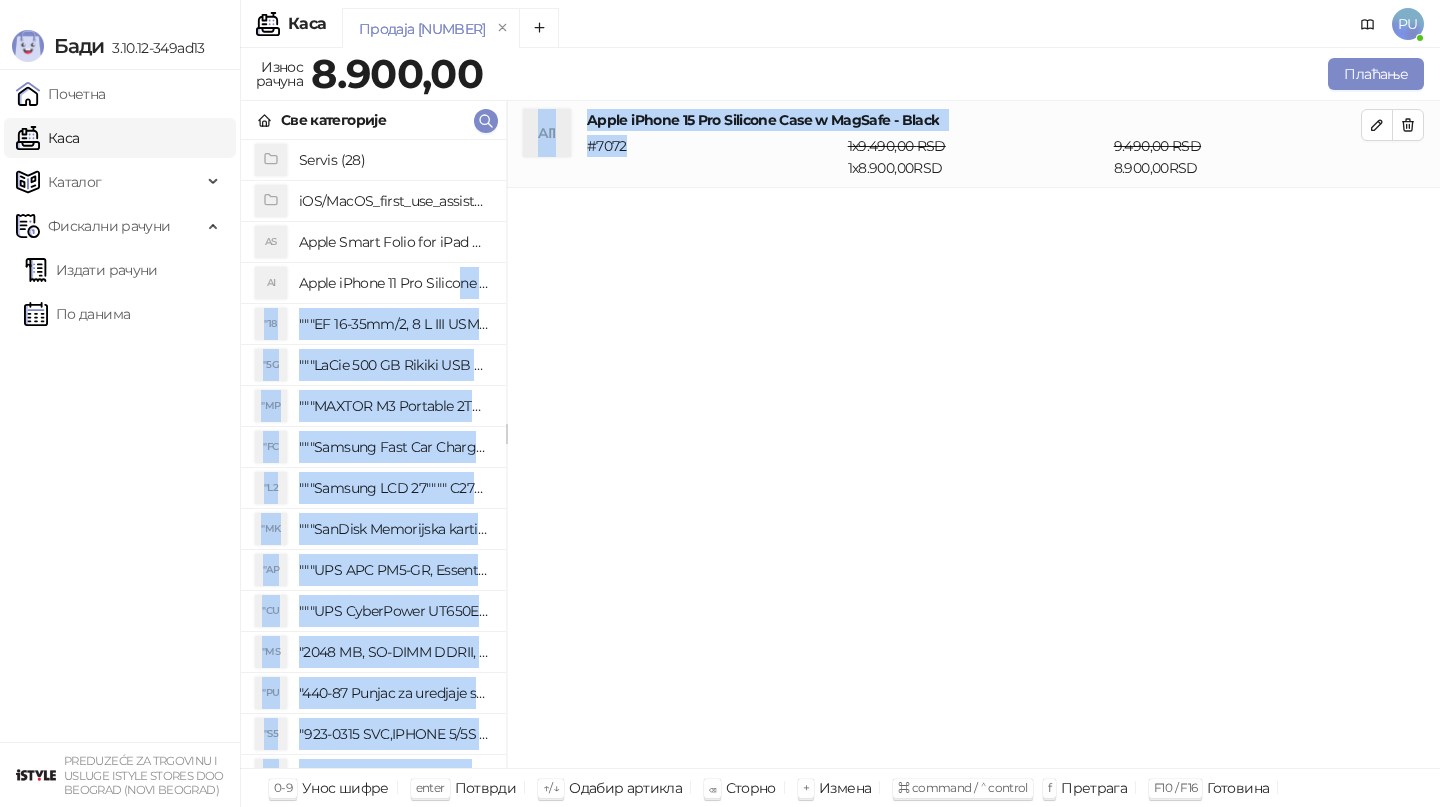 drag, startPoint x: 452, startPoint y: 272, endPoint x: 1232, endPoint y: 86, distance: 801.8703 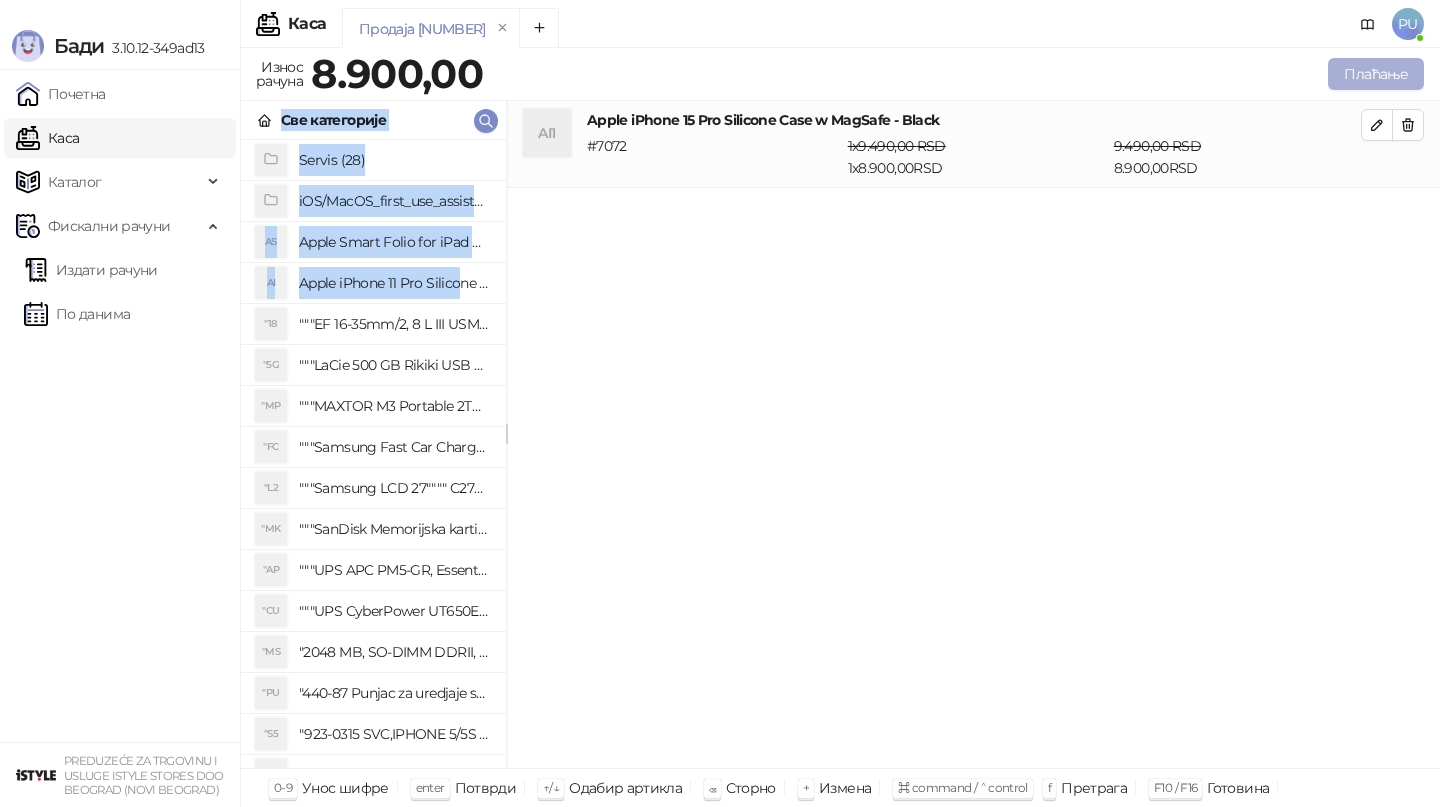 click on "Плаћање" at bounding box center [1376, 74] 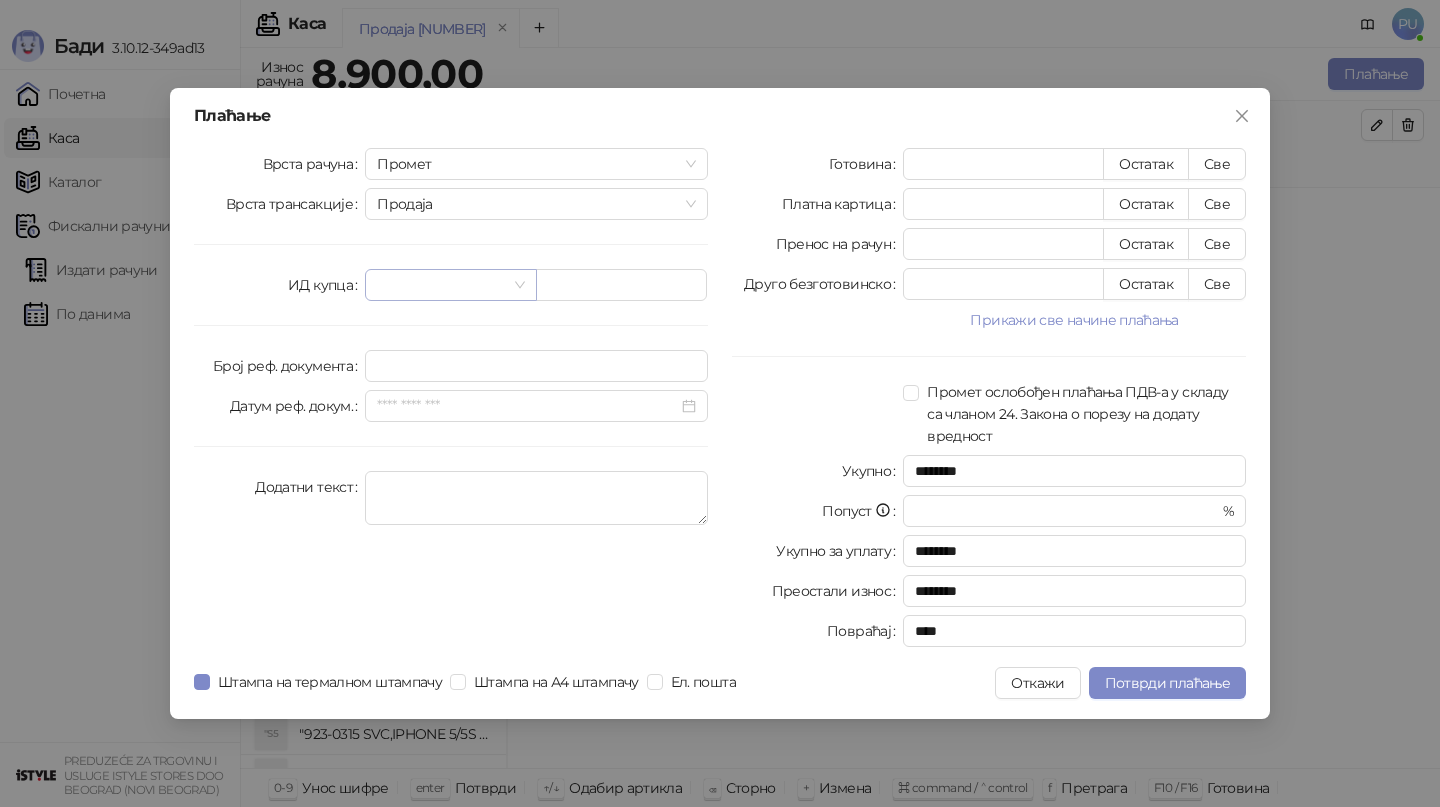 click at bounding box center (450, 285) 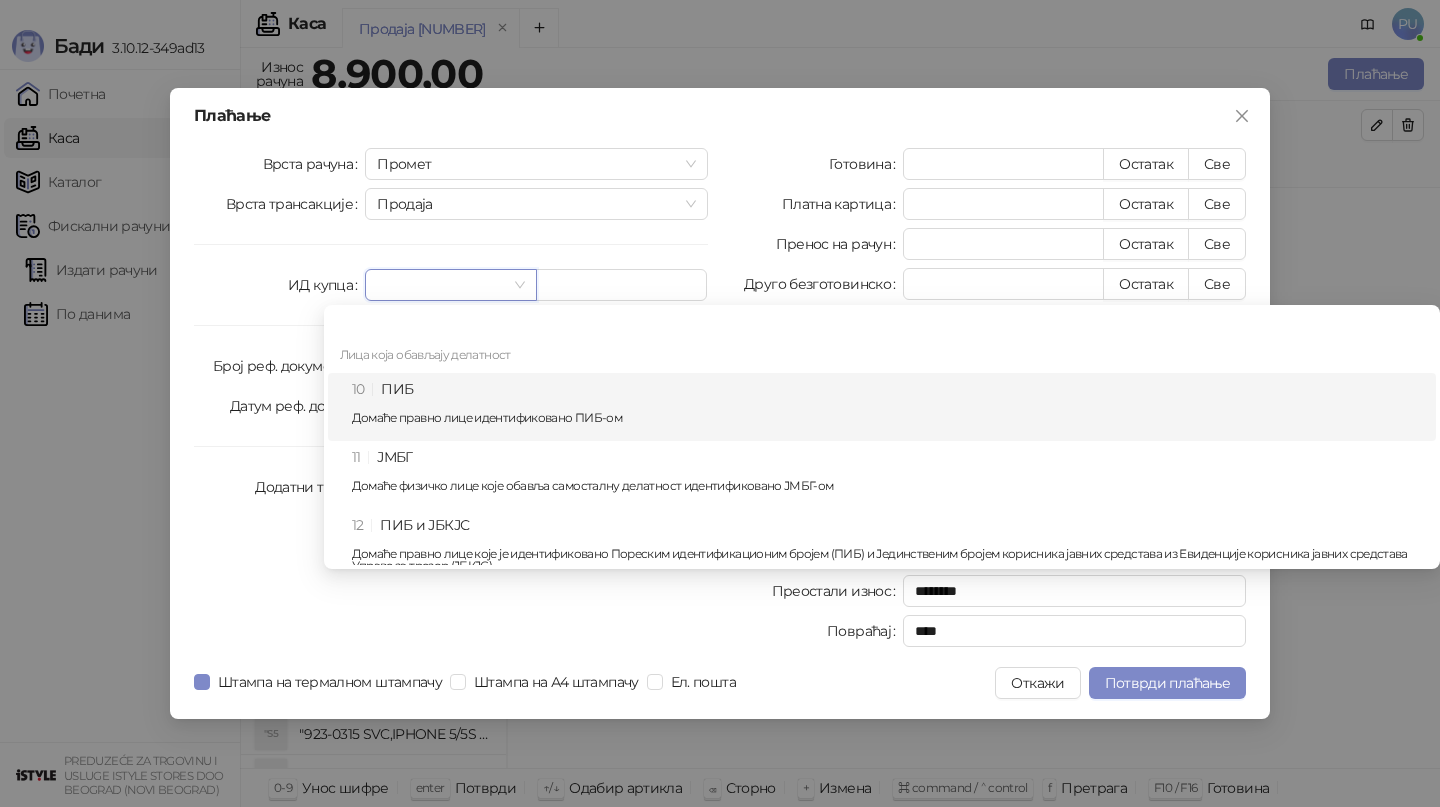 click on "10 ПИБ Домаће правно лице идентификовано ПИБ-ом" at bounding box center [888, 407] 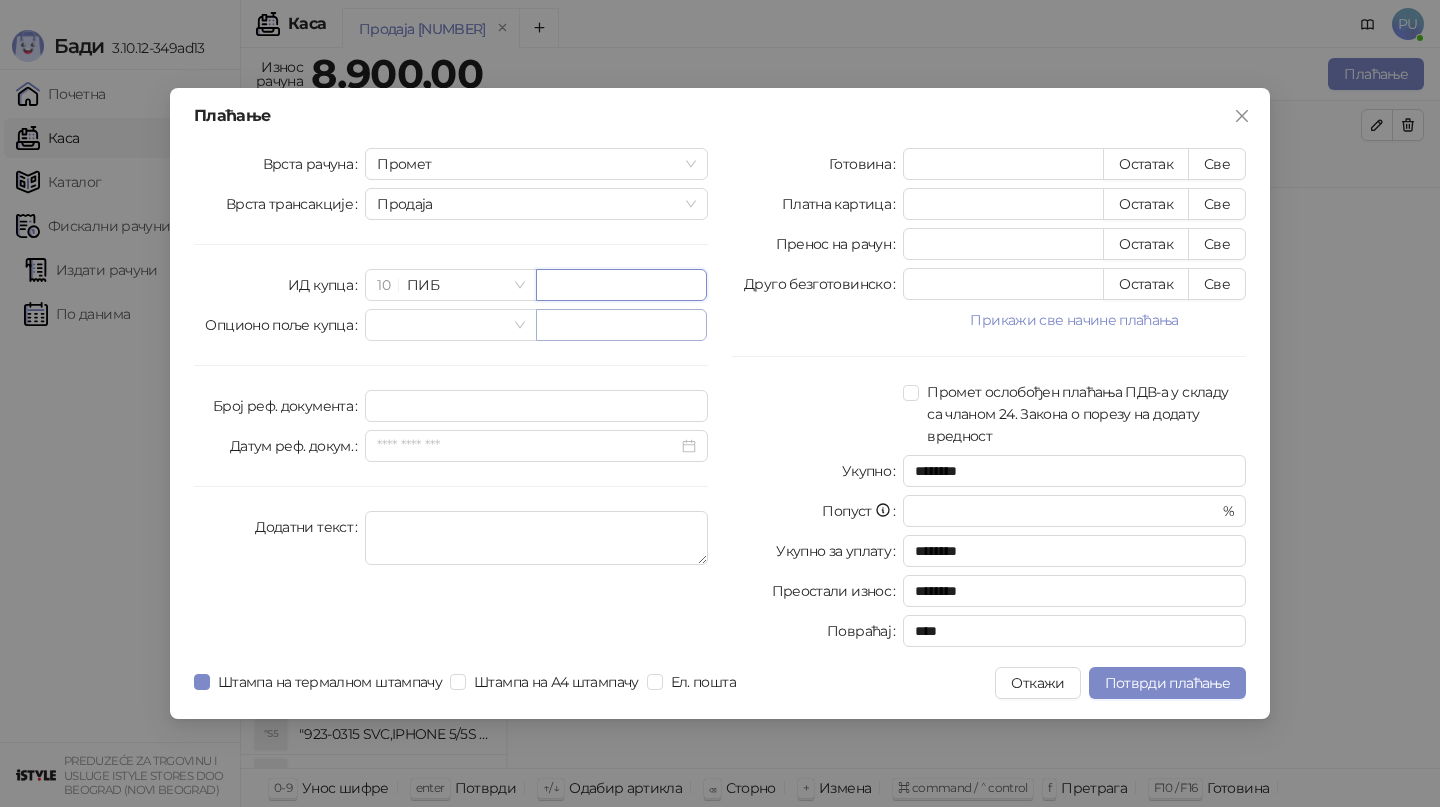 paste on "*********" 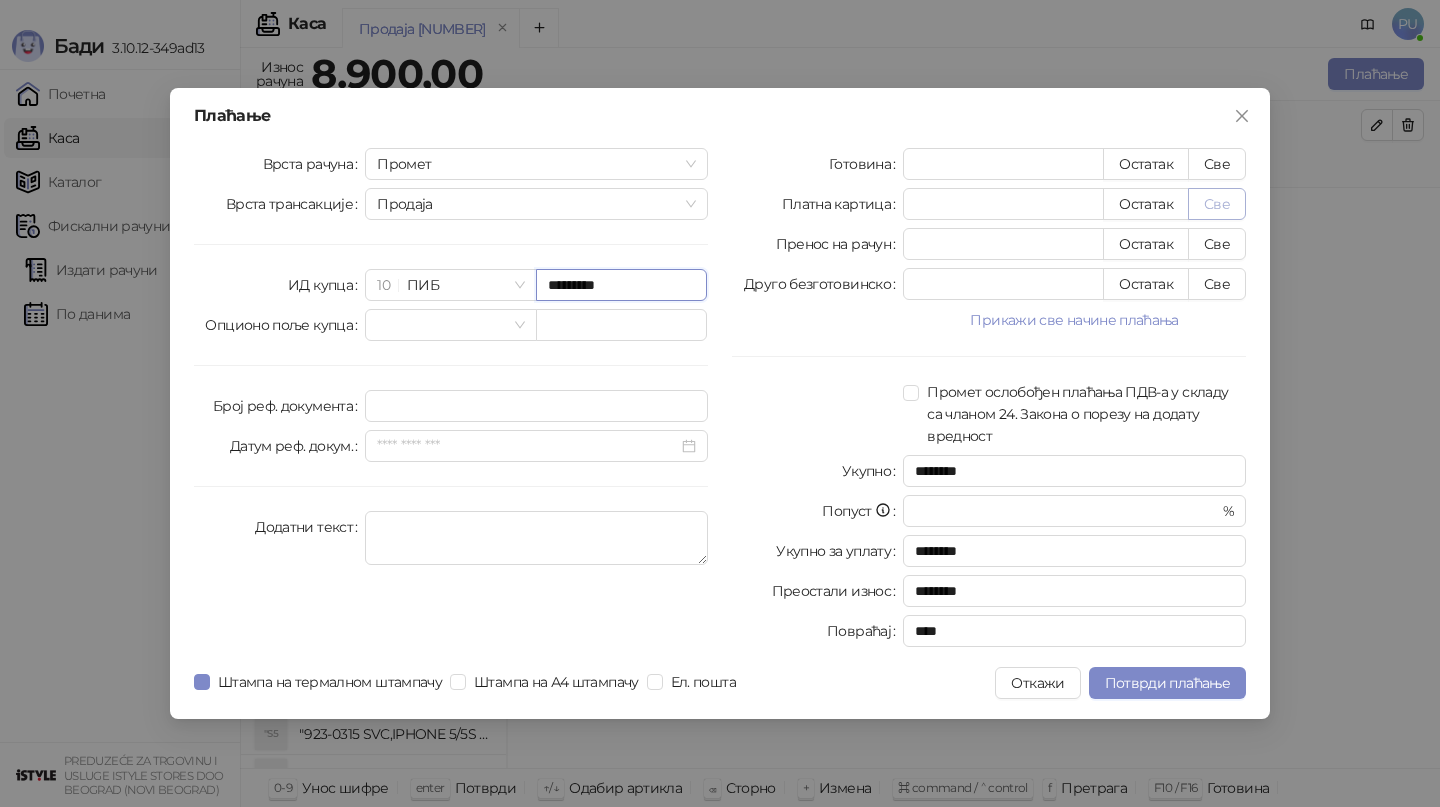 type on "*********" 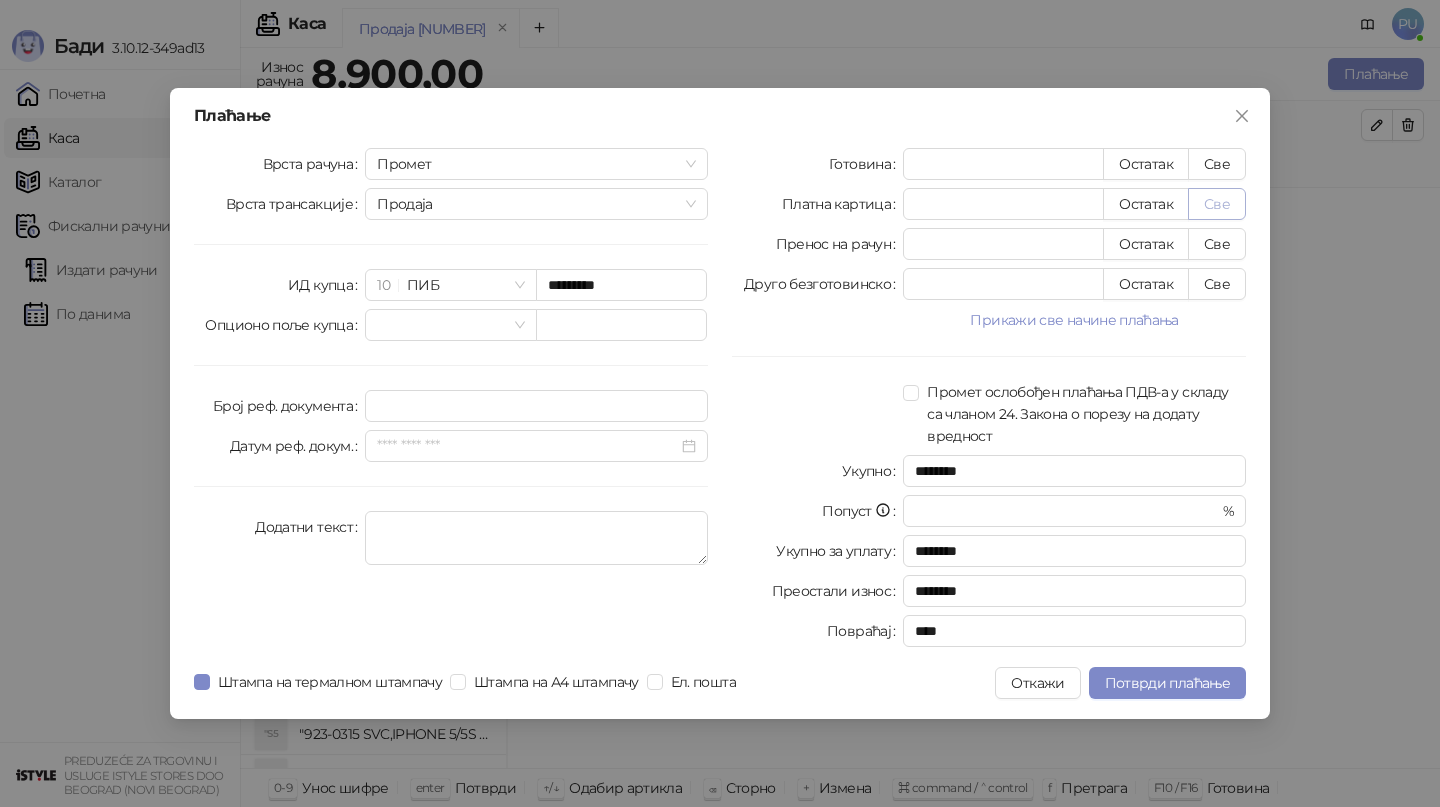 click on "Све" at bounding box center [1217, 204] 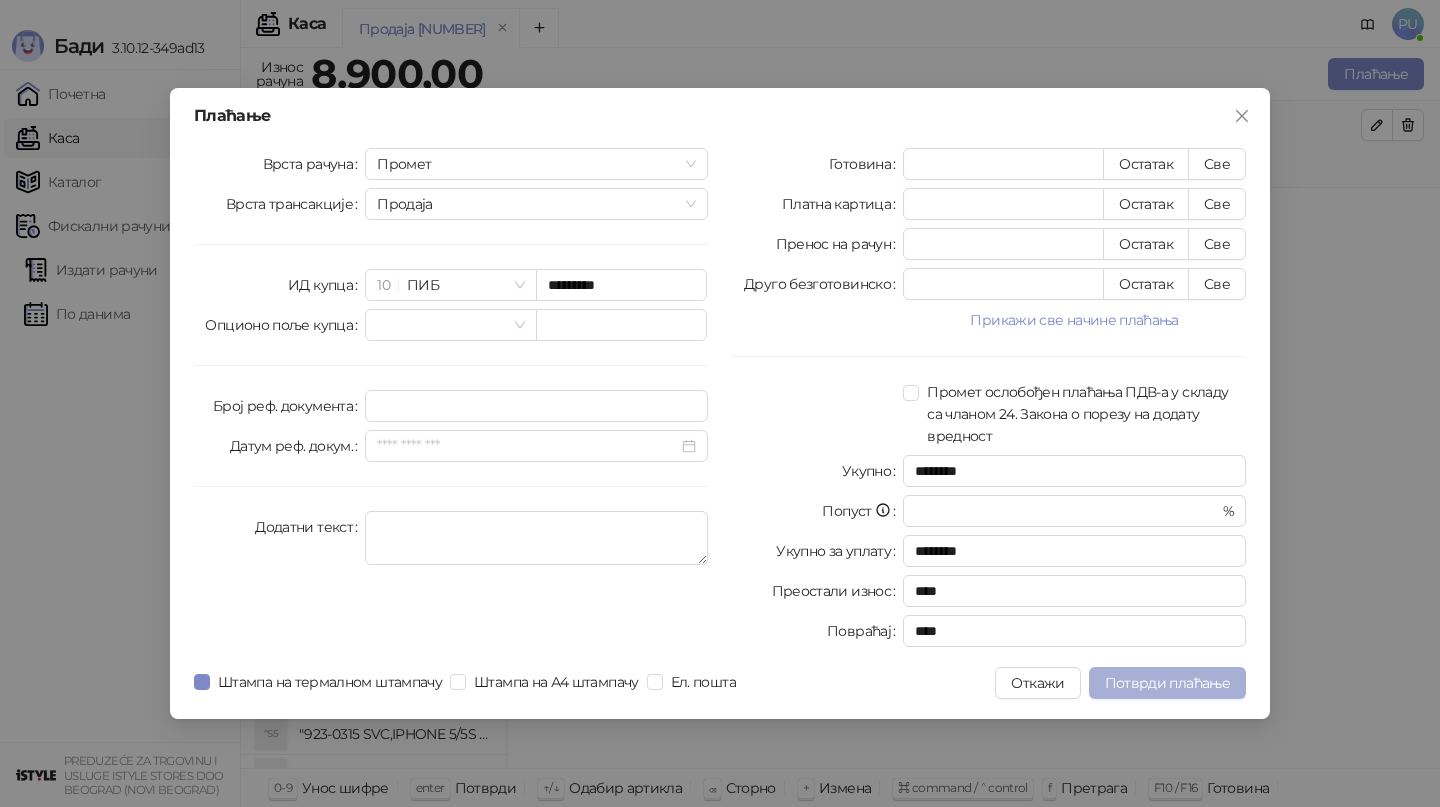 click on "Потврди плаћање" at bounding box center [1167, 683] 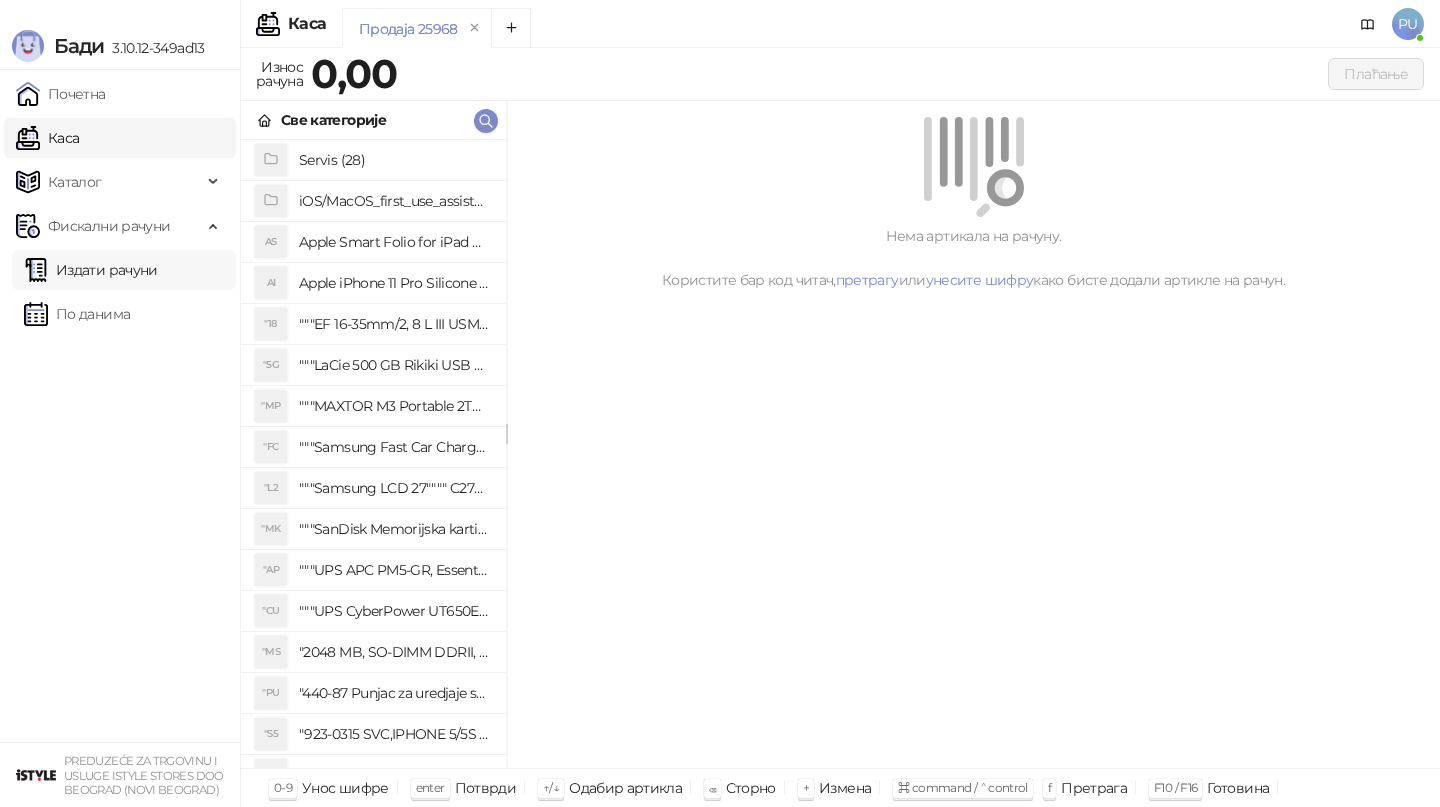 click on "Издати рачуни" at bounding box center [91, 270] 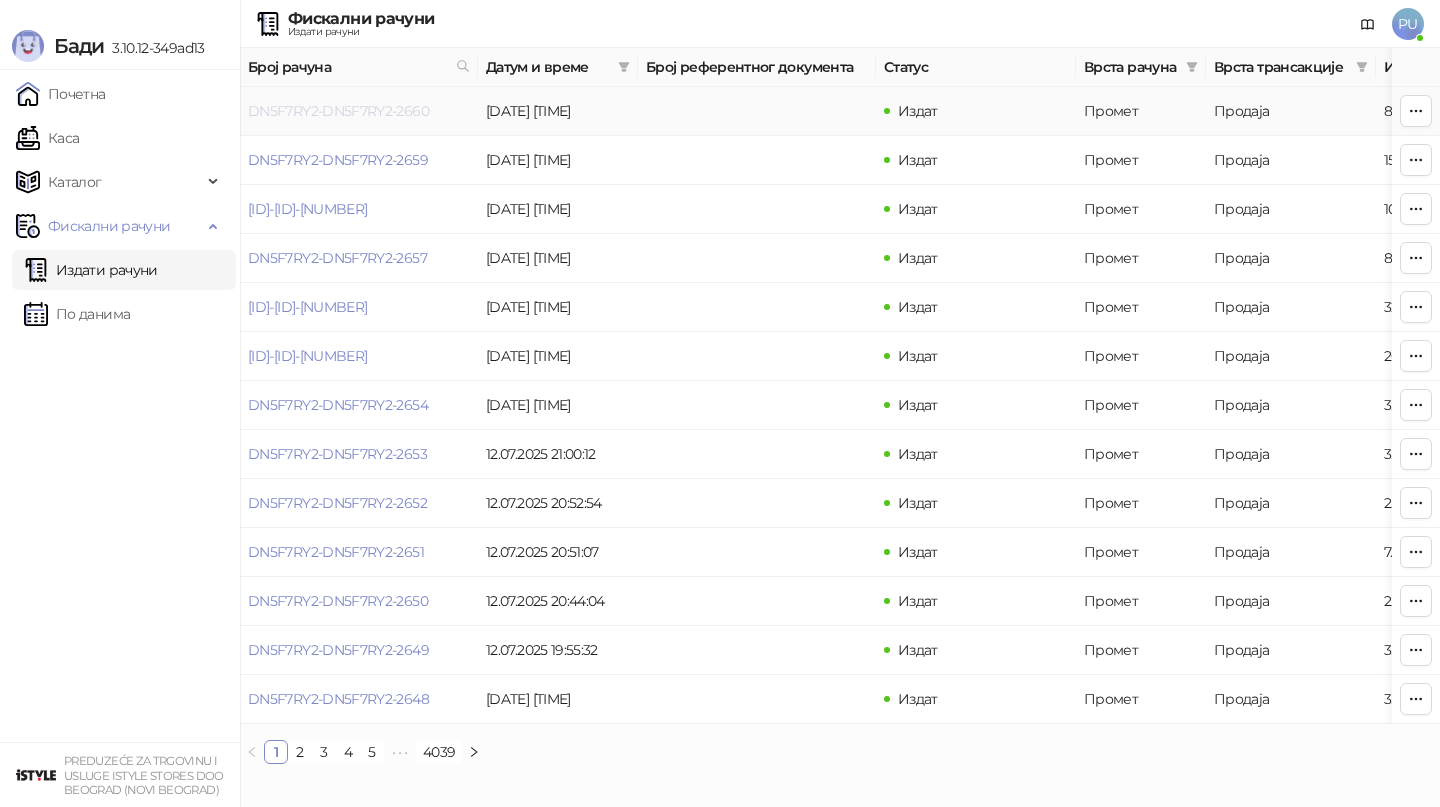 click on "DN5F7RY2-DN5F7RY2-2660" at bounding box center (338, 111) 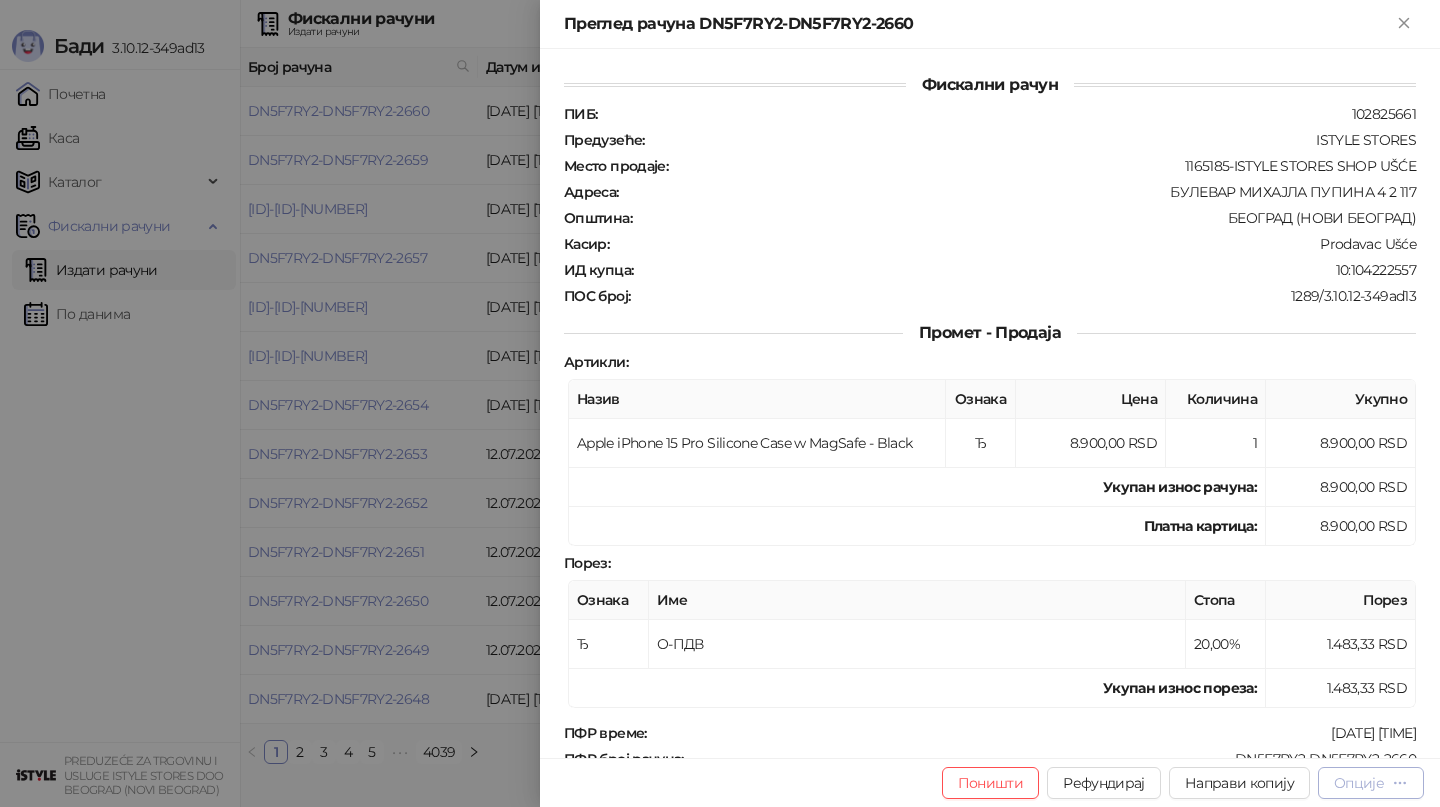 click on "Опције" at bounding box center [1359, 783] 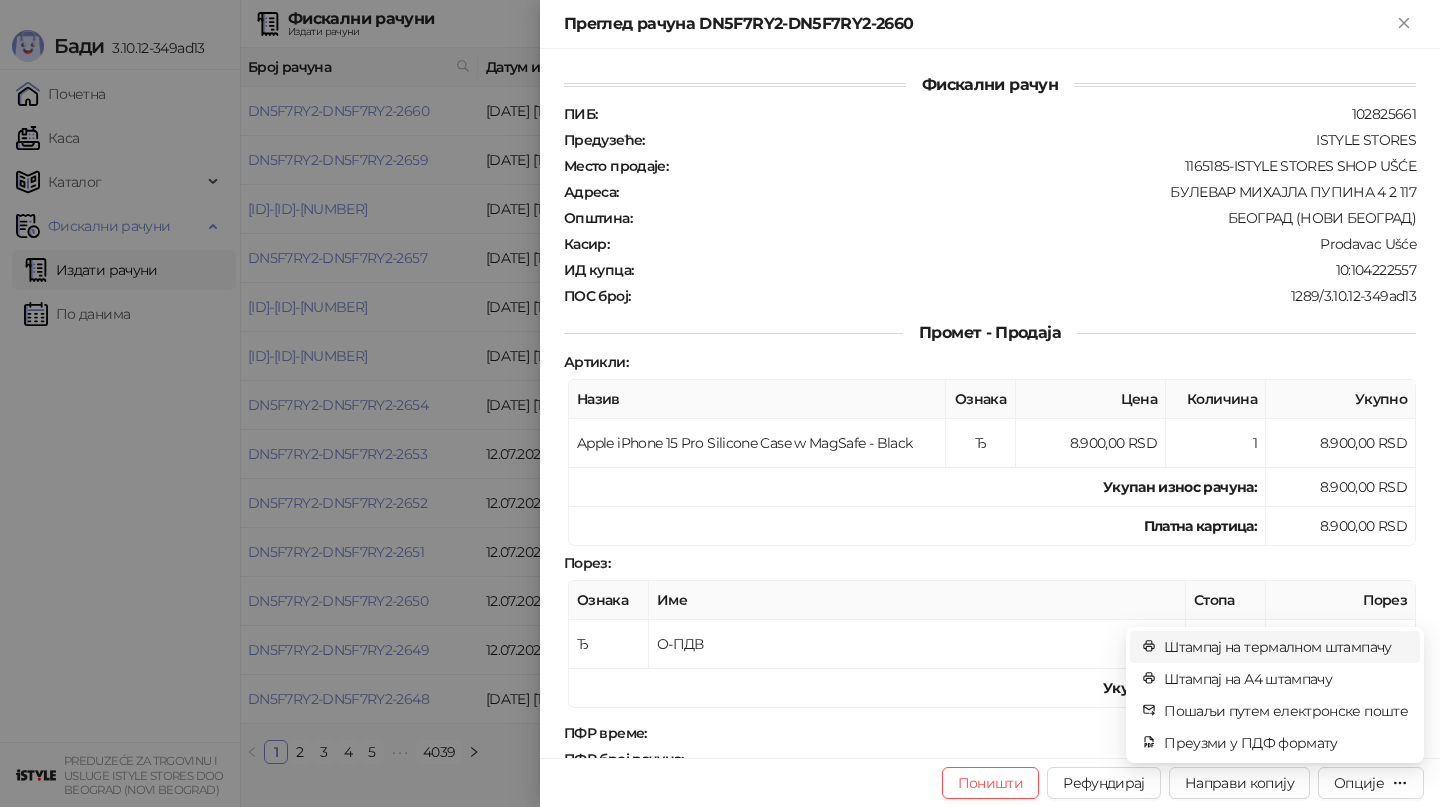 click on "Штампај на термалном штампачу" at bounding box center (1286, 647) 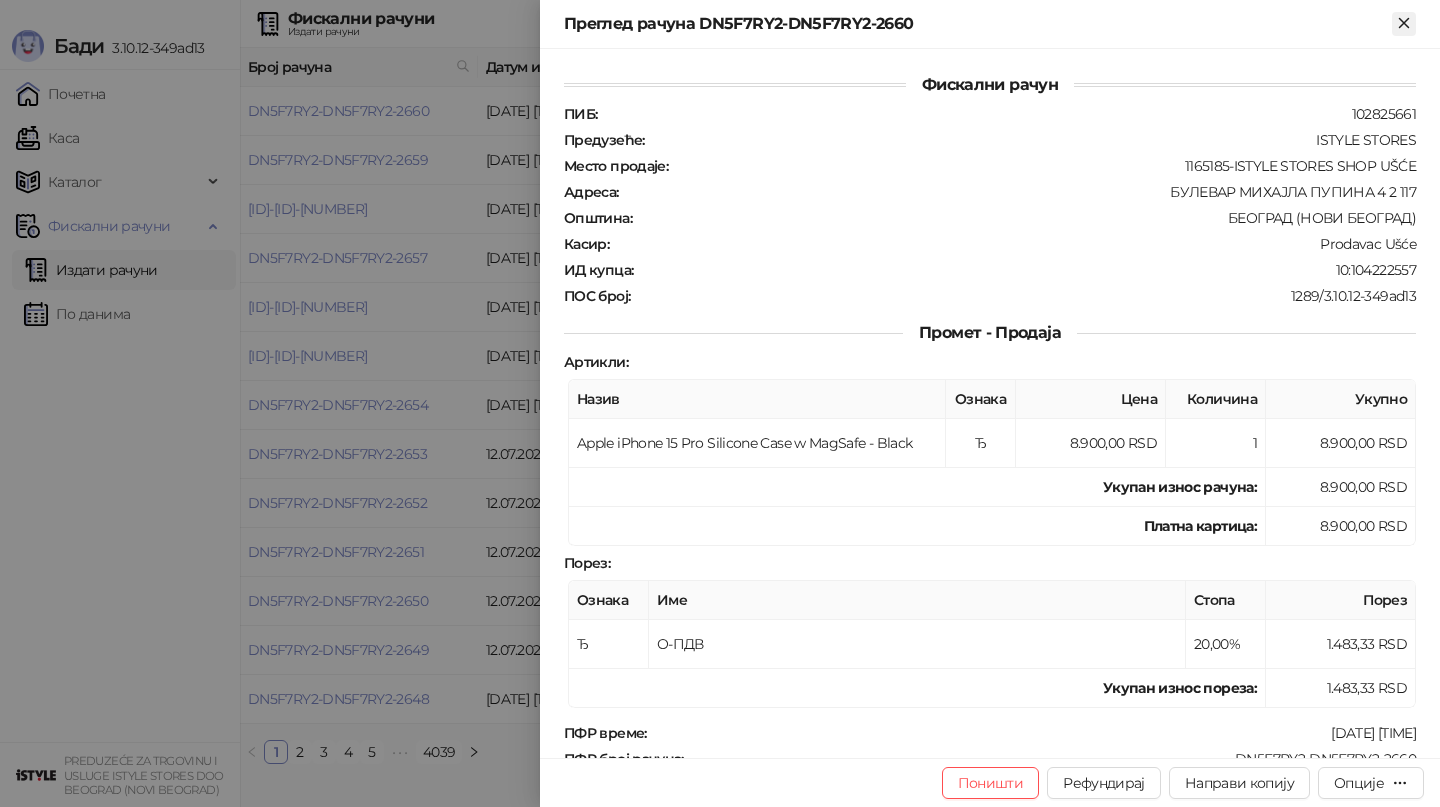 click 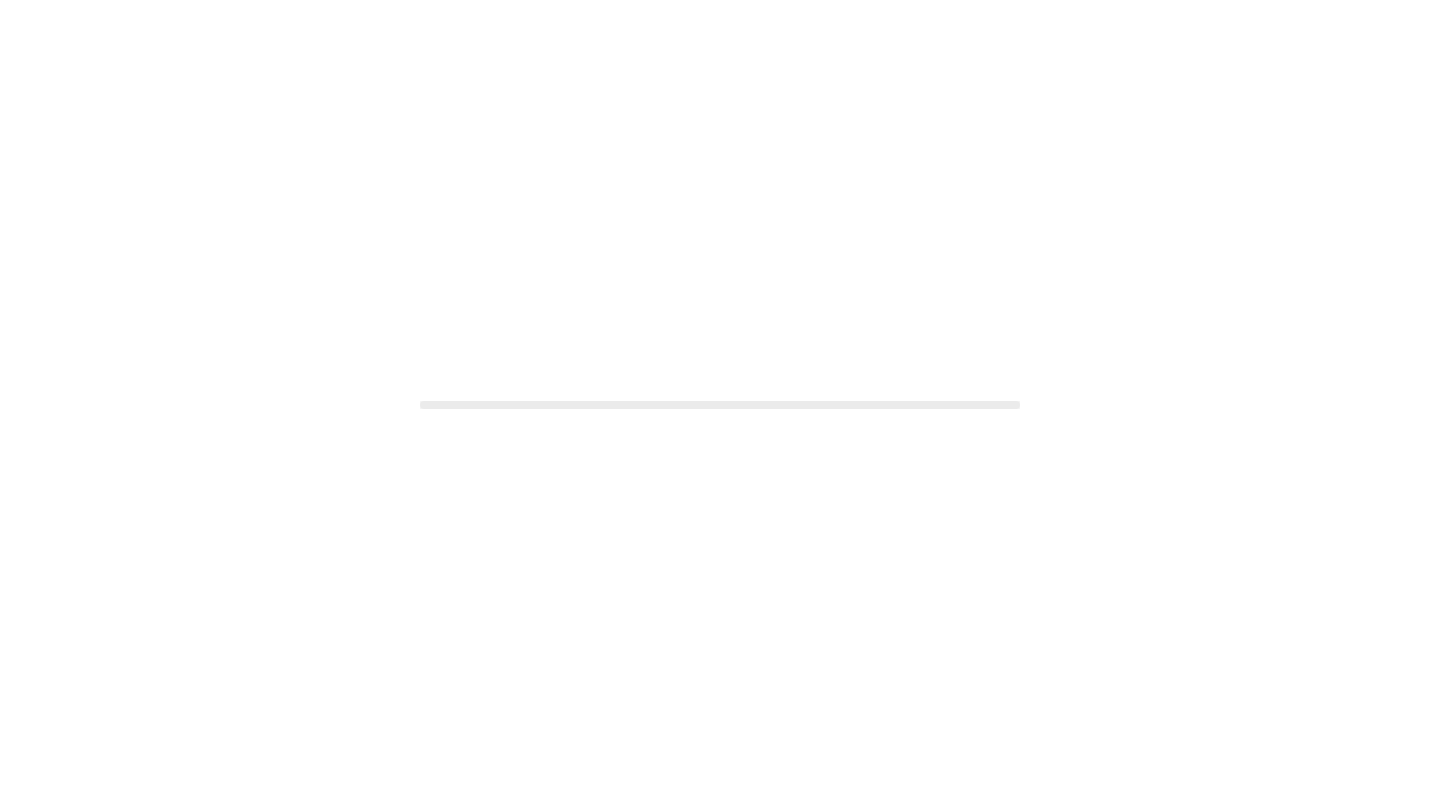 scroll, scrollTop: 0, scrollLeft: 0, axis: both 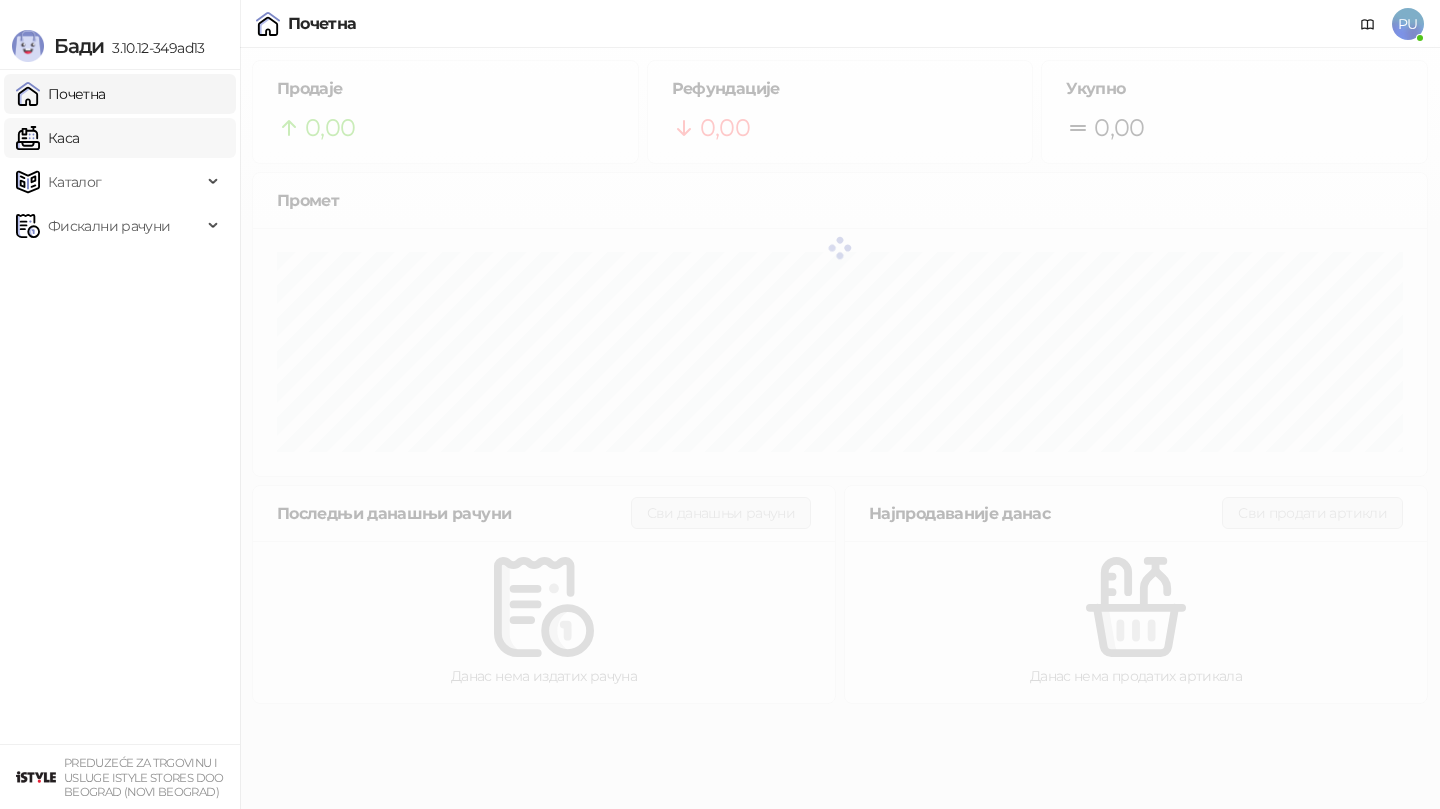 click on "Каса" at bounding box center (47, 138) 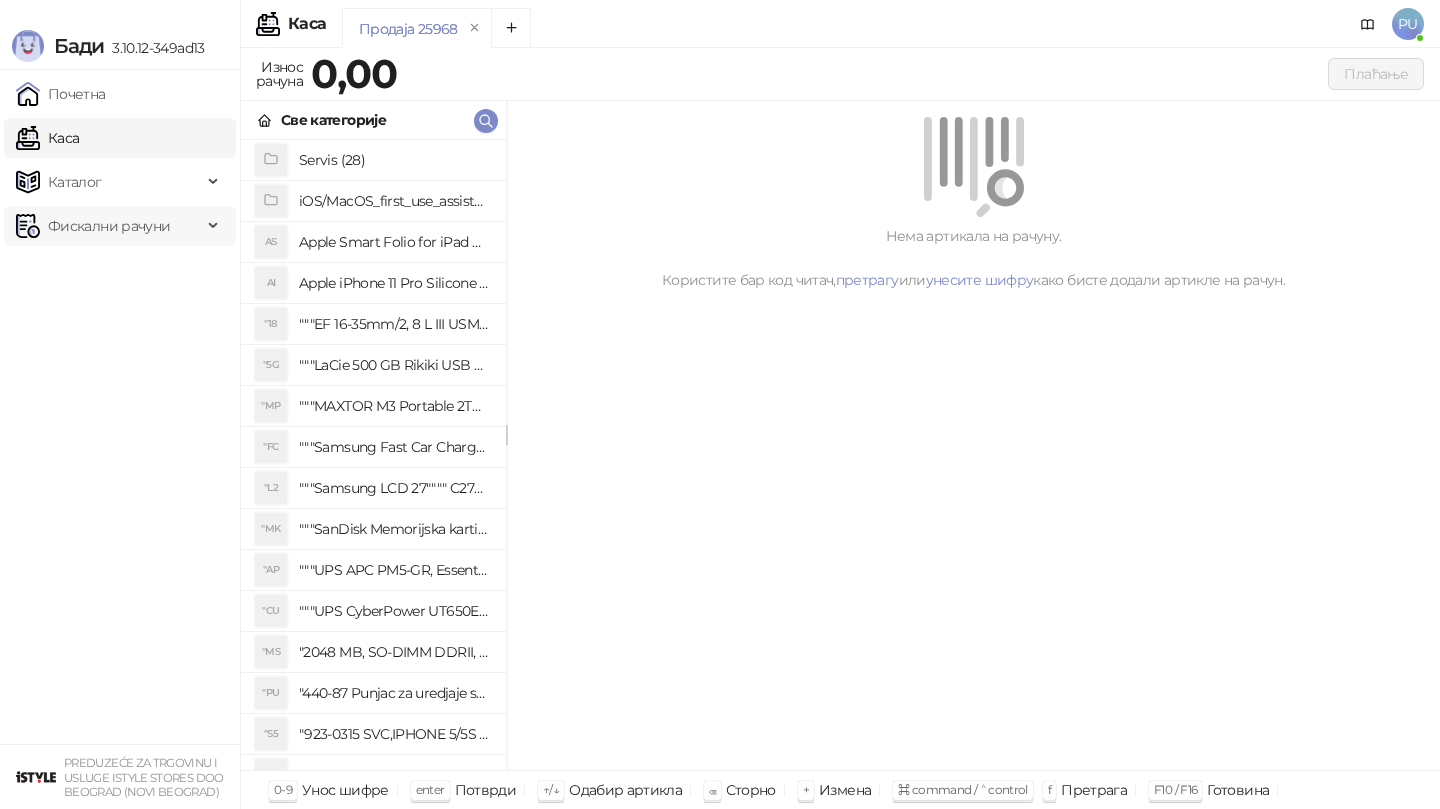 click on "Фискални рачуни" at bounding box center (109, 226) 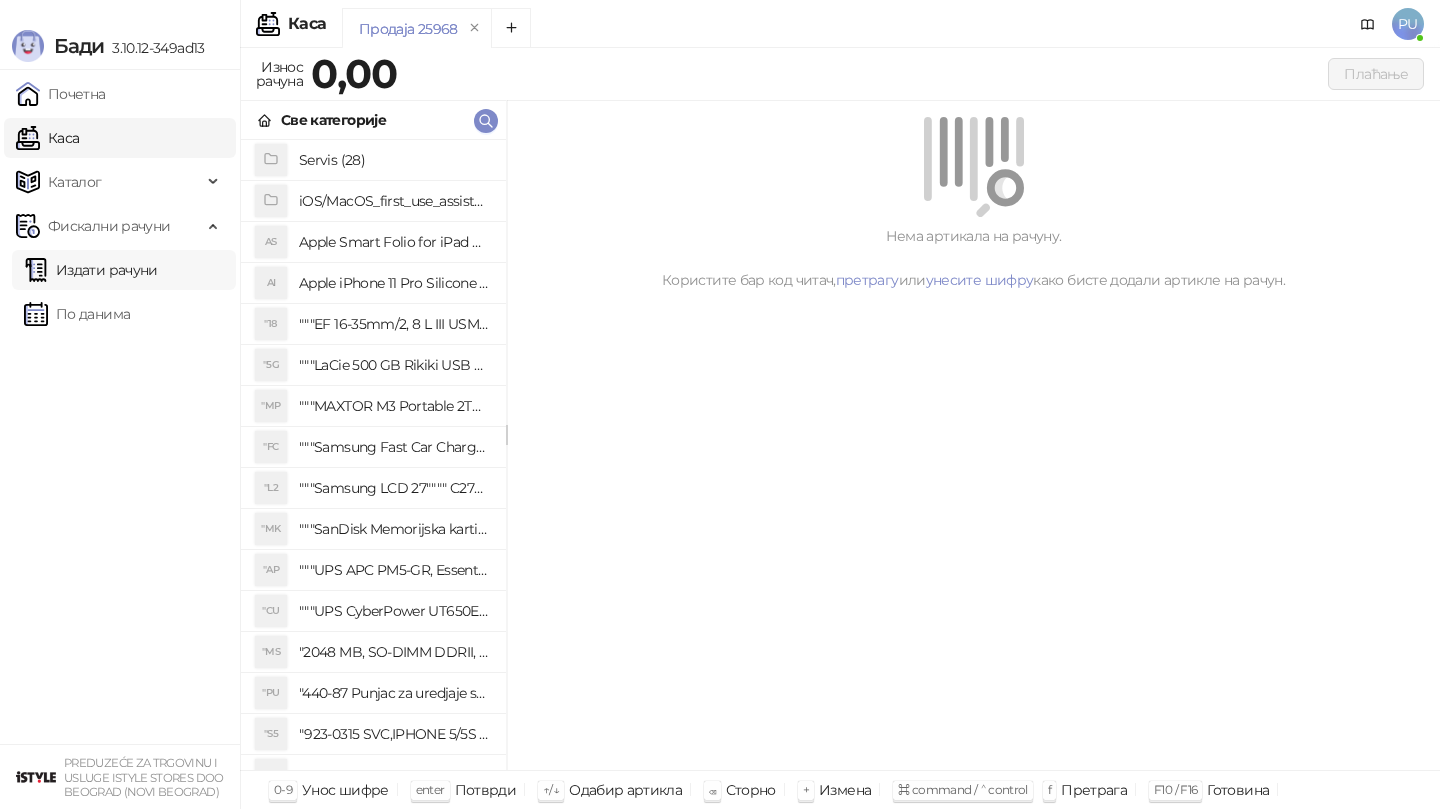 click on "Издати рачуни" at bounding box center (91, 270) 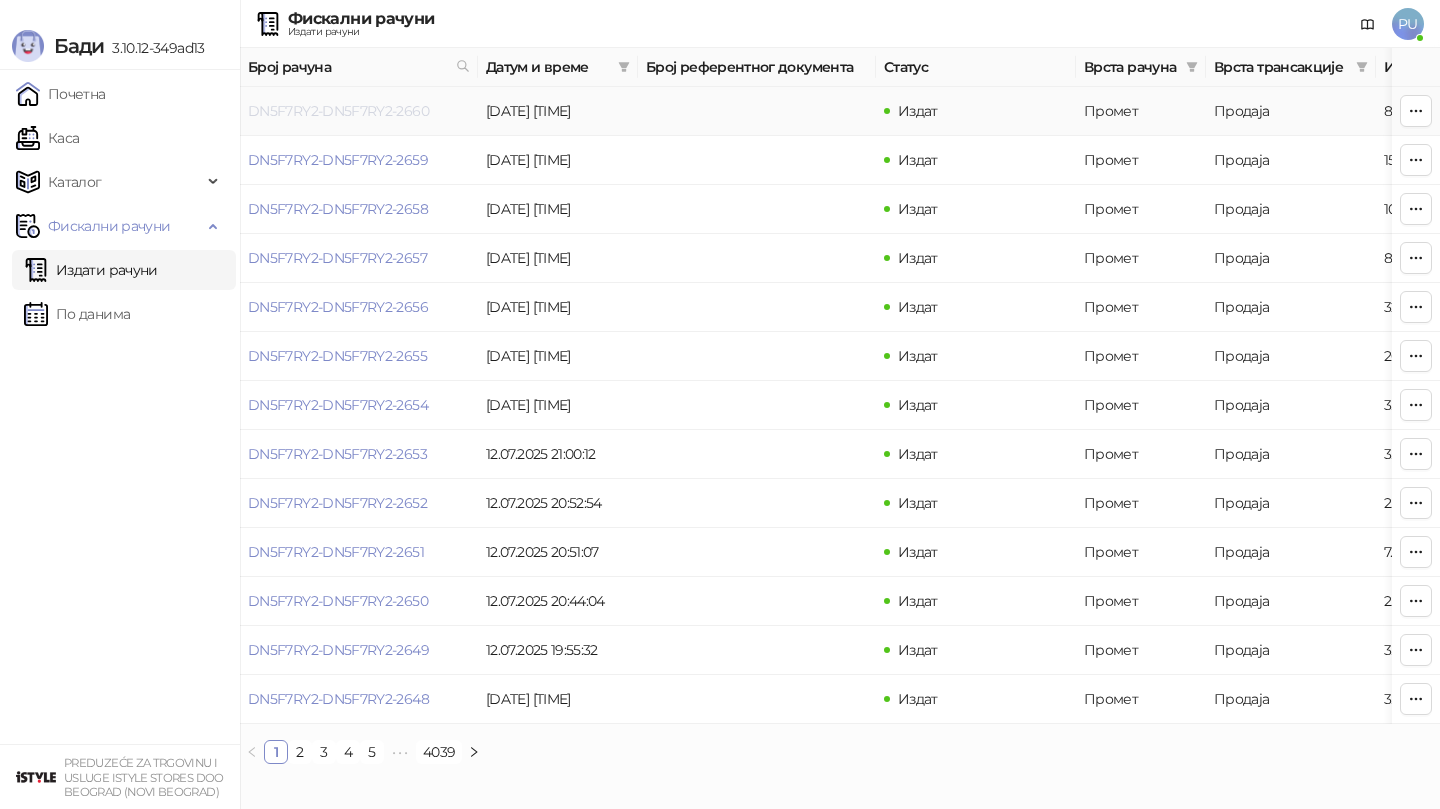 click on "DN5F7RY2-DN5F7RY2-2660" at bounding box center (338, 111) 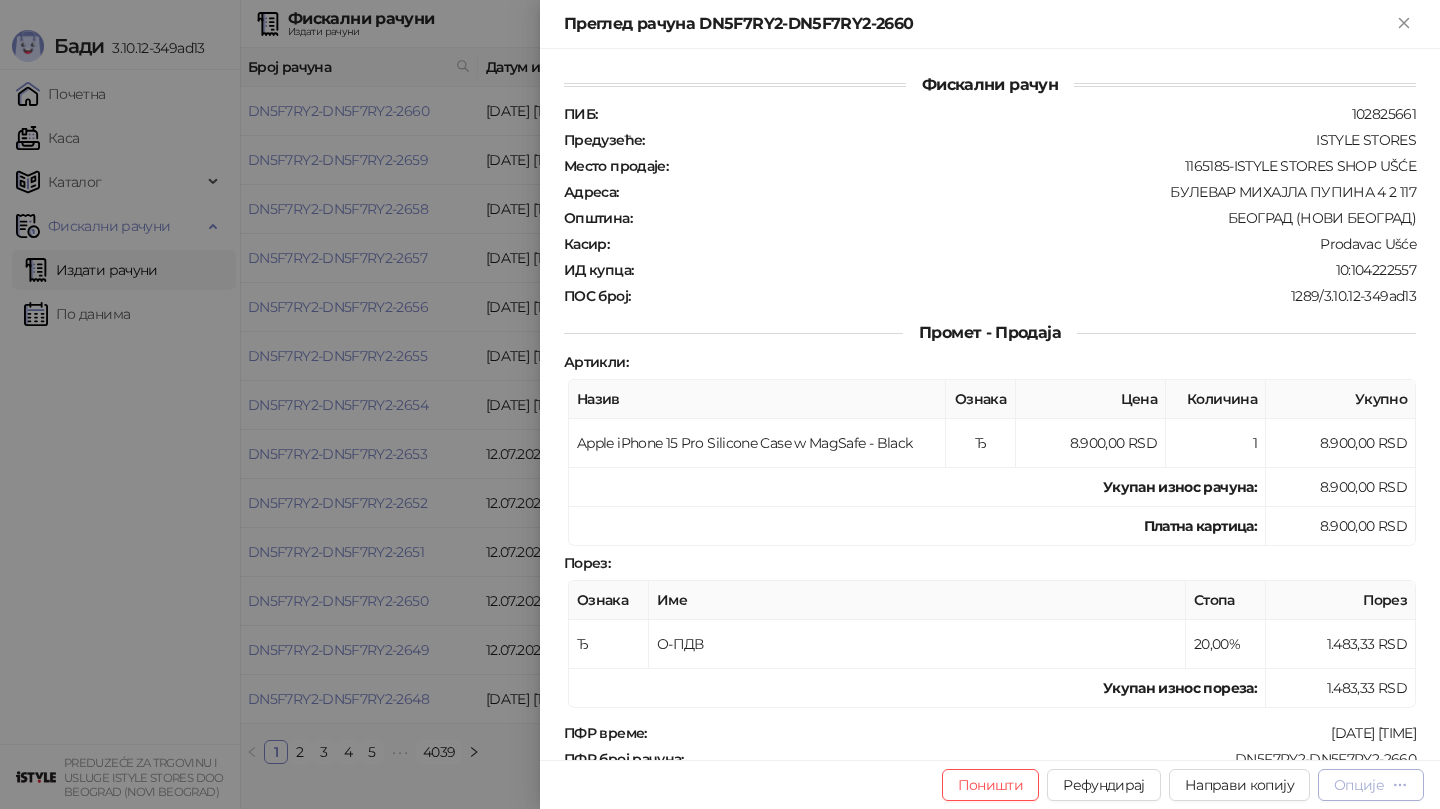 click on "Опције" at bounding box center [1371, 785] 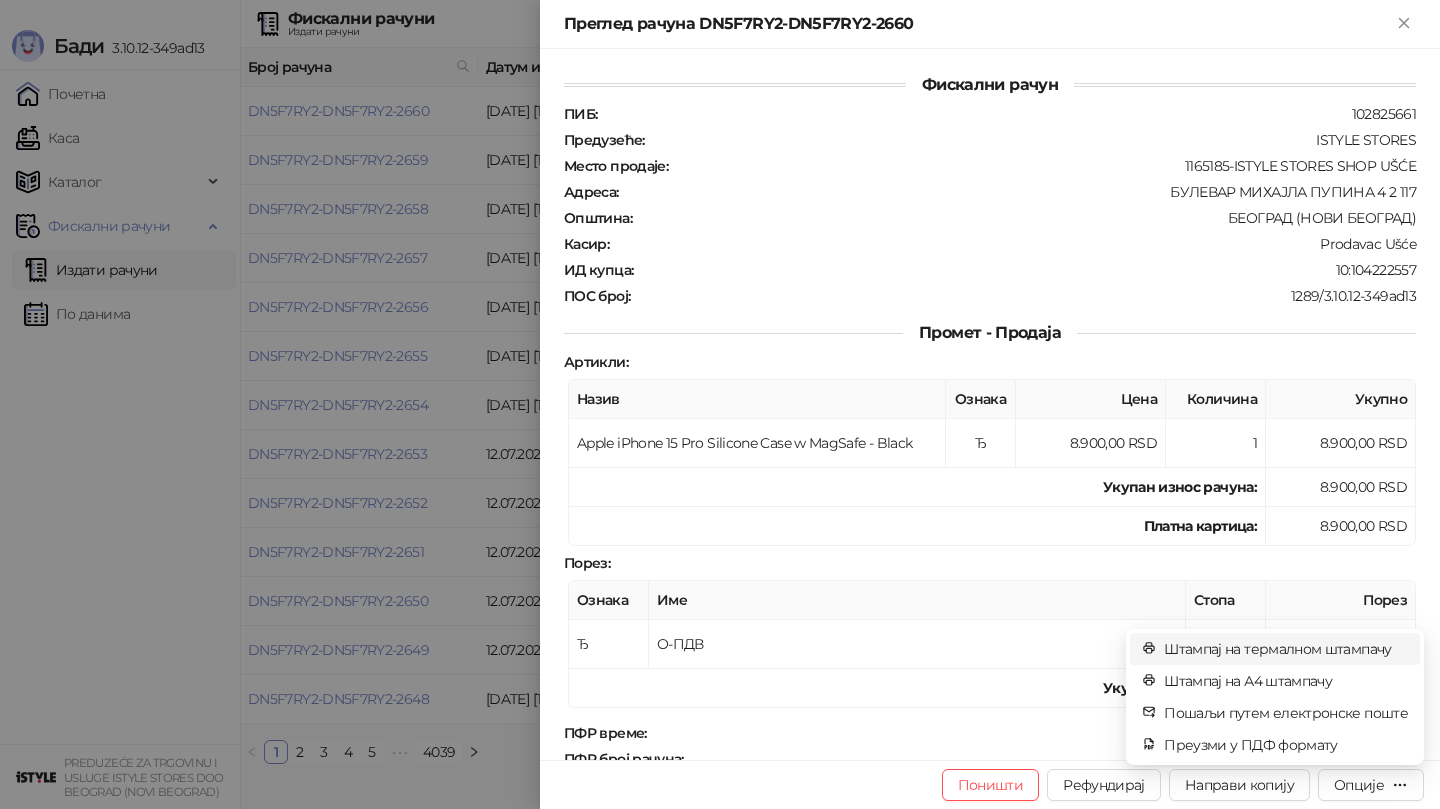 click on "Штампај на термалном штампачу" at bounding box center [1275, 649] 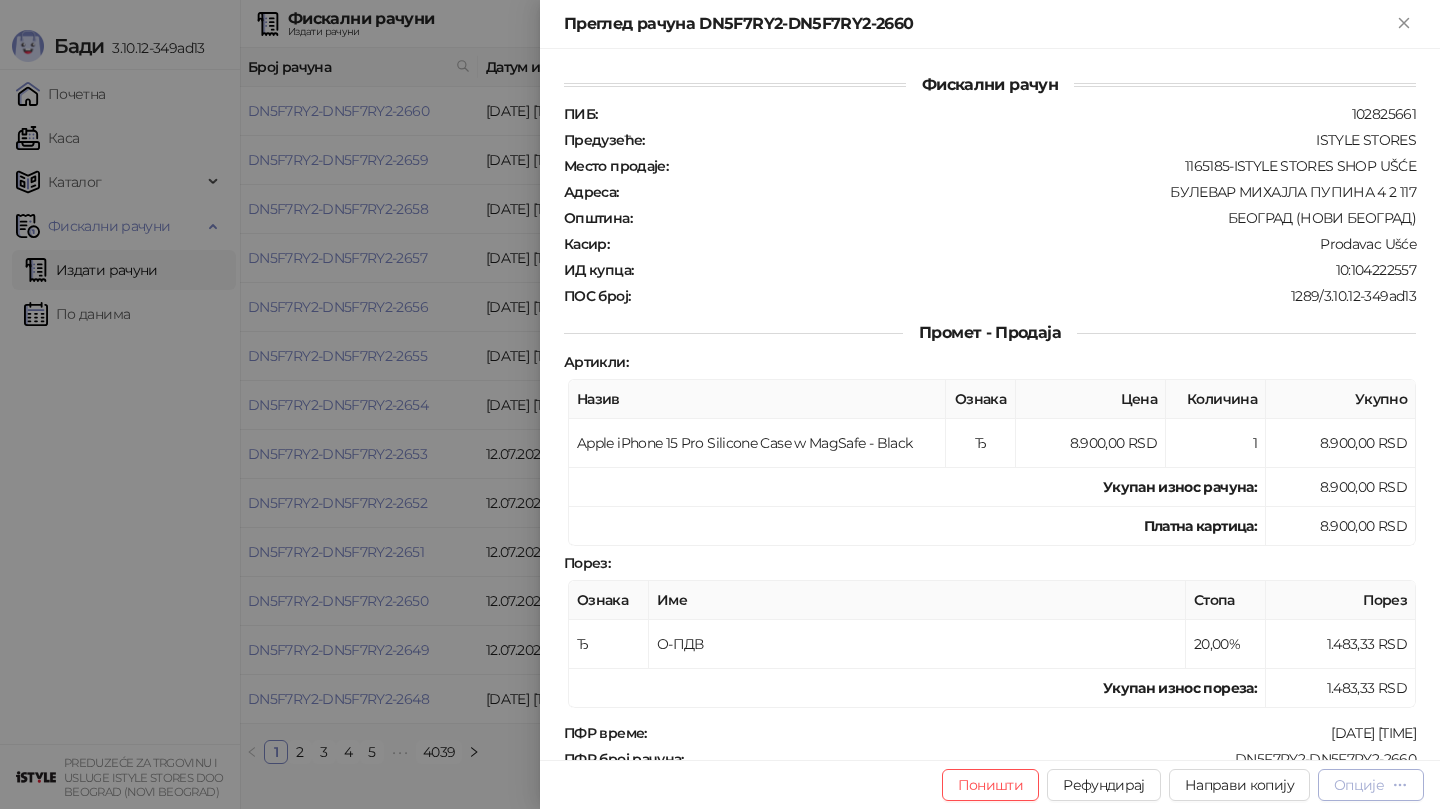 click on "Опције" at bounding box center (1359, 785) 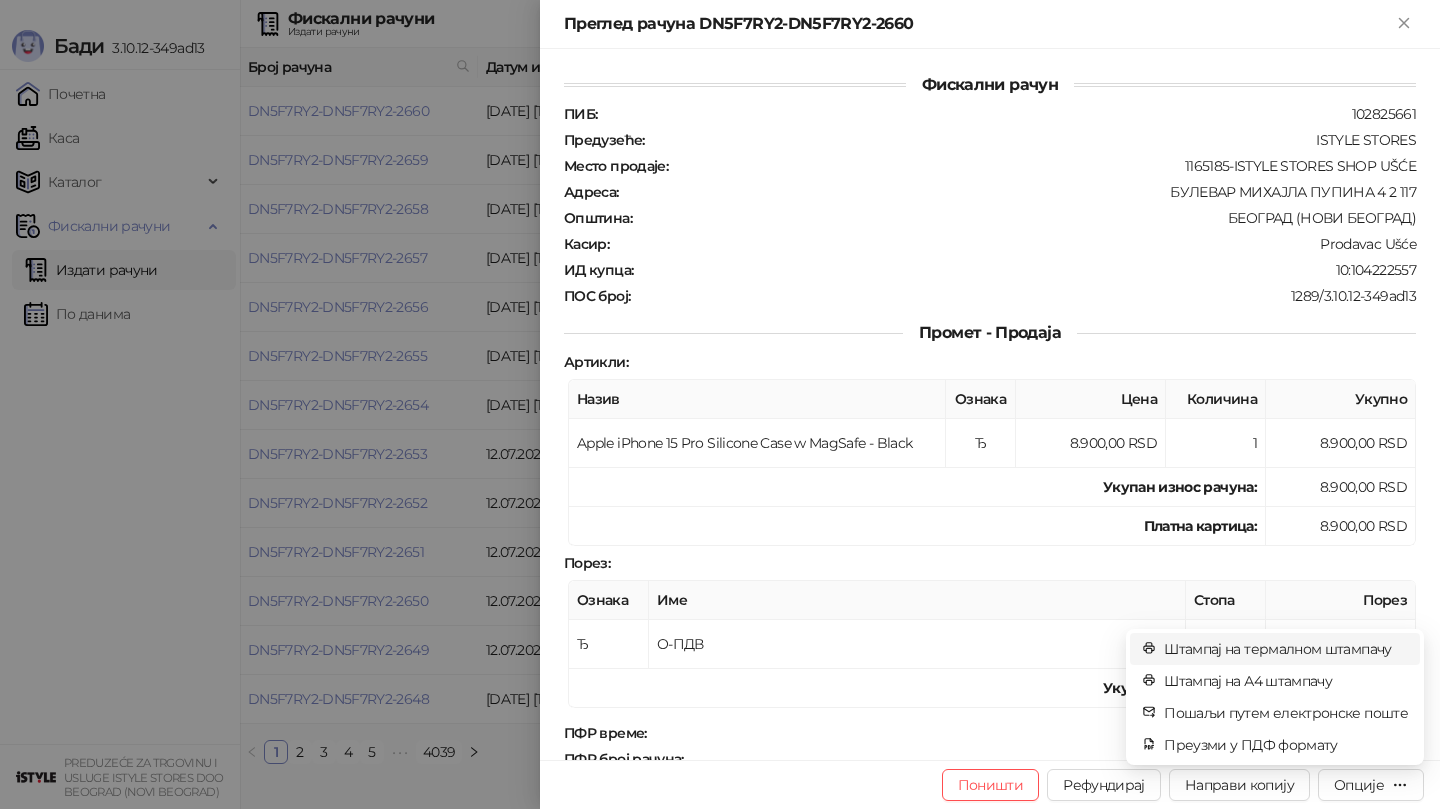 click on "Штампај на термалном штампачу" at bounding box center (1286, 649) 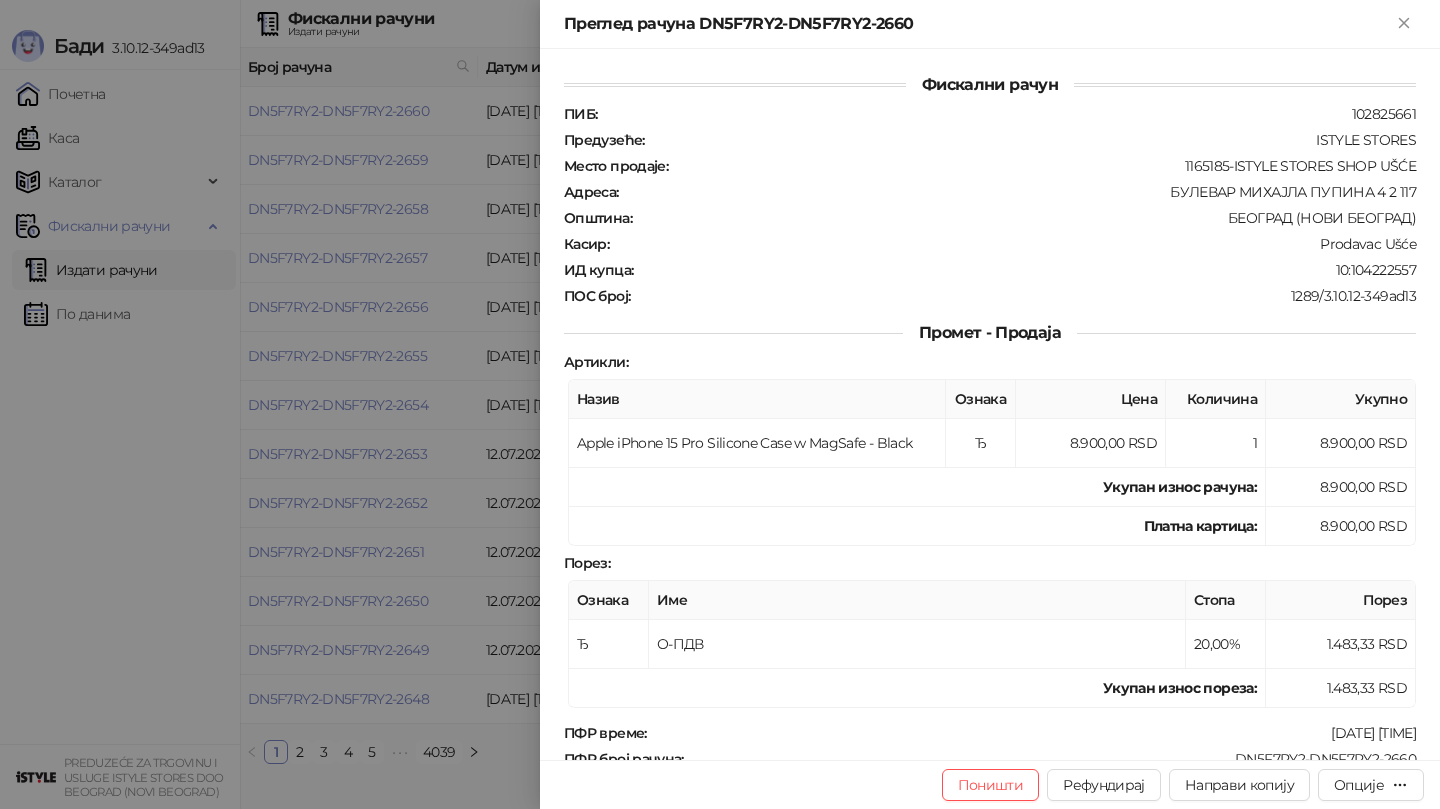 click at bounding box center (720, 404) 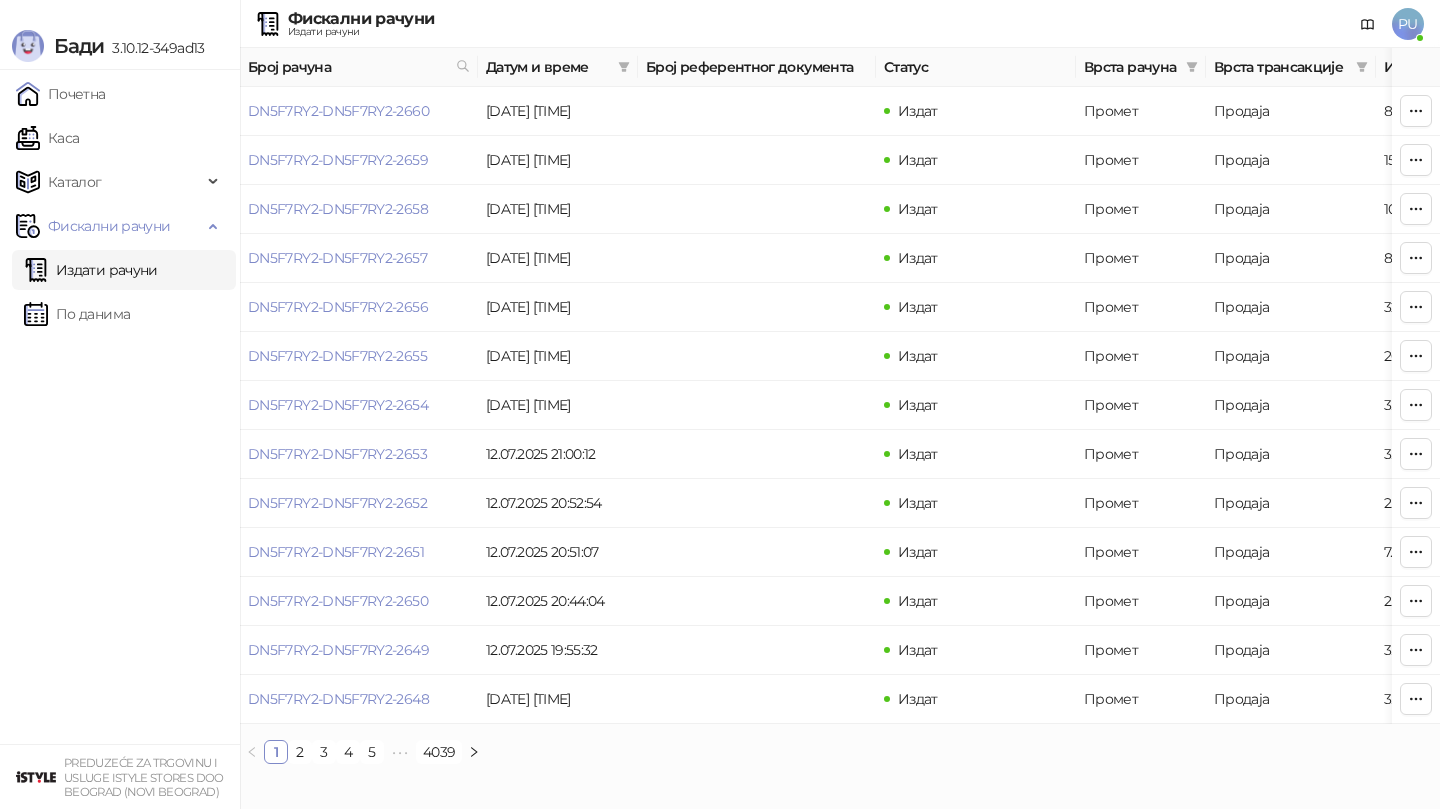 click on "Каса" at bounding box center [47, 138] 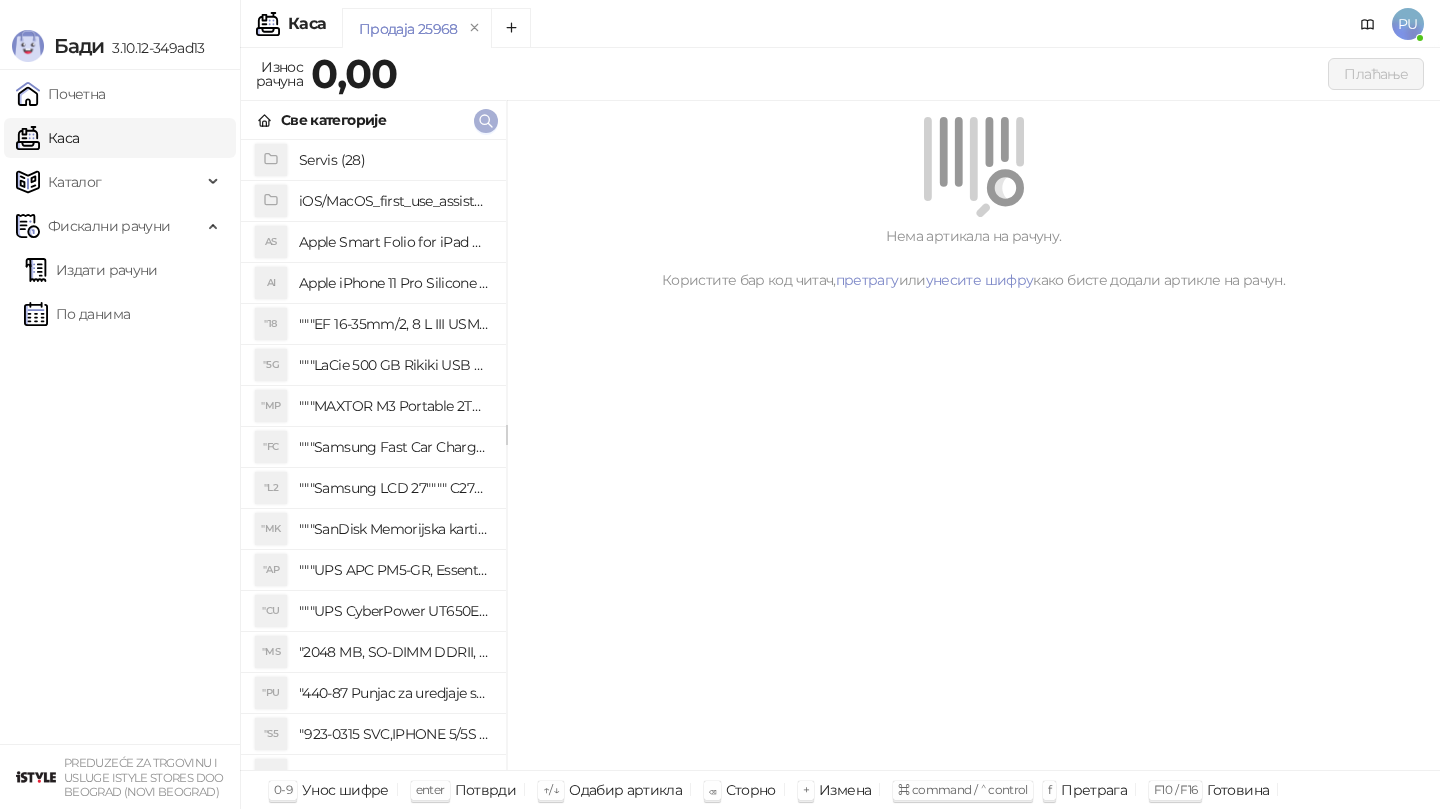 click 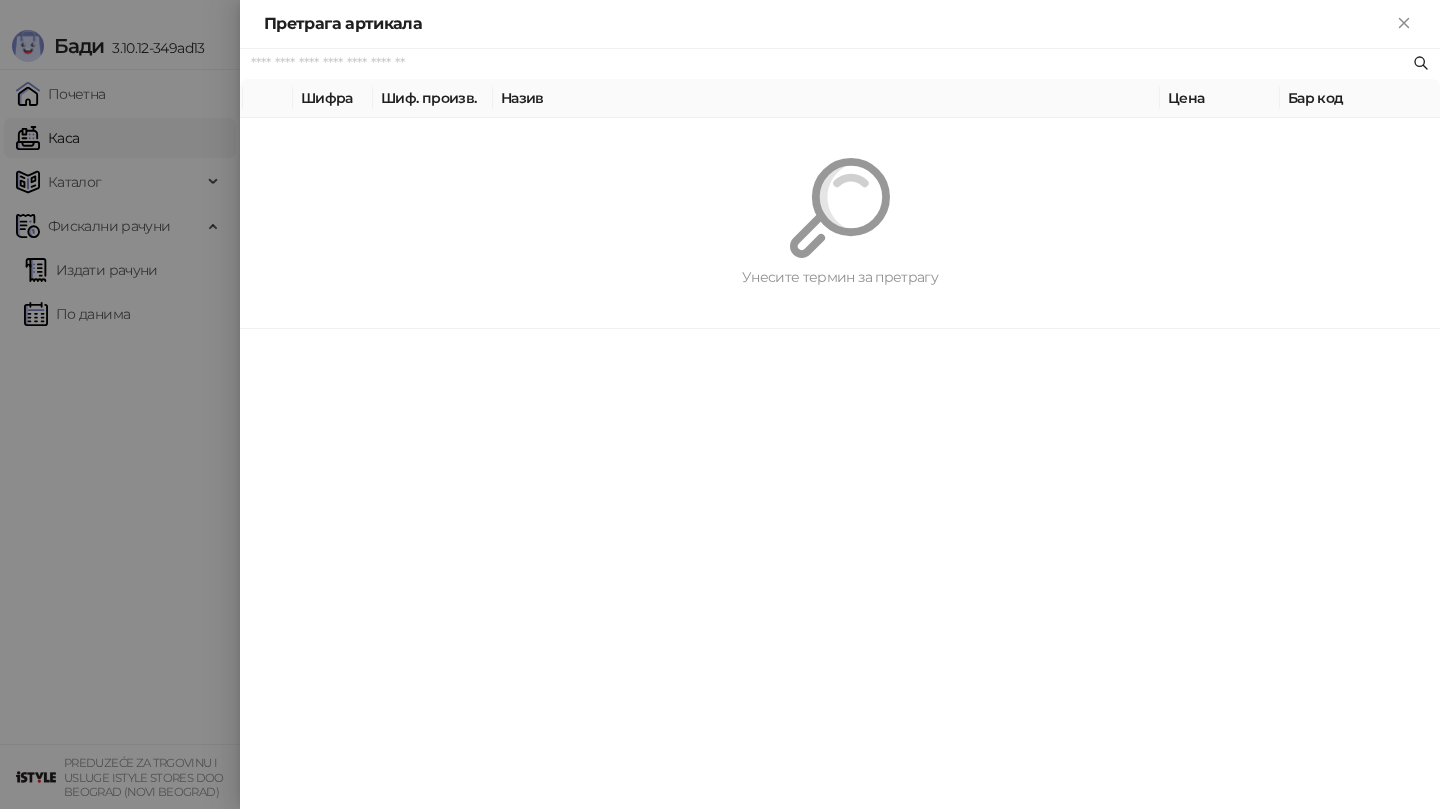 paste on "*********" 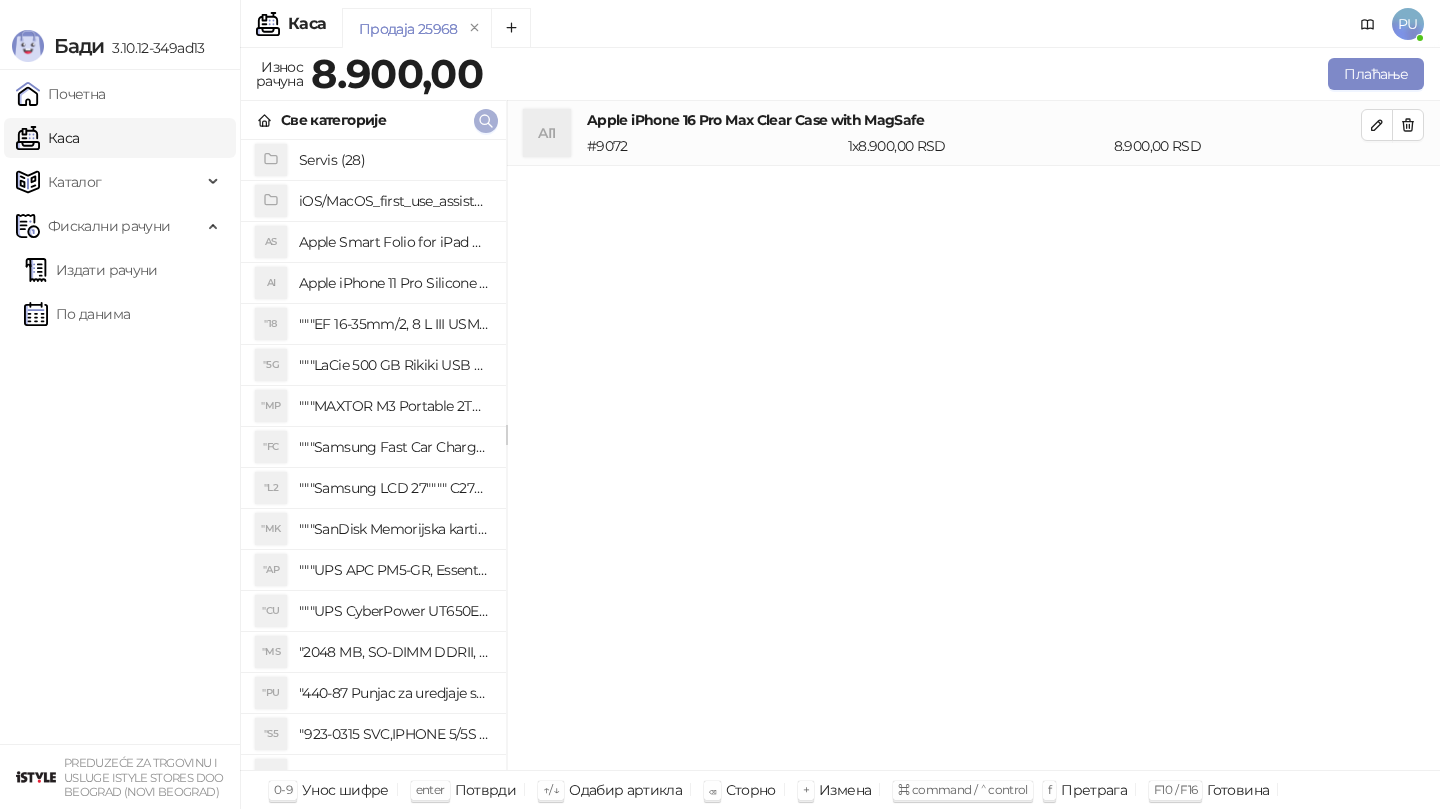click 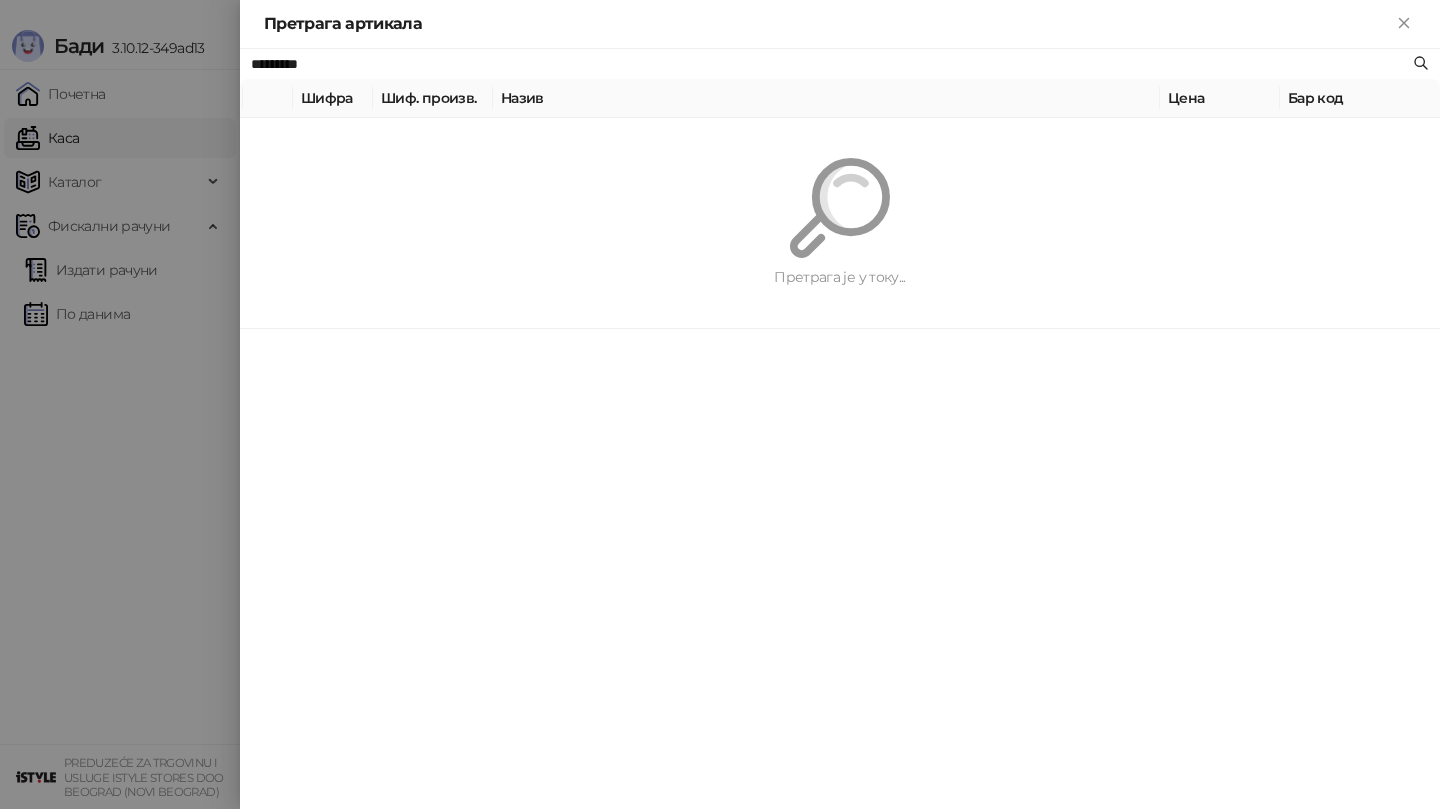 paste on "**********" 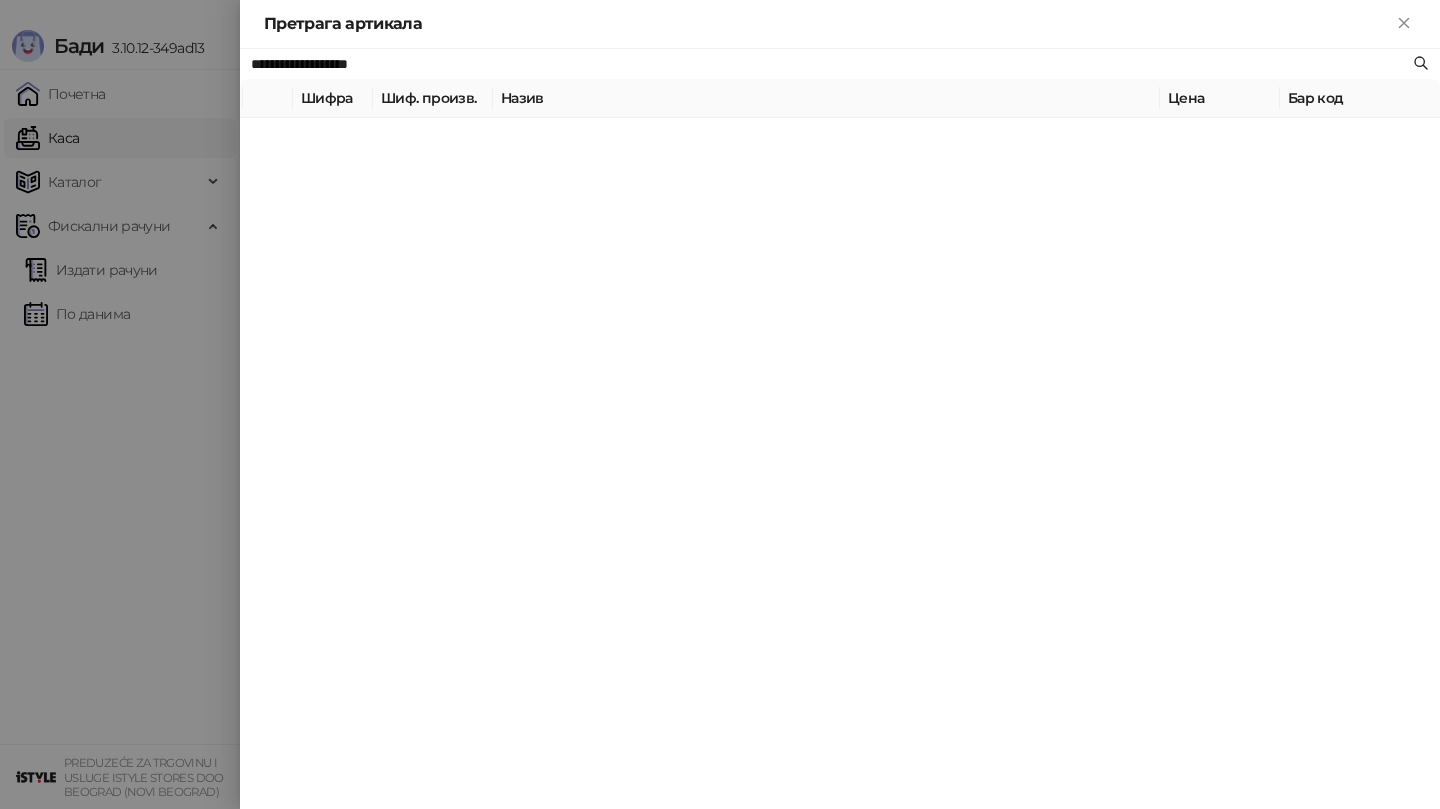 type on "**********" 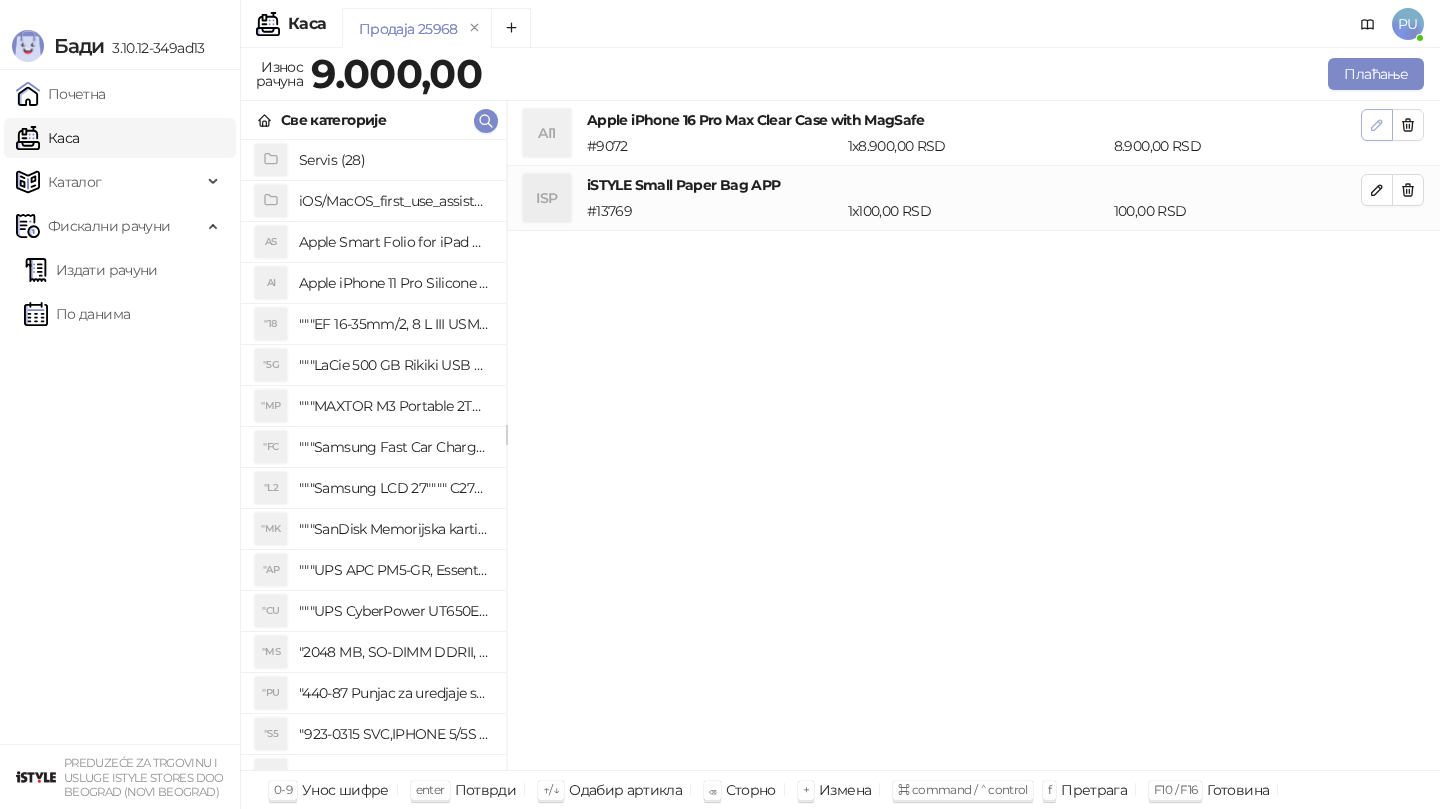 click 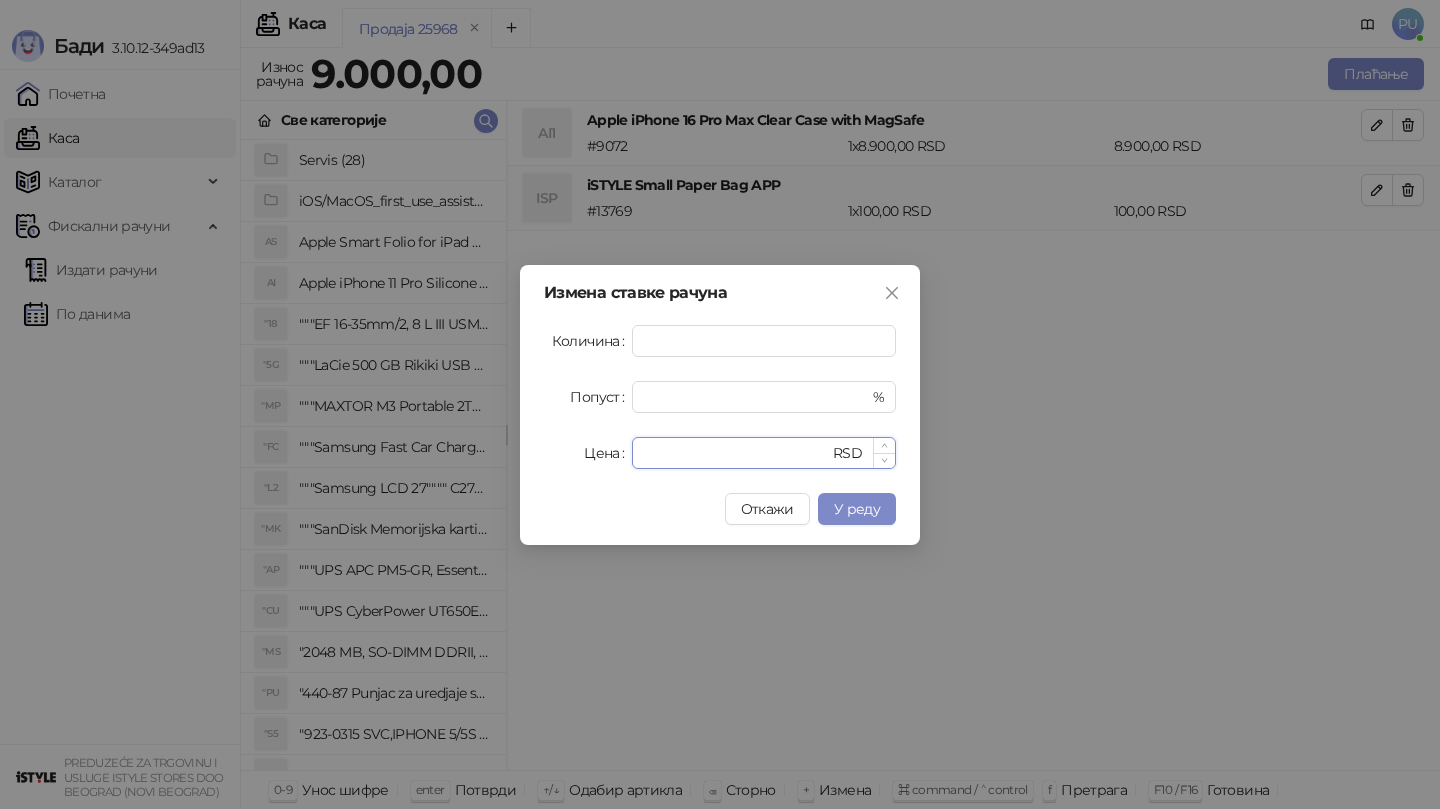 click on "****" at bounding box center [736, 453] 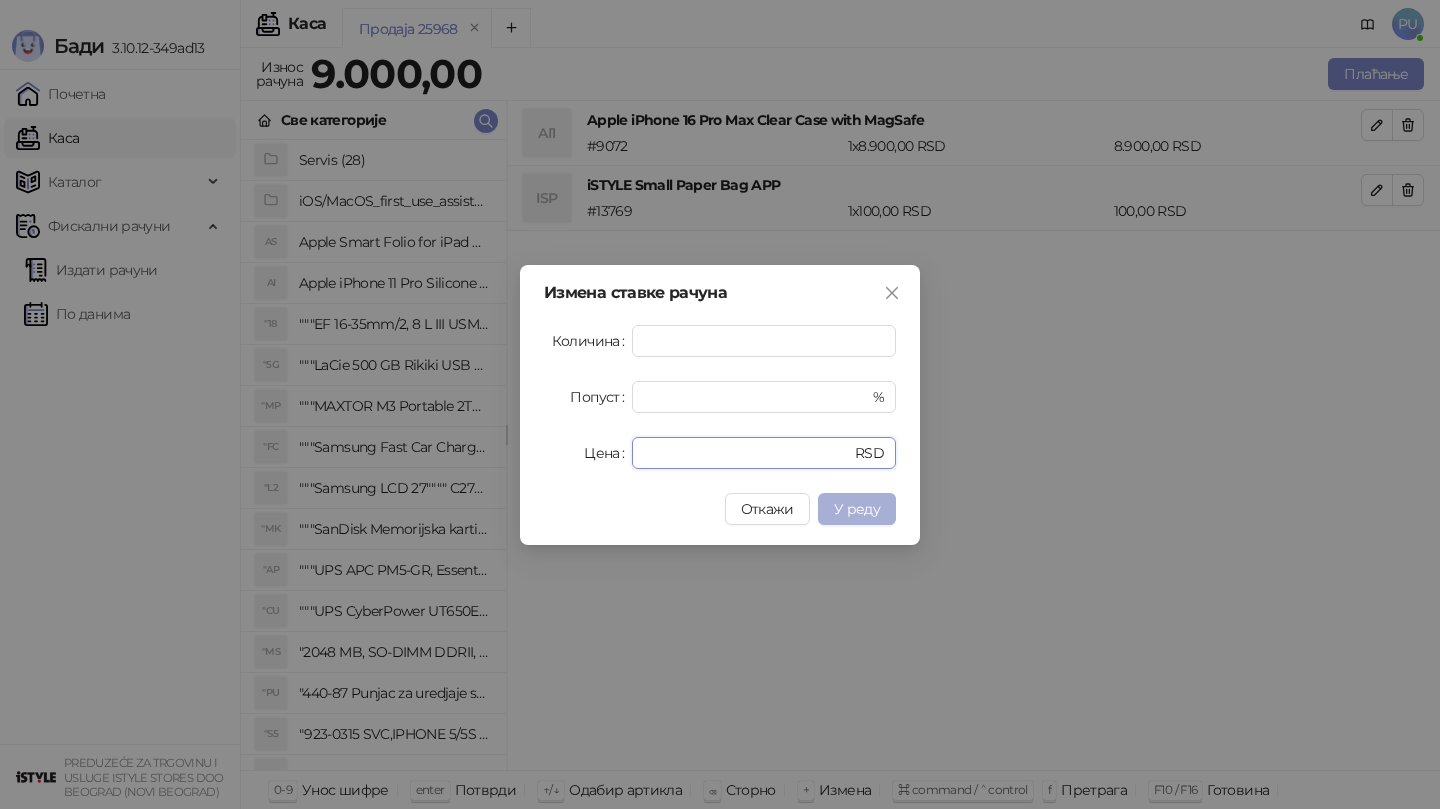 type on "****" 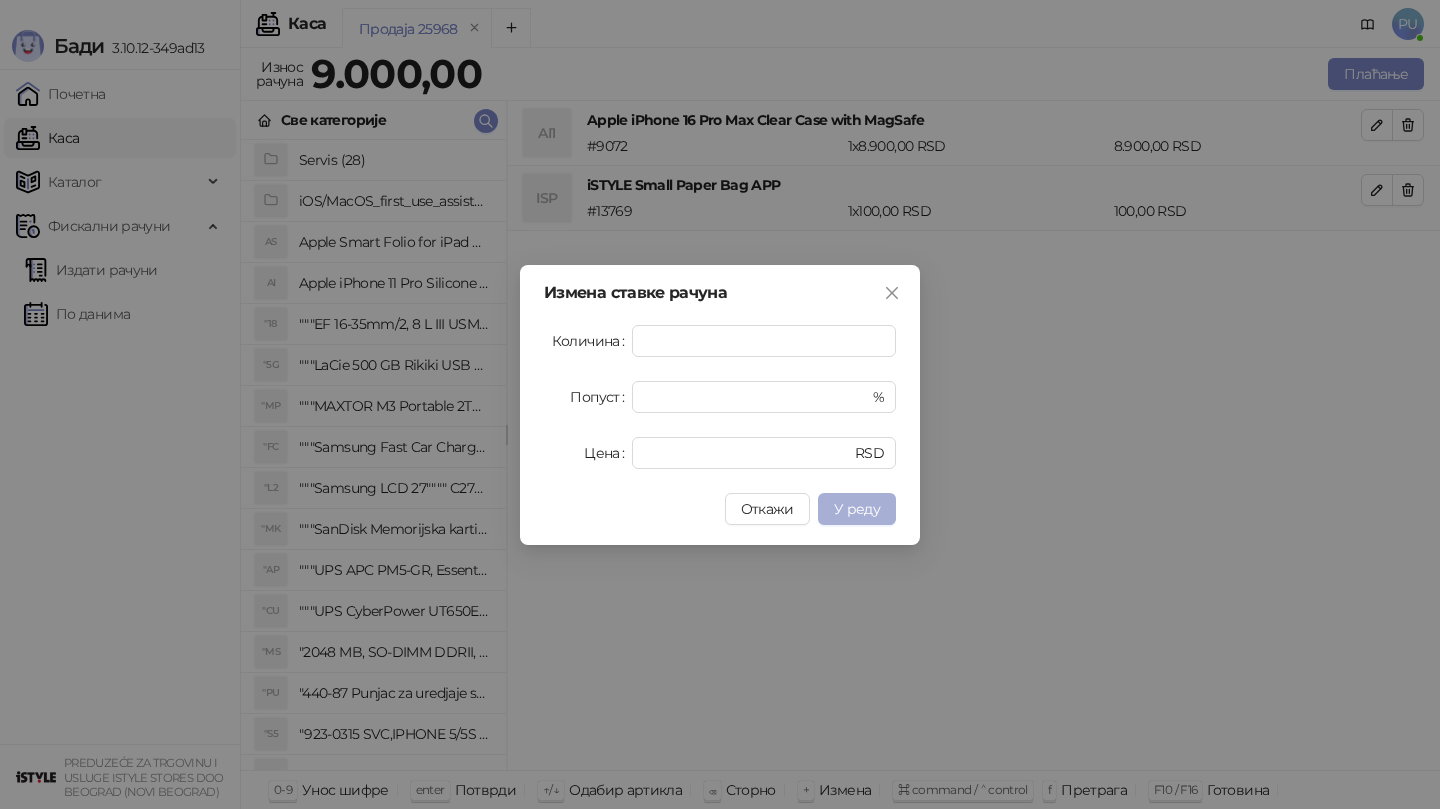 click on "У реду" at bounding box center [857, 509] 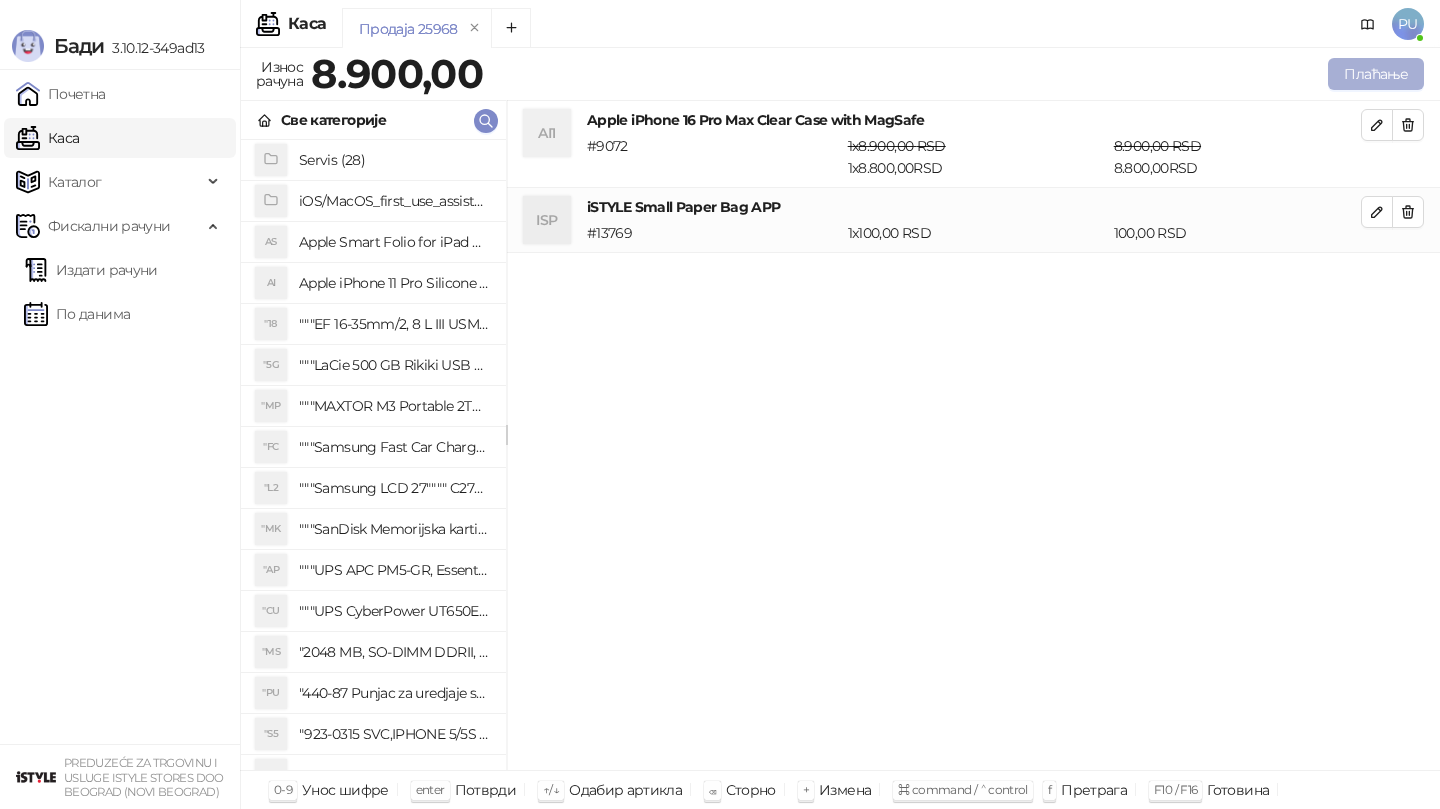 click on "Плаћање" at bounding box center (1376, 74) 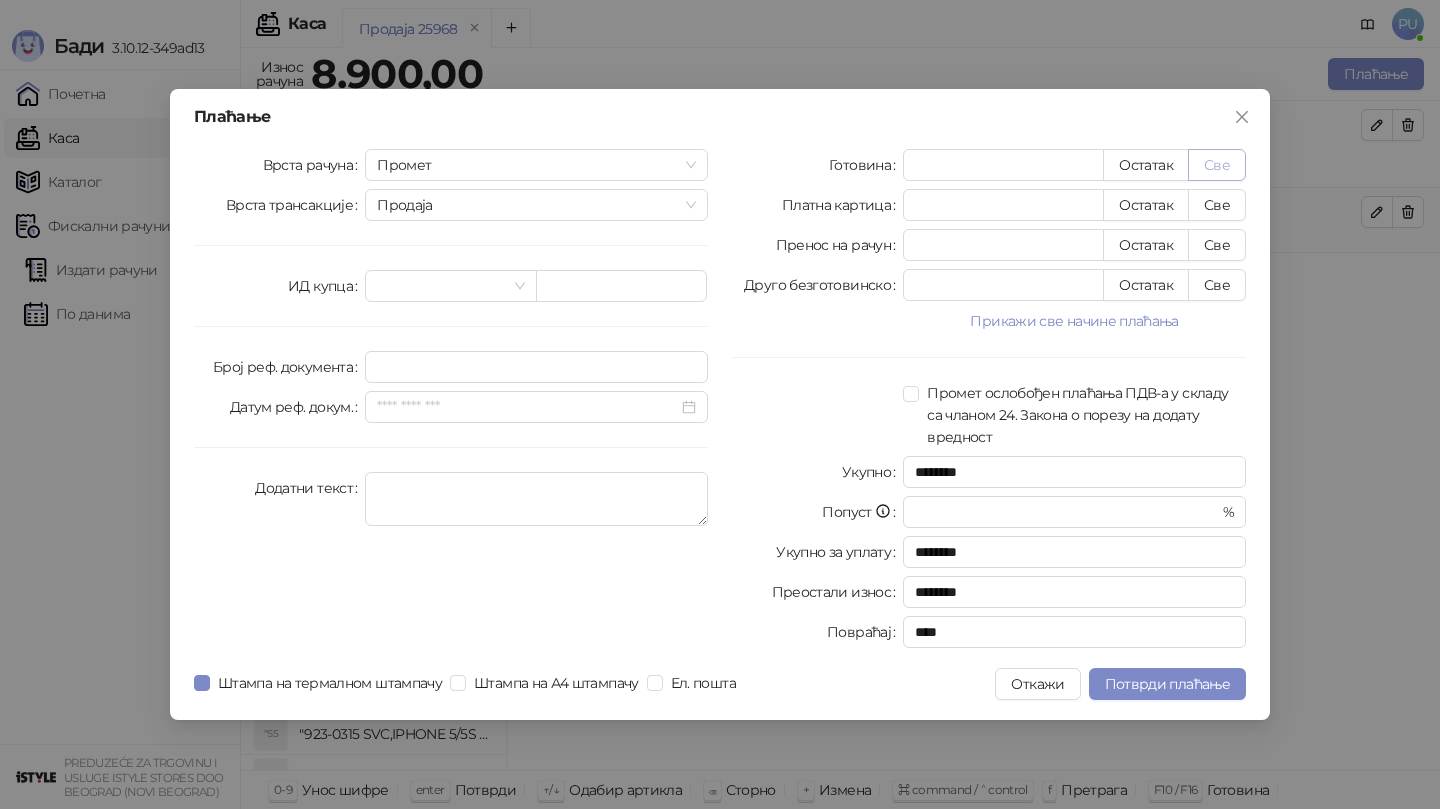 click on "Све" at bounding box center [1217, 165] 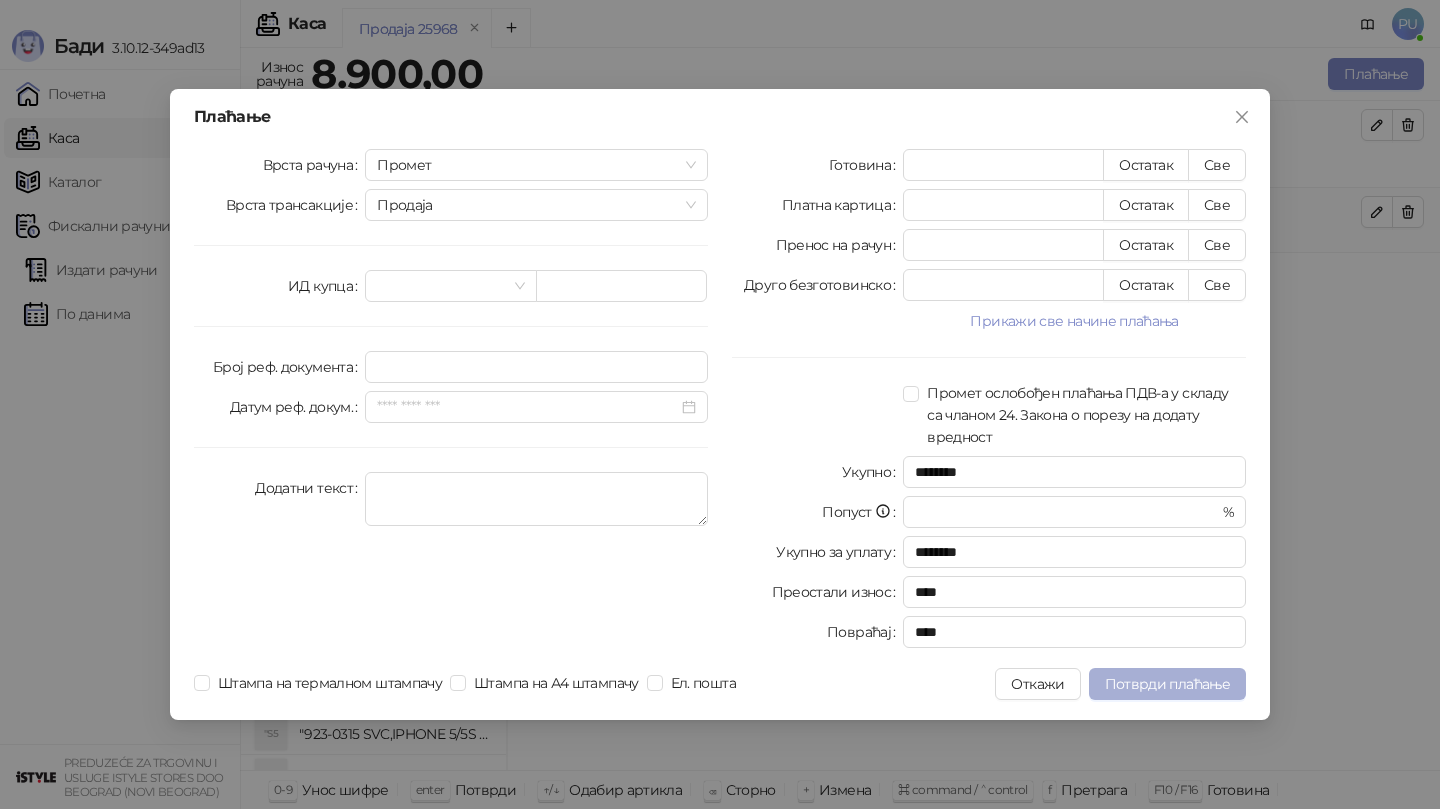 click on "Потврди плаћање" at bounding box center (1167, 684) 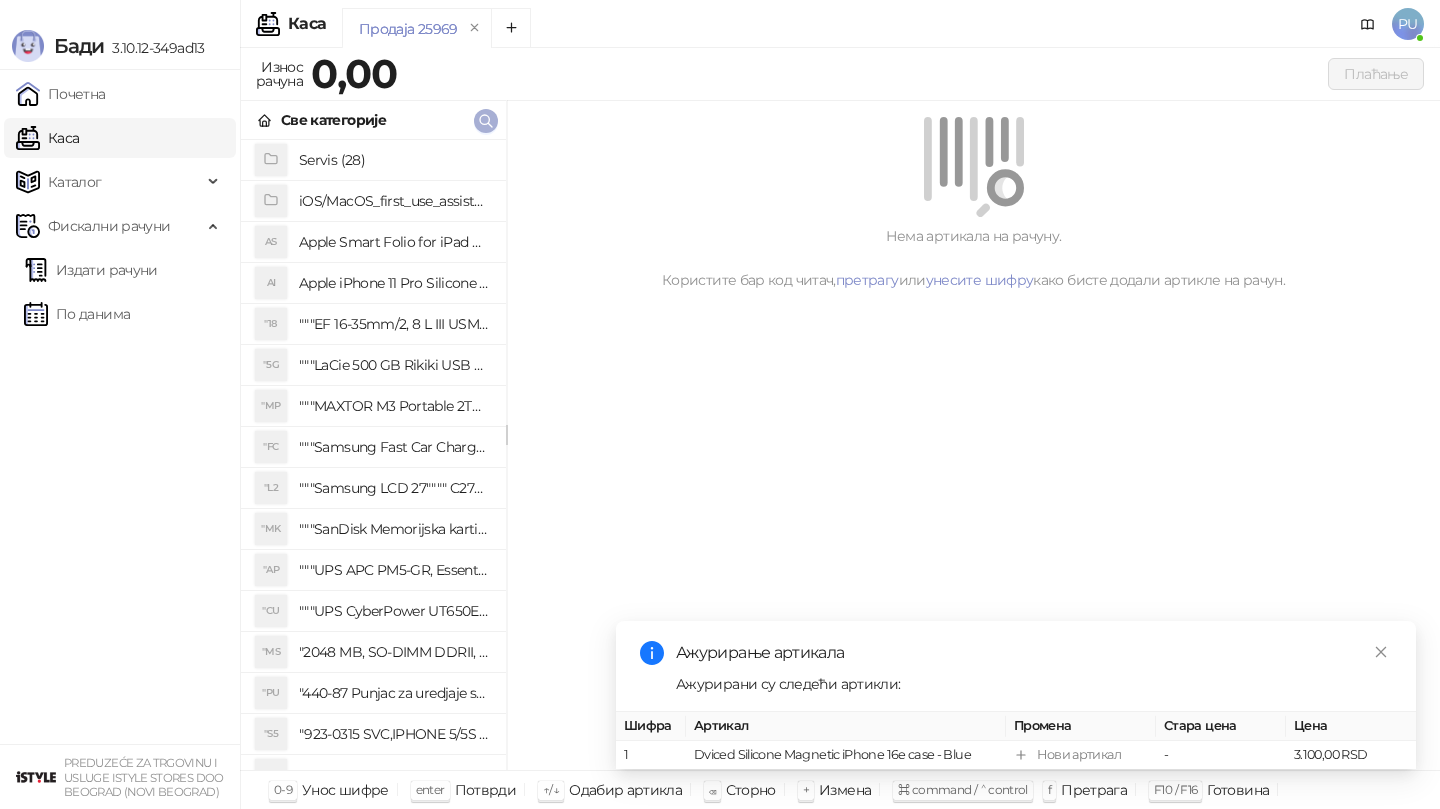 click 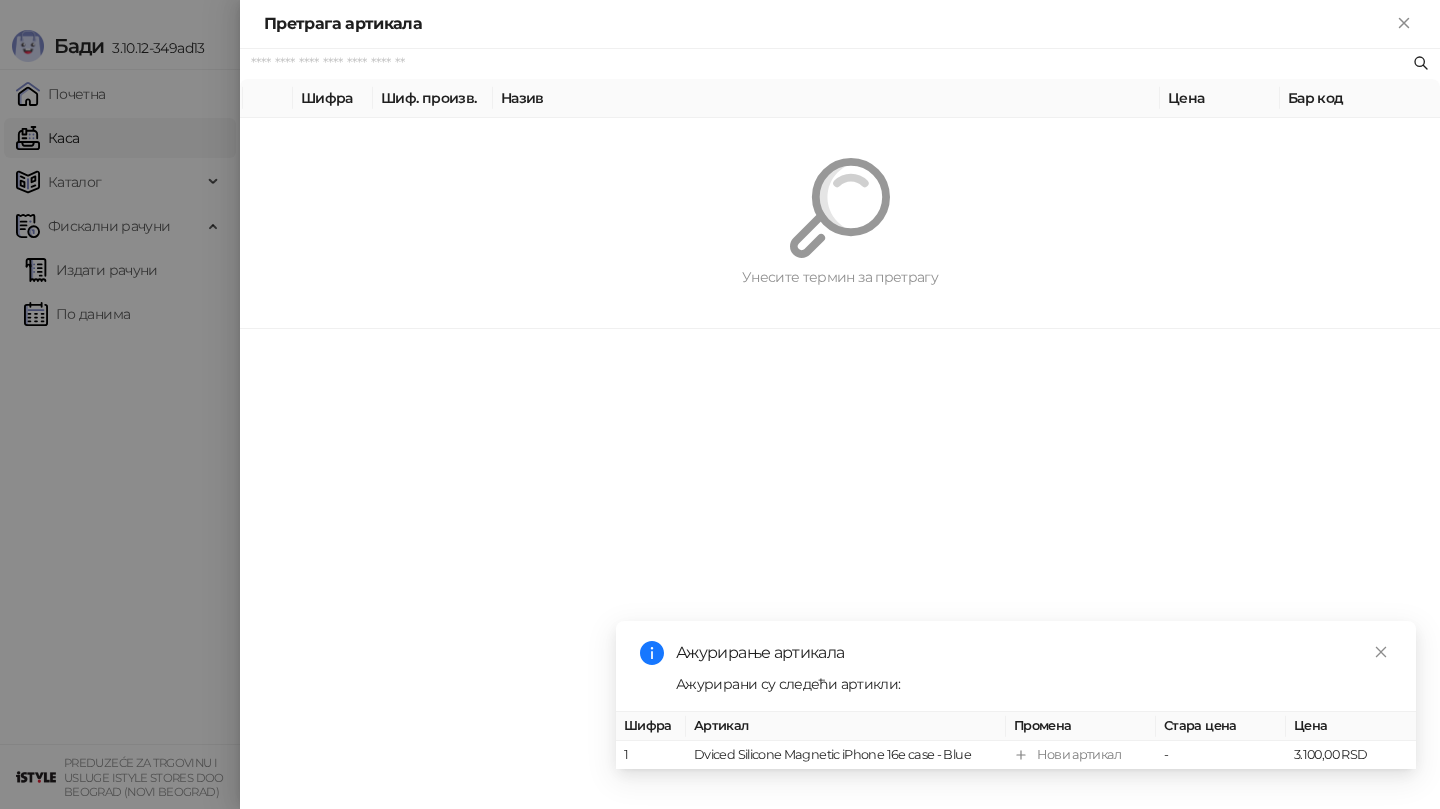 paste on "*********" 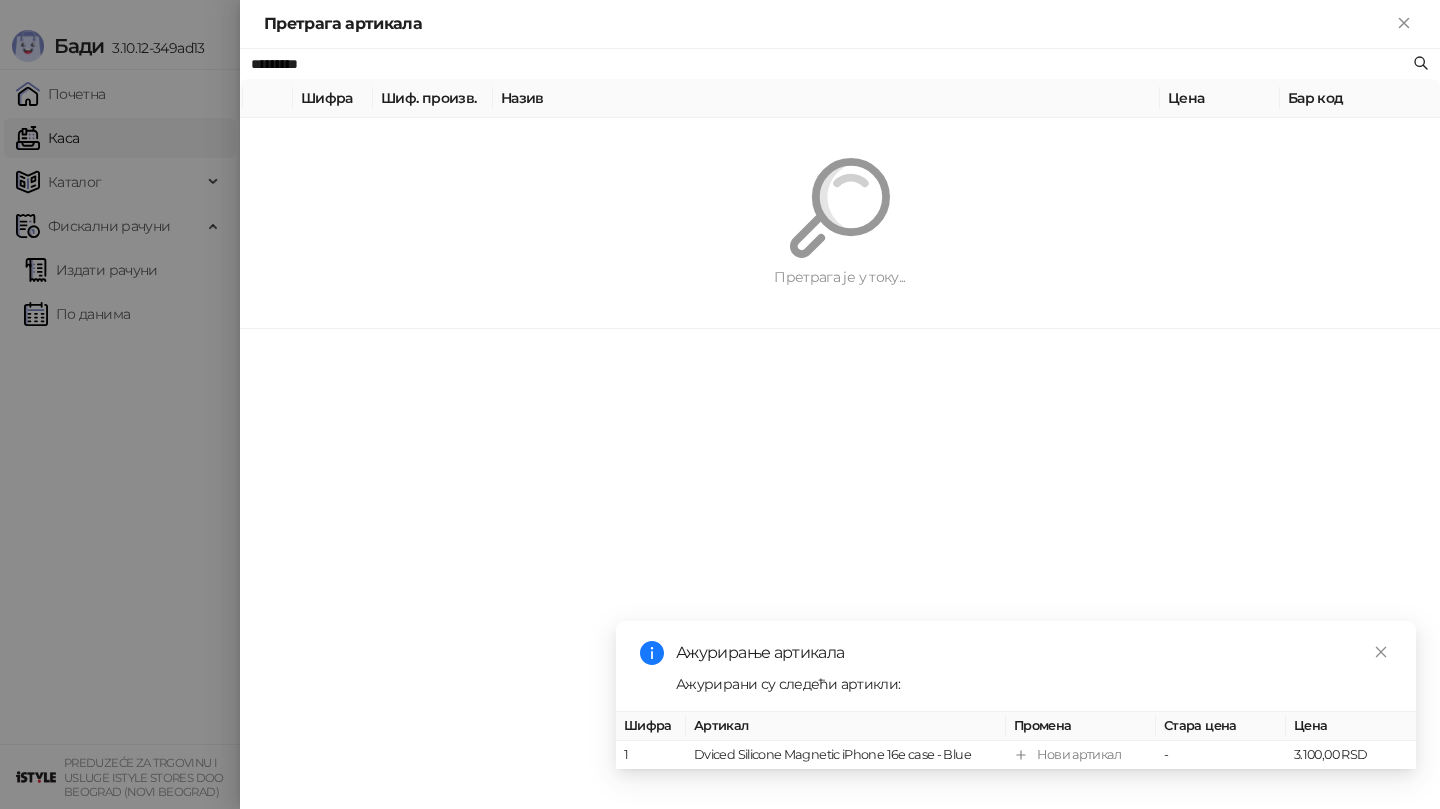 type on "*********" 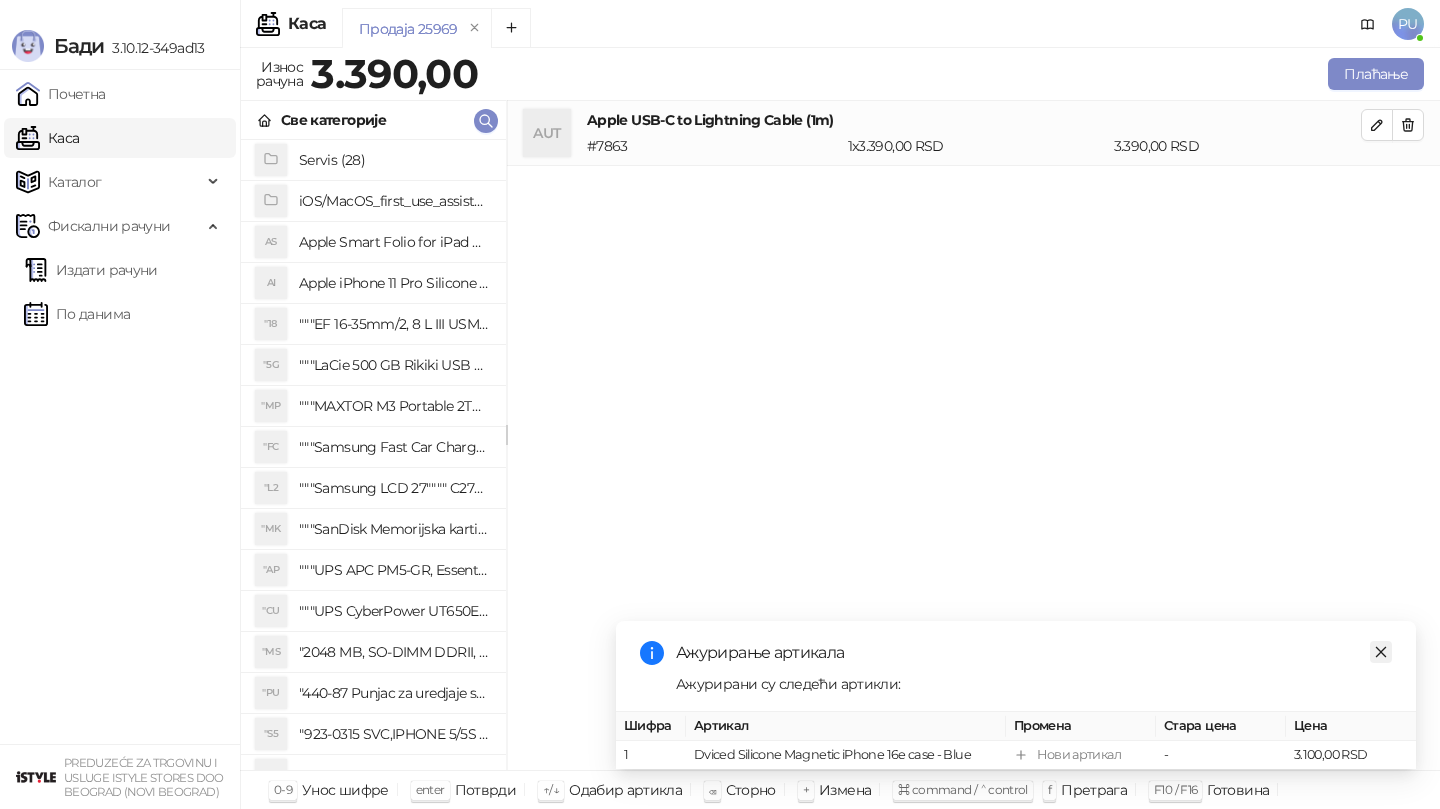 click at bounding box center [1381, 652] 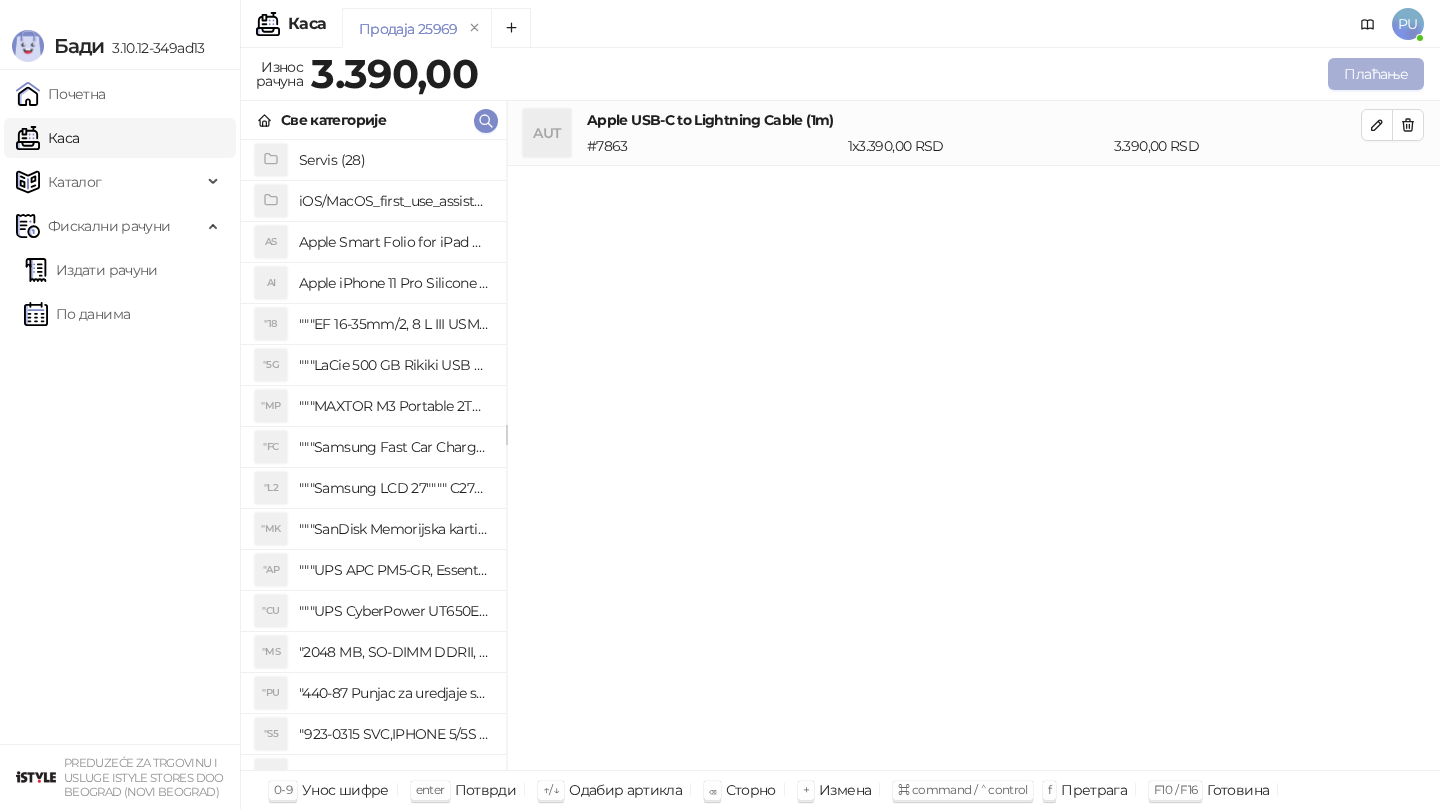 click on "Плаћање" at bounding box center (1376, 74) 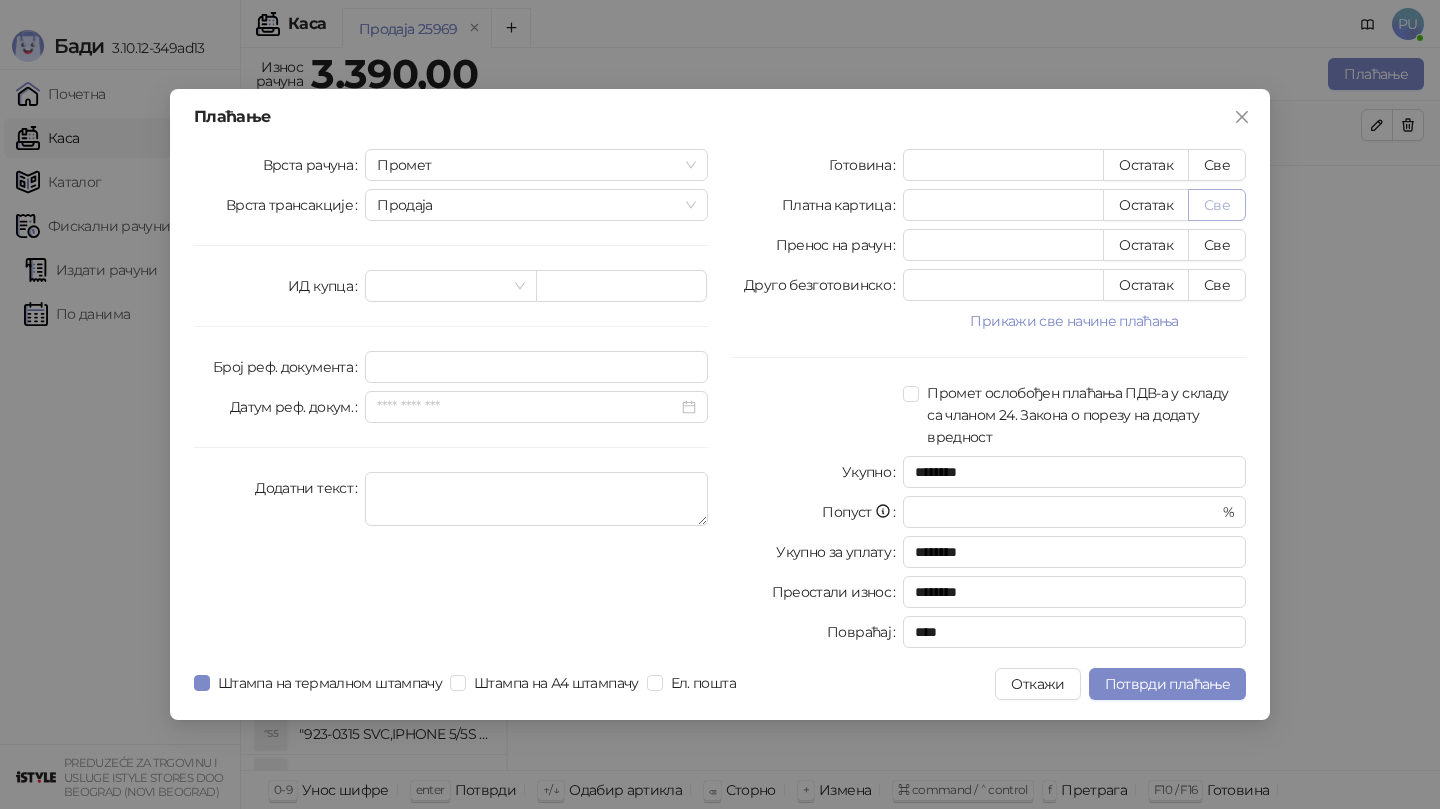 click on "Све" at bounding box center (1217, 205) 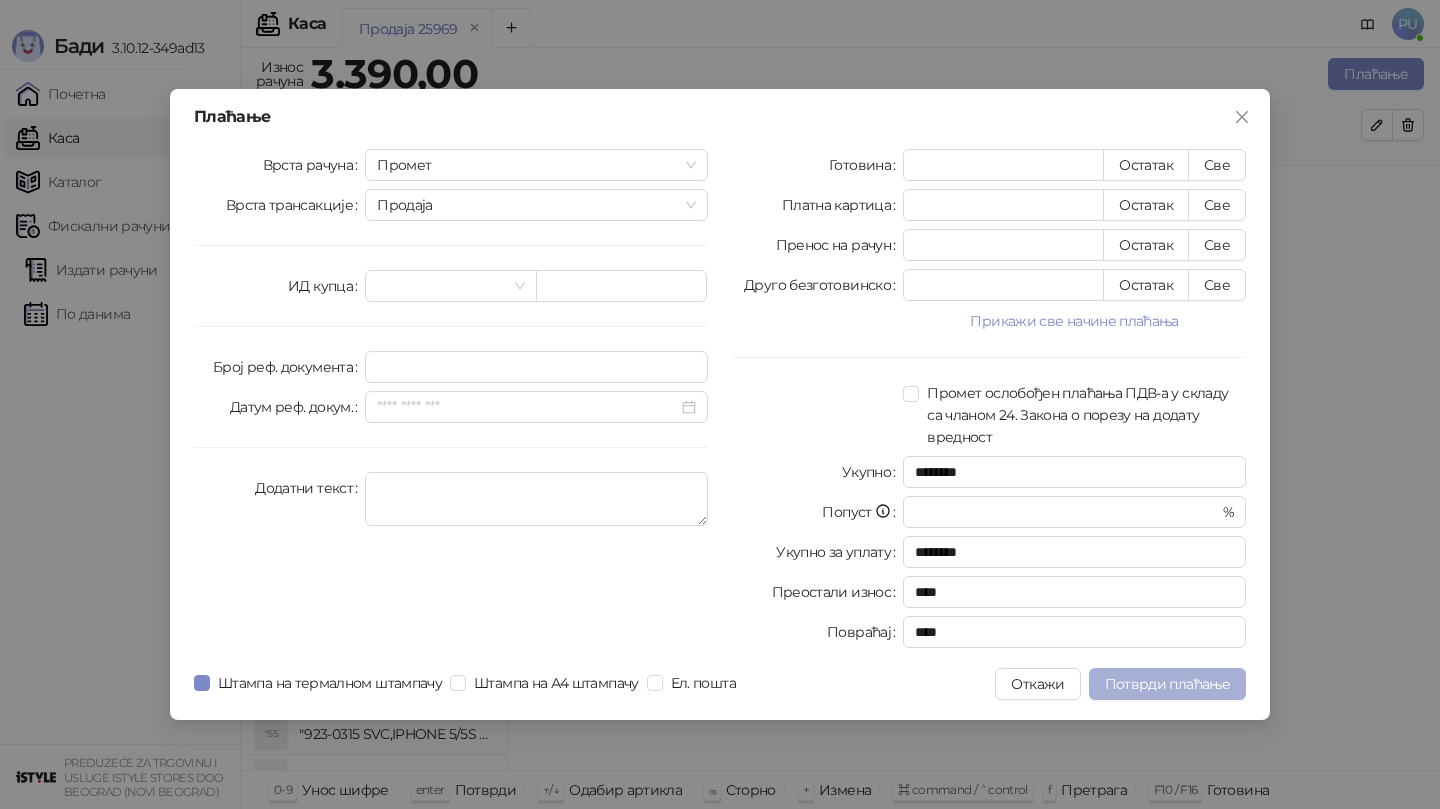 click on "Потврди плаћање" at bounding box center [1167, 684] 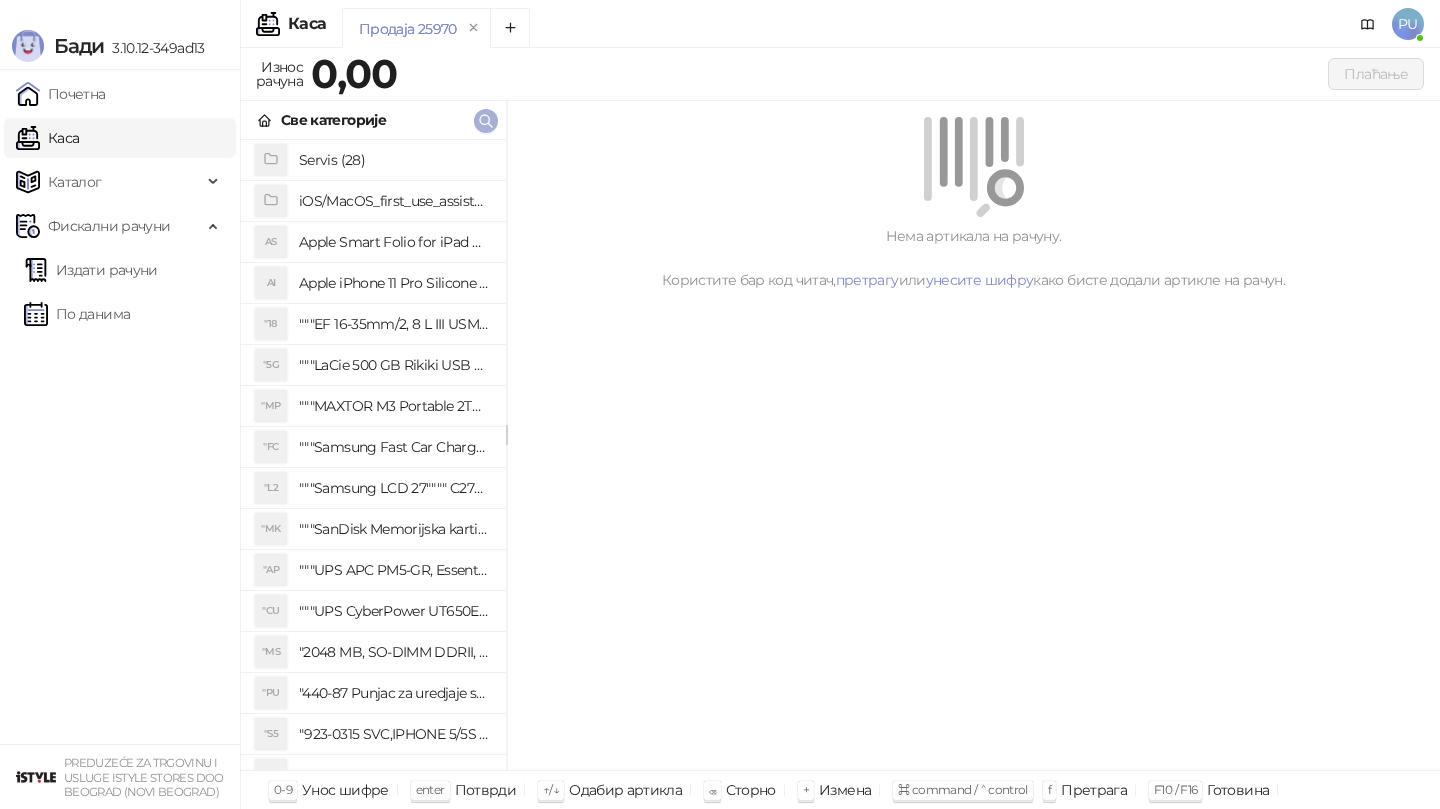 click 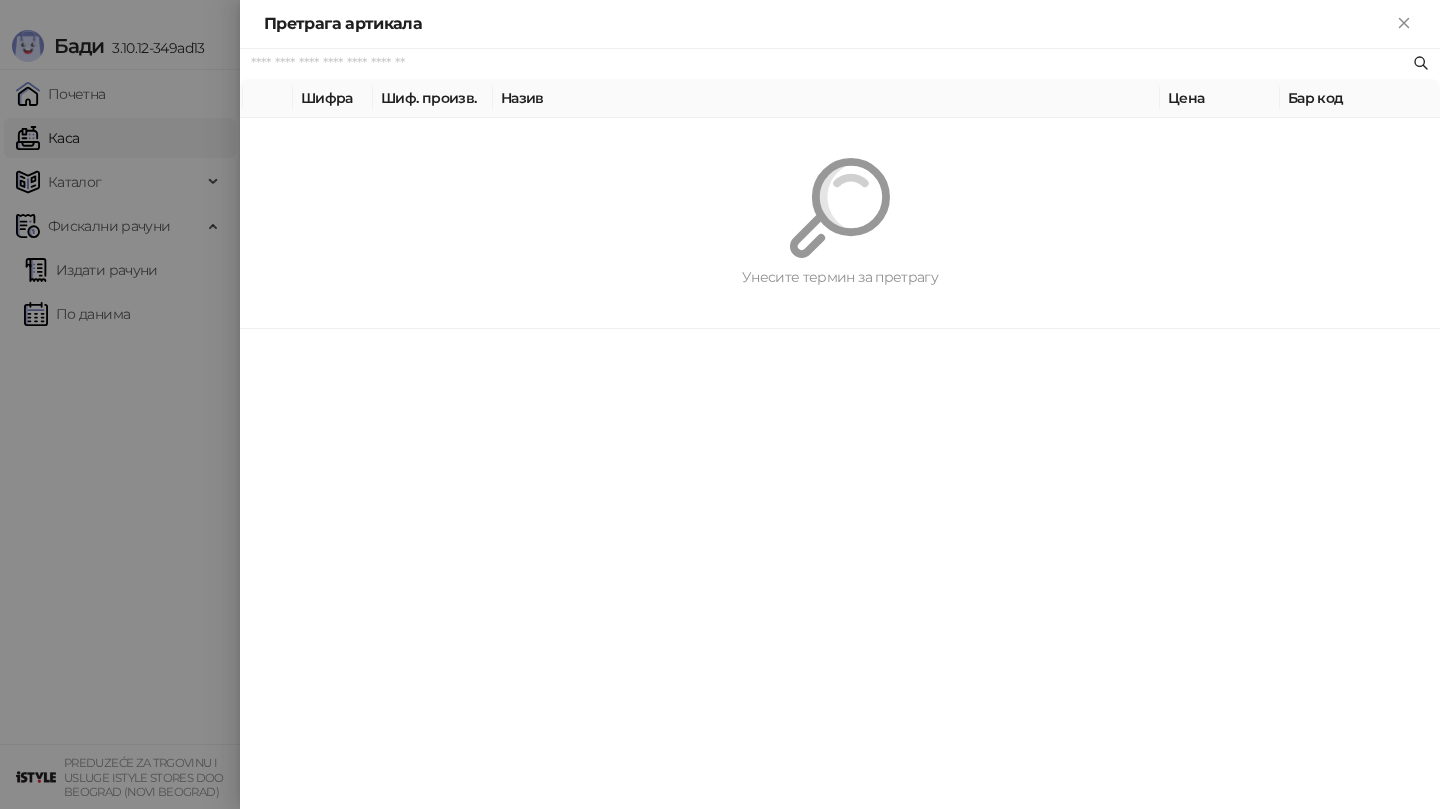 paste on "**********" 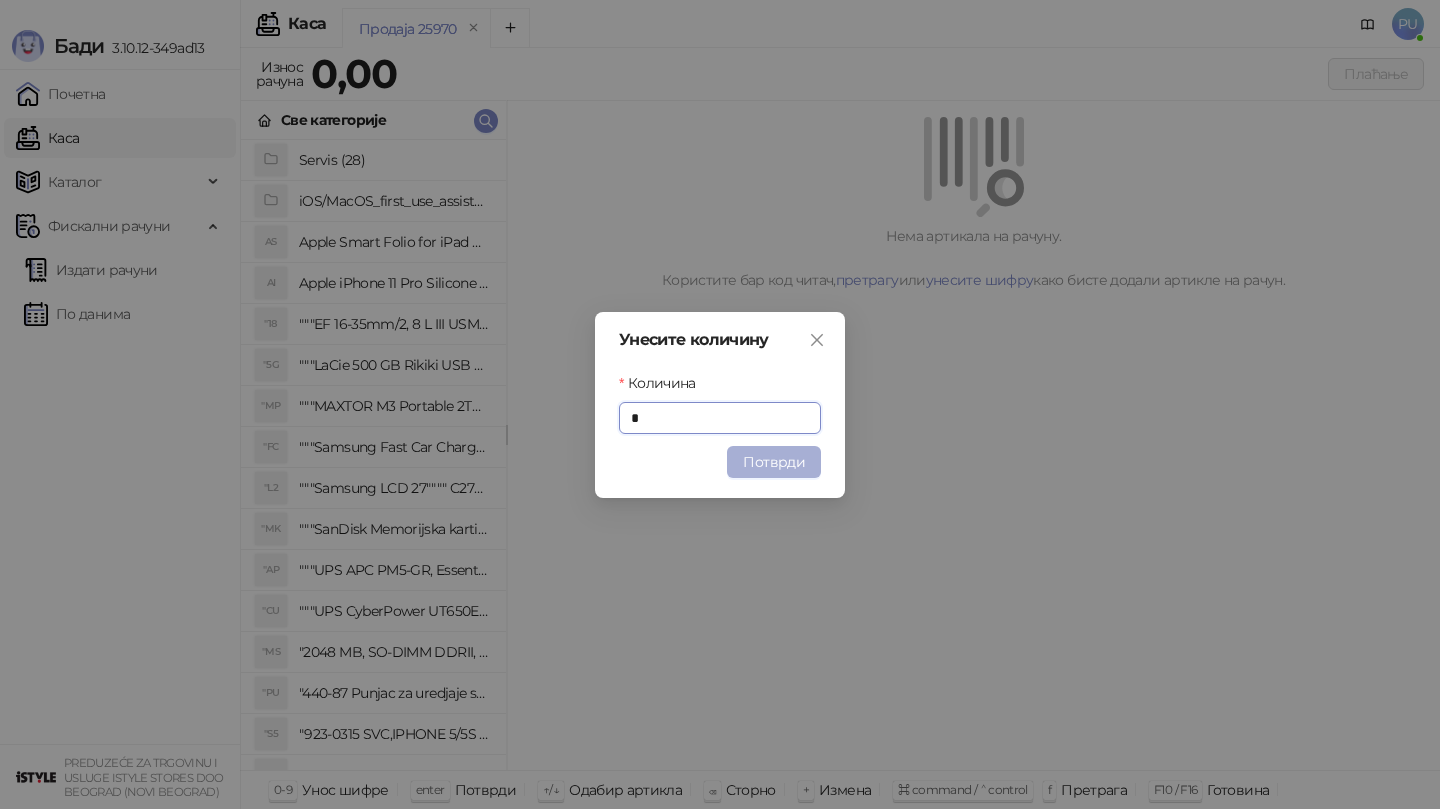 click on "Потврди" at bounding box center [774, 462] 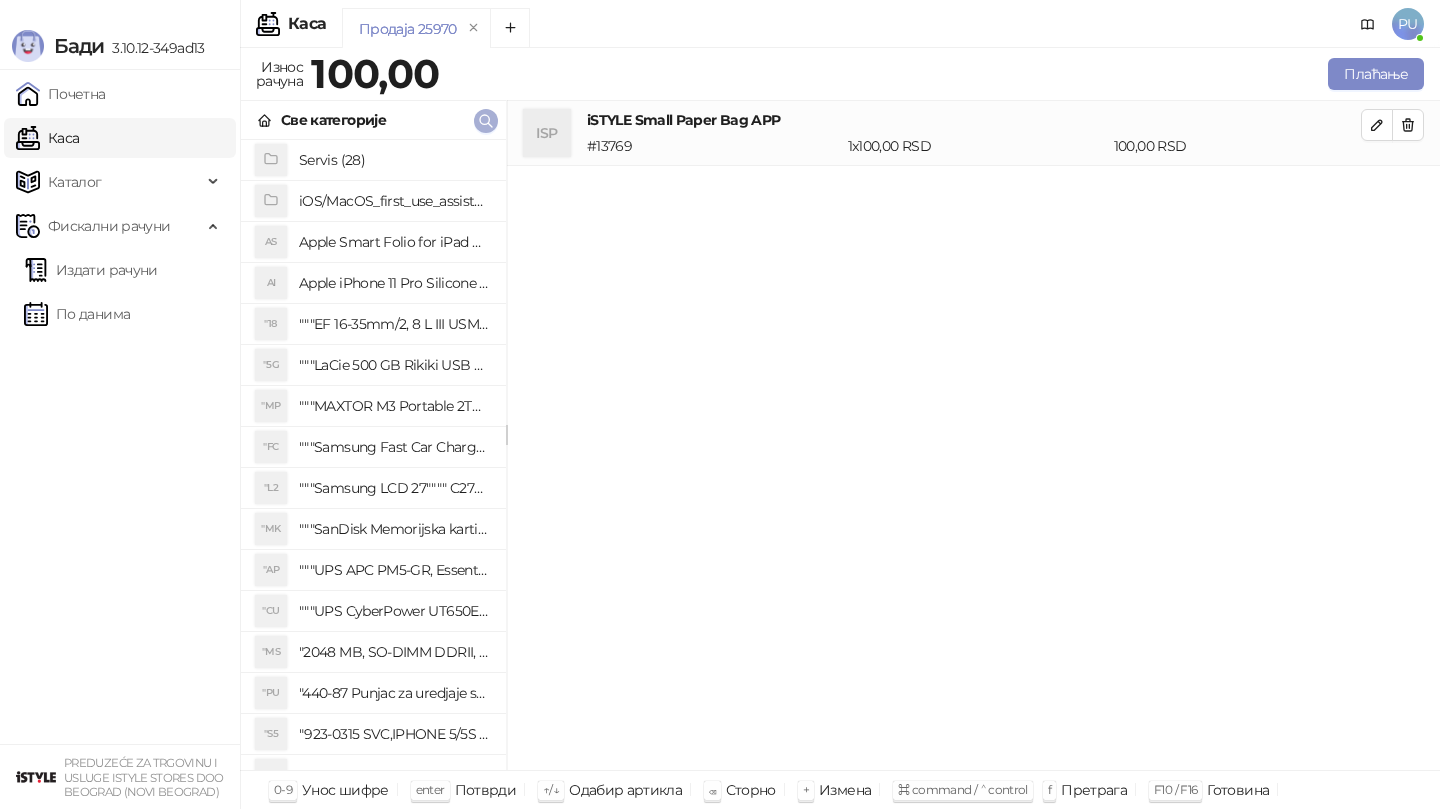 click at bounding box center (486, 121) 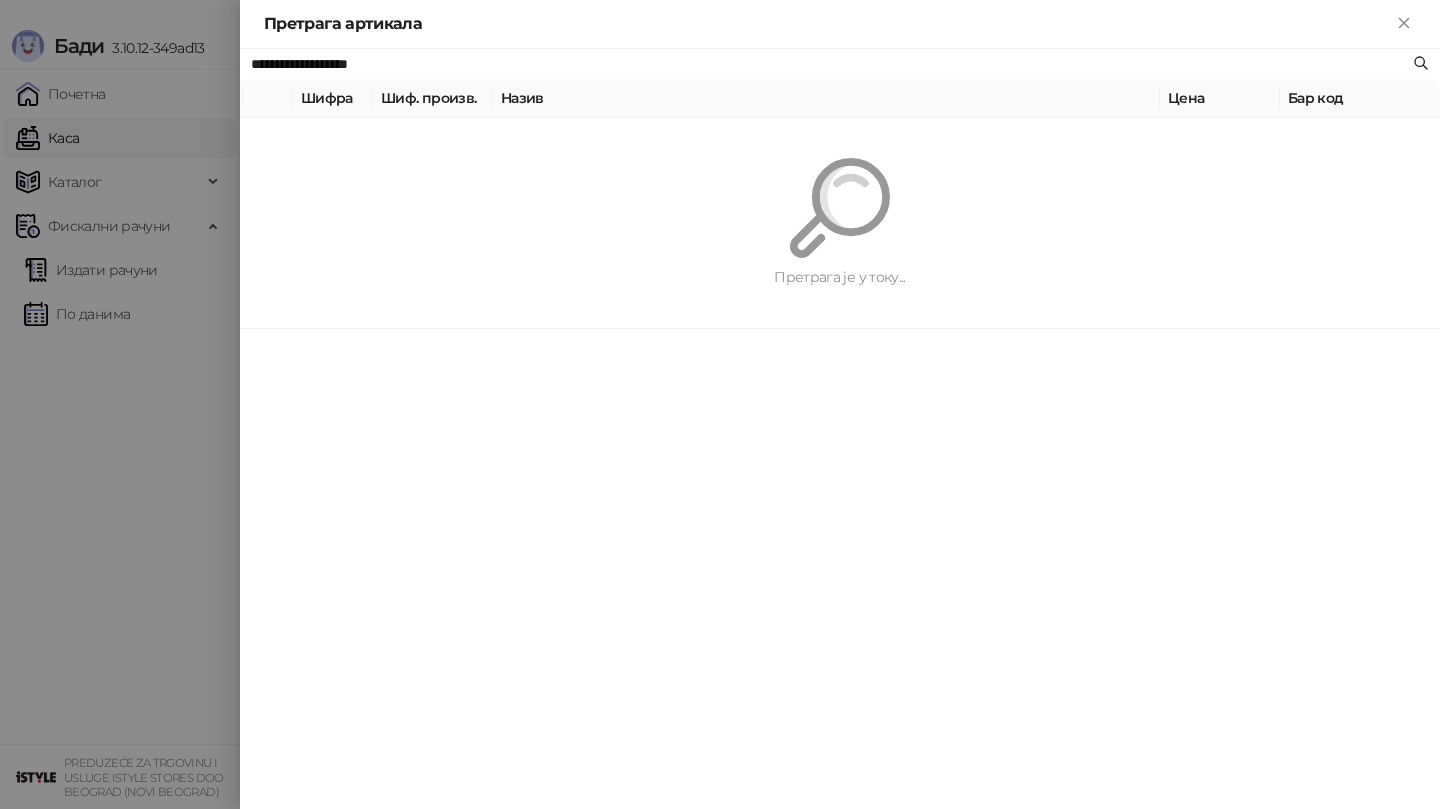 paste 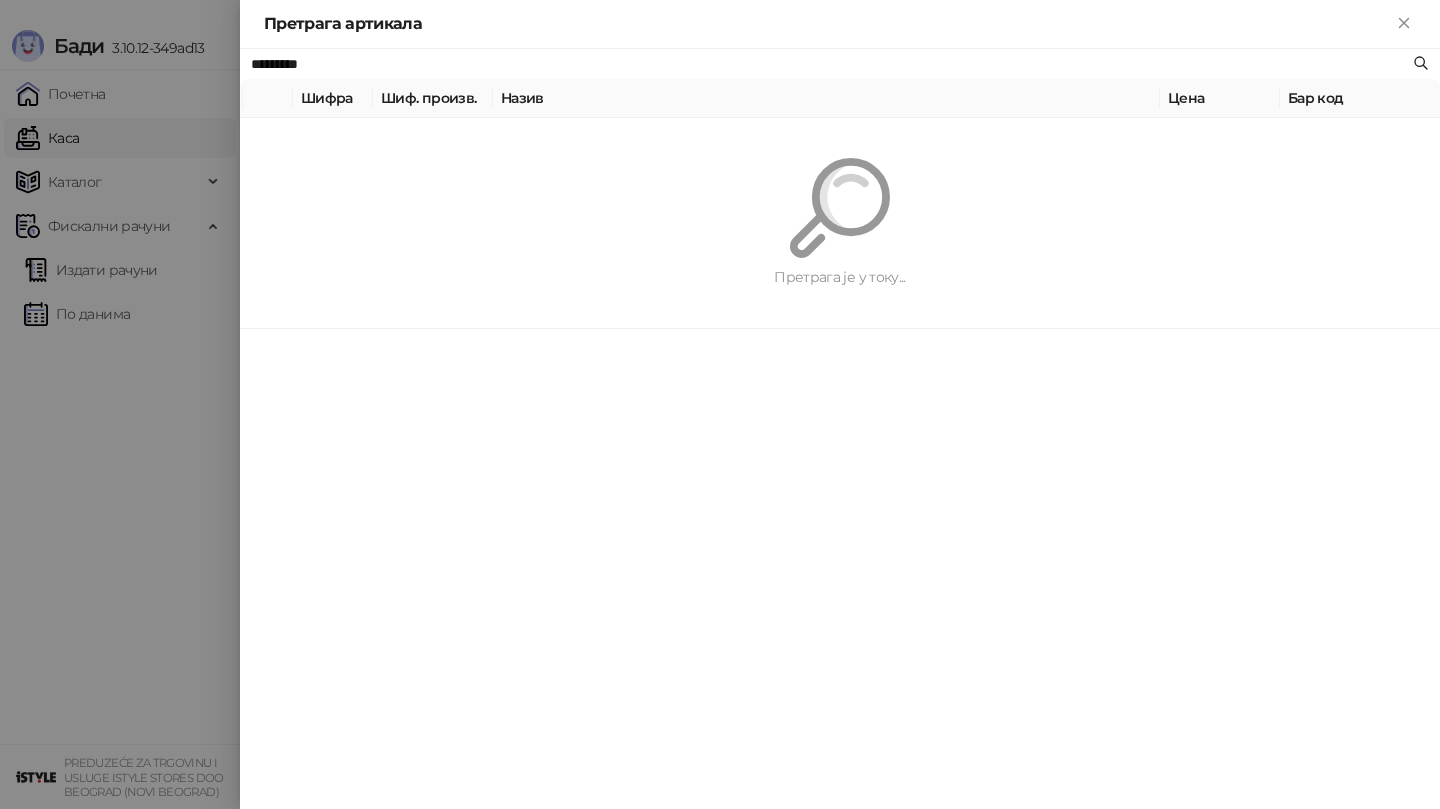 type on "*********" 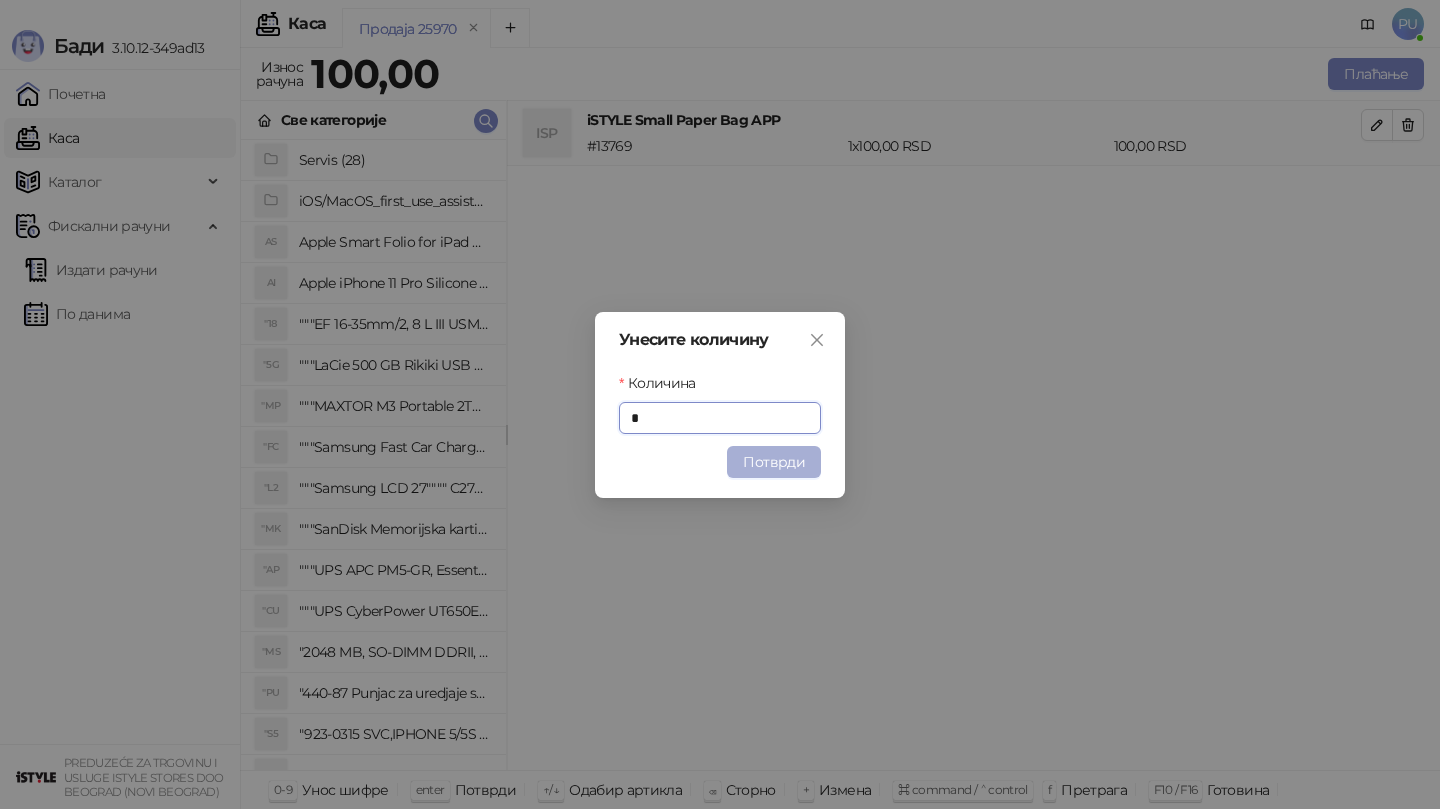 click on "Потврди" at bounding box center [774, 462] 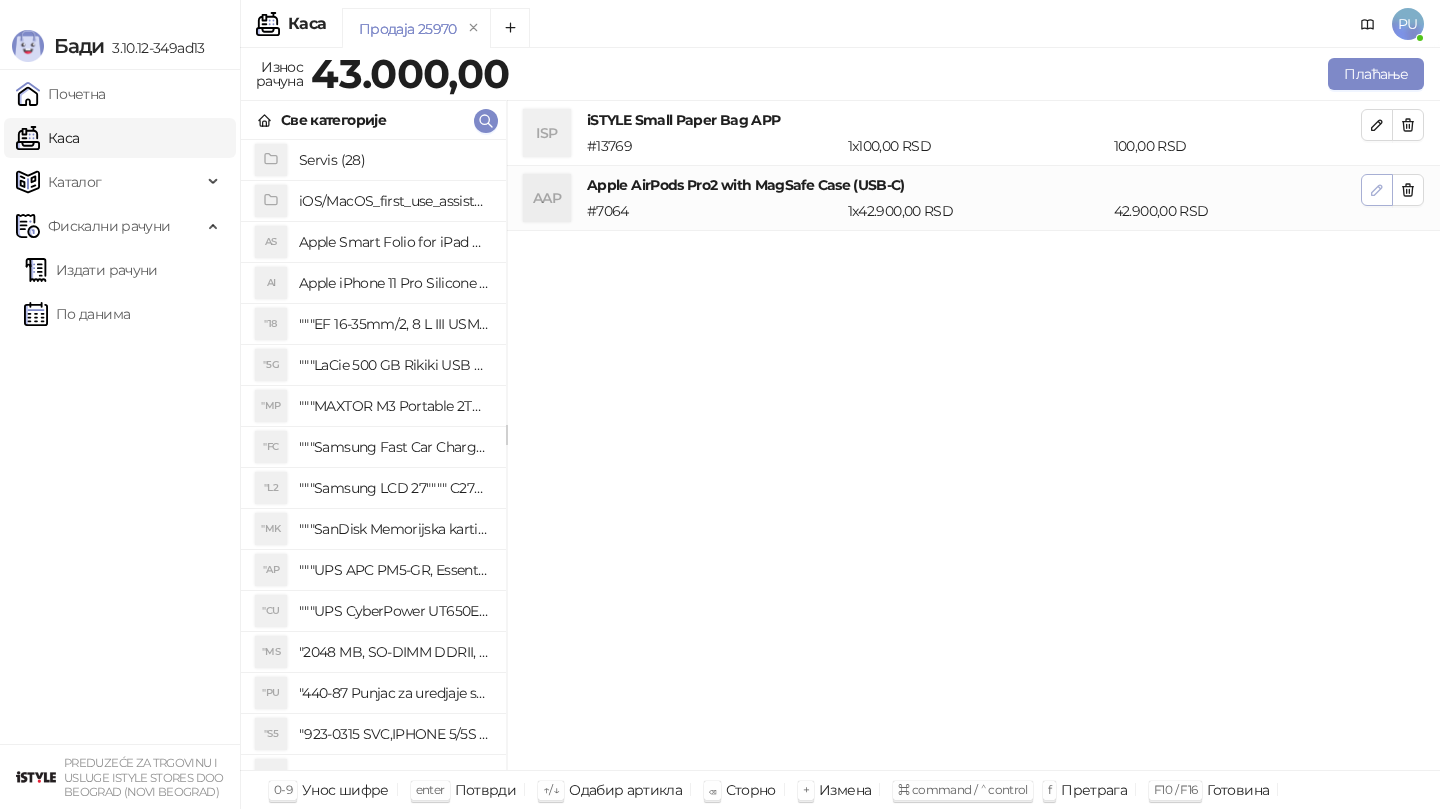 click 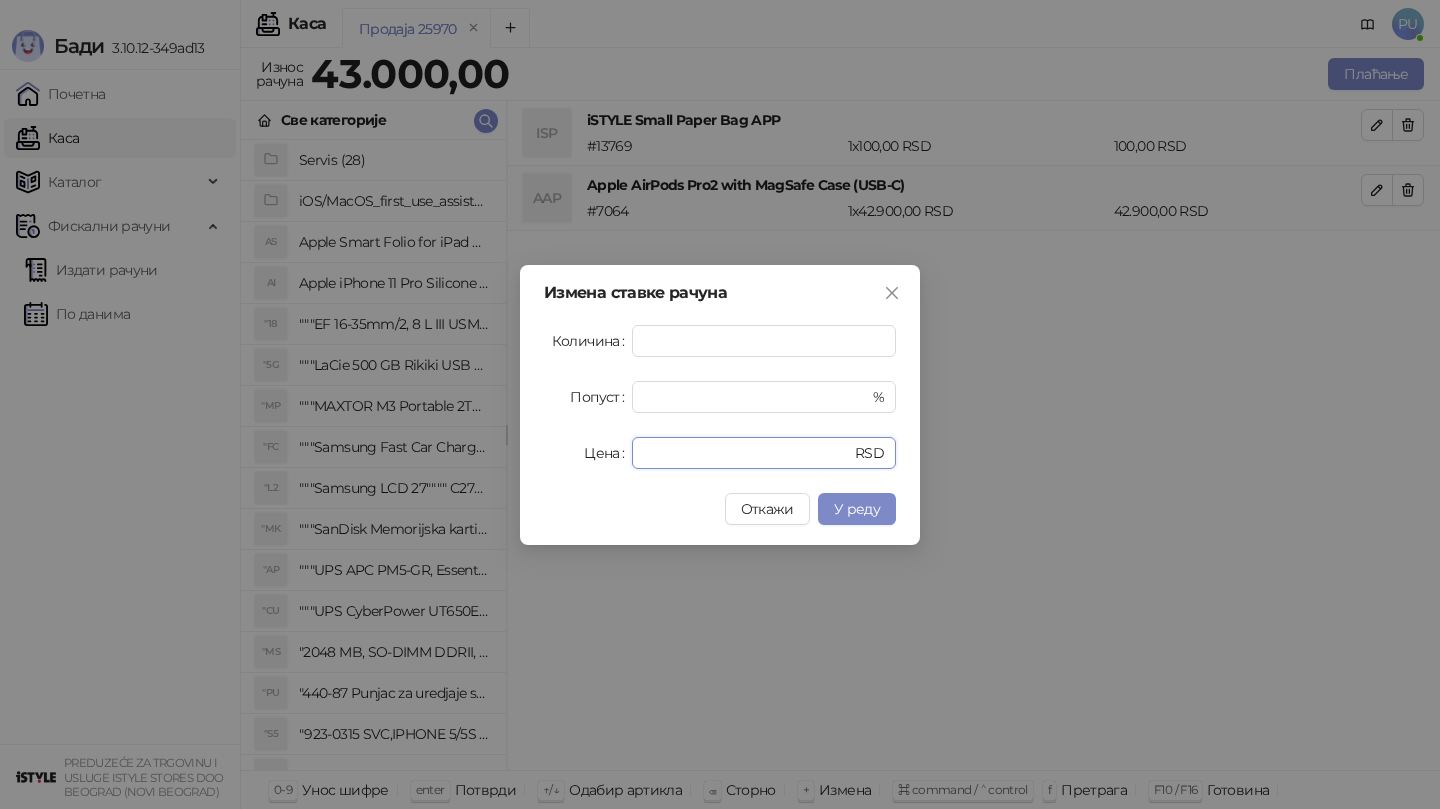 drag, startPoint x: 737, startPoint y: 461, endPoint x: 359, endPoint y: 392, distance: 384.246 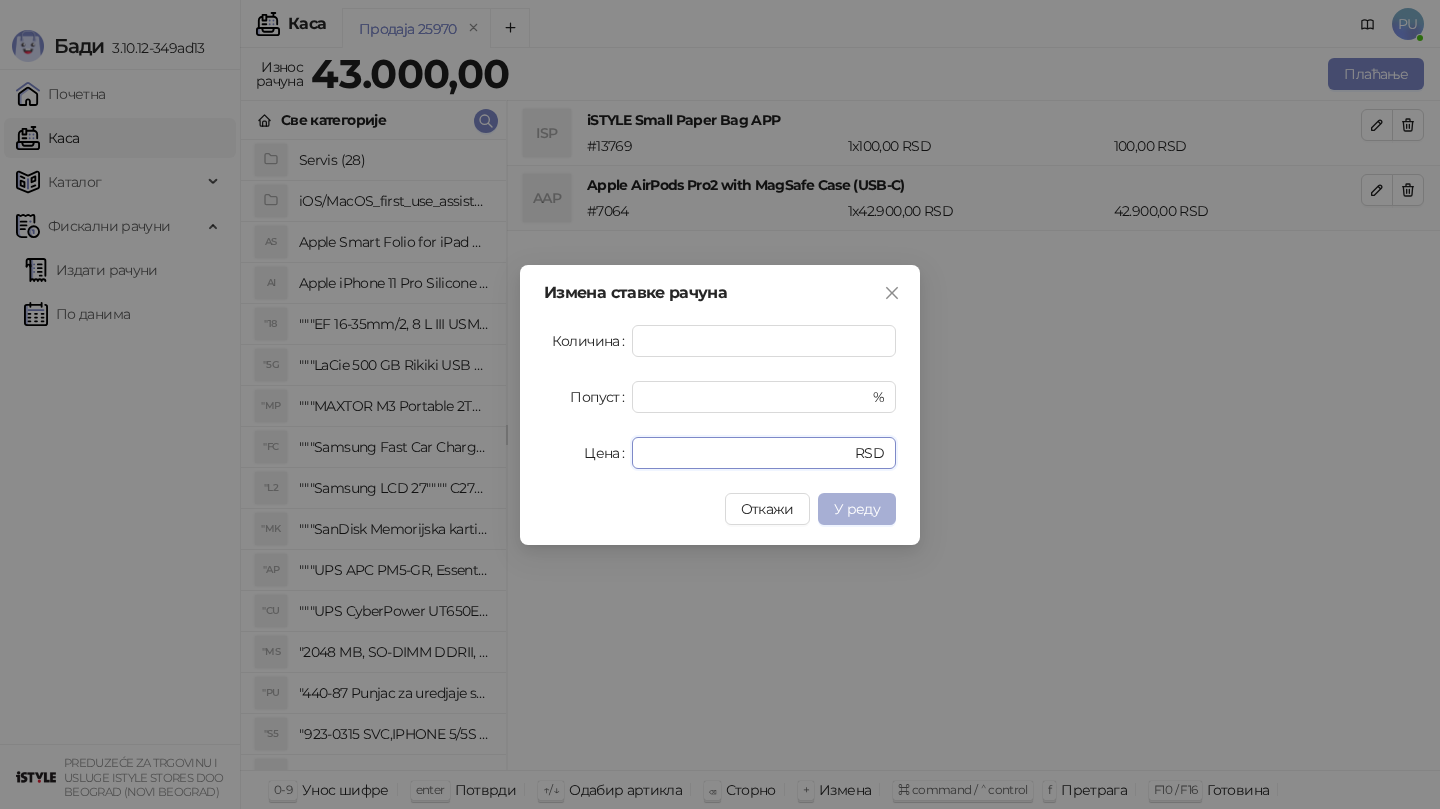 type on "*****" 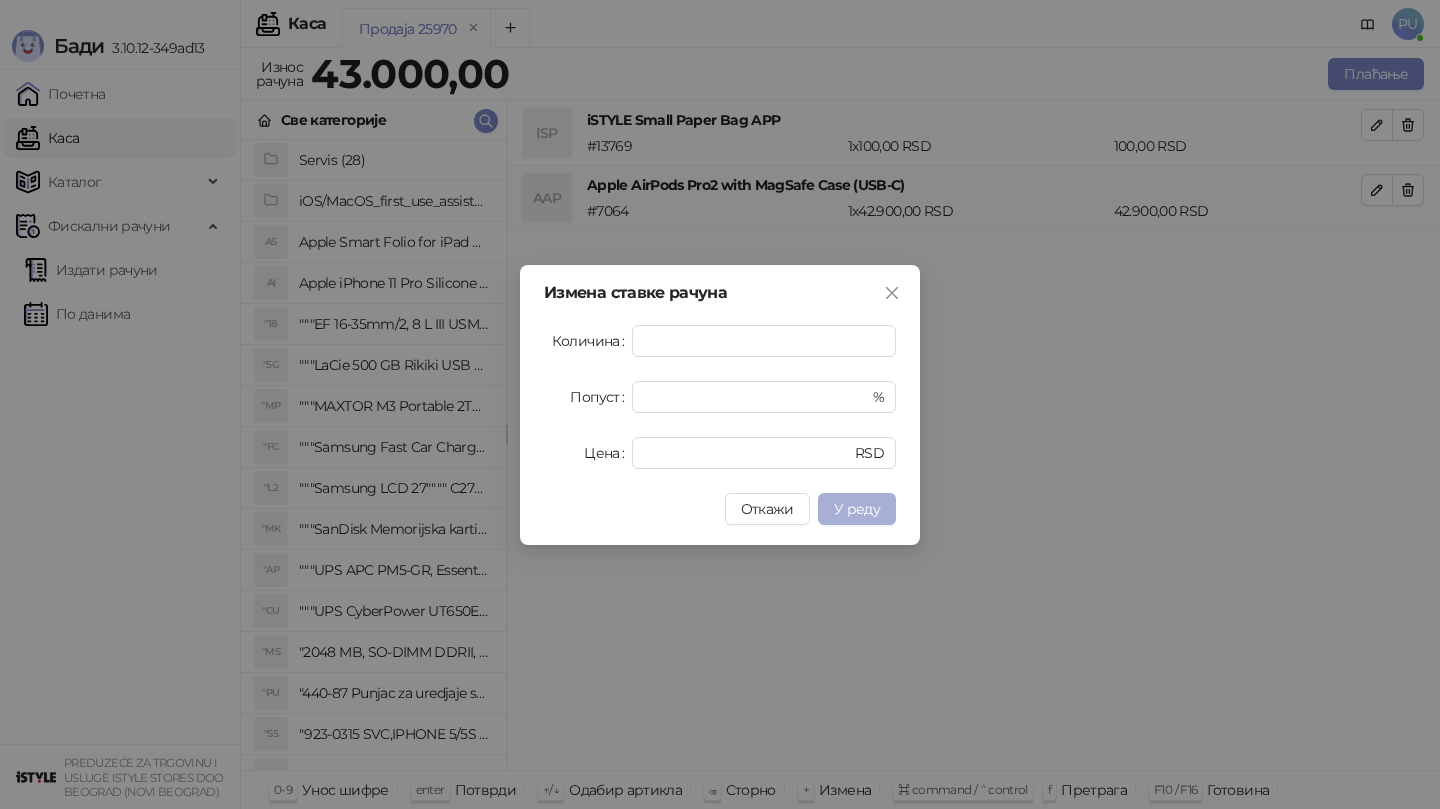 click on "У реду" at bounding box center [857, 509] 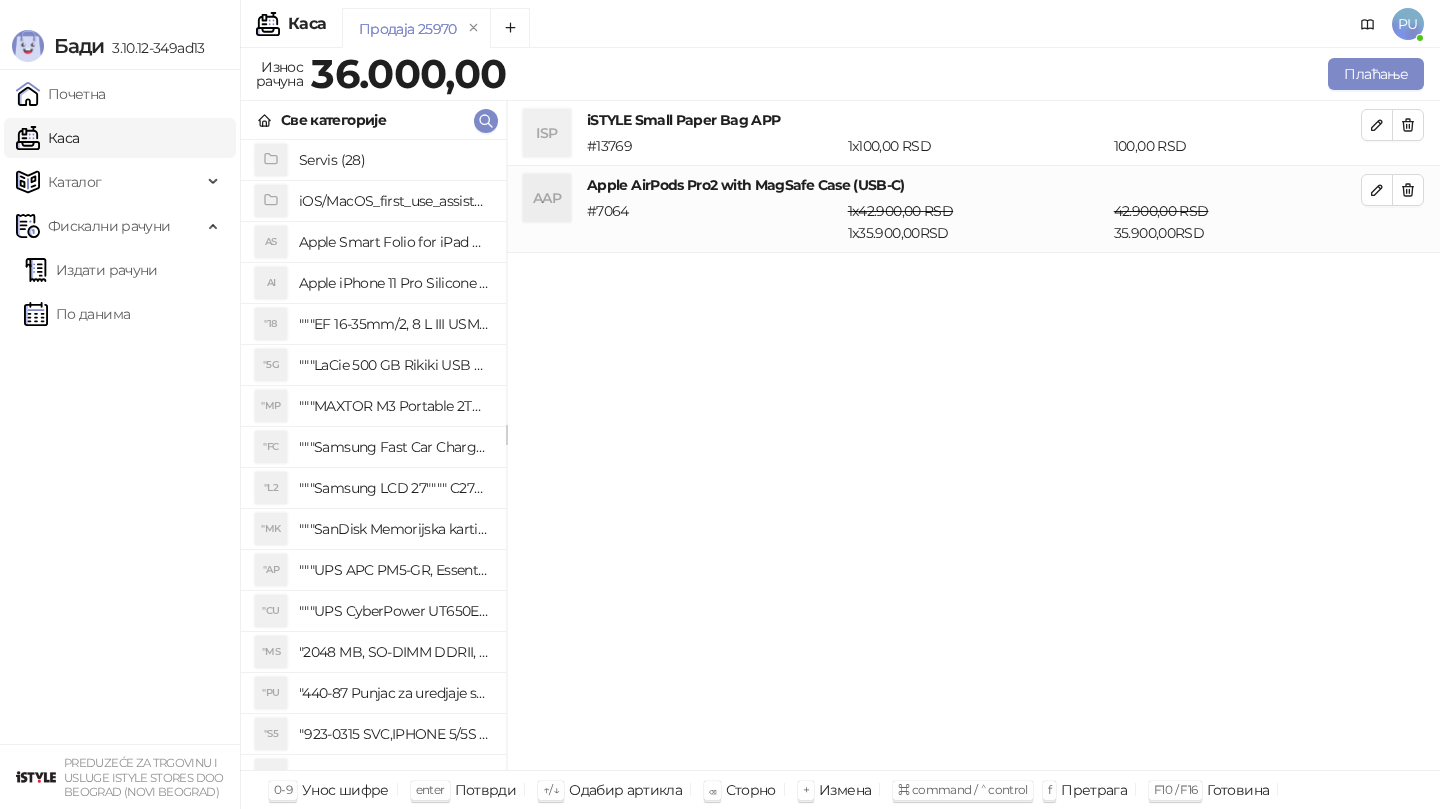 click on "Плаћање" at bounding box center [969, 74] 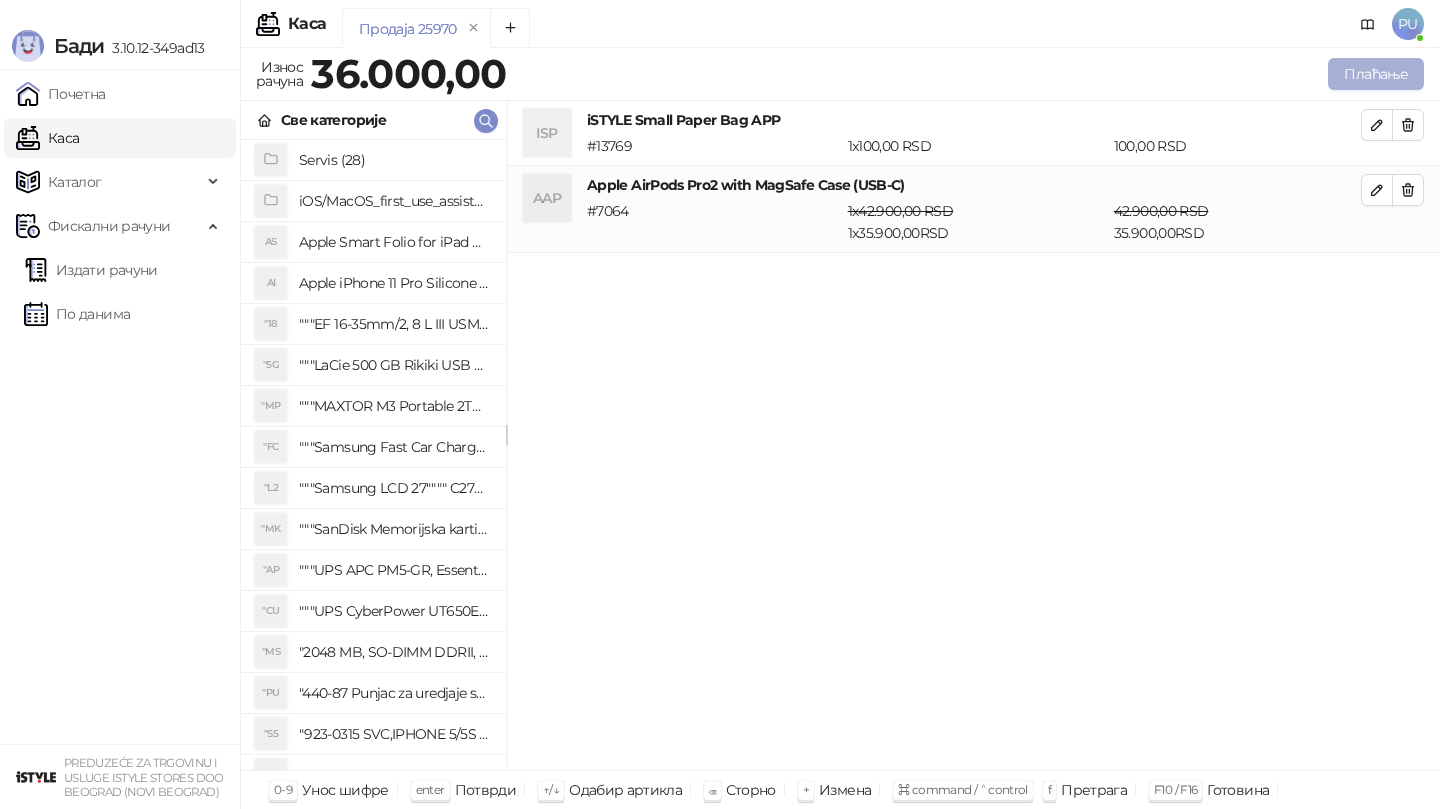 click on "Плаћање" at bounding box center (1376, 74) 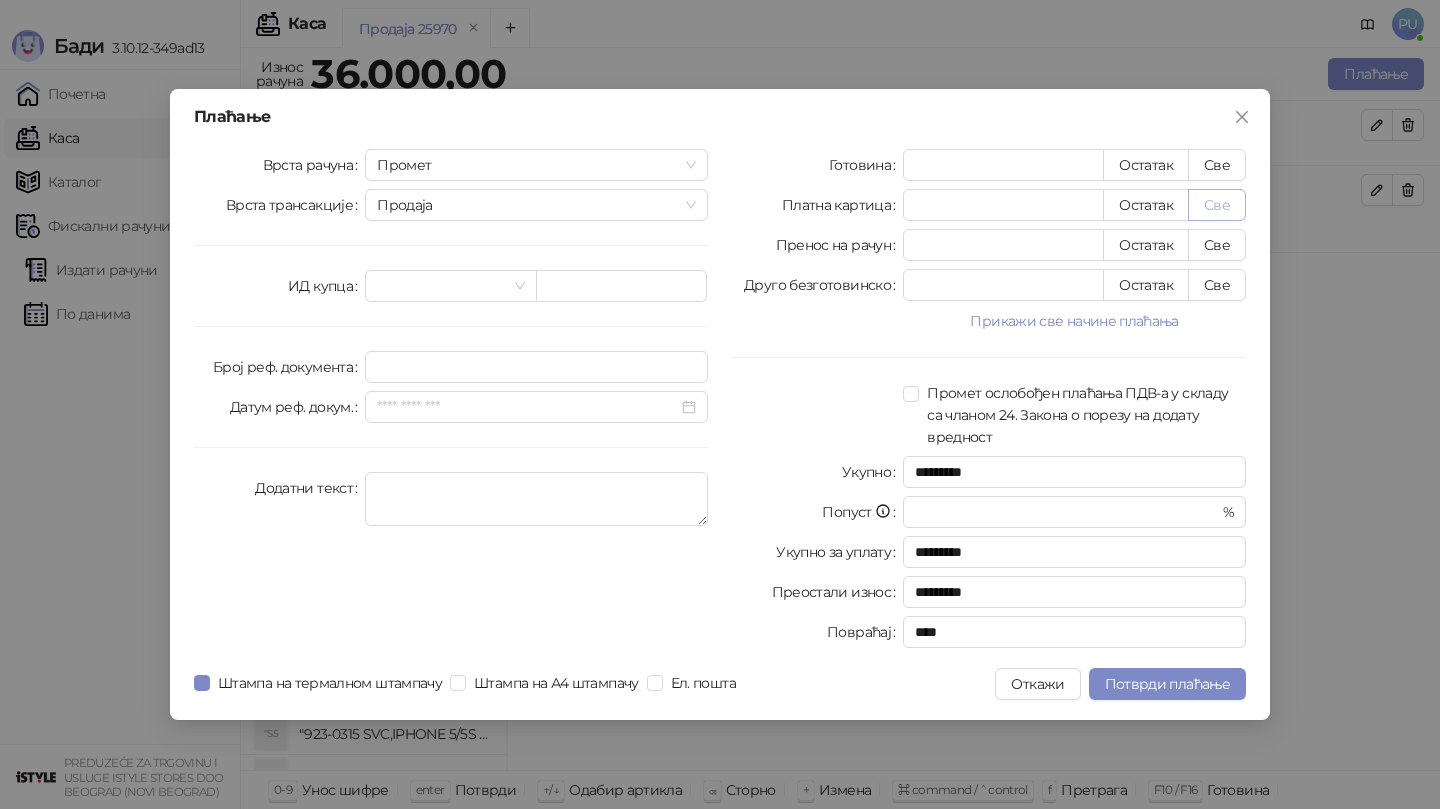 click on "Све" at bounding box center [1217, 205] 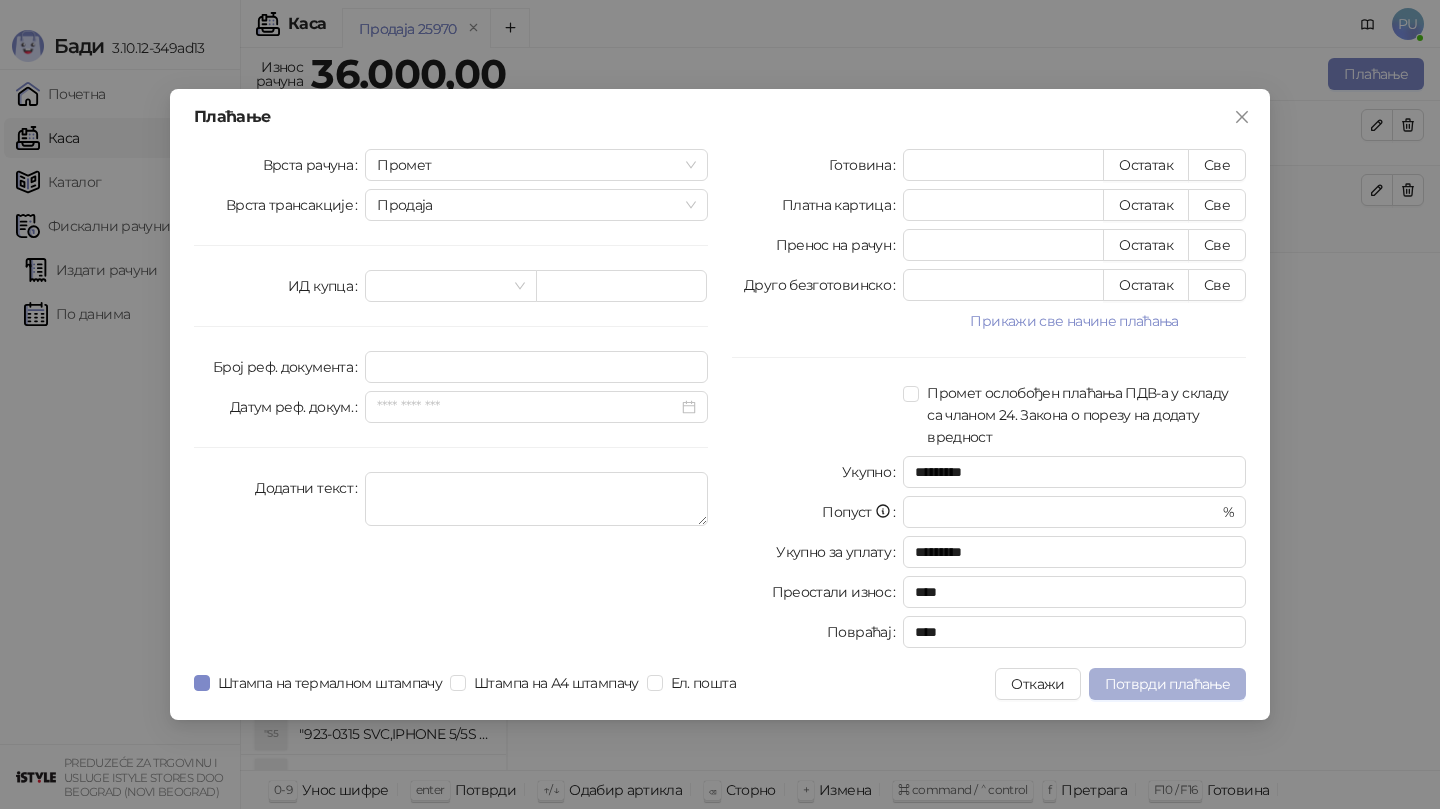 click on "Потврди плаћање" at bounding box center [1167, 684] 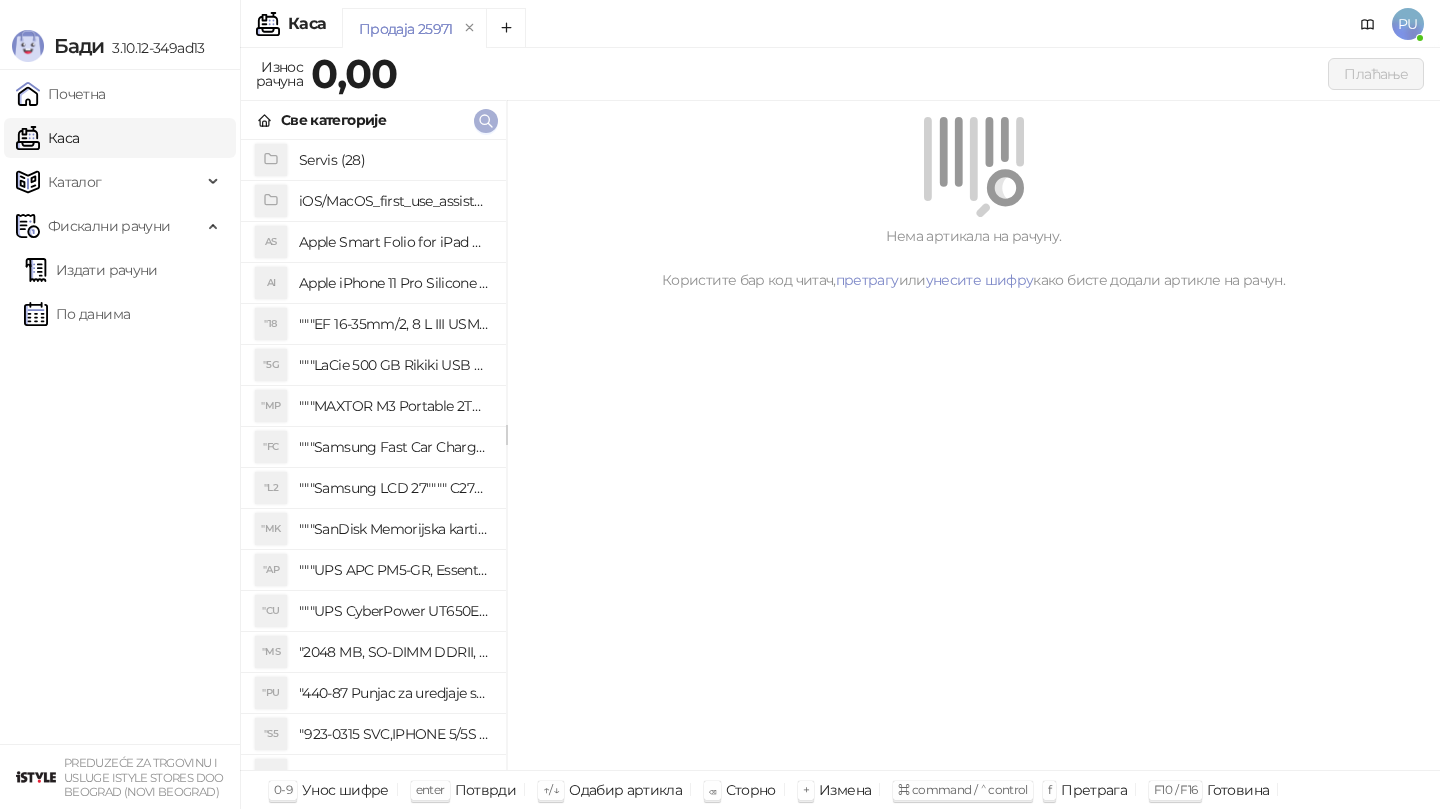 click 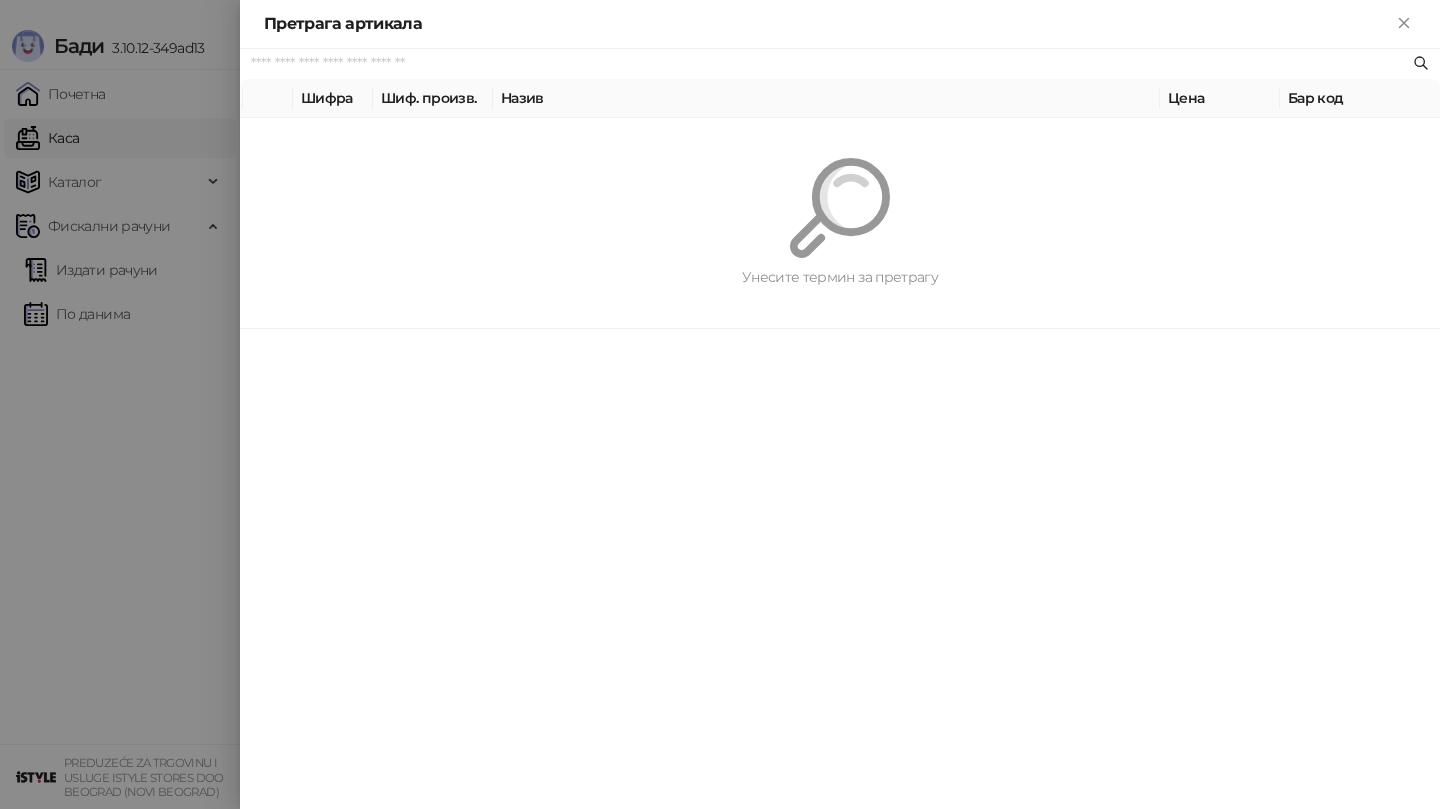 paste on "*********" 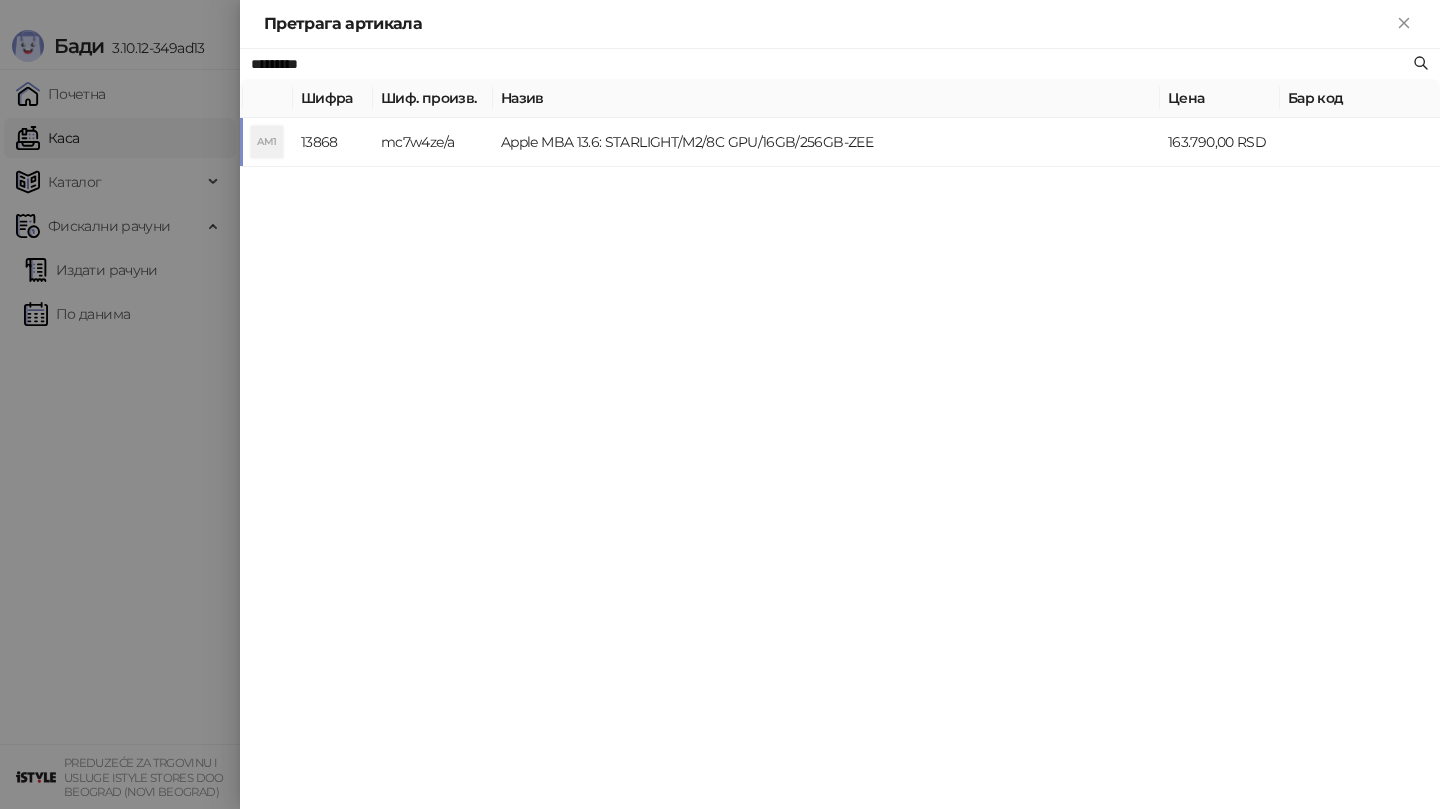 type on "*********" 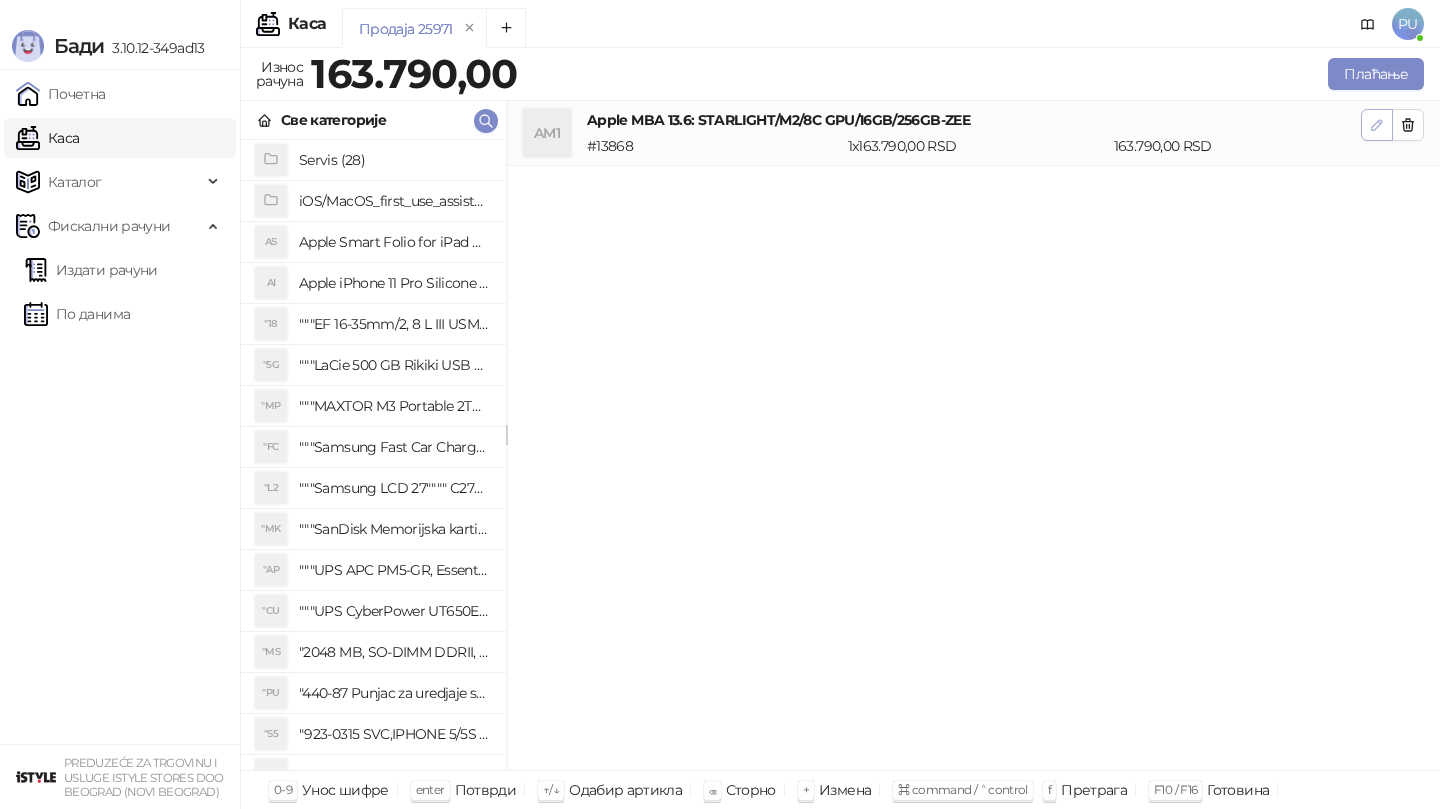 click 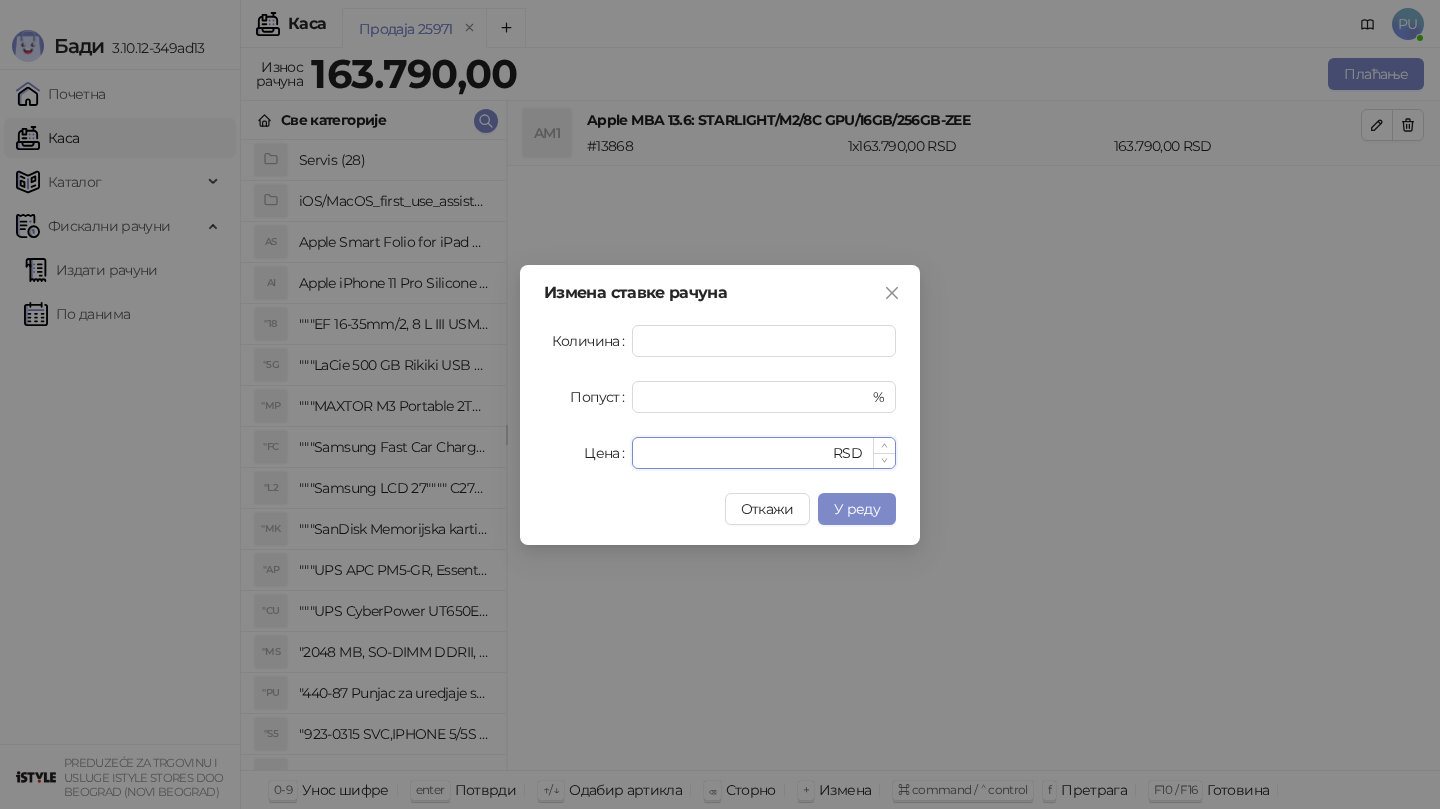 click on "******" at bounding box center [736, 453] 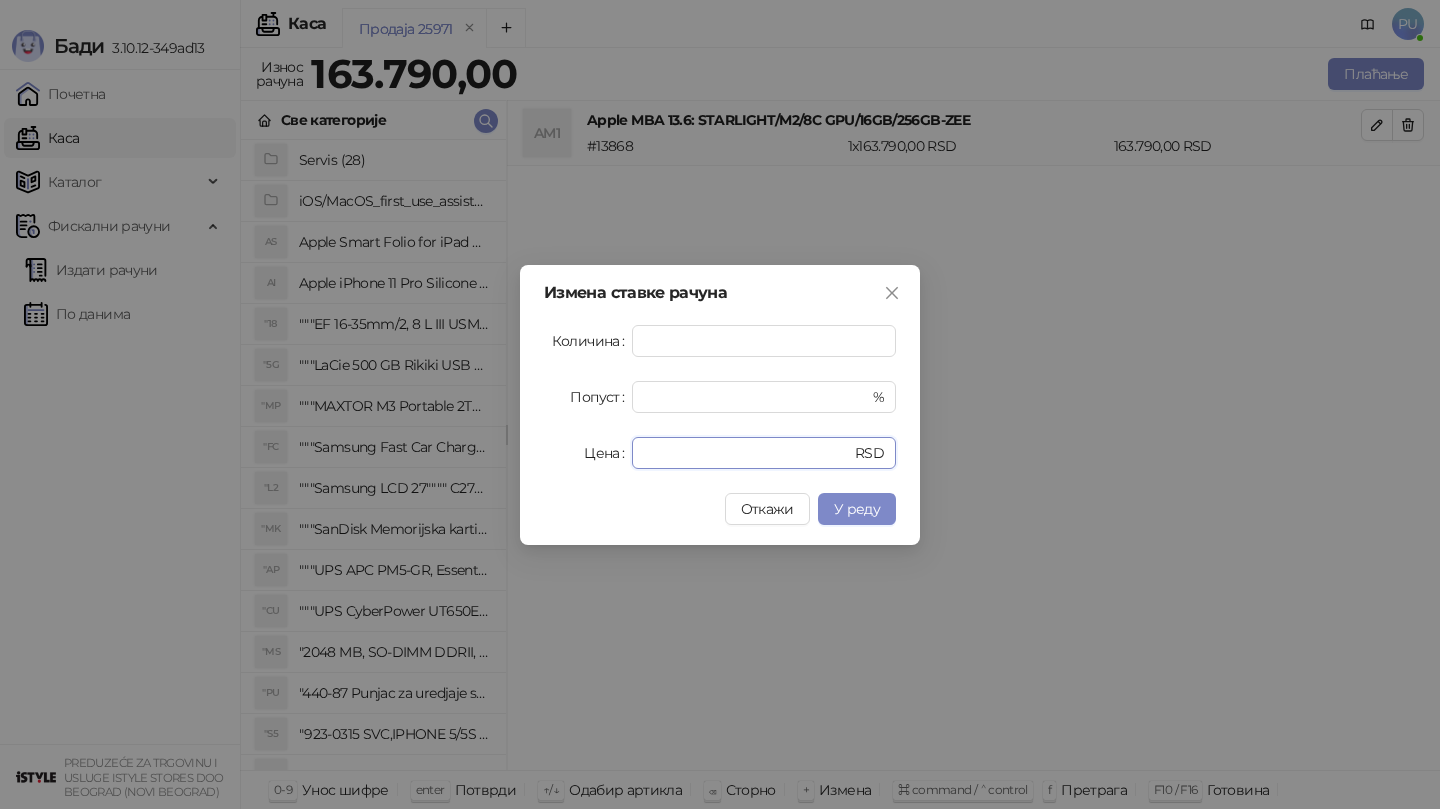 drag, startPoint x: 730, startPoint y: 466, endPoint x: 546, endPoint y: 435, distance: 186.59314 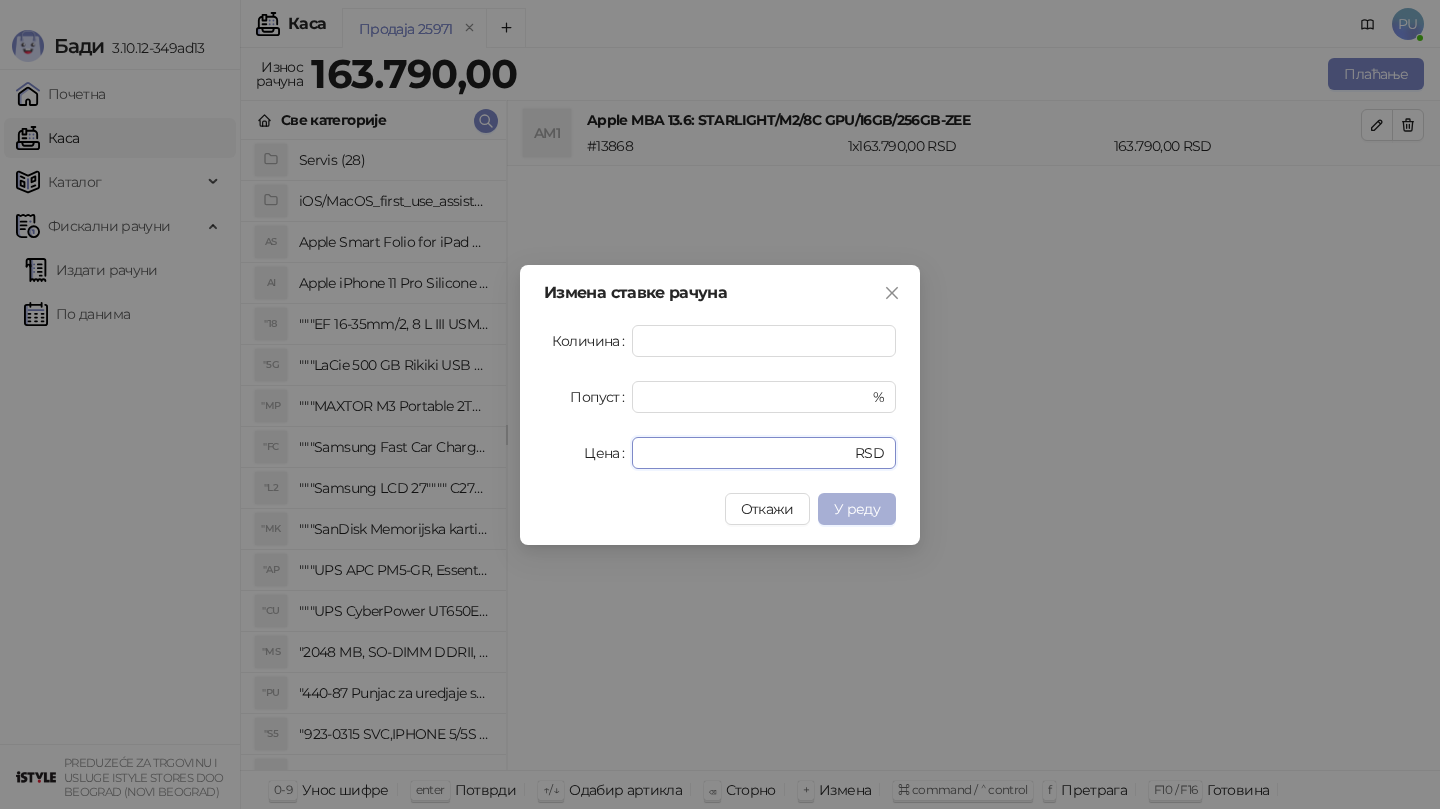 type on "******" 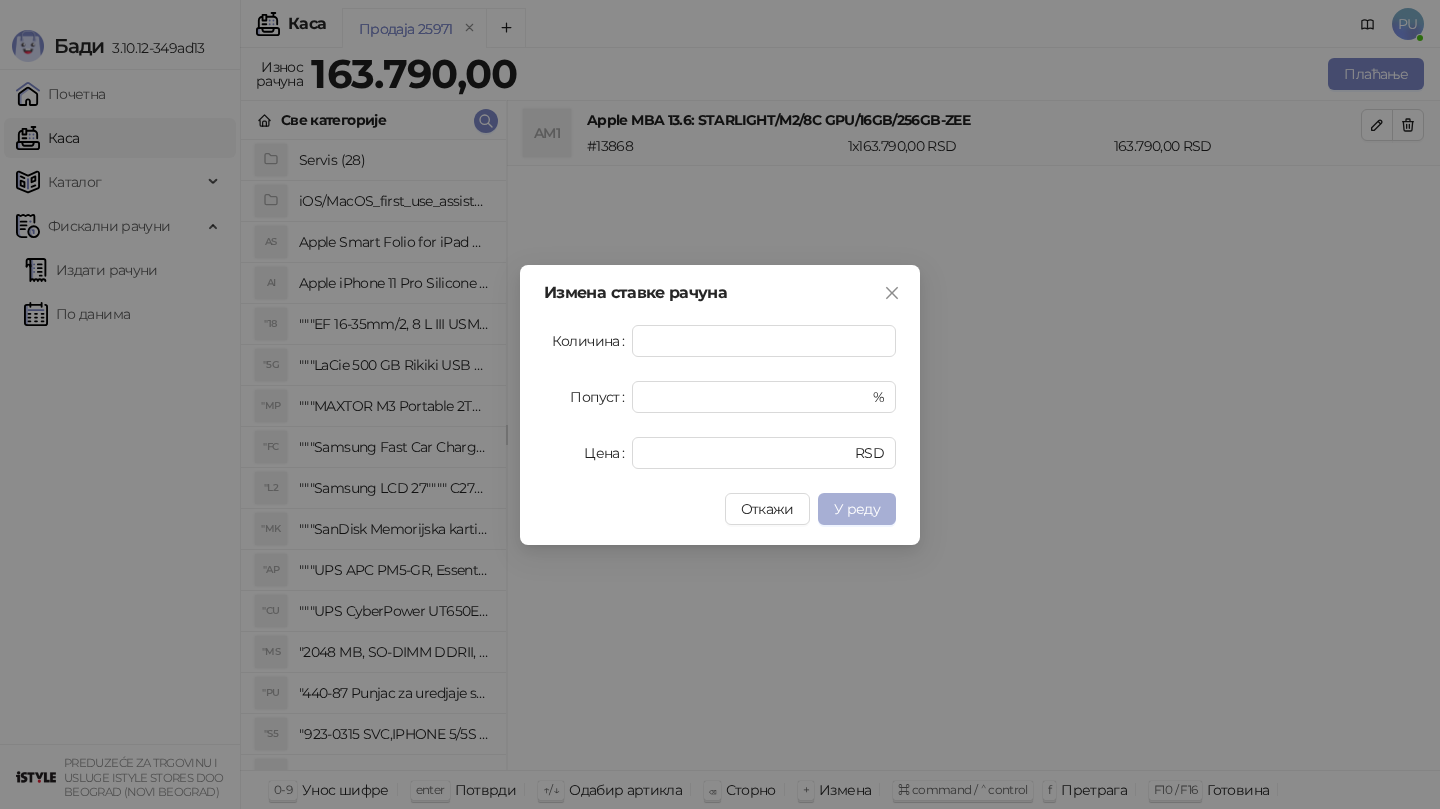 click on "У реду" at bounding box center [857, 509] 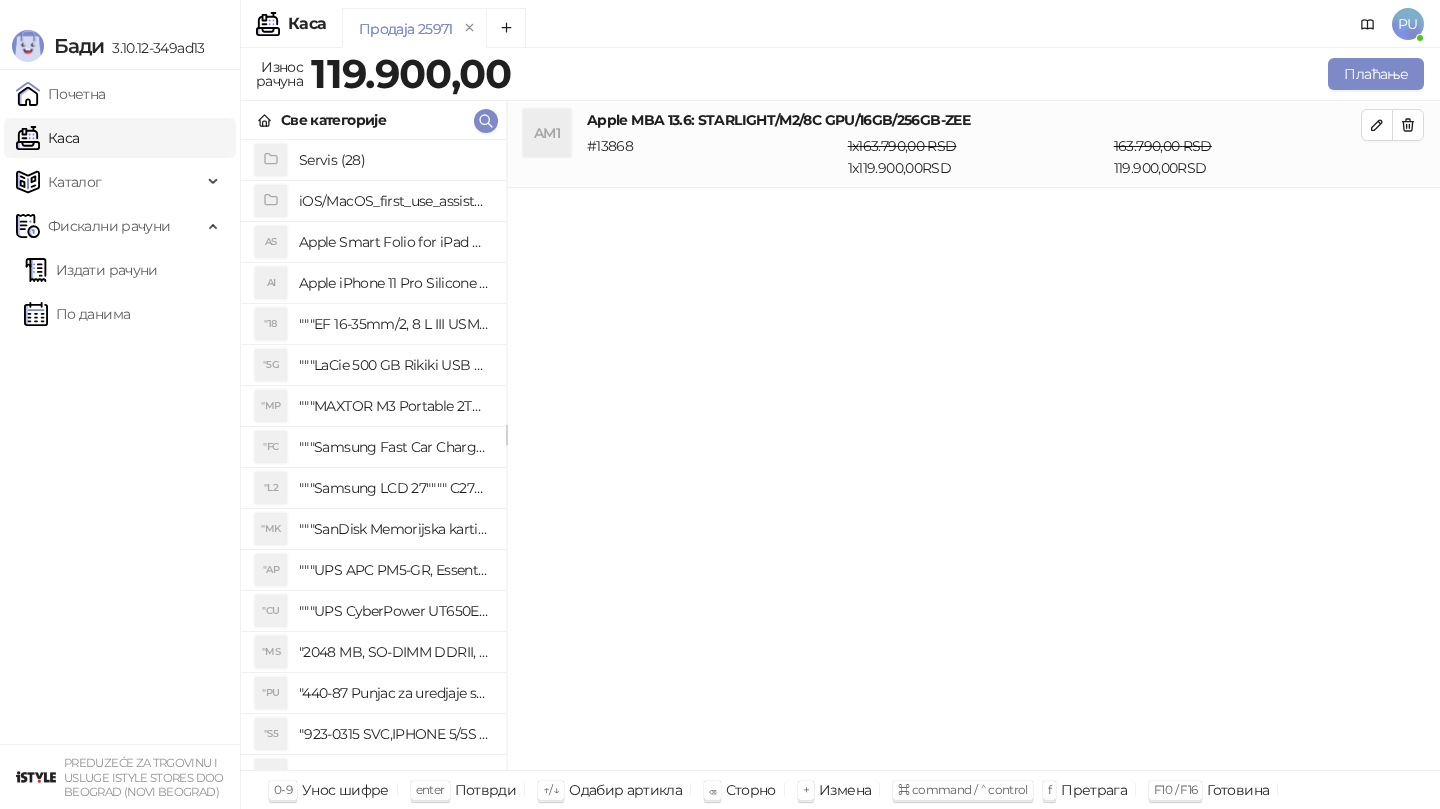 click on "Све категорије" at bounding box center (373, 120) 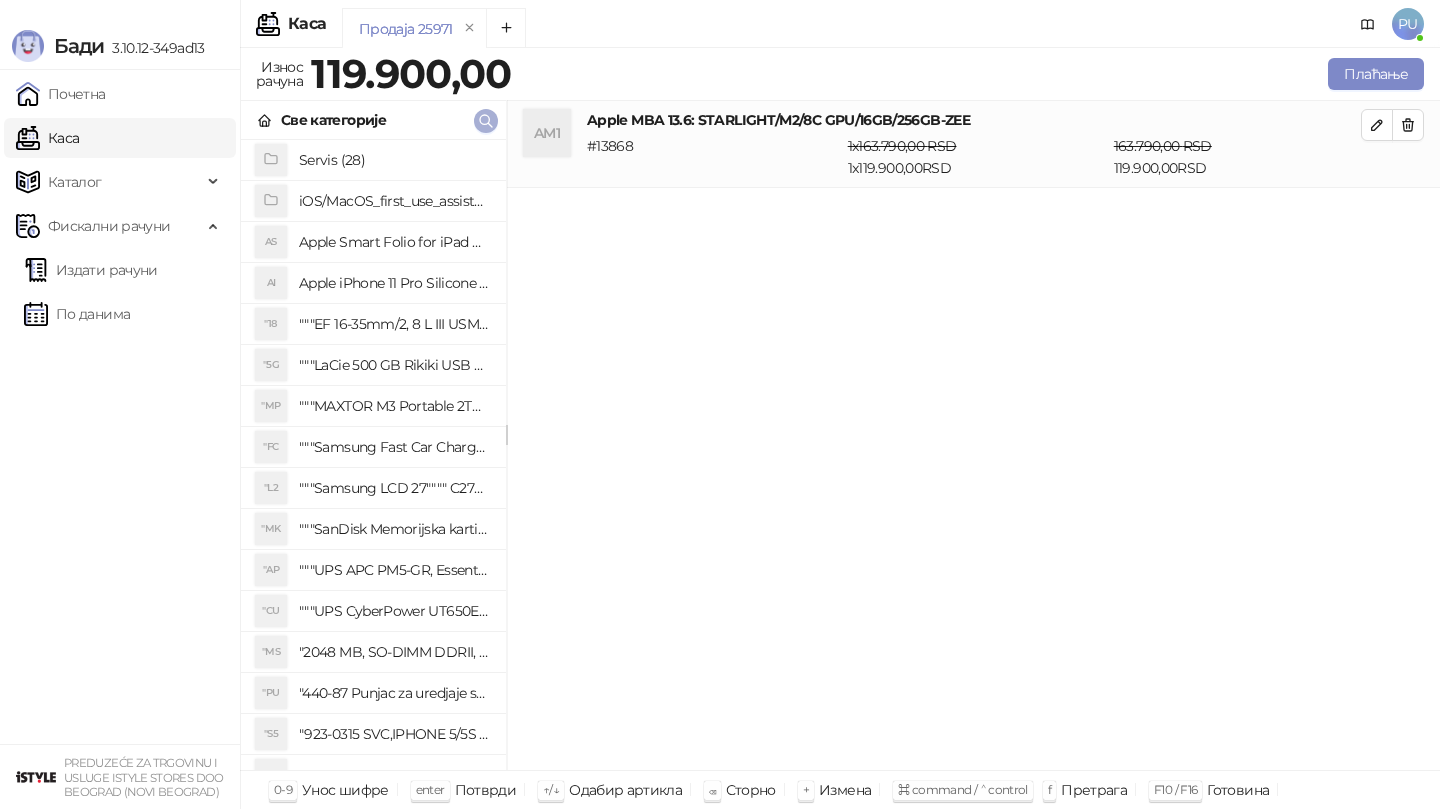 click 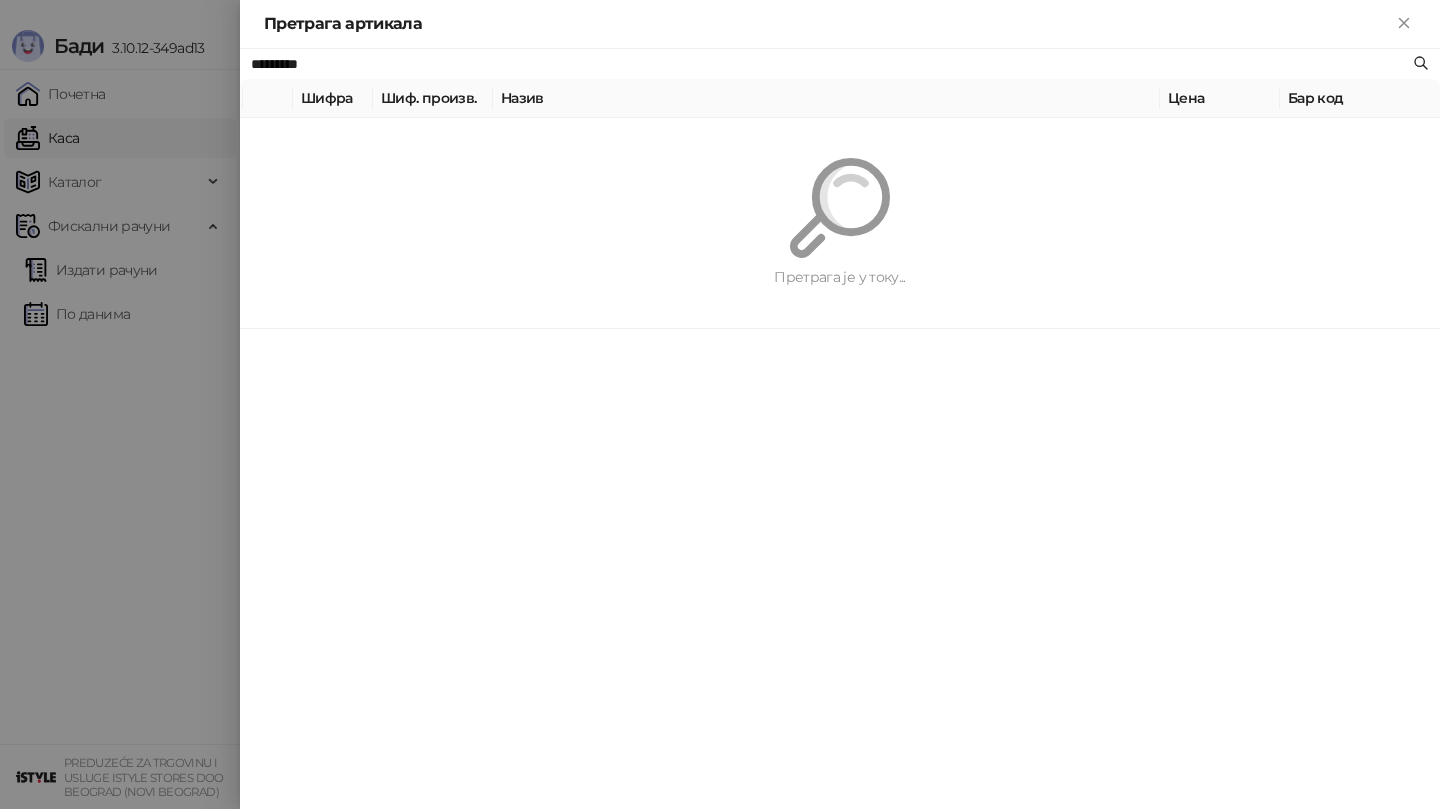 paste on "**********" 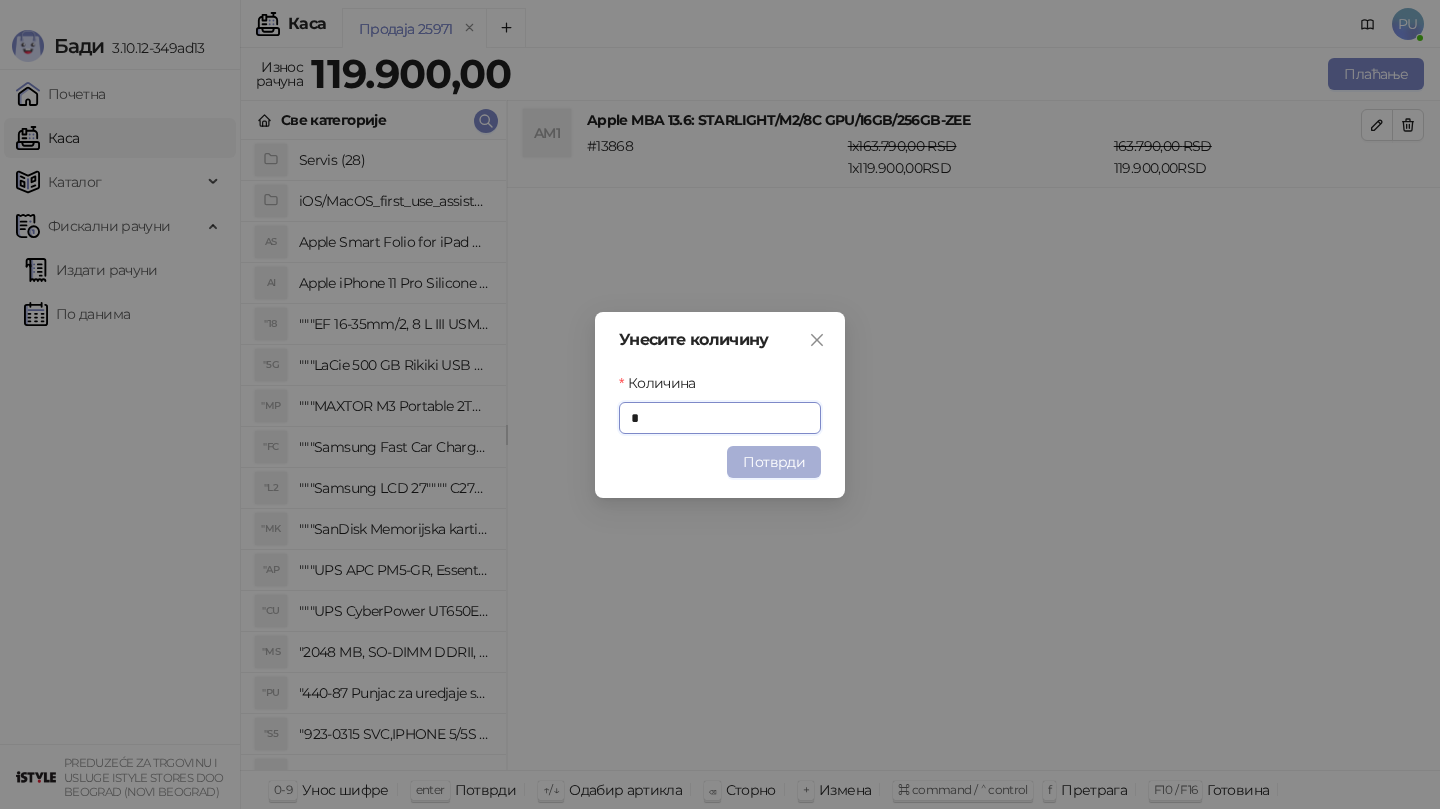 click on "Потврди" at bounding box center [774, 462] 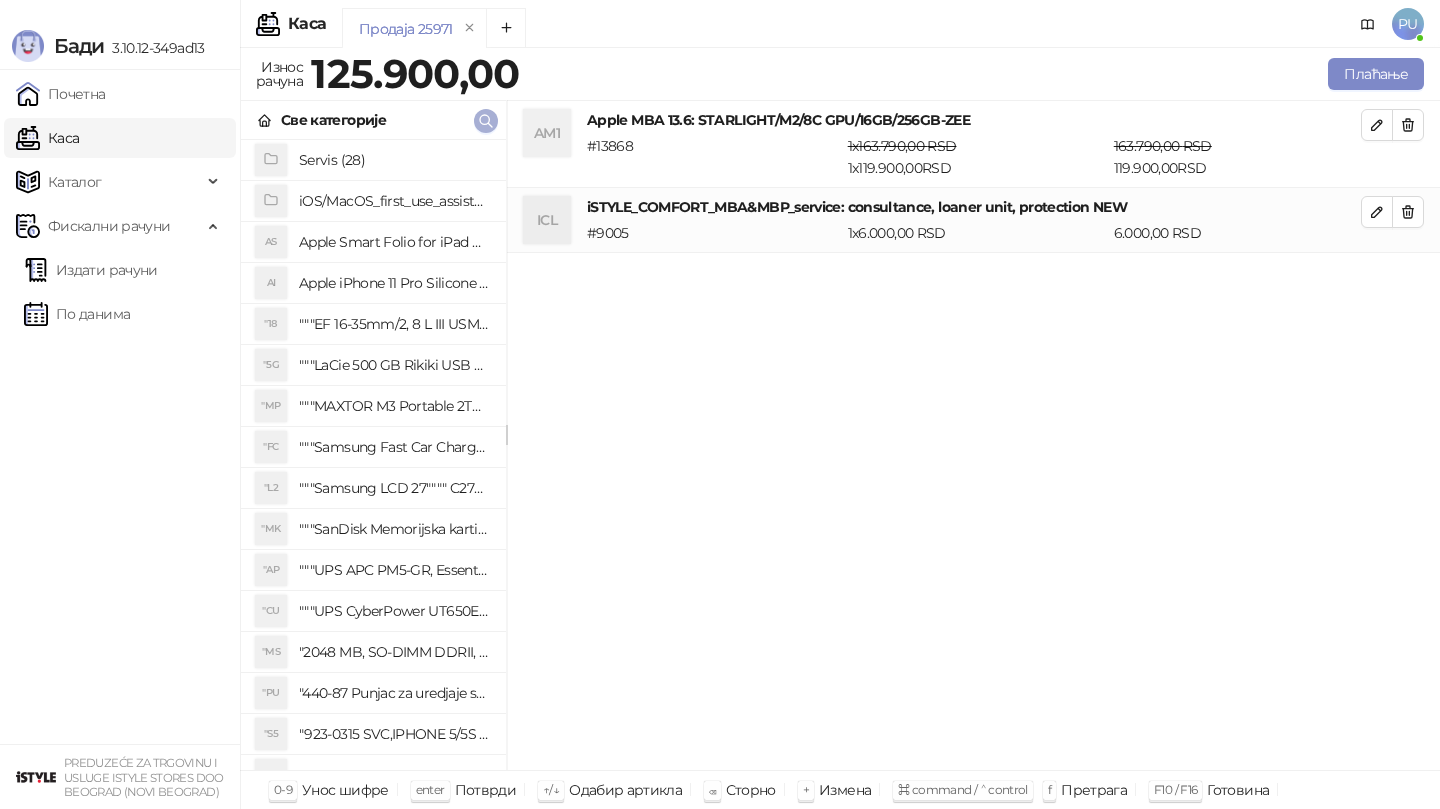 click 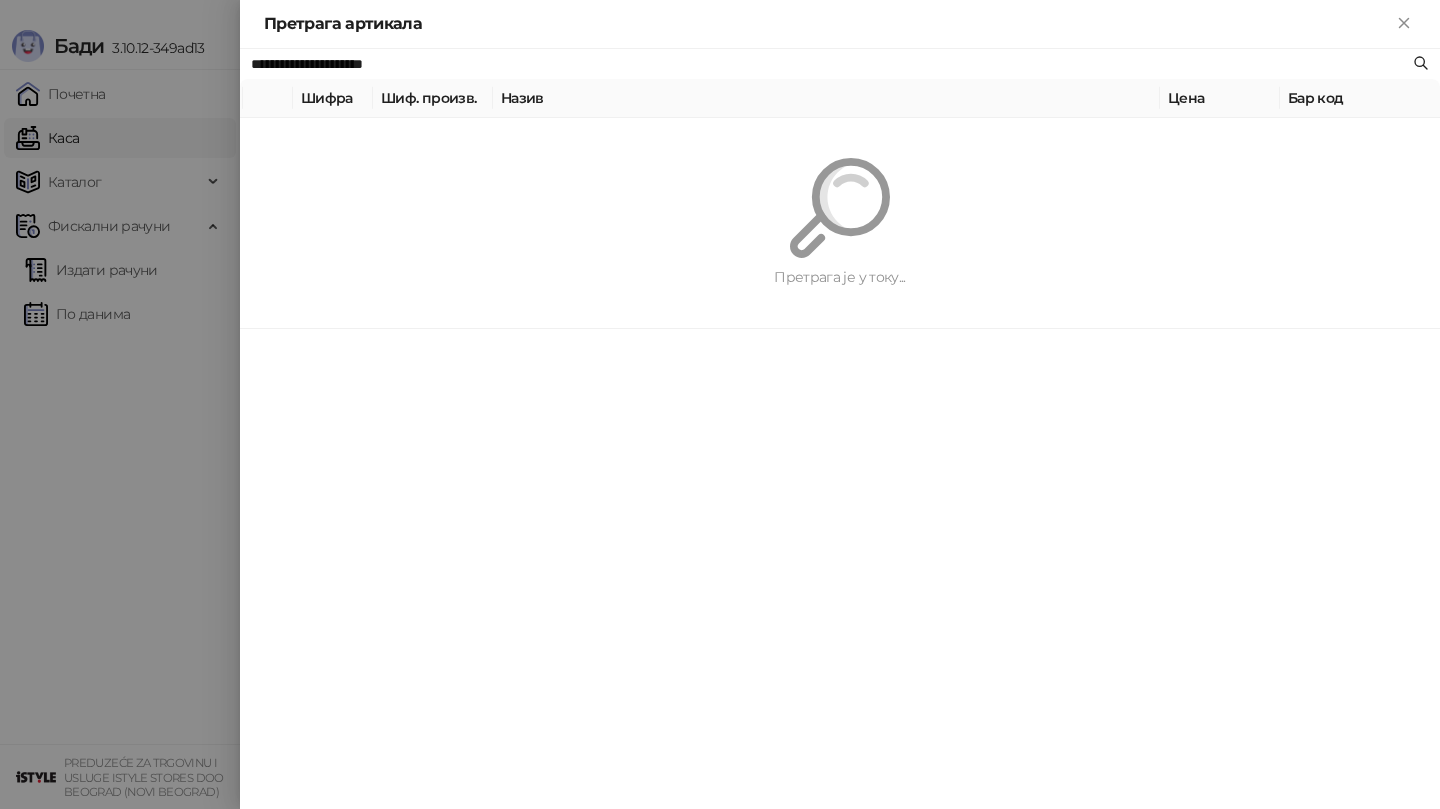 paste 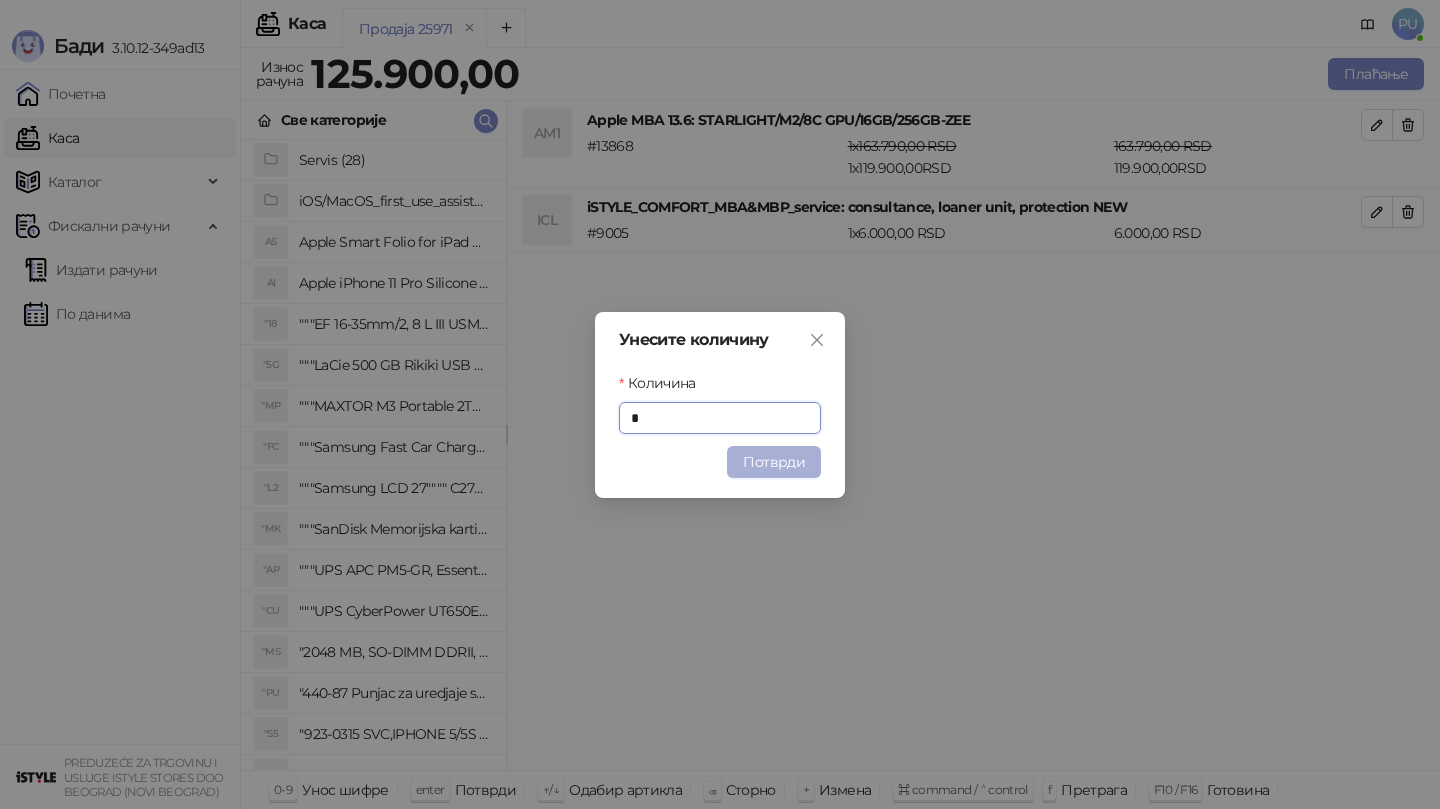 click on "Потврди" at bounding box center (774, 462) 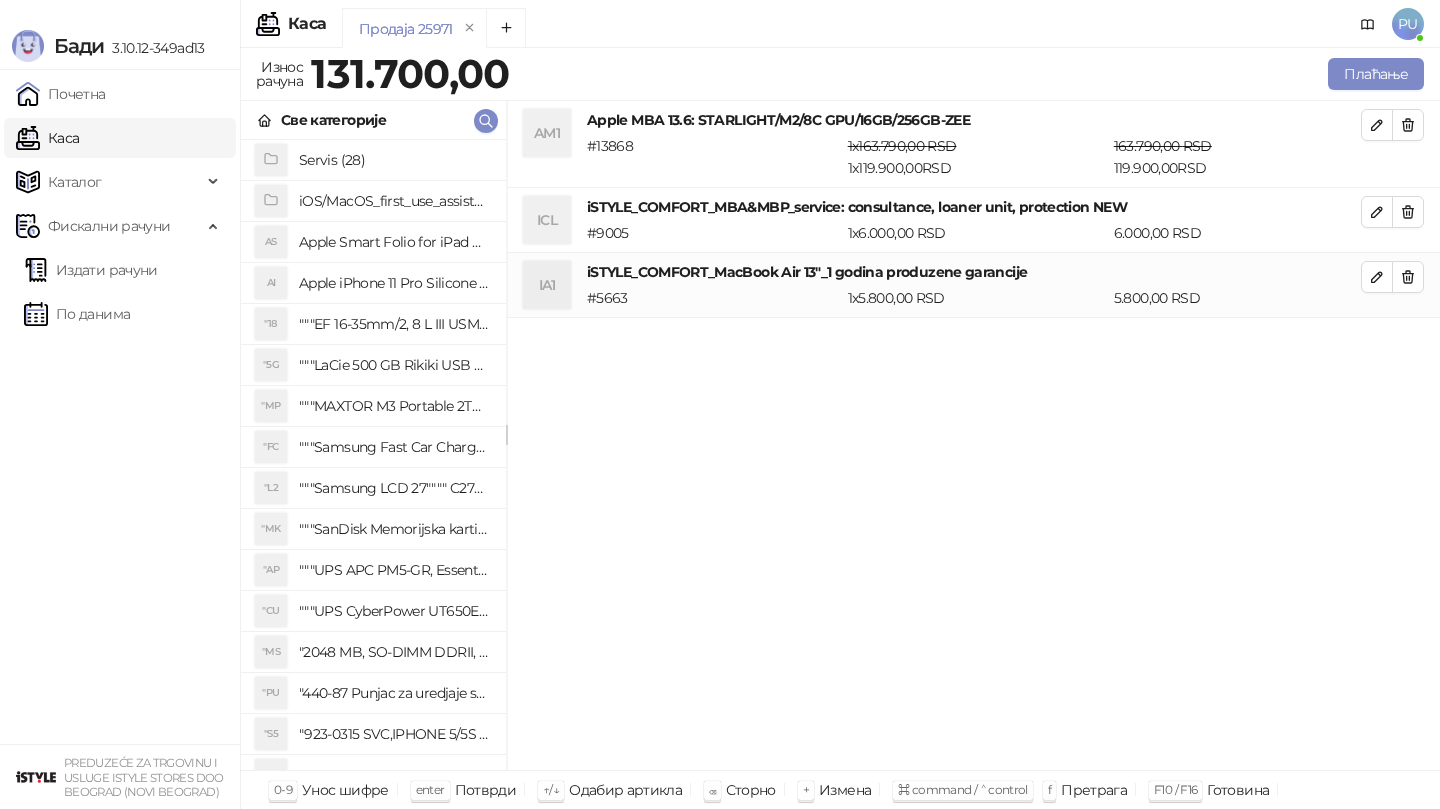 click on "Све категорије" at bounding box center [373, 120] 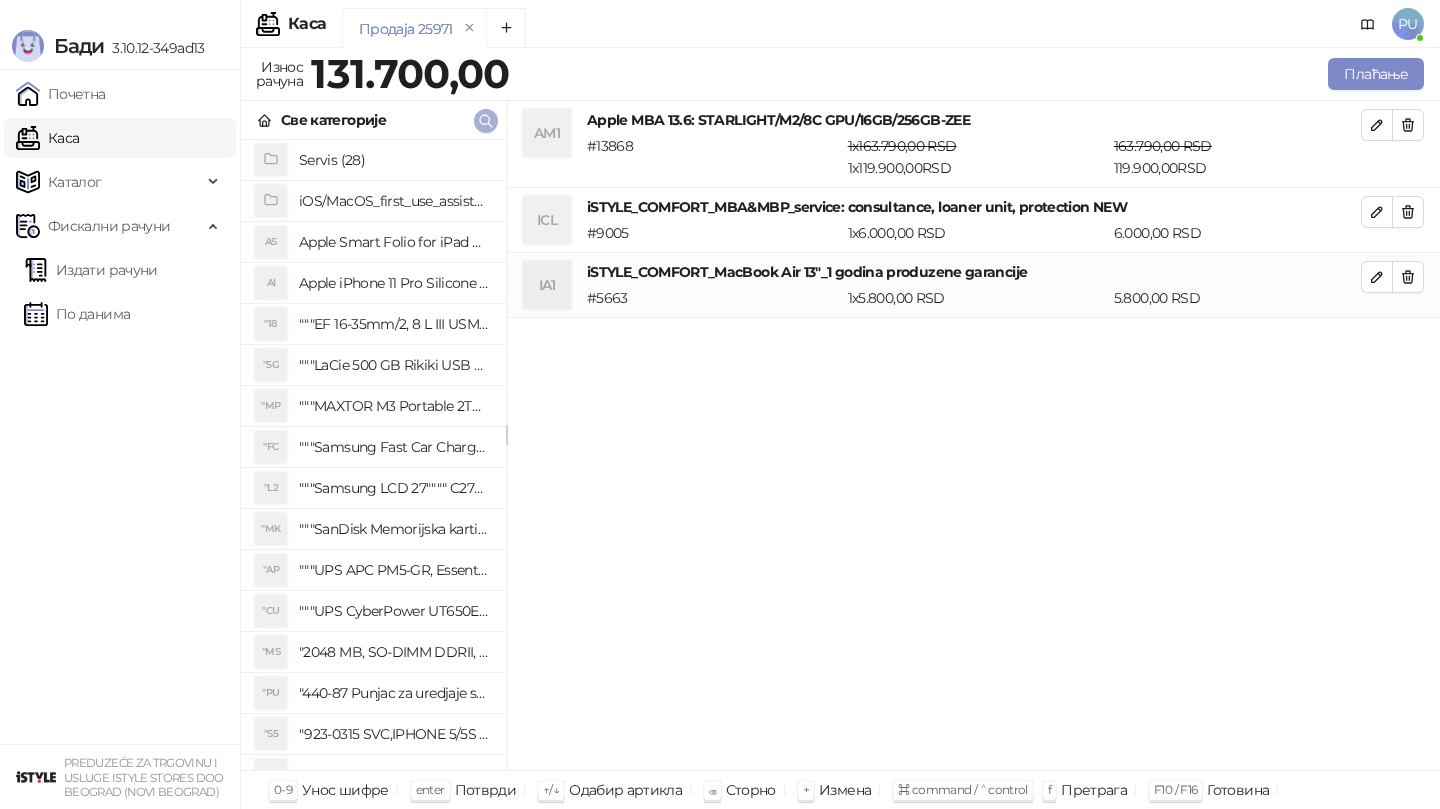 click 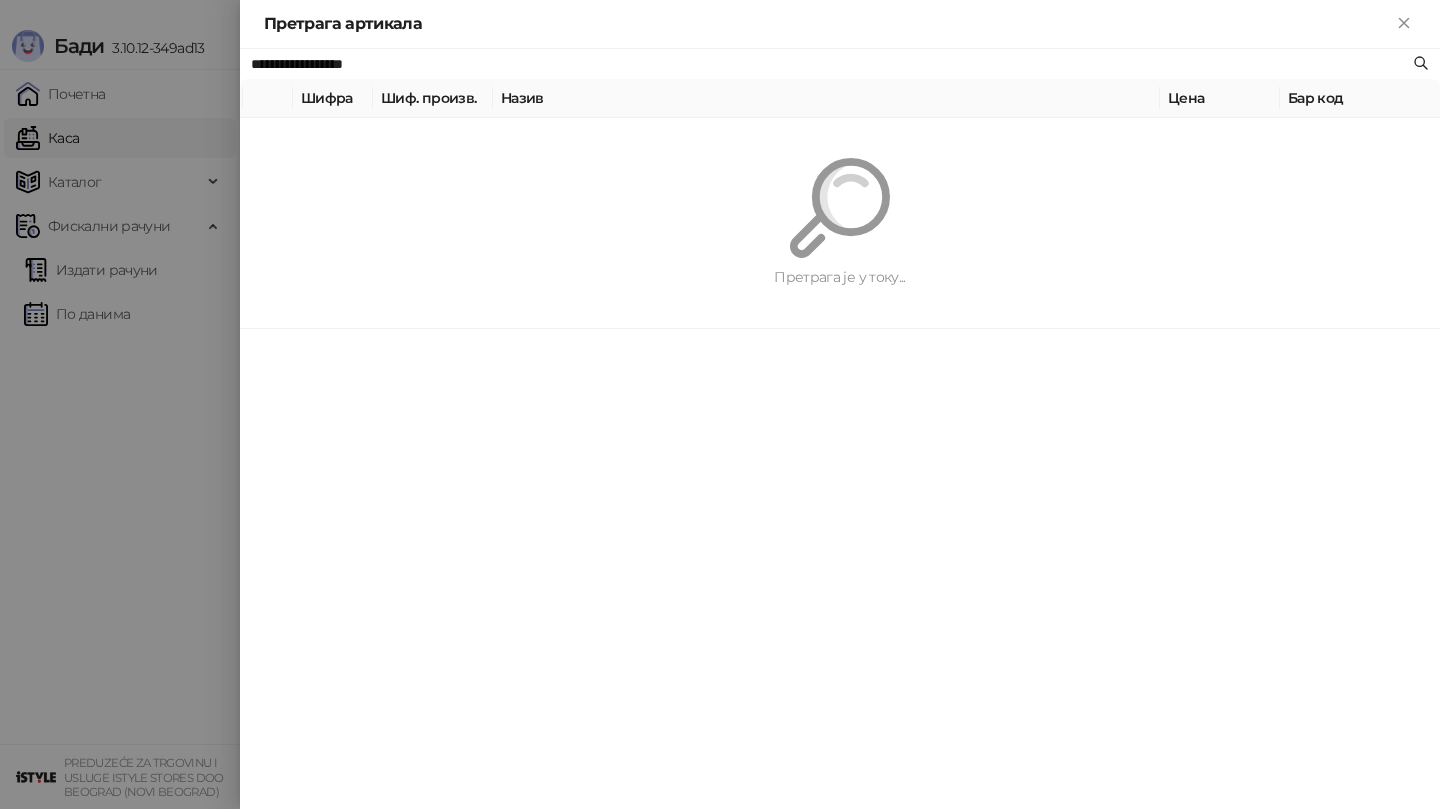 paste on "*" 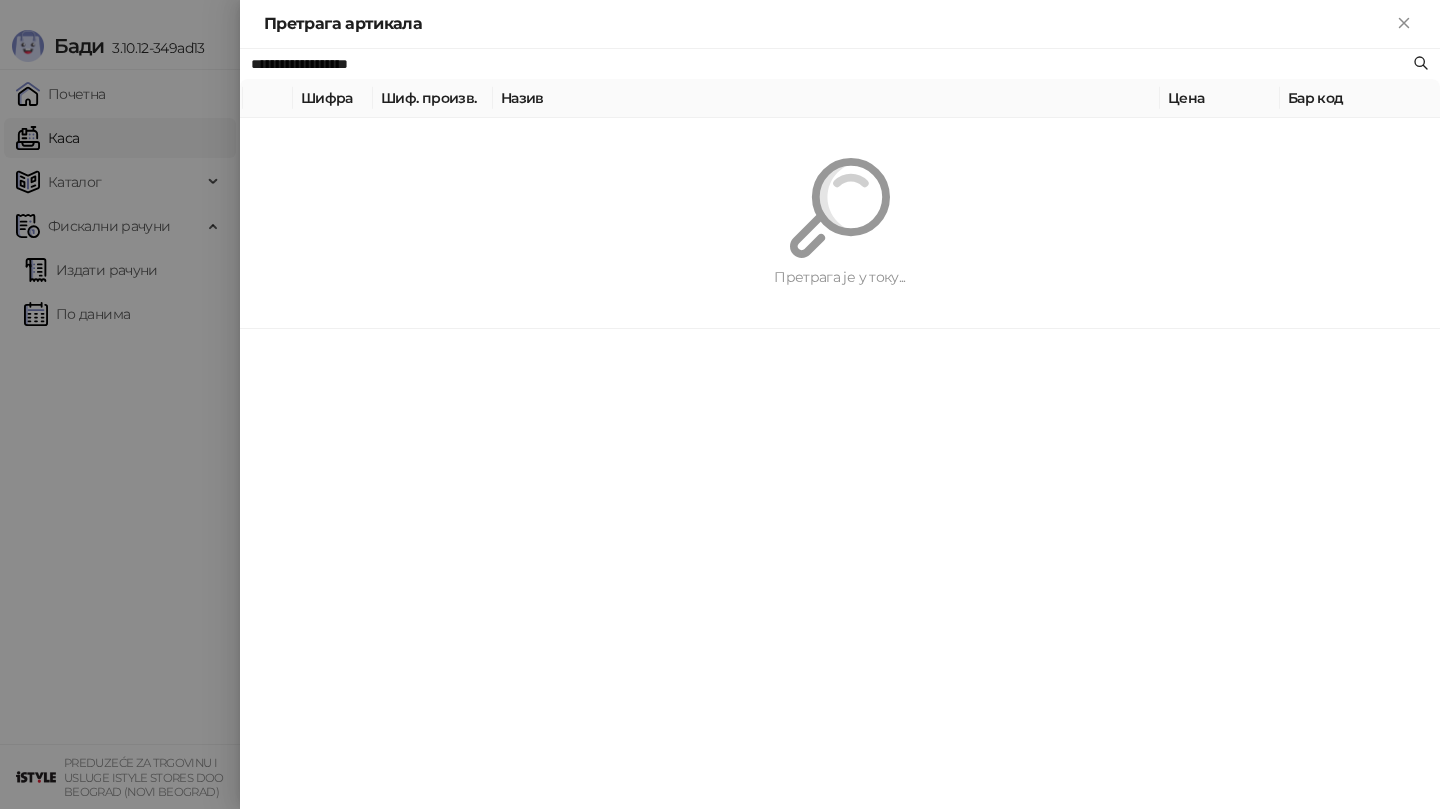 type on "**********" 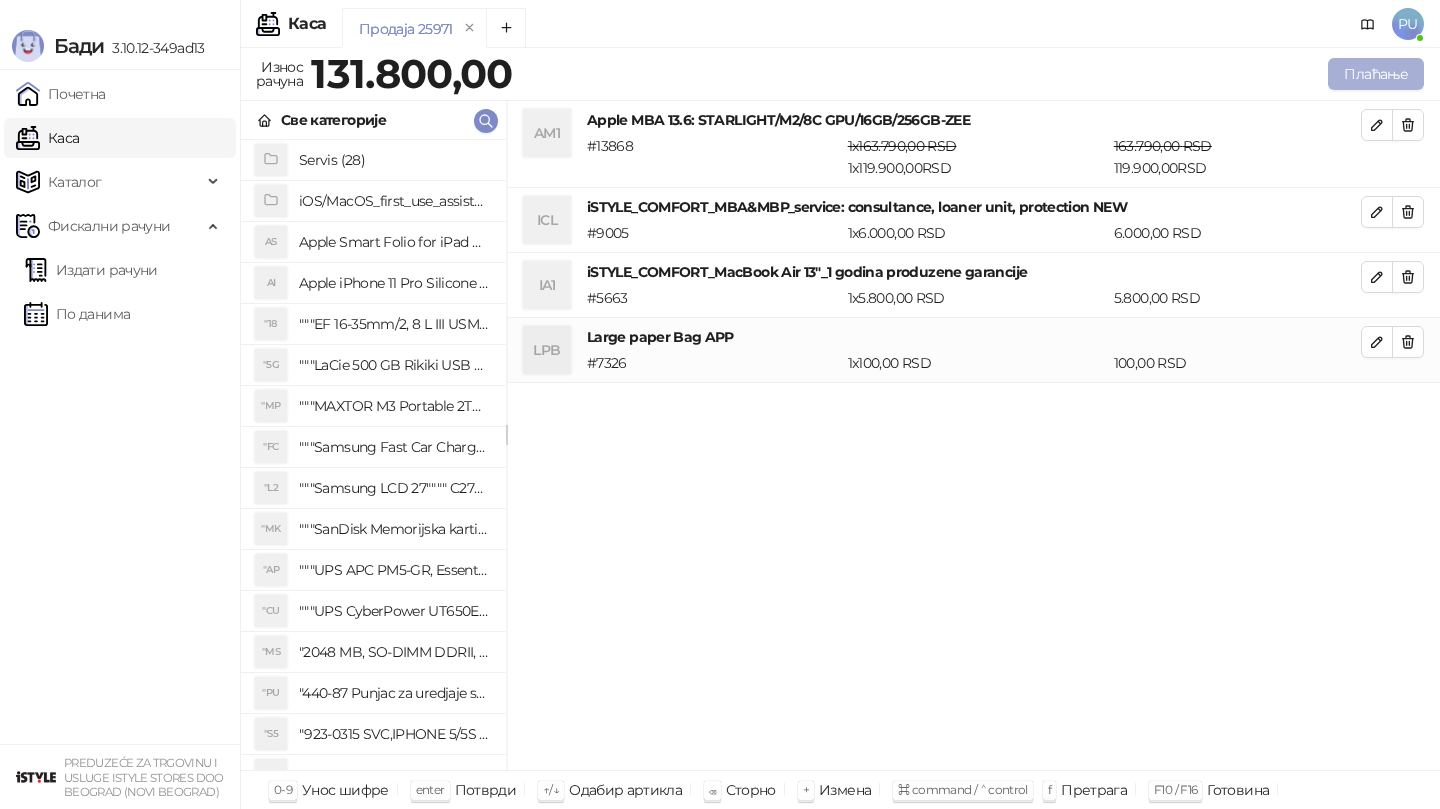 click on "Плаћање" at bounding box center [1376, 74] 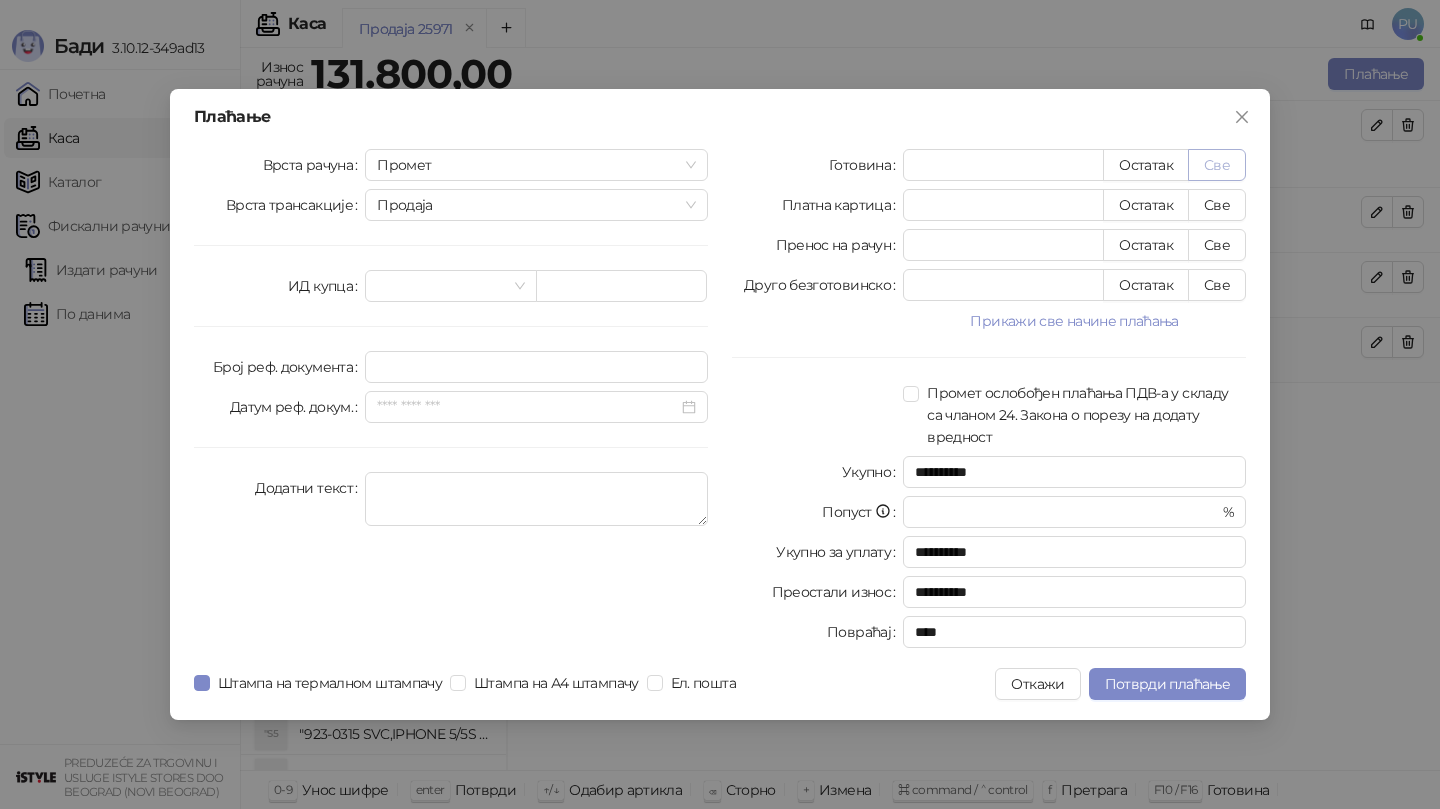 click on "Све" at bounding box center (1217, 165) 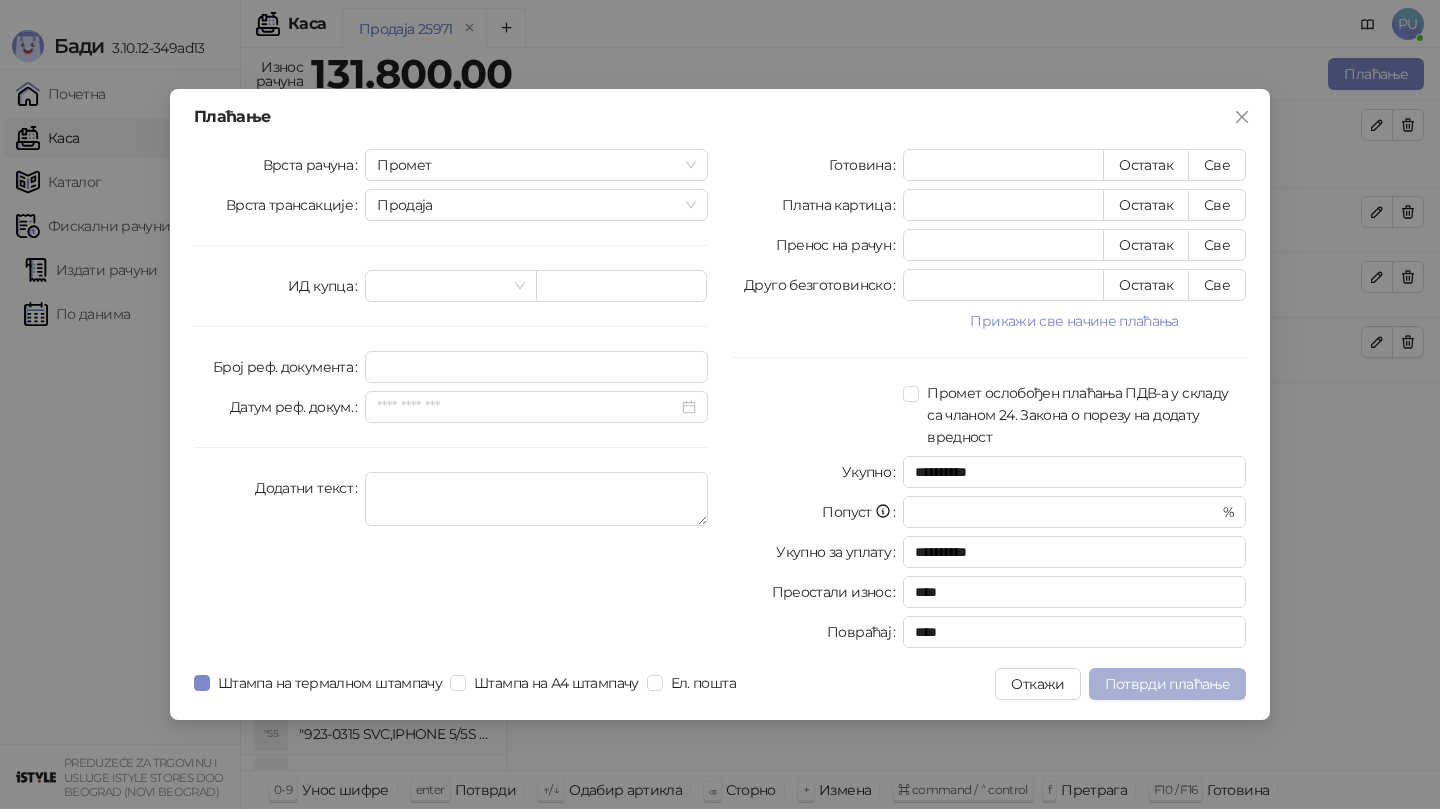 click on "Потврди плаћање" at bounding box center [1167, 684] 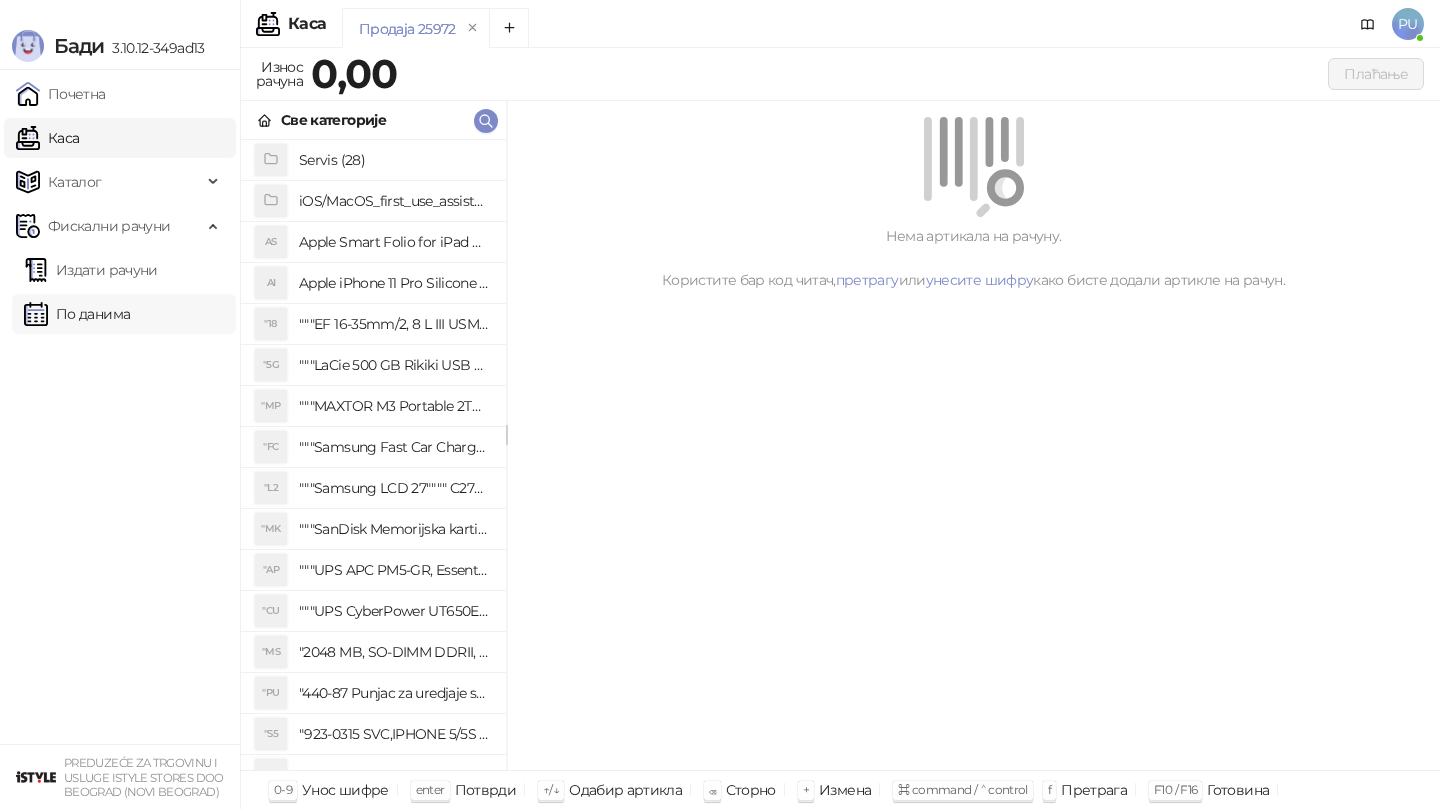 click on "По данима" at bounding box center [77, 314] 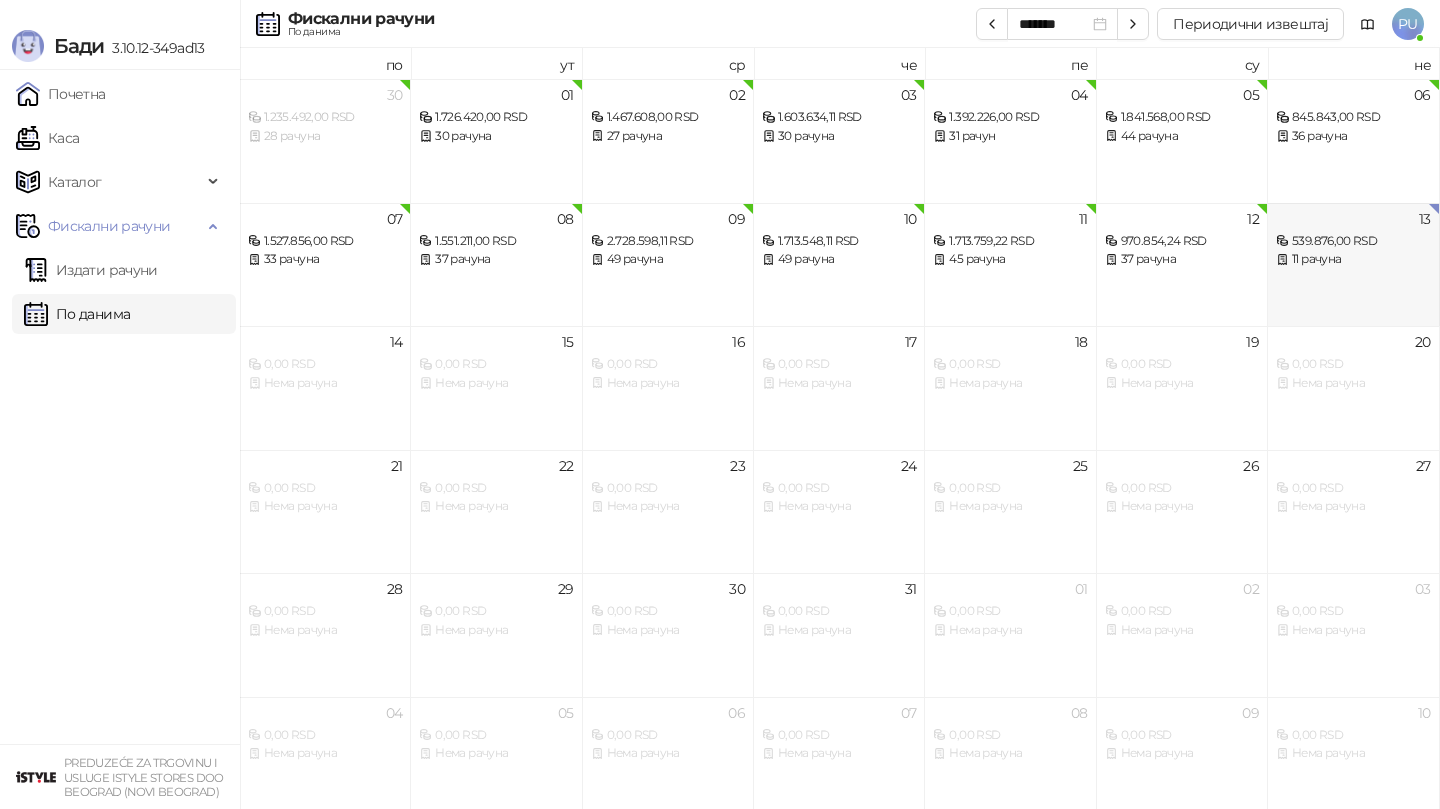 click 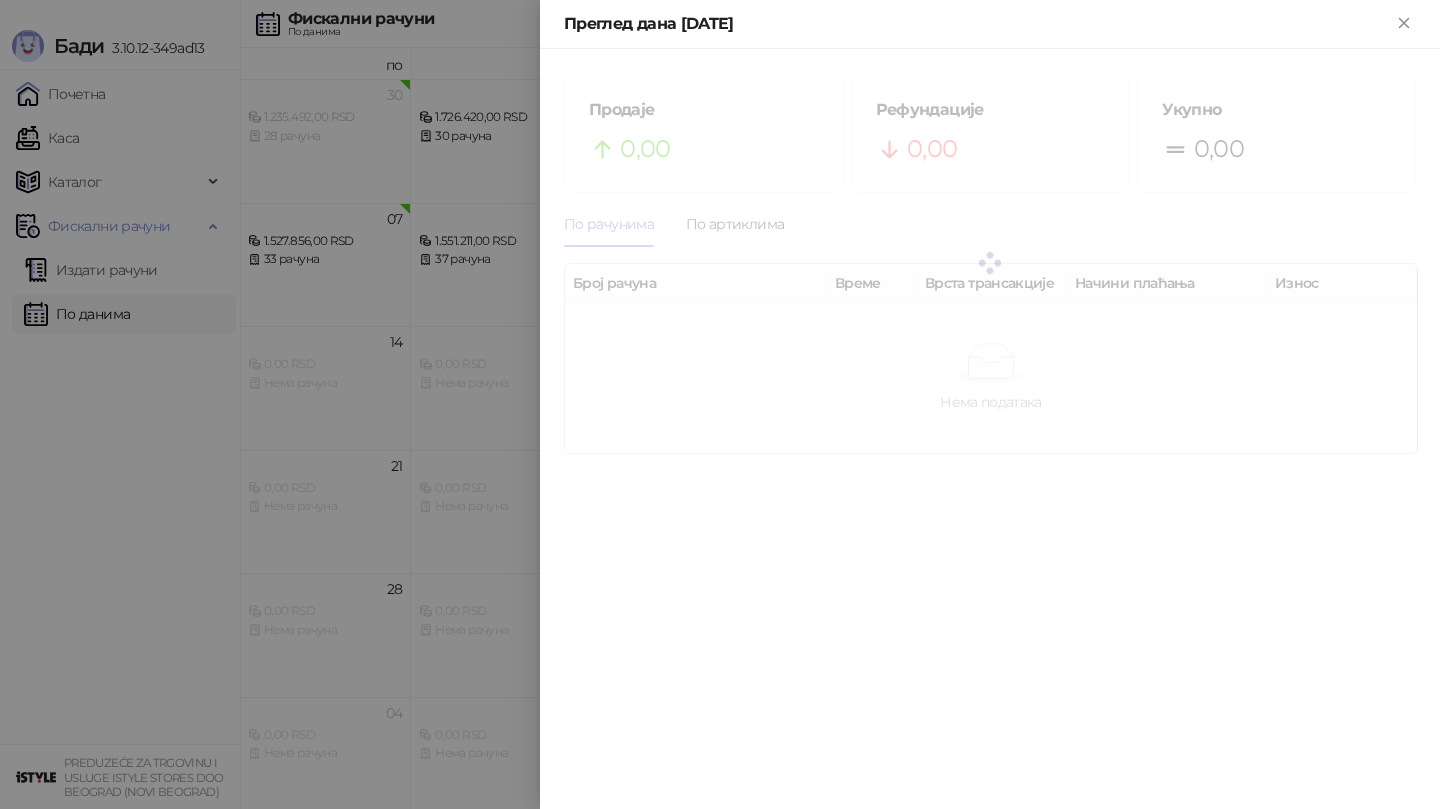 click on "Преглед дана 13.07.2025 Продаје 0,00 Рефундације 0,00 Укупно 0,00 По рачунима По артиклима Број рачуна Време Врста трансакције Начини плаћања Износ           Нема података Нема података" at bounding box center [720, 404] 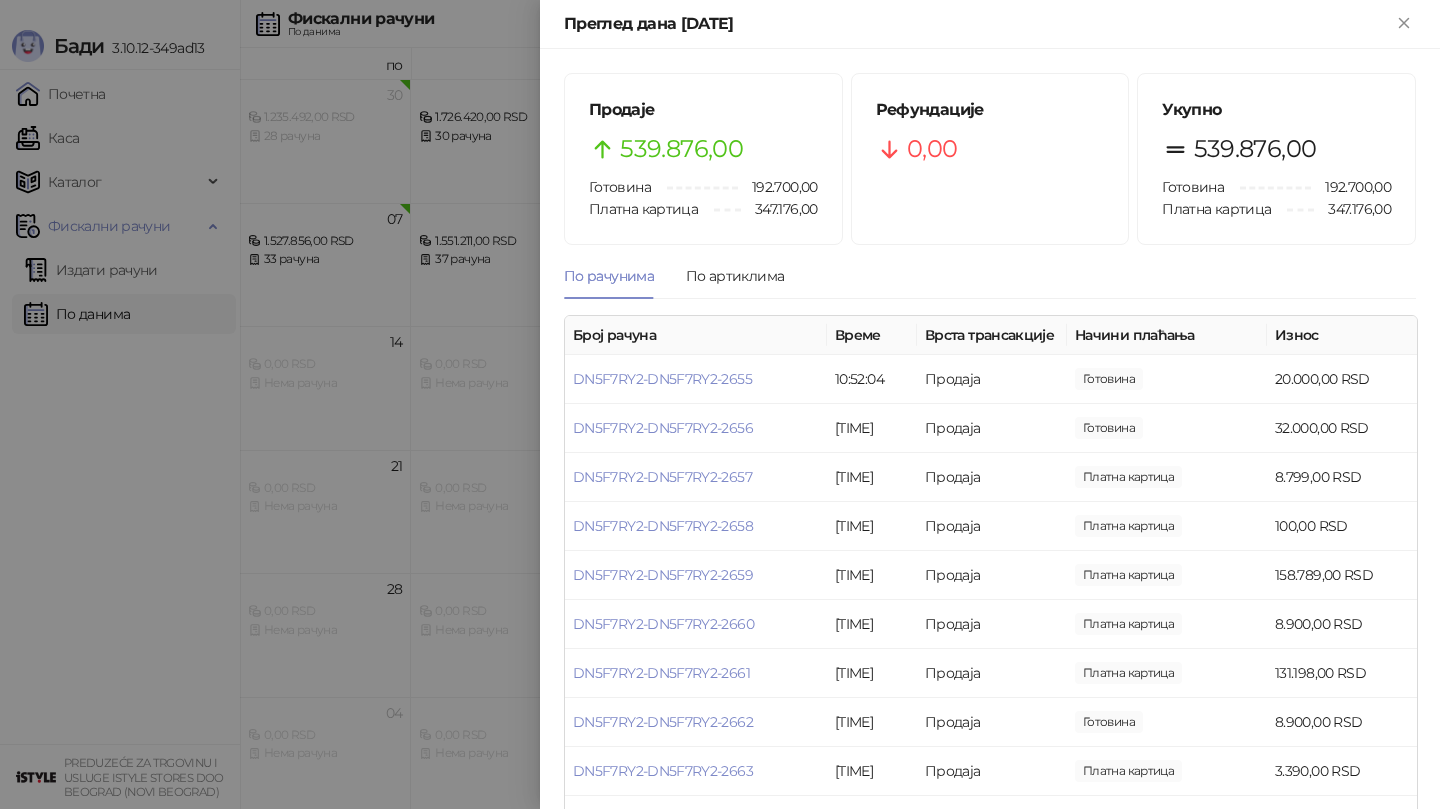 click at bounding box center [720, 404] 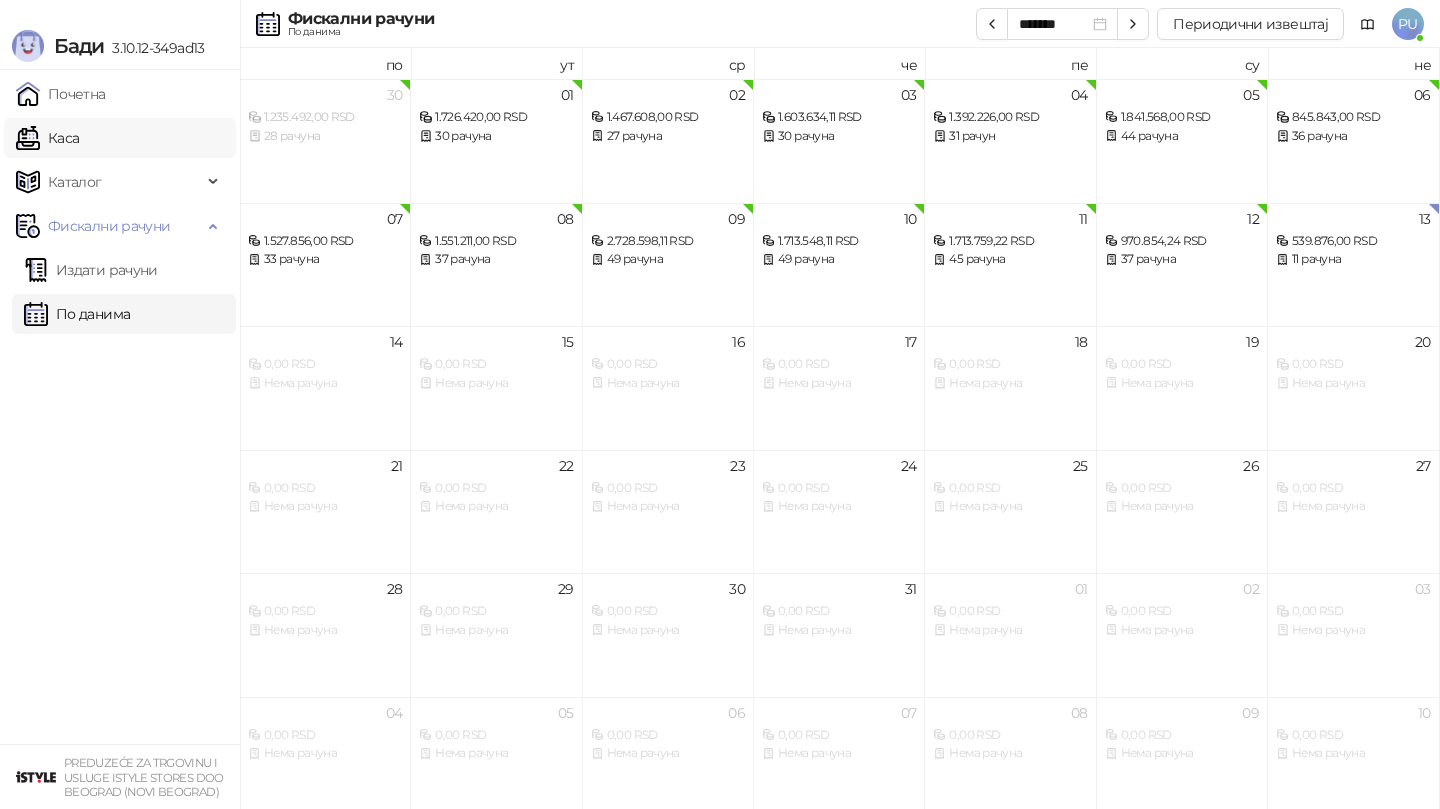 click on "Каса" at bounding box center (47, 138) 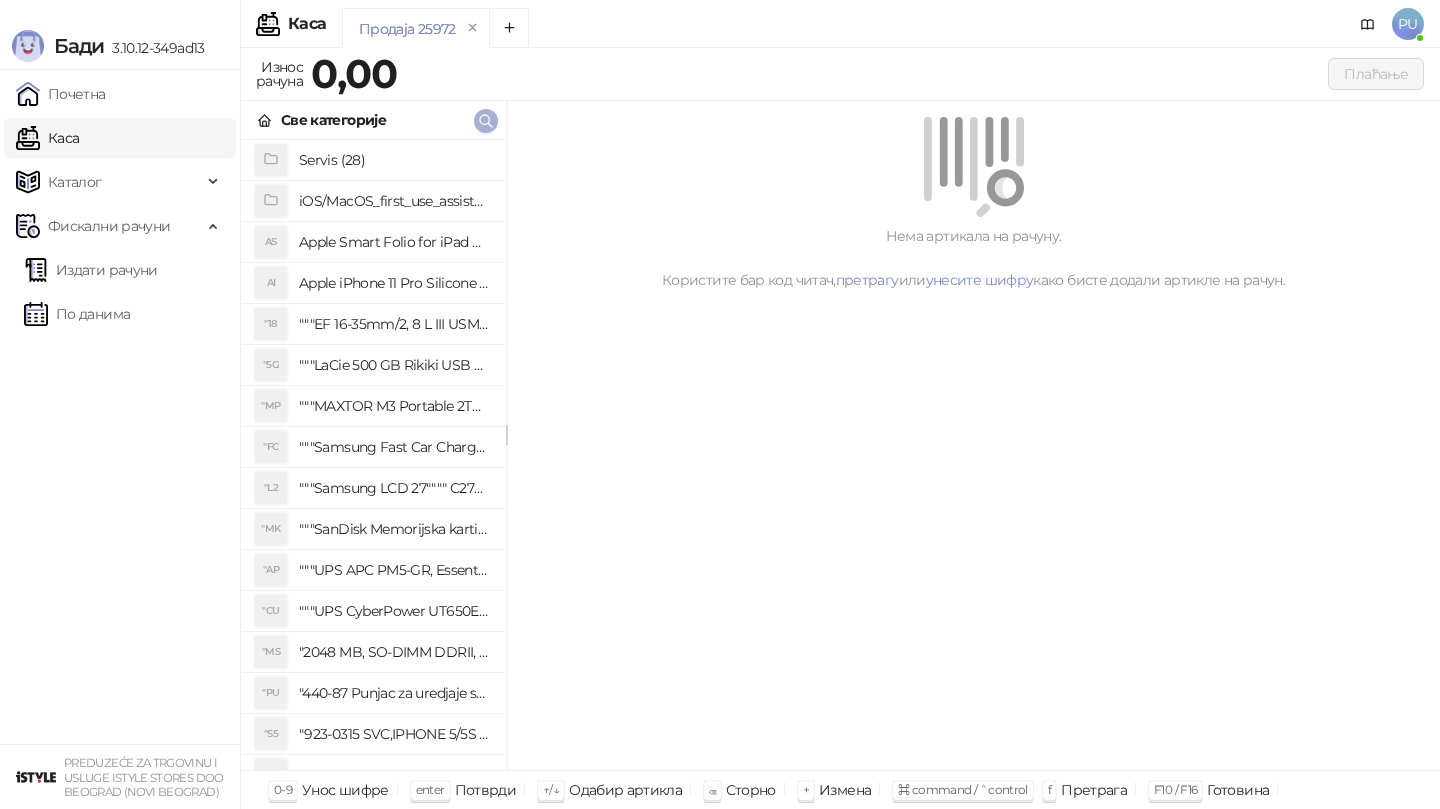 click 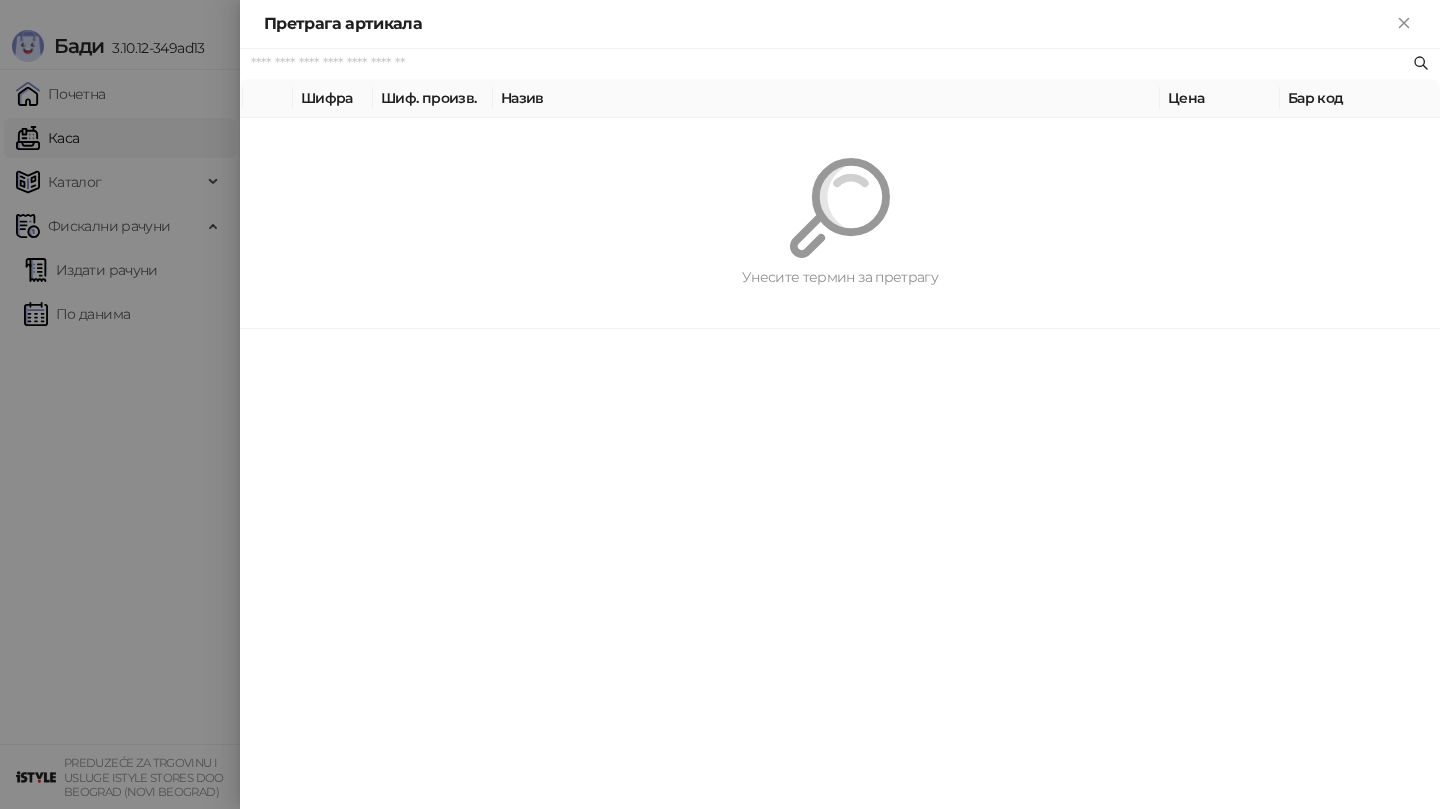 paste on "*********" 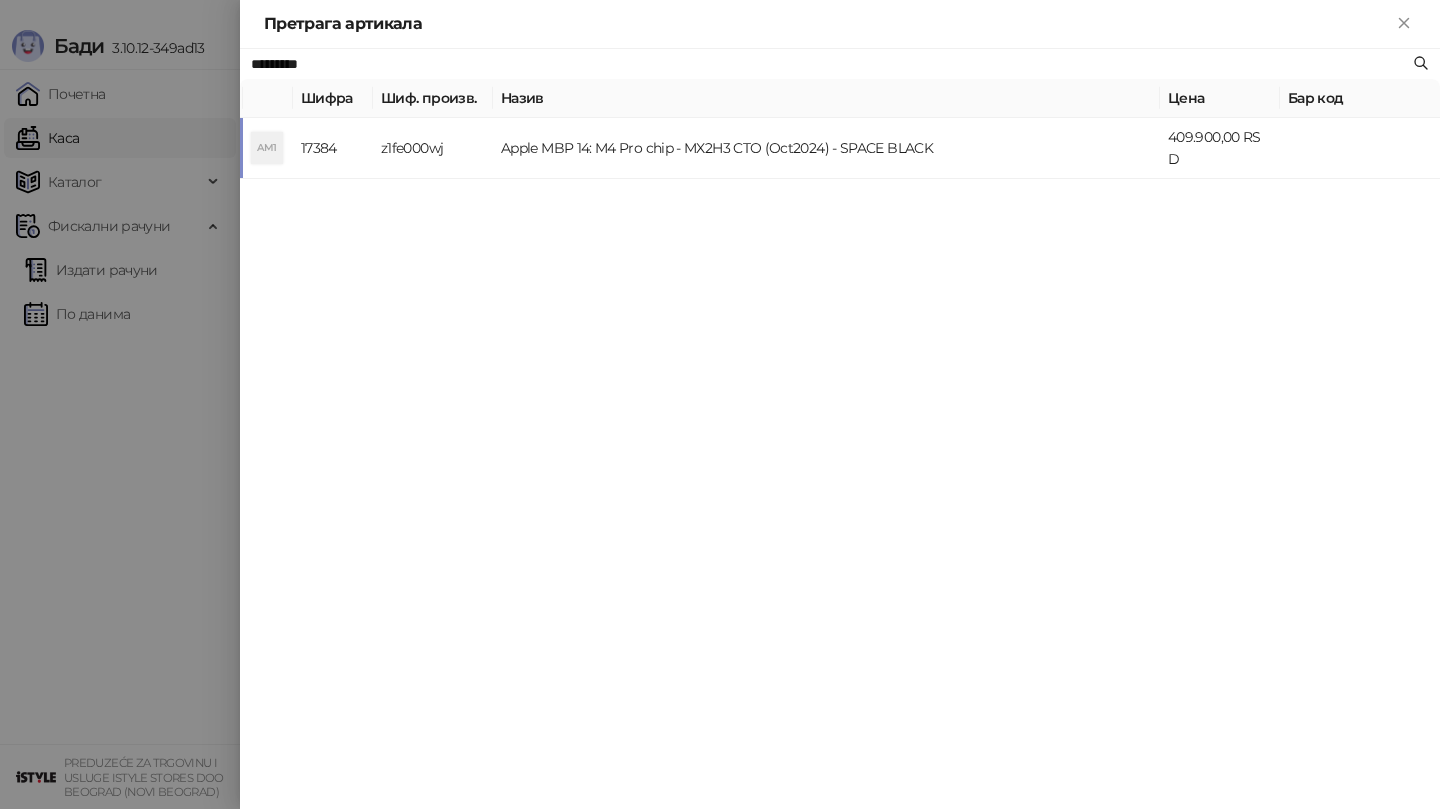 type on "*********" 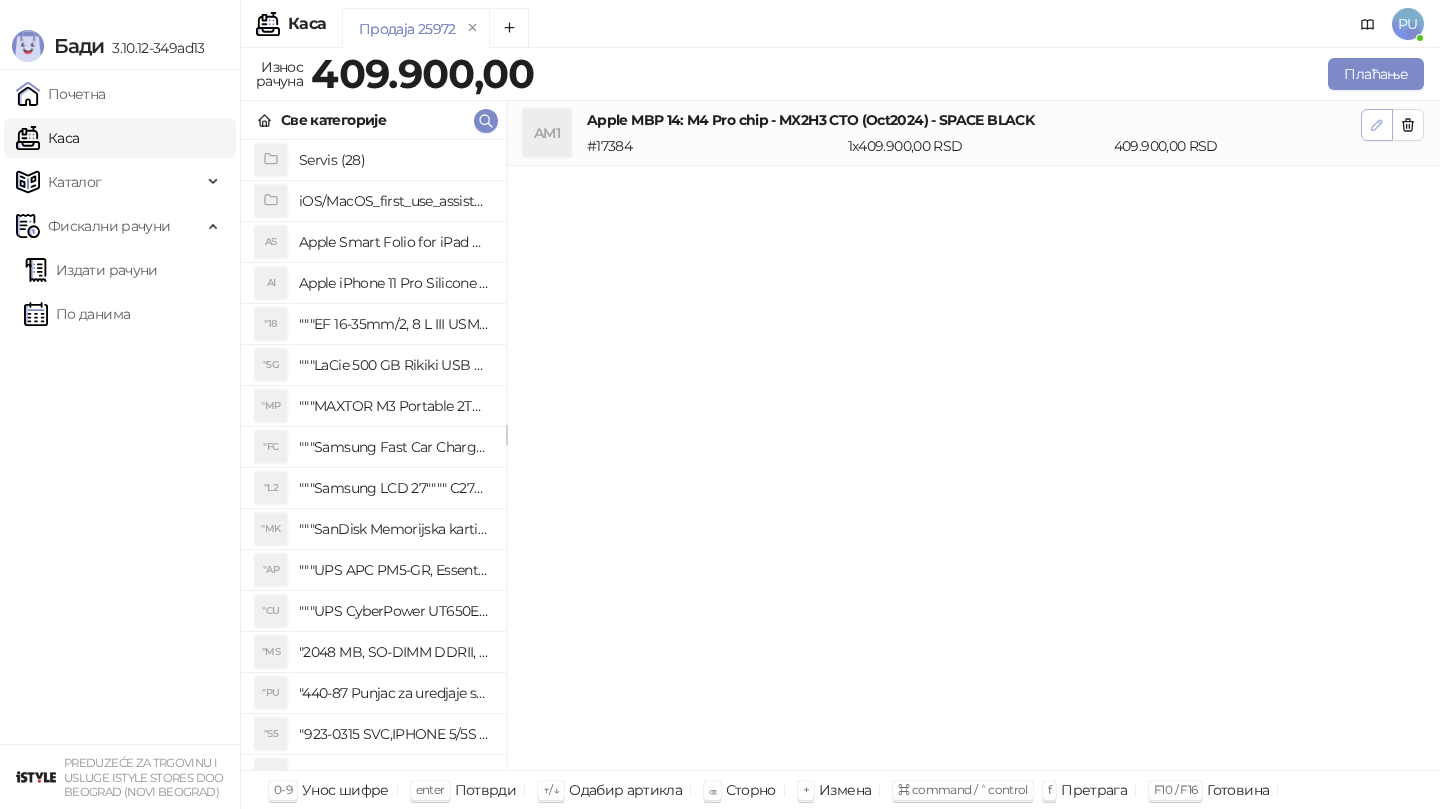 click at bounding box center [1377, 124] 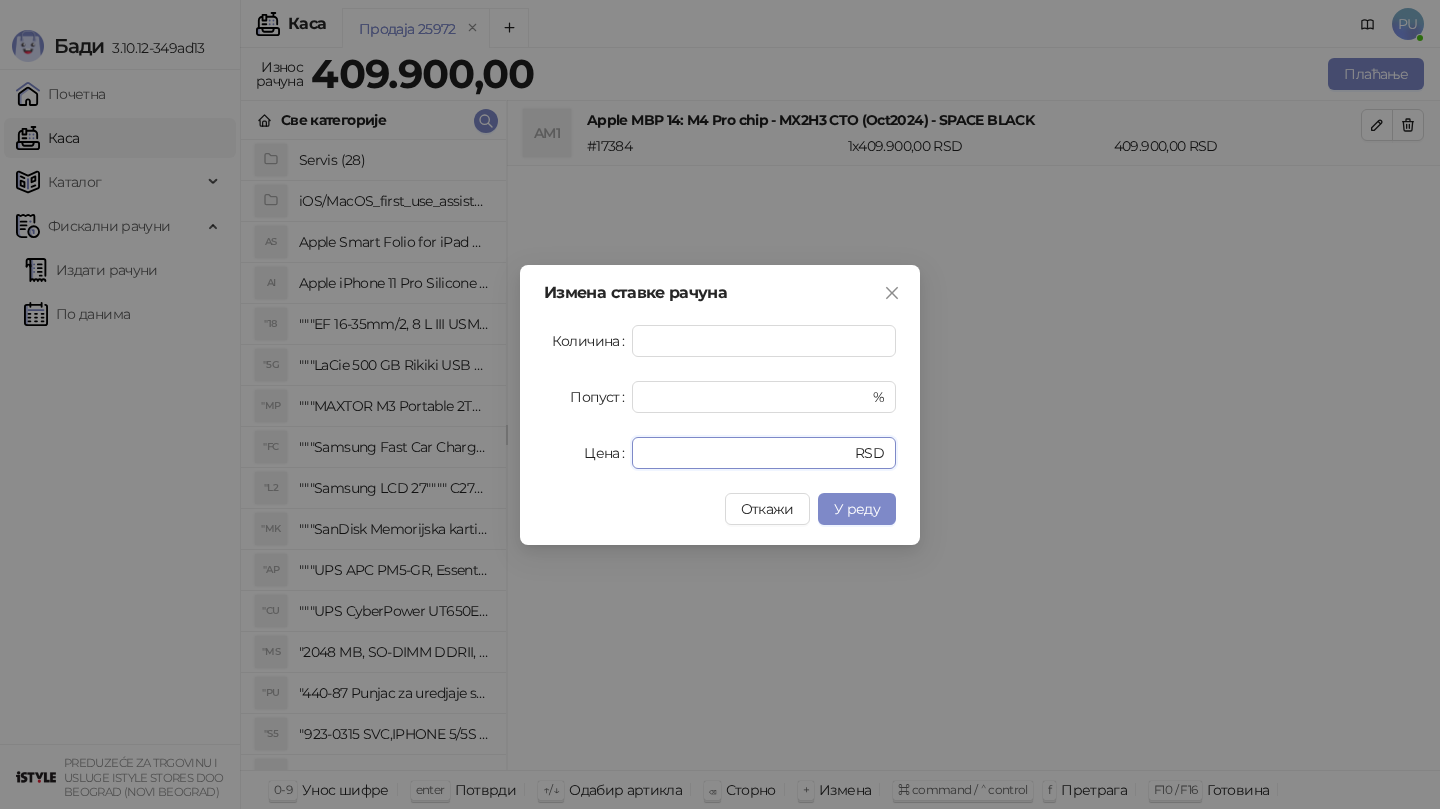 drag, startPoint x: 747, startPoint y: 455, endPoint x: 486, endPoint y: 376, distance: 272.69397 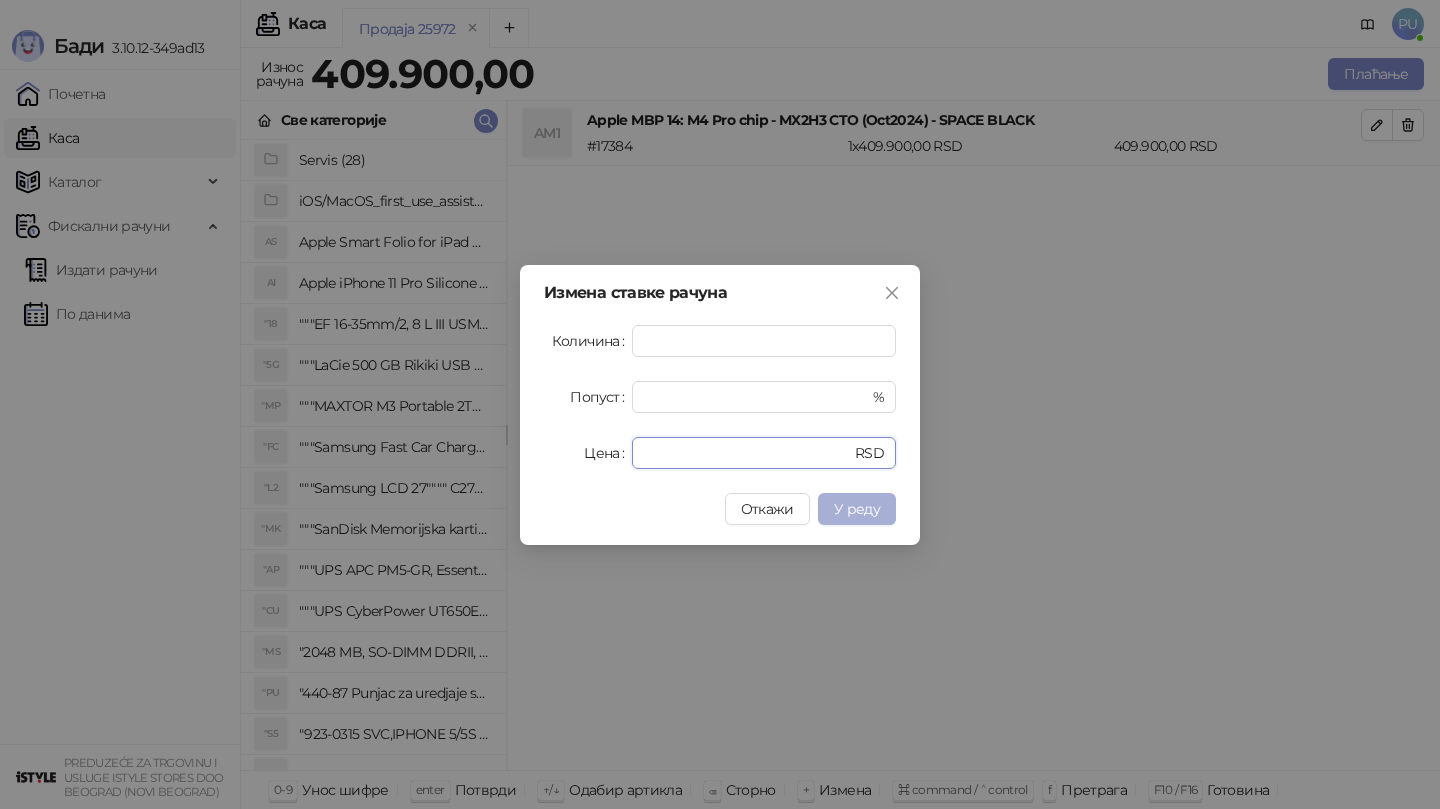type on "******" 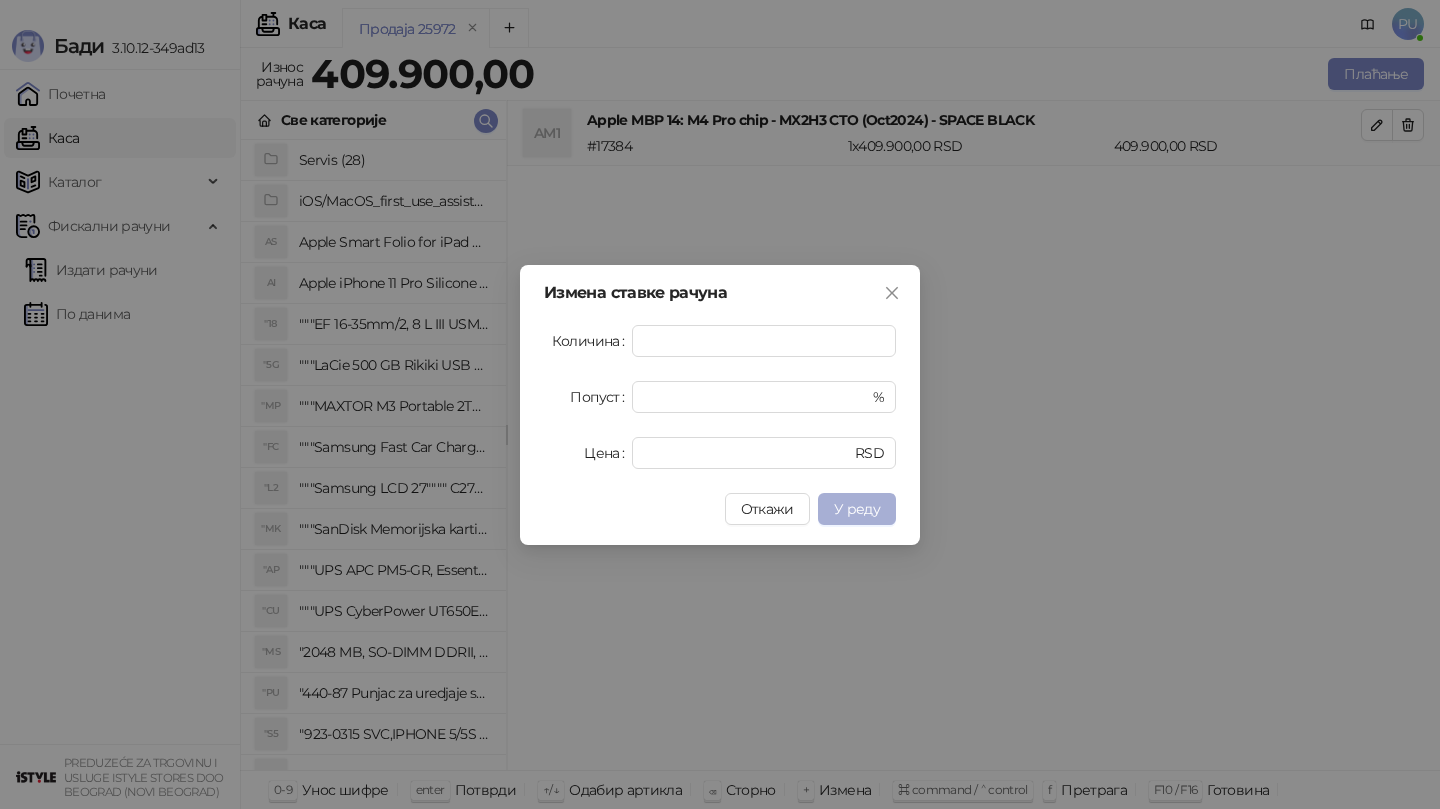 click on "У реду" at bounding box center (857, 509) 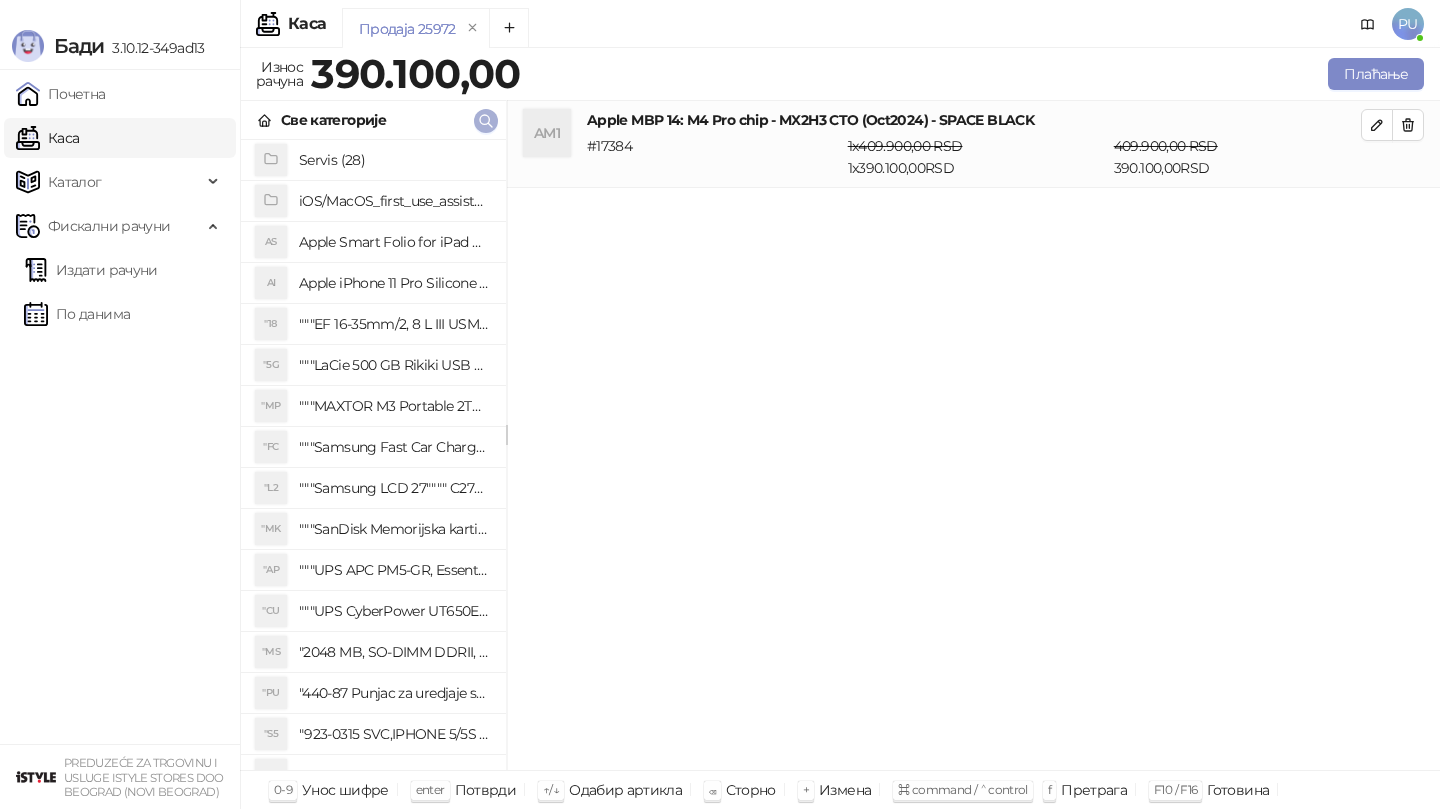 click 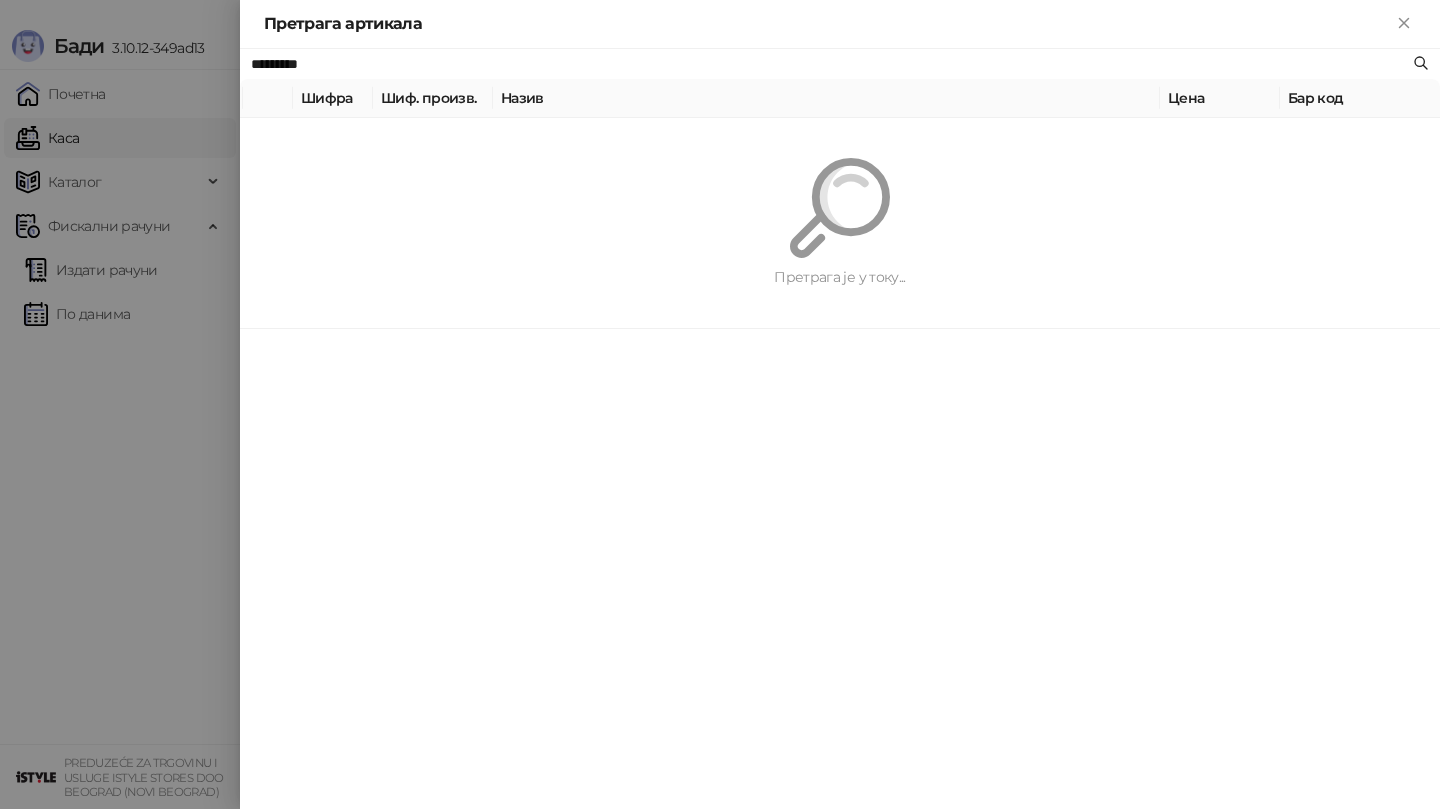 paste on "*********" 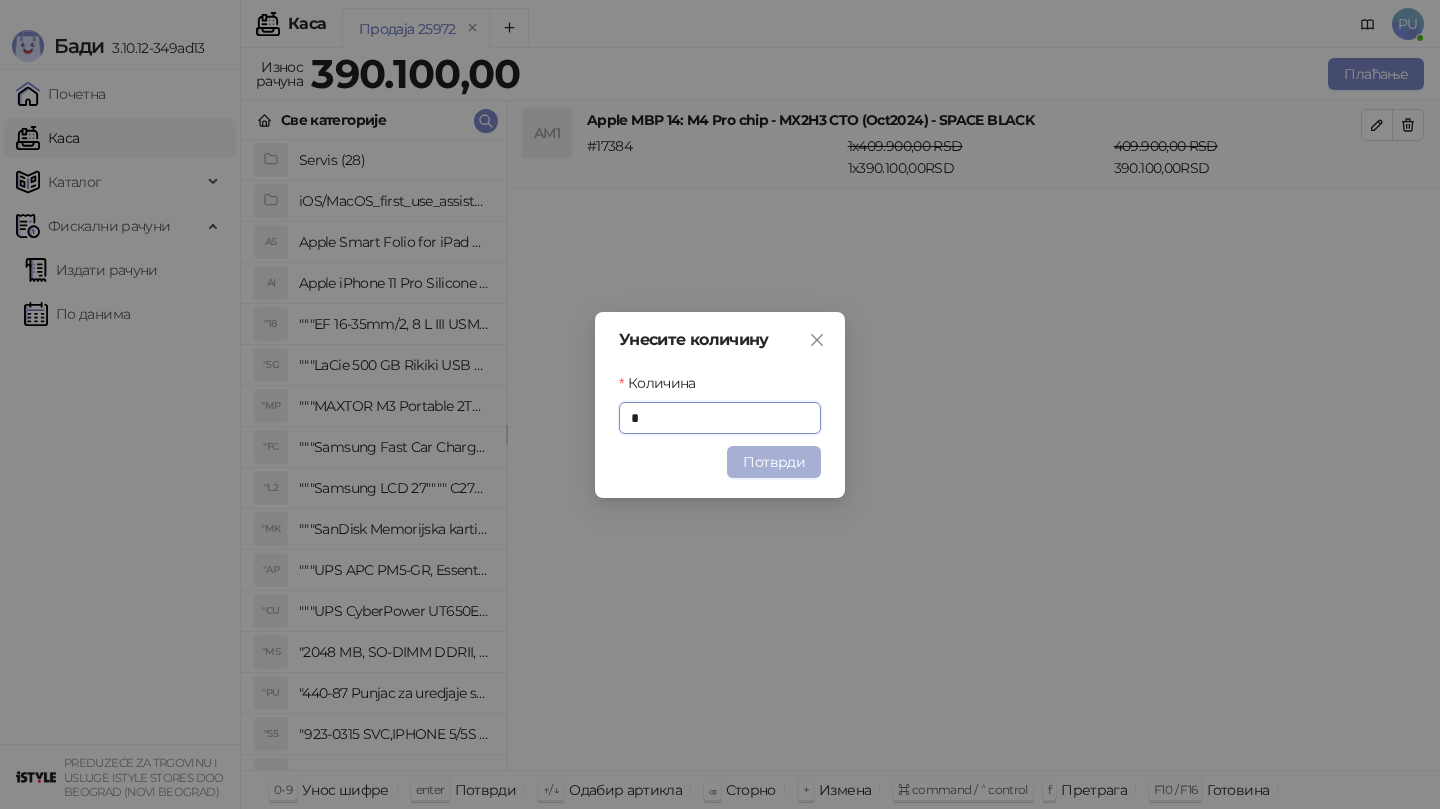 click on "Потврди" at bounding box center [774, 462] 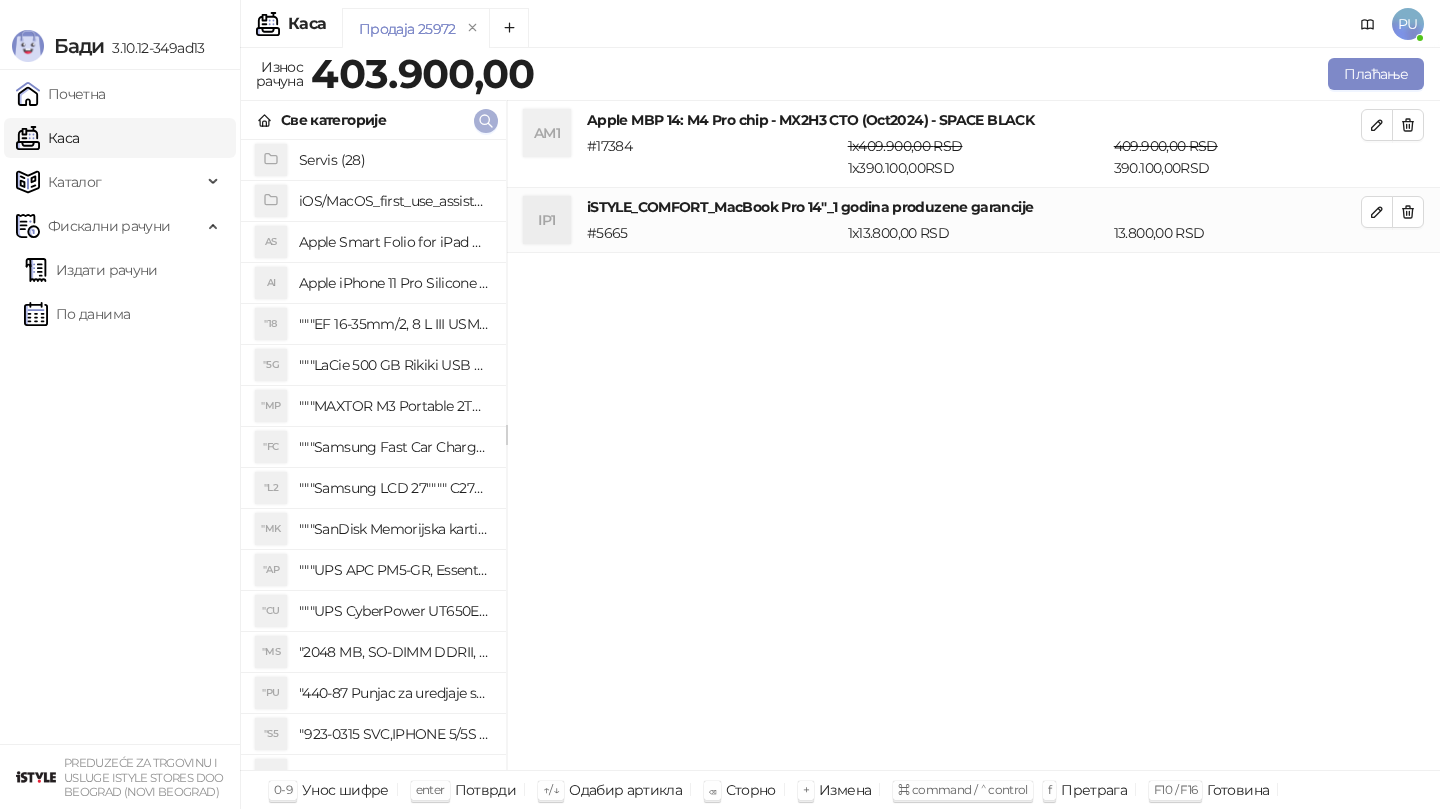 click 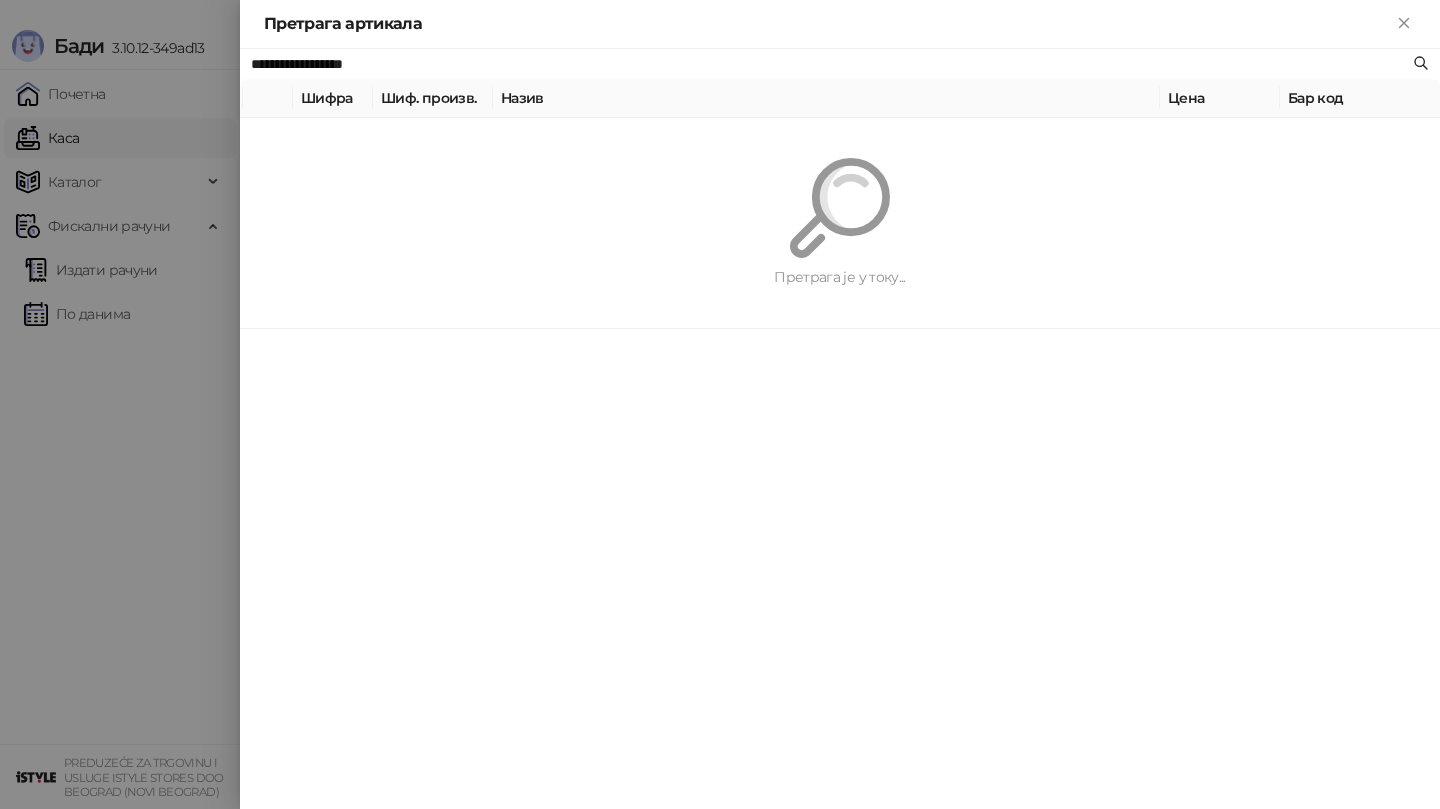 paste on "****" 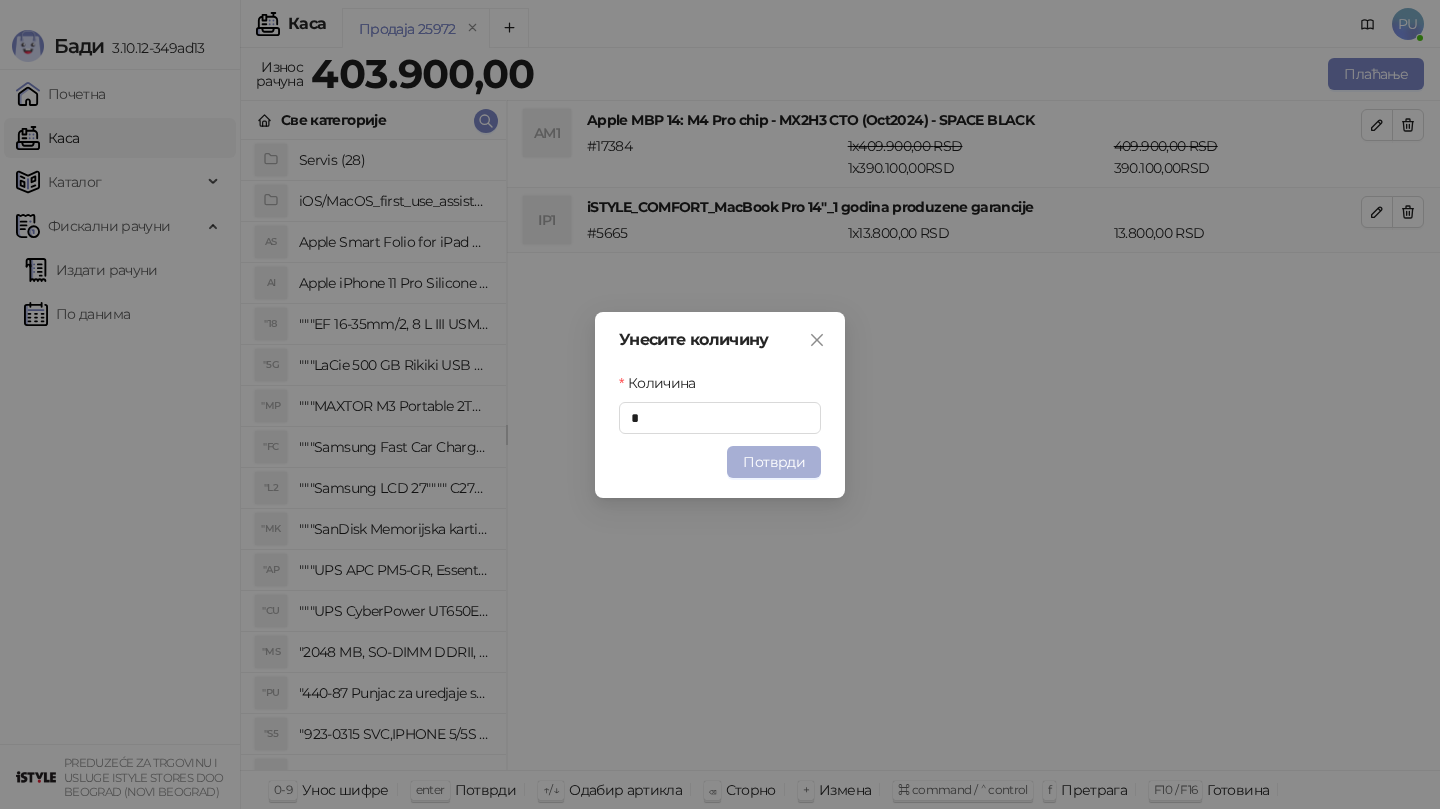 click on "Потврди" at bounding box center [774, 462] 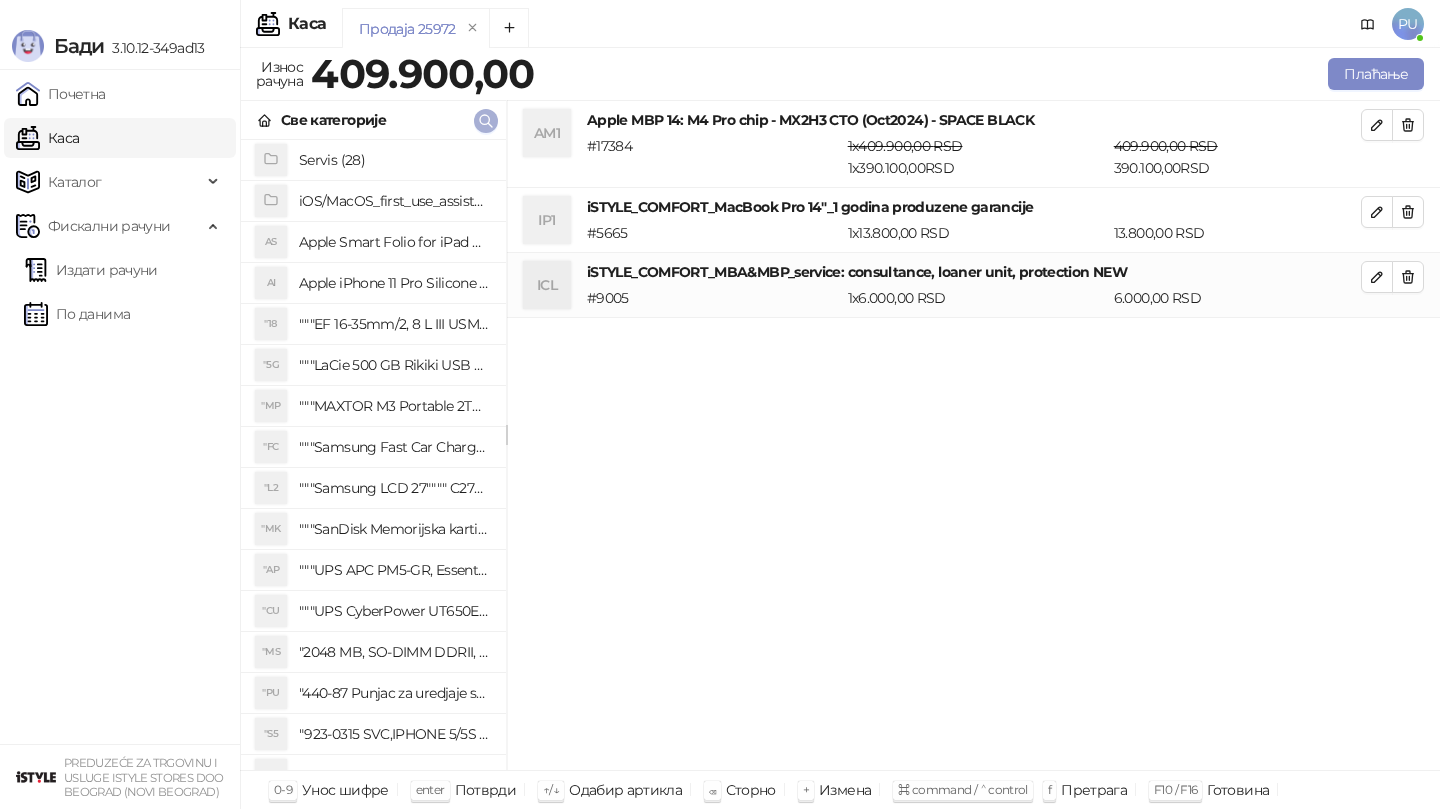 click 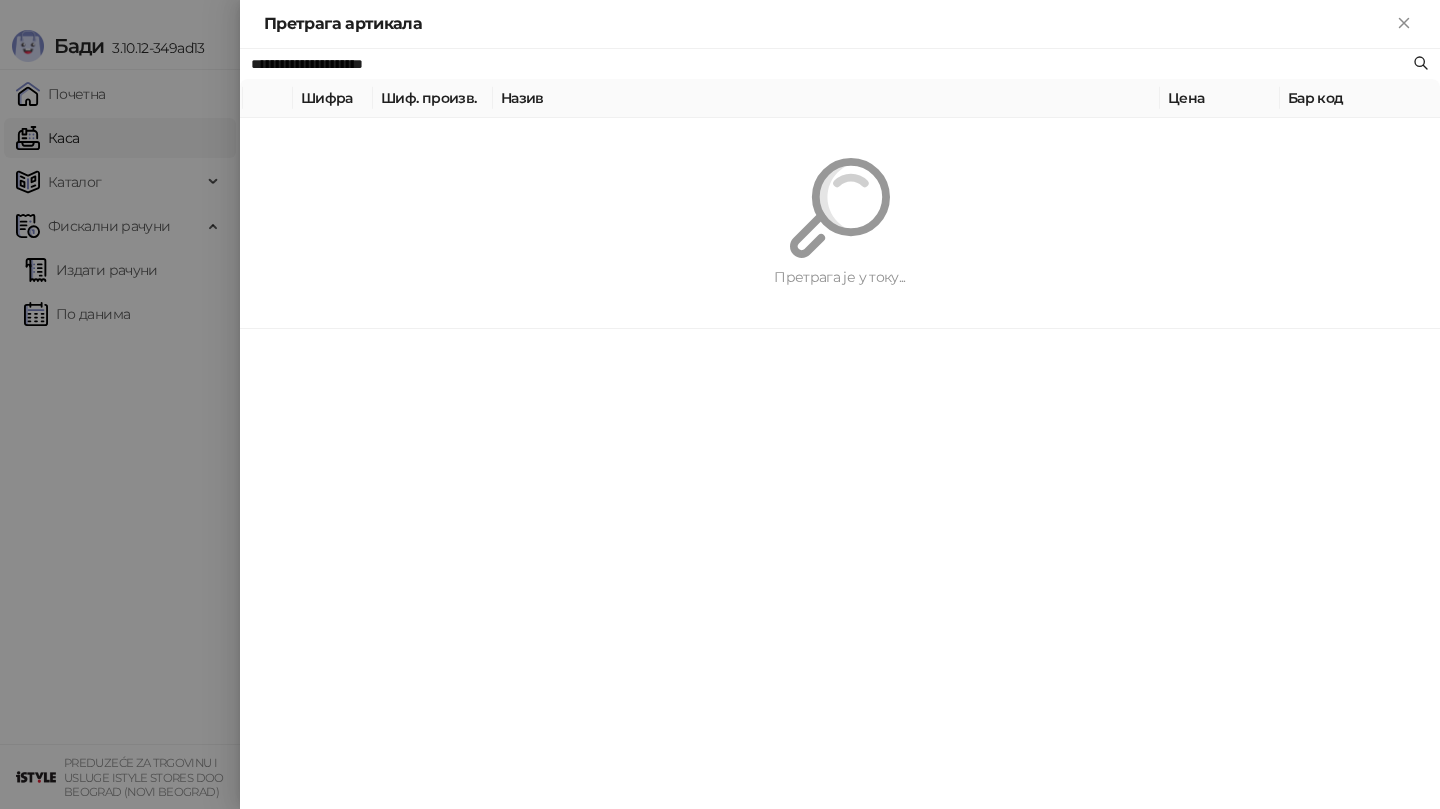 paste 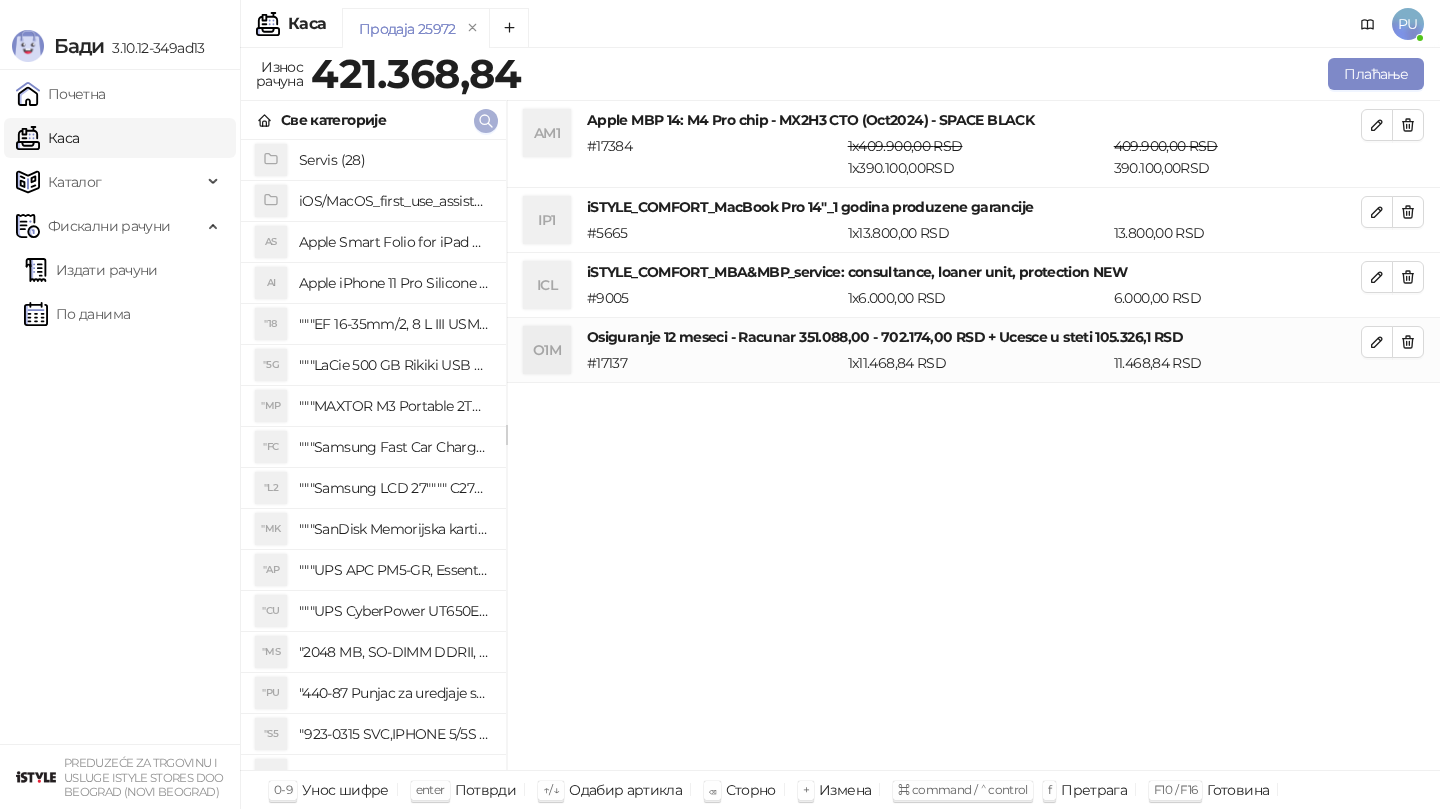 click 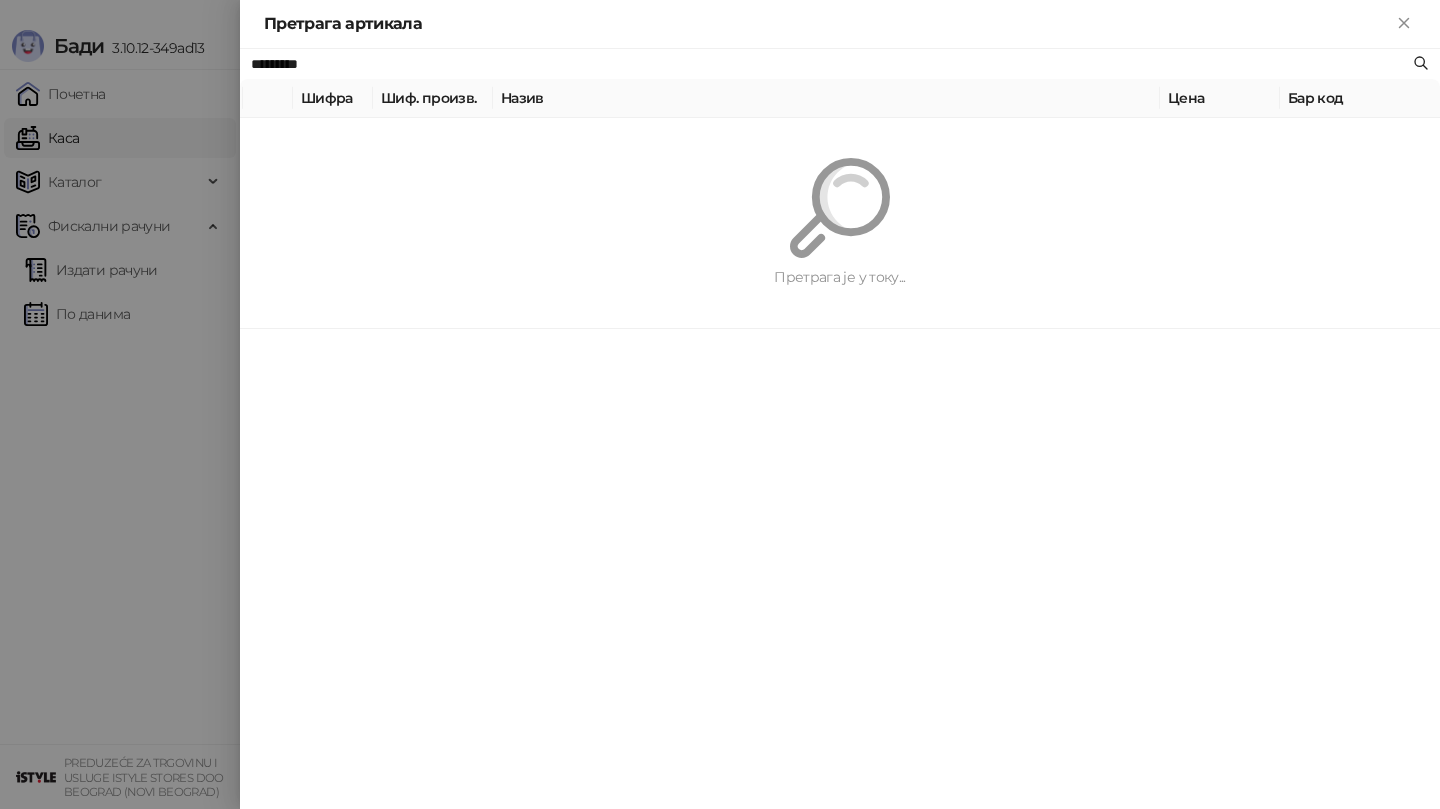 paste on "**********" 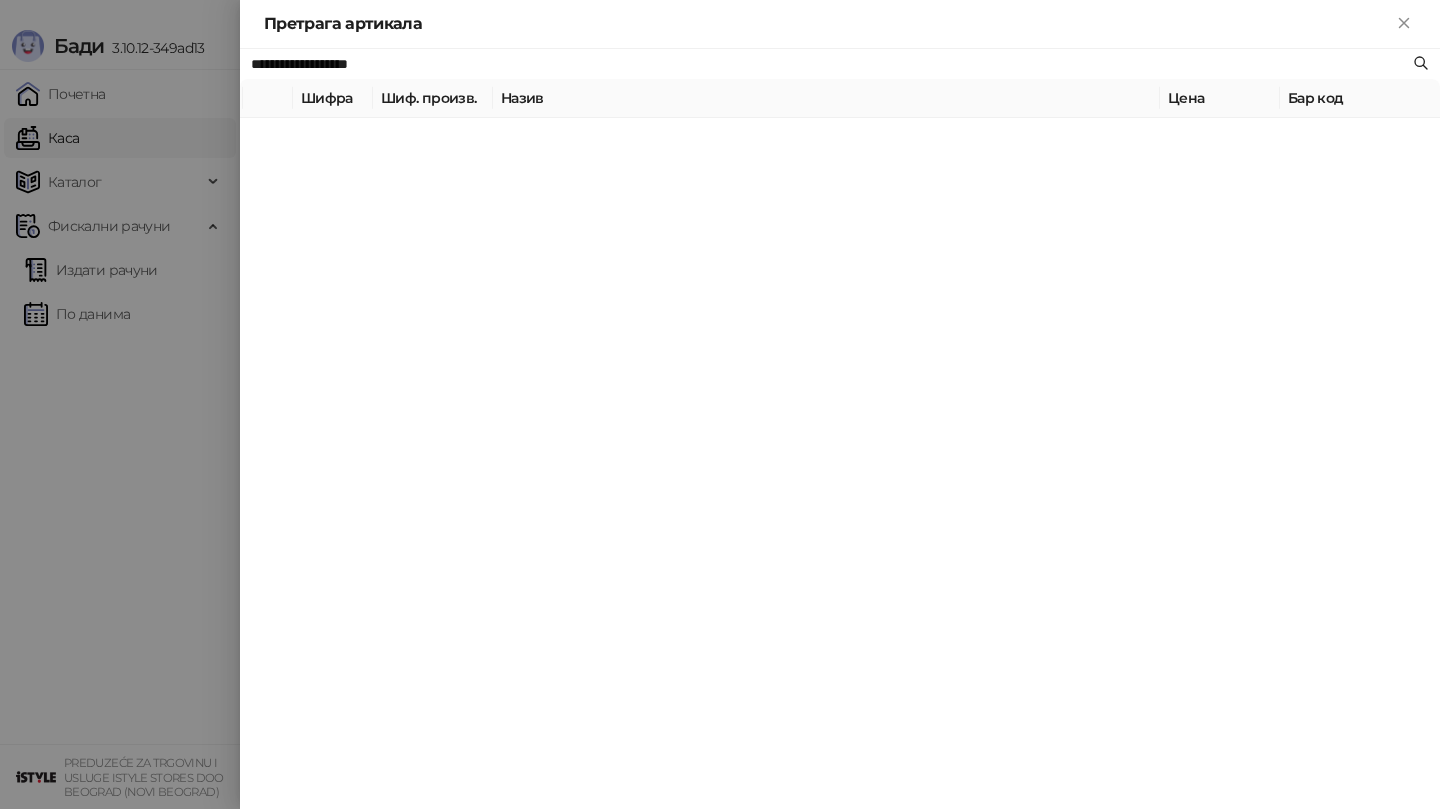 type on "**********" 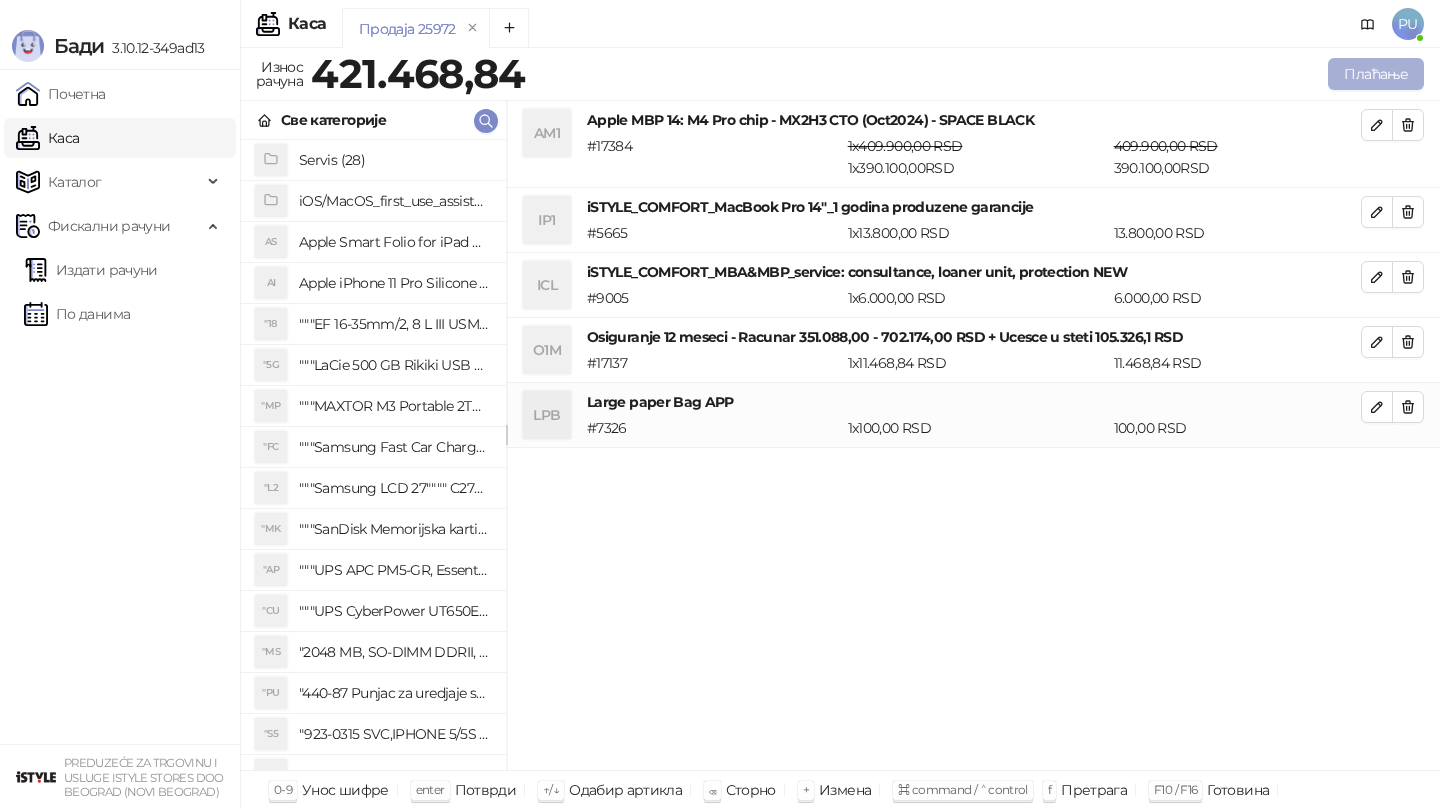 click on "Плаћање" at bounding box center (1376, 74) 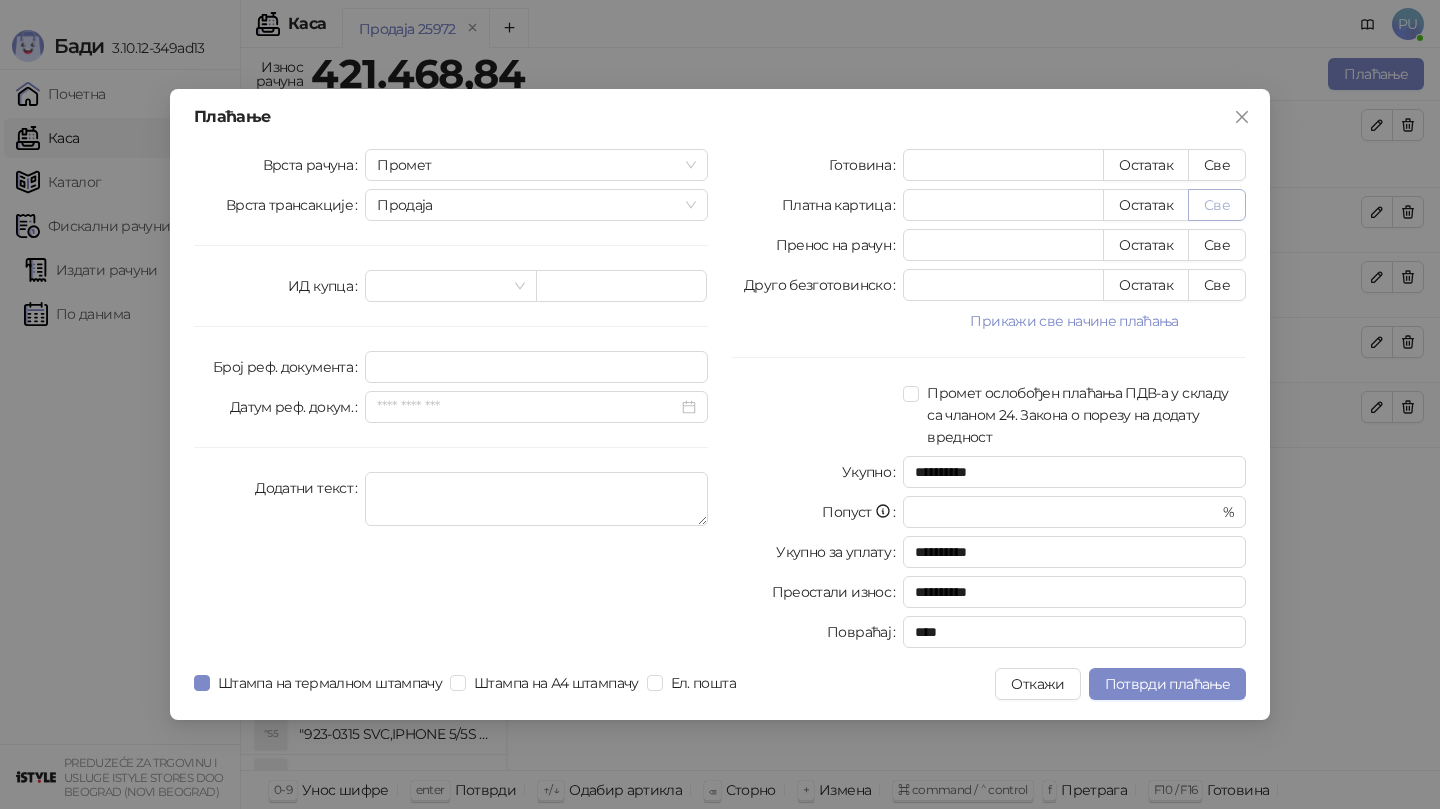 click on "Све" at bounding box center [1217, 205] 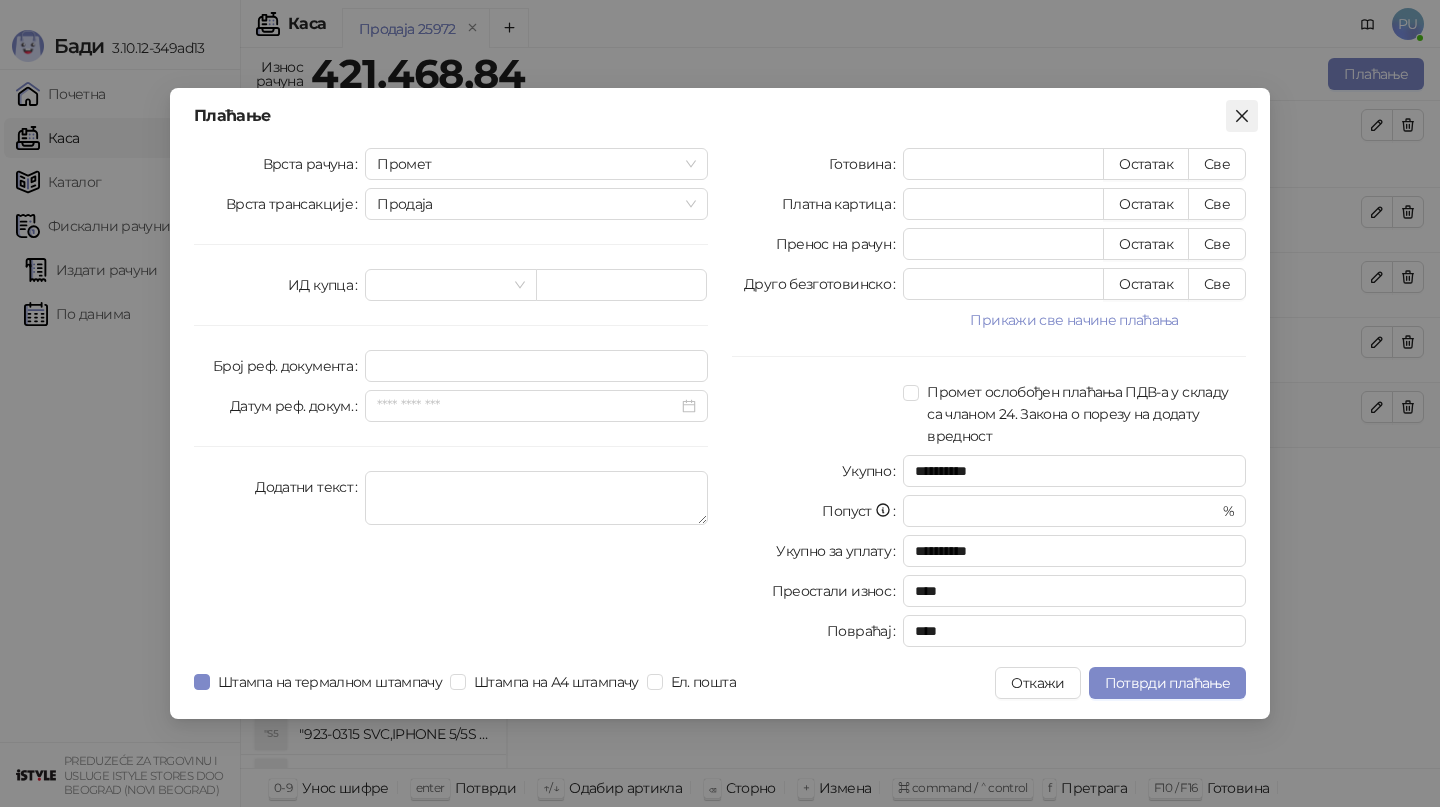 click 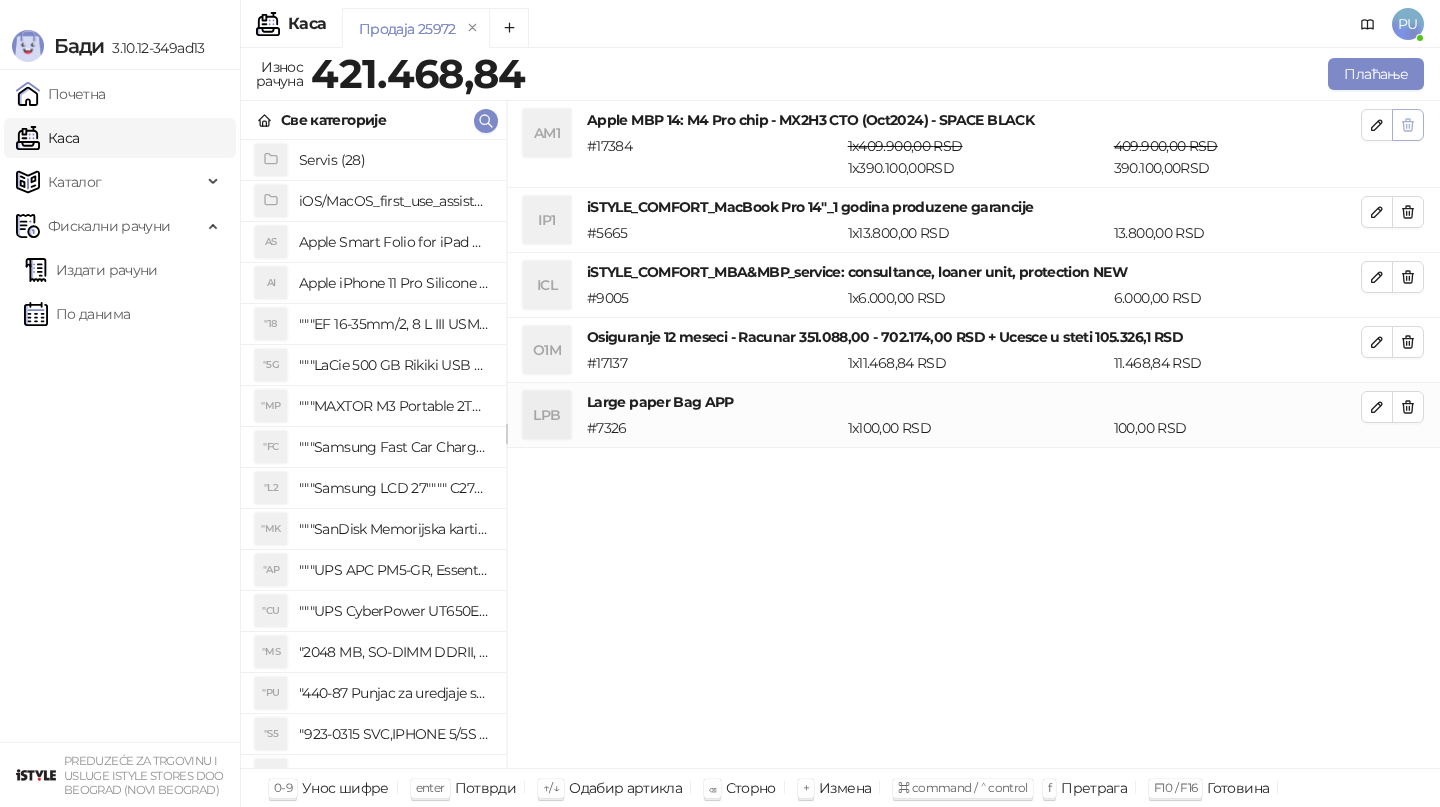click 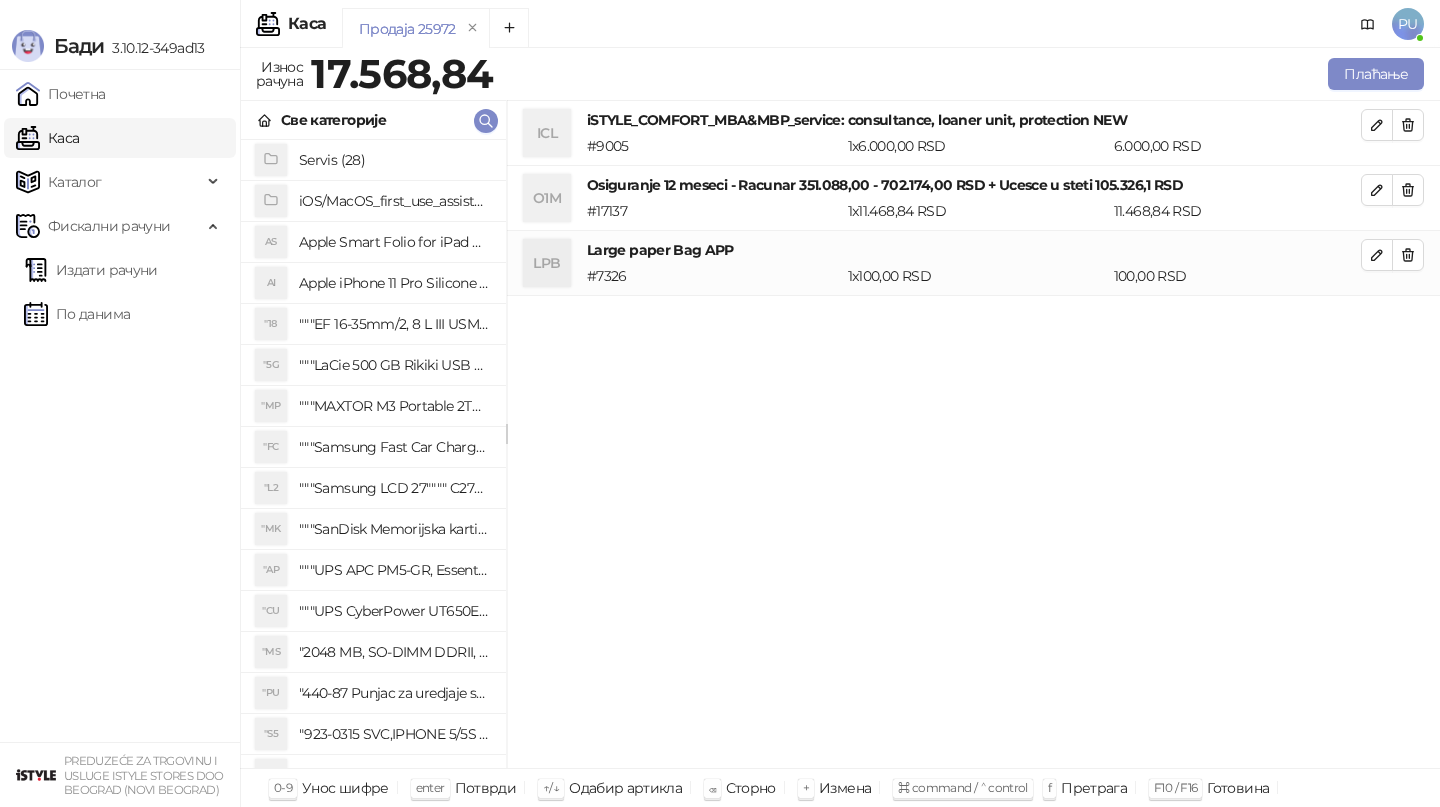click 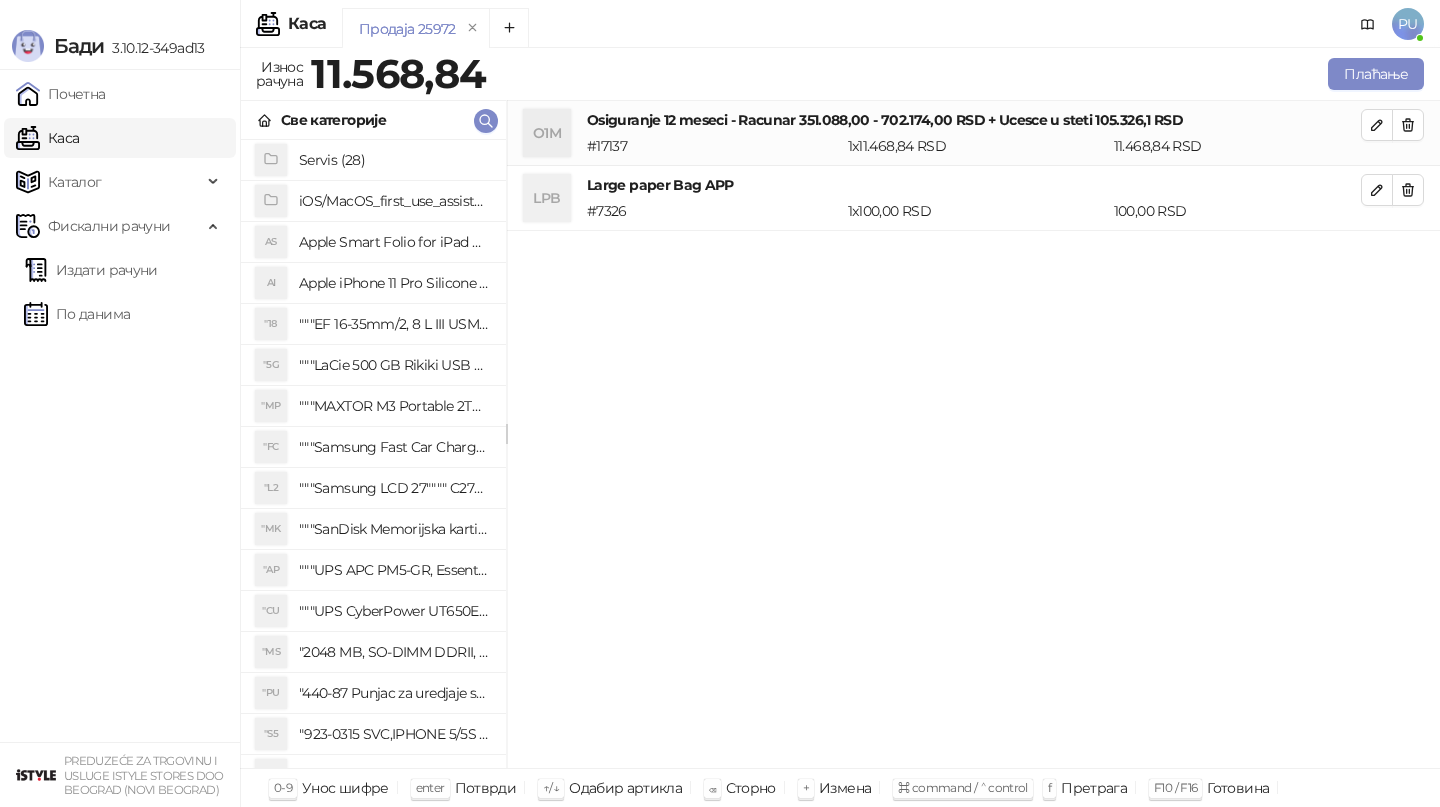click 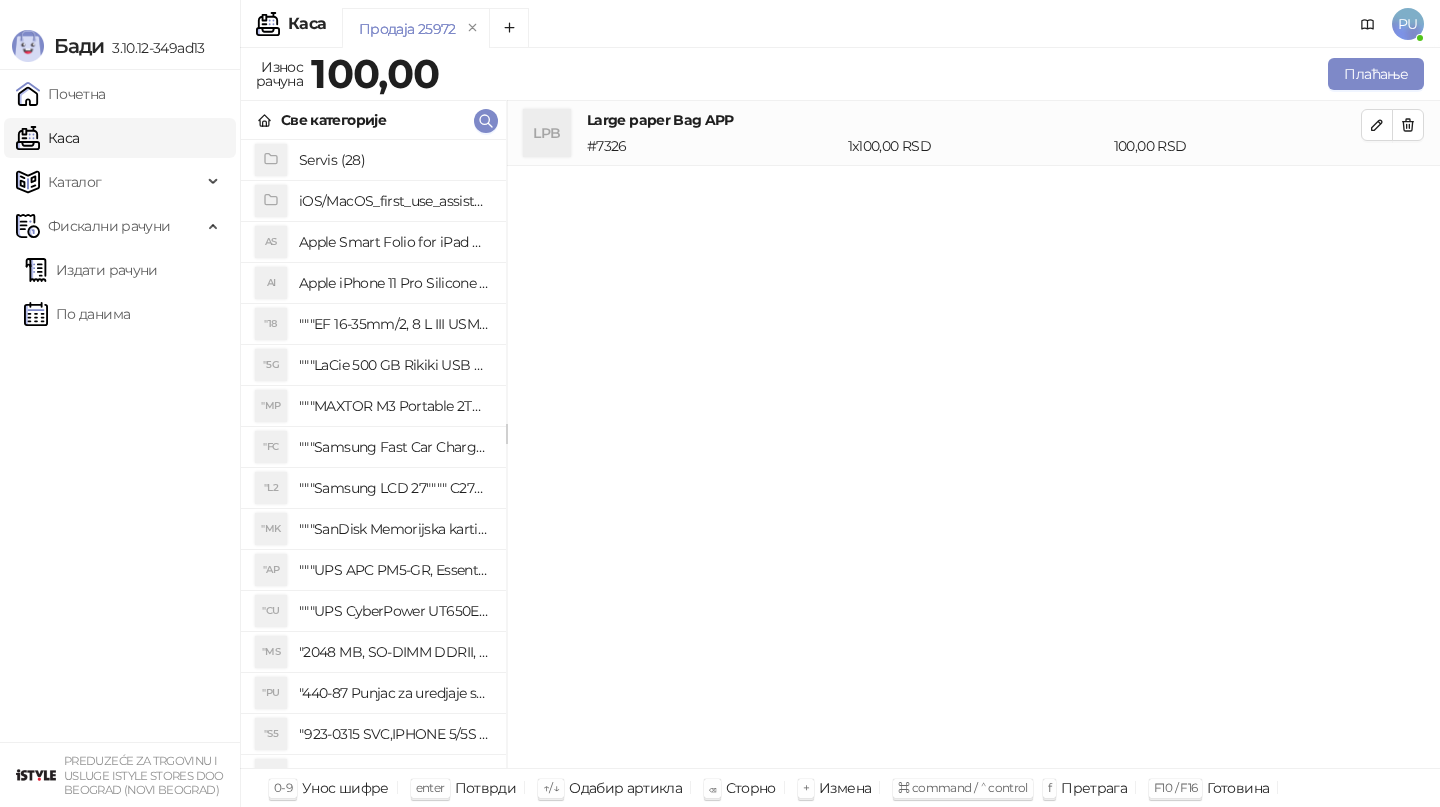 click 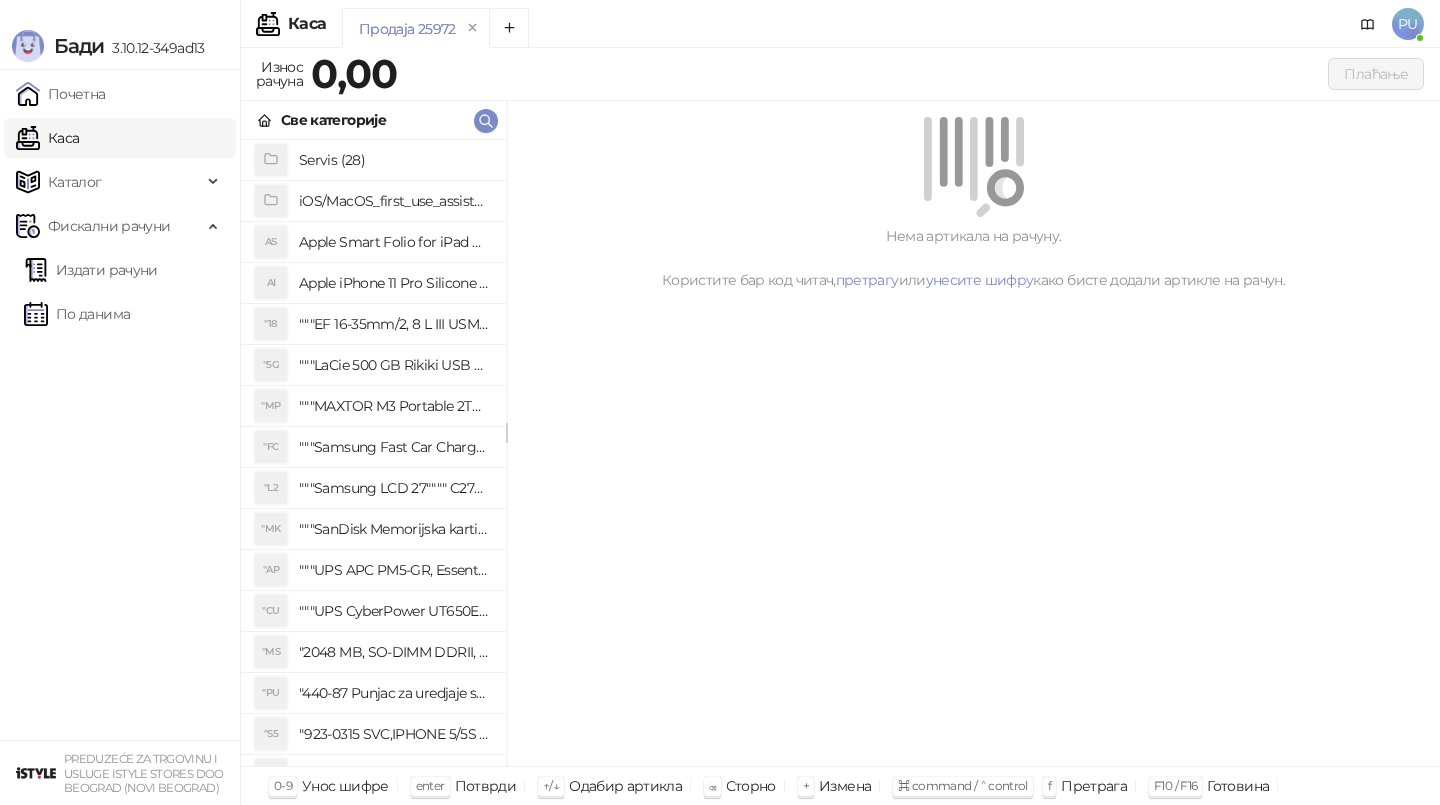 click on "Нема артикала на рачуну.  Користите бар код читач,  претрагу  или  унесите шифру  како бисте додали артикле на рачун." at bounding box center [973, 434] 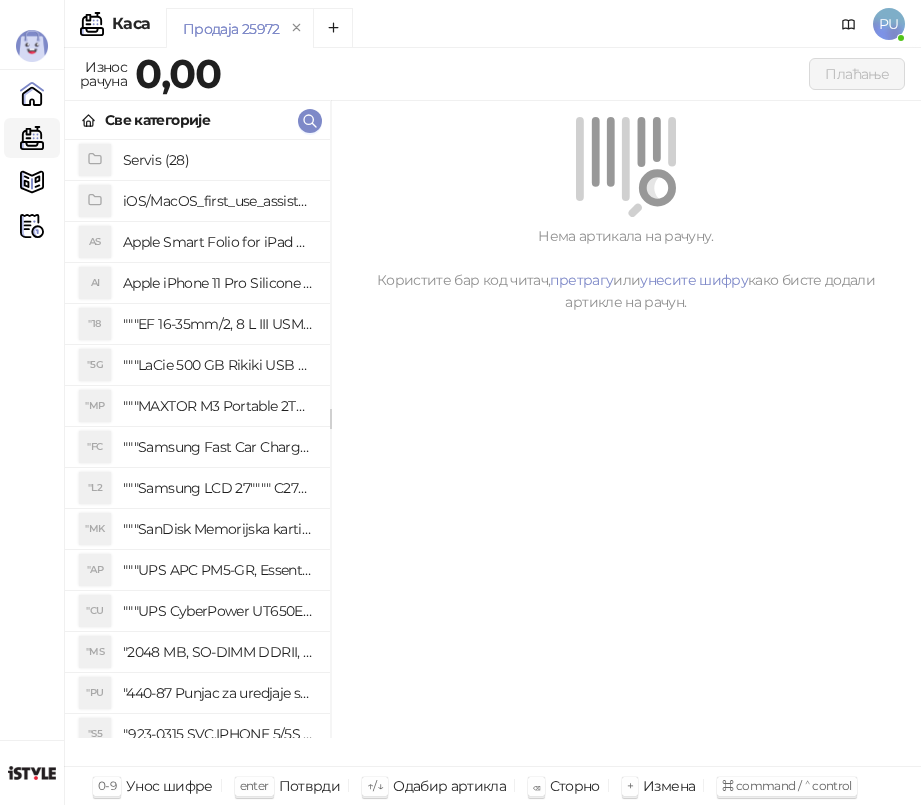 click on "Продаја 25972" at bounding box center (476, 31) 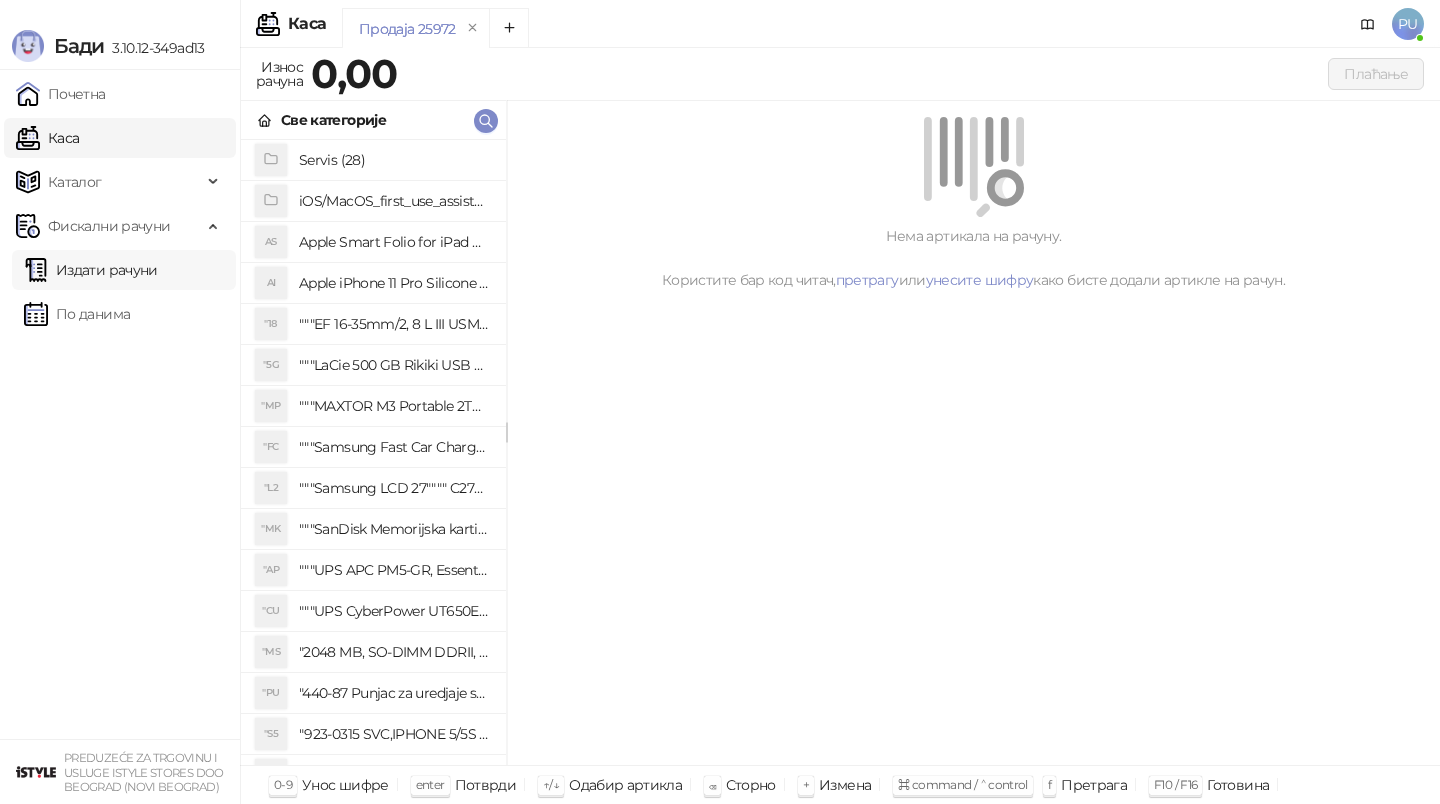 click on "Издати рачуни" at bounding box center (91, 270) 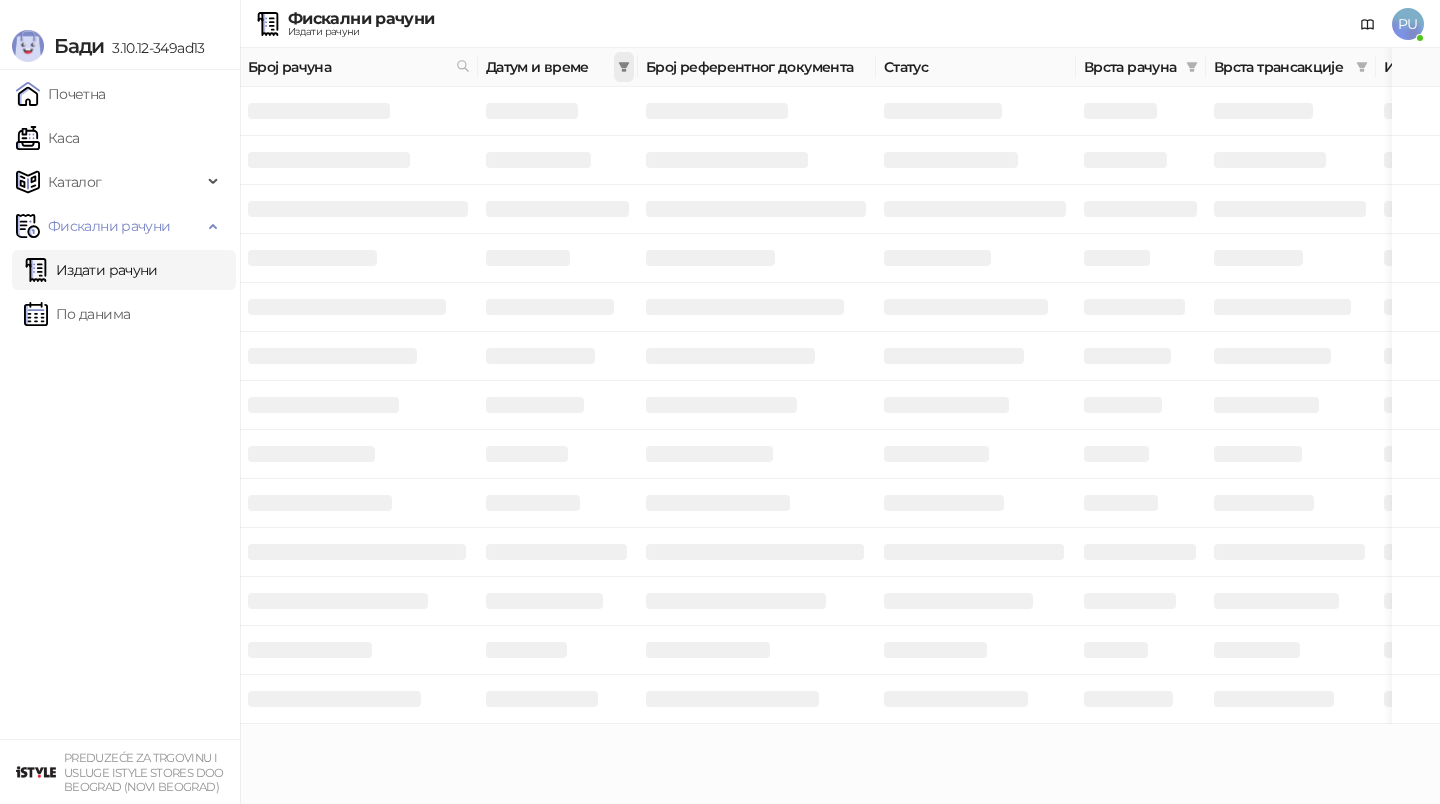 click 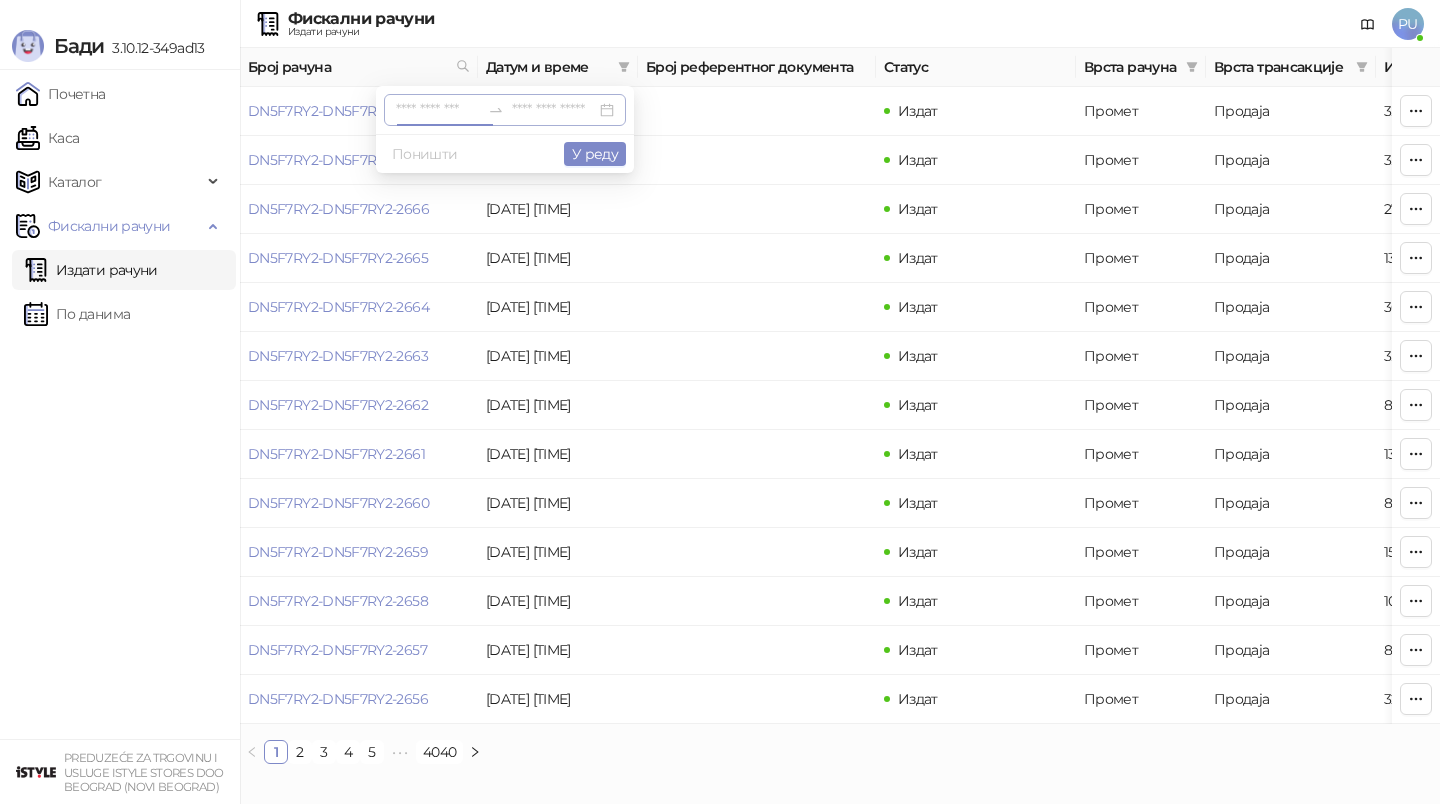 click at bounding box center [438, 110] 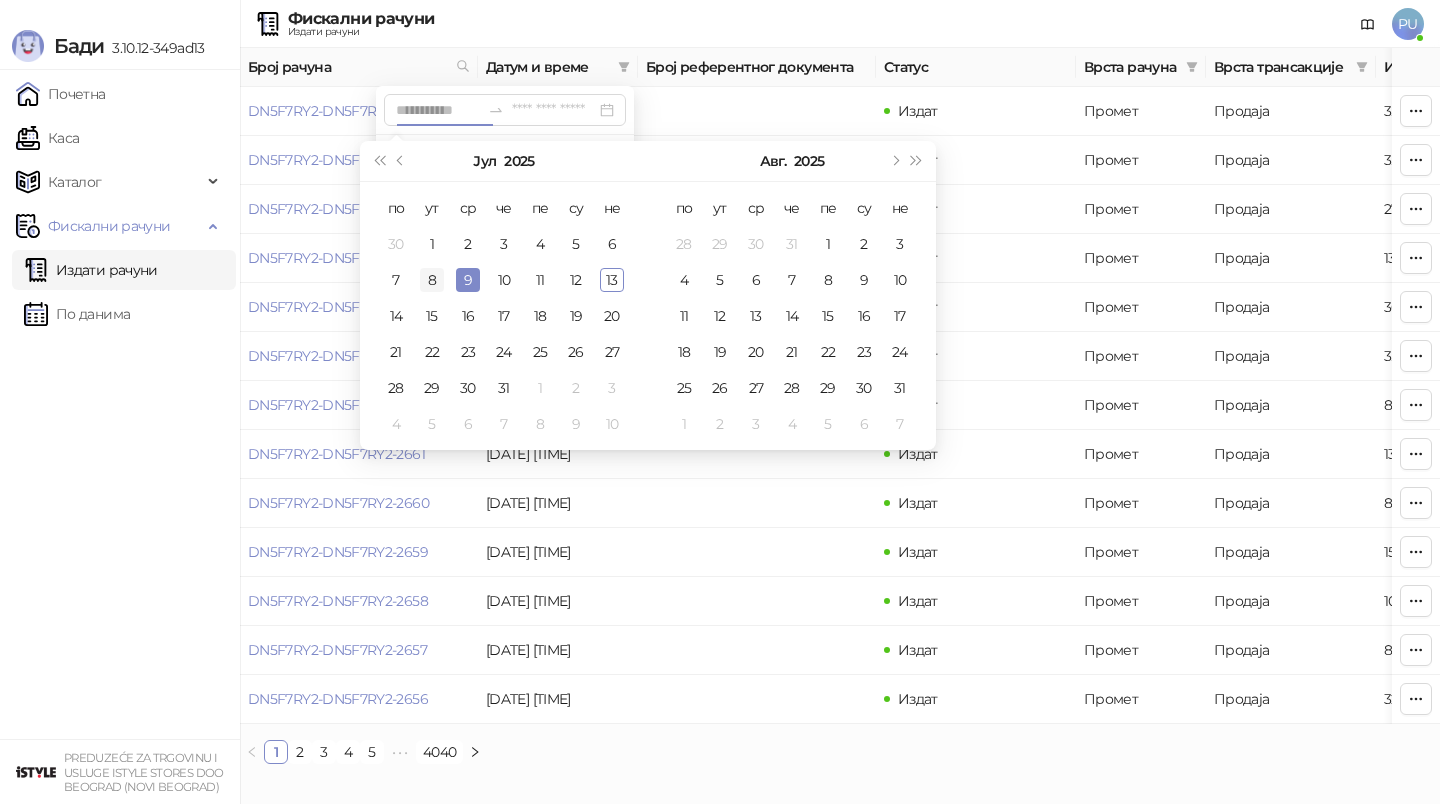 type on "**********" 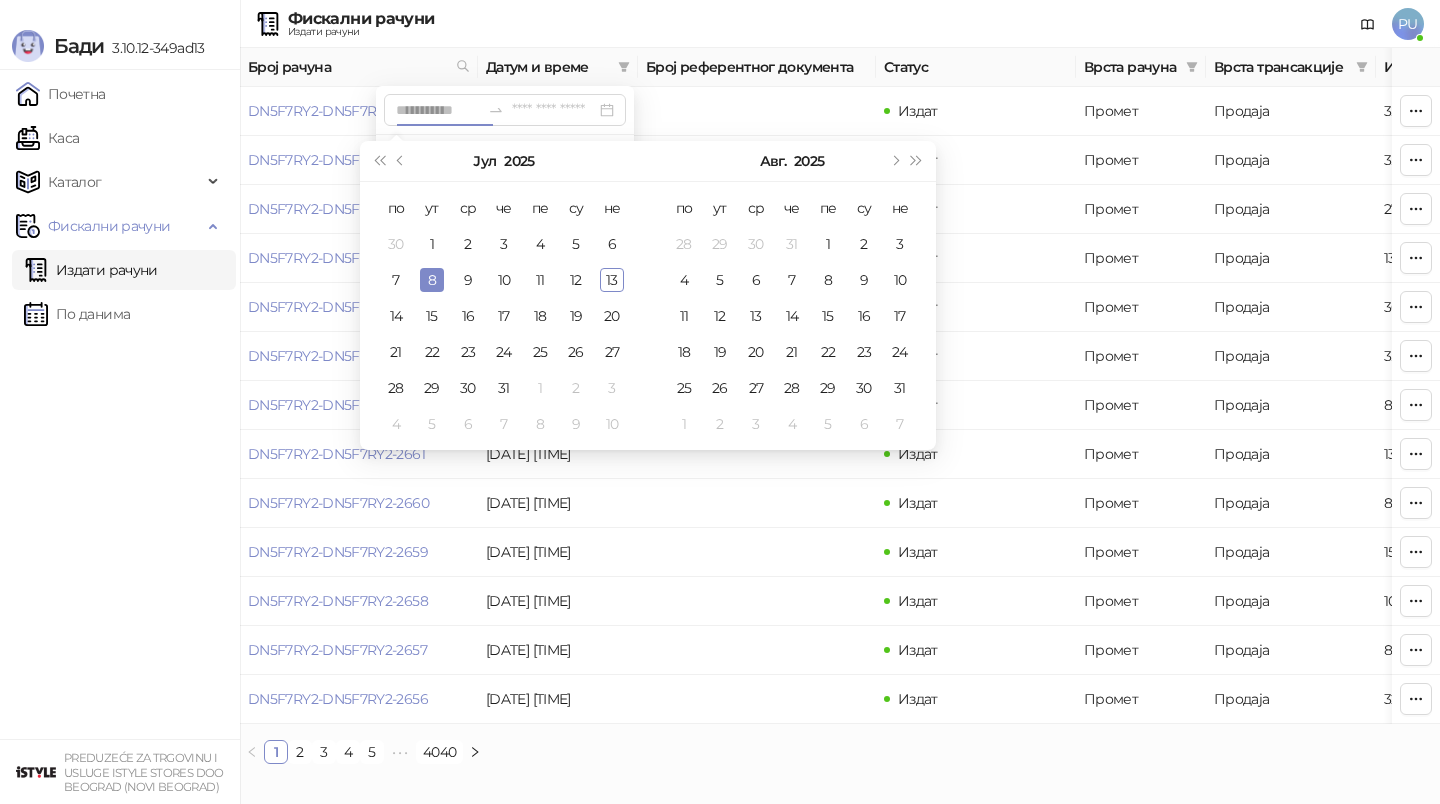 click on "8" at bounding box center [432, 280] 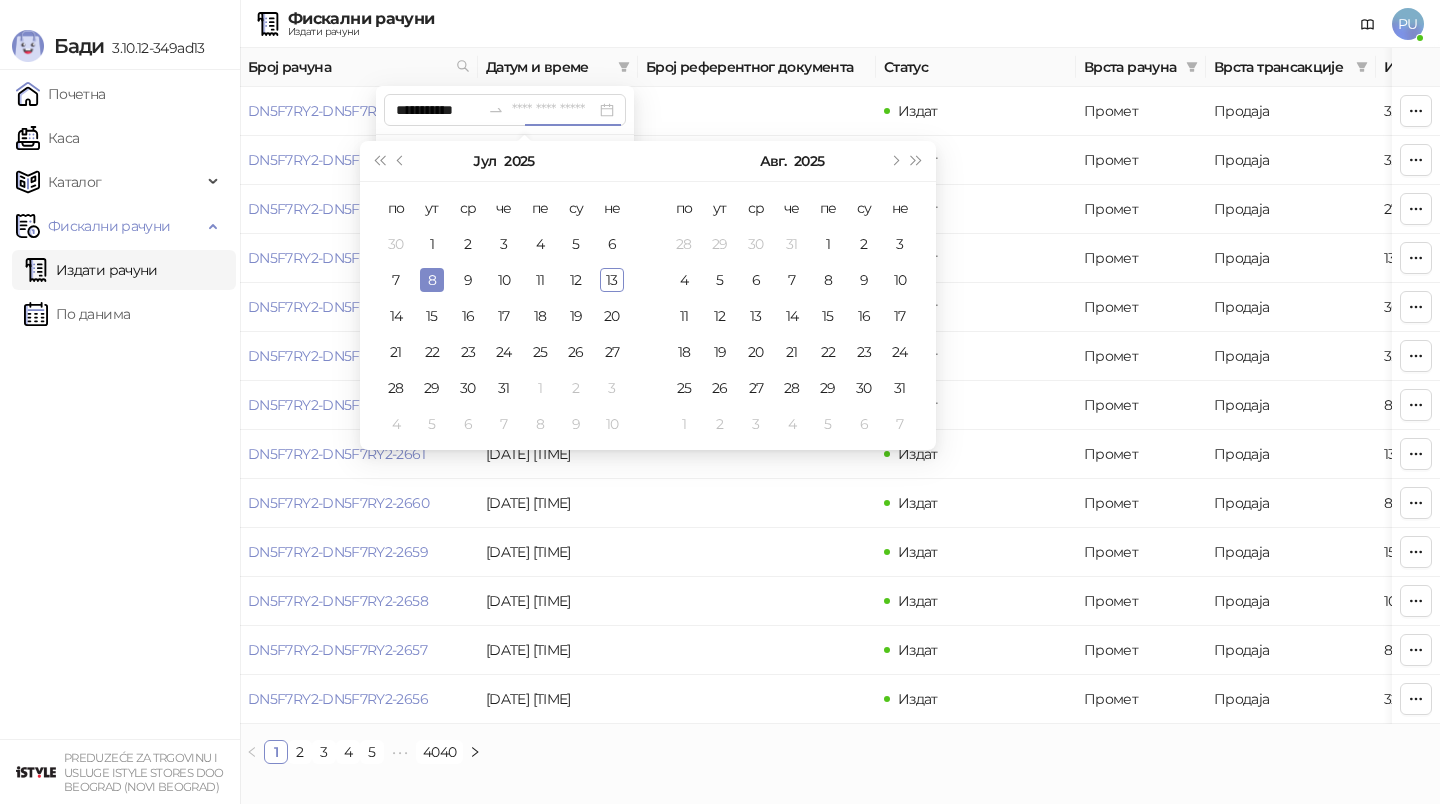 click on "8" at bounding box center (432, 280) 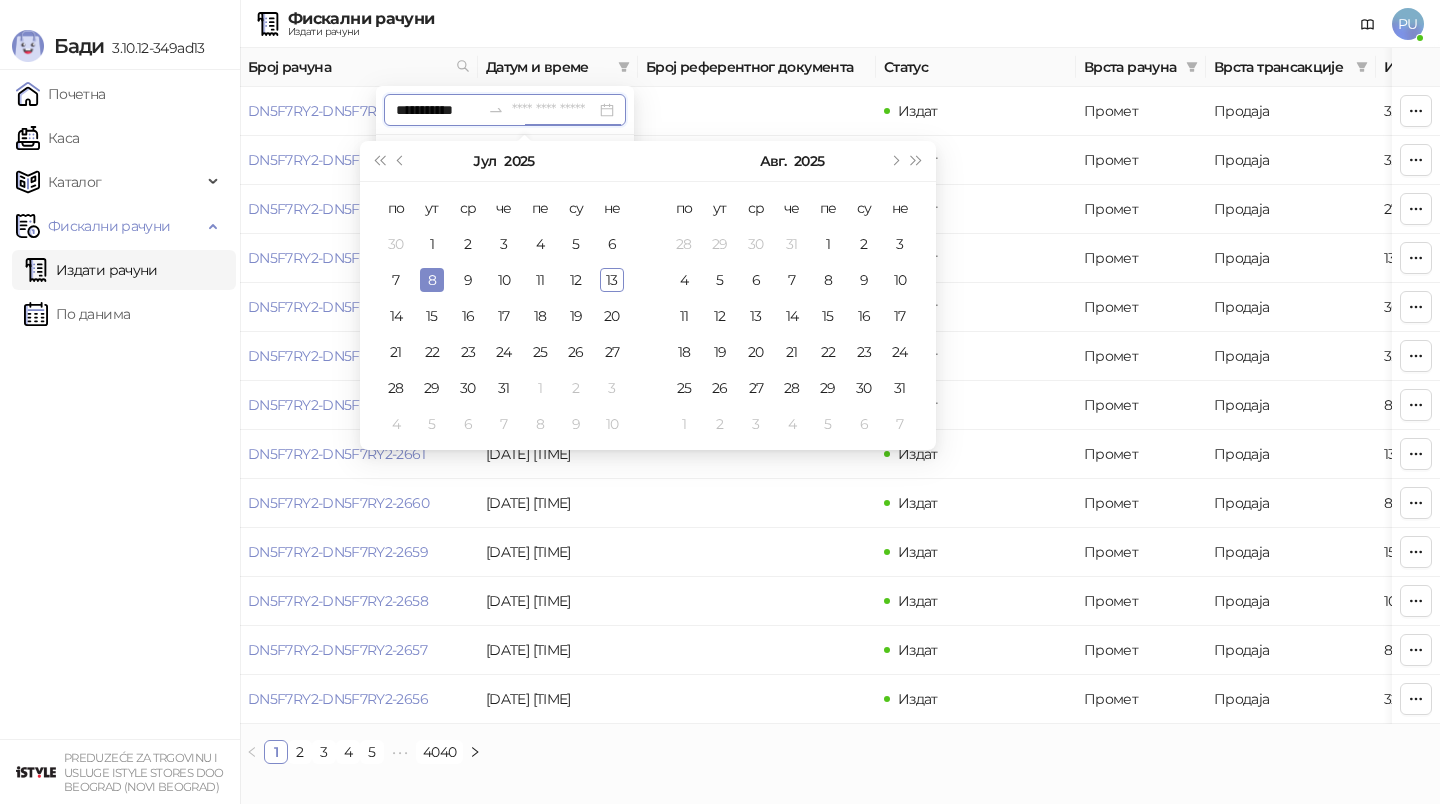 type on "**********" 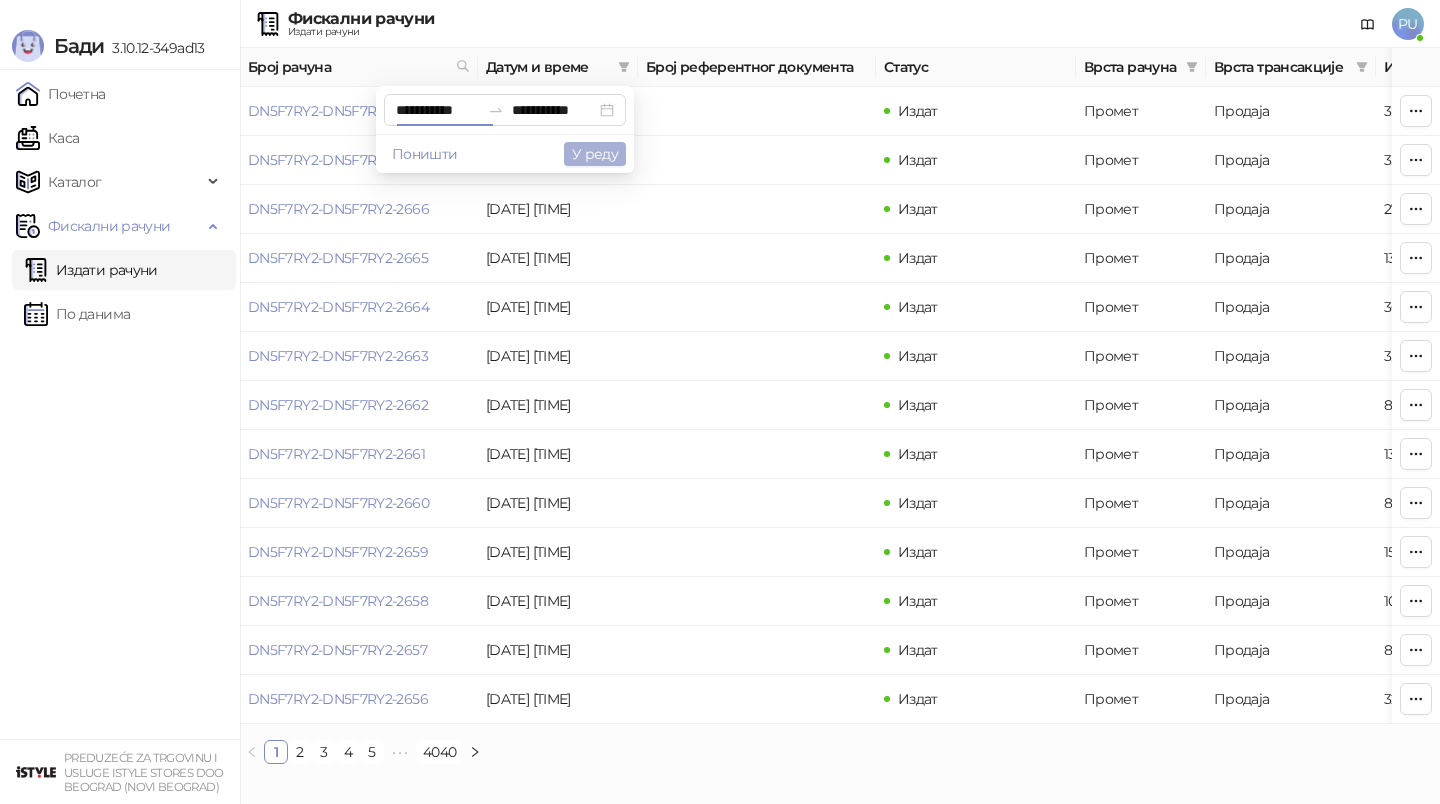 click on "У реду" at bounding box center (595, 154) 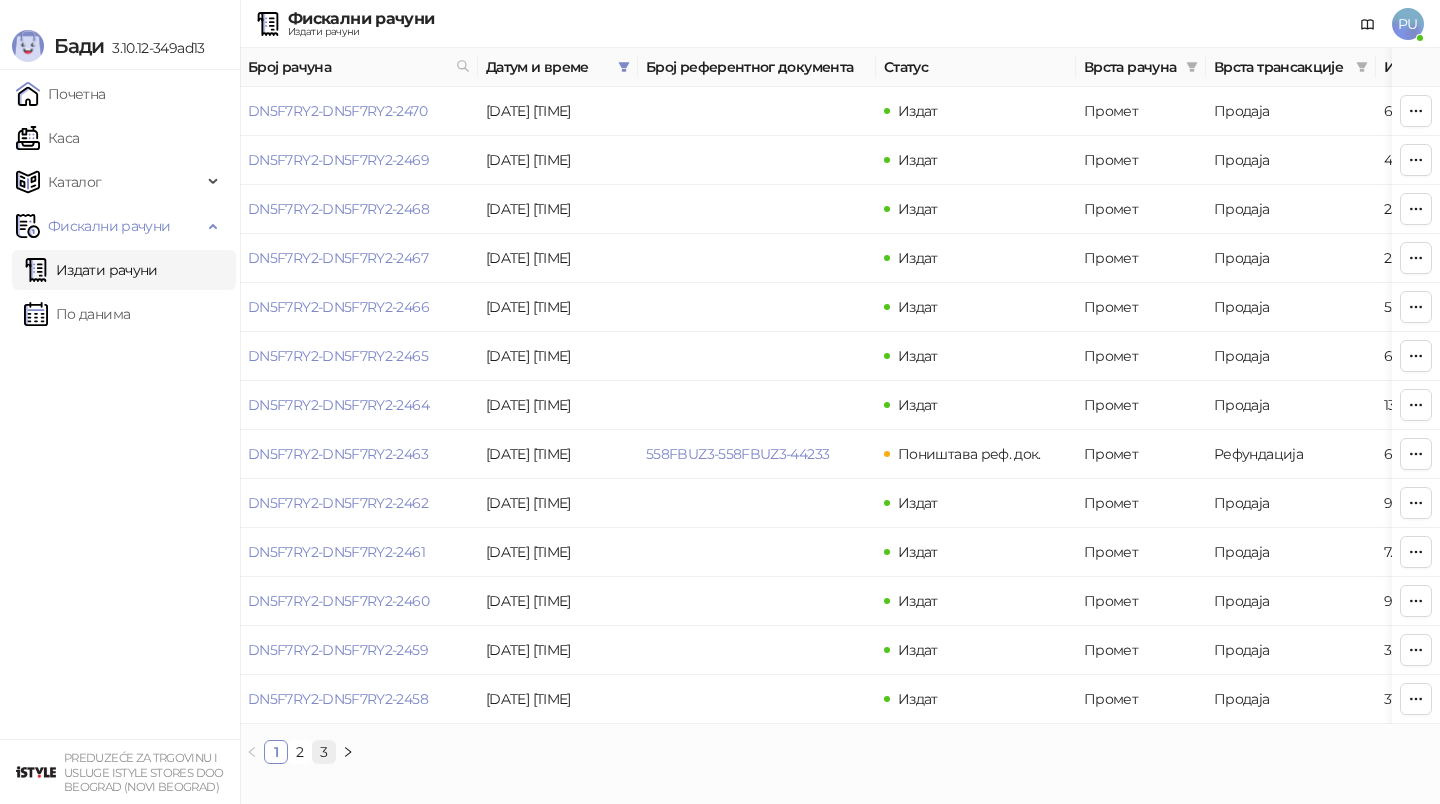 click on "3" at bounding box center (324, 752) 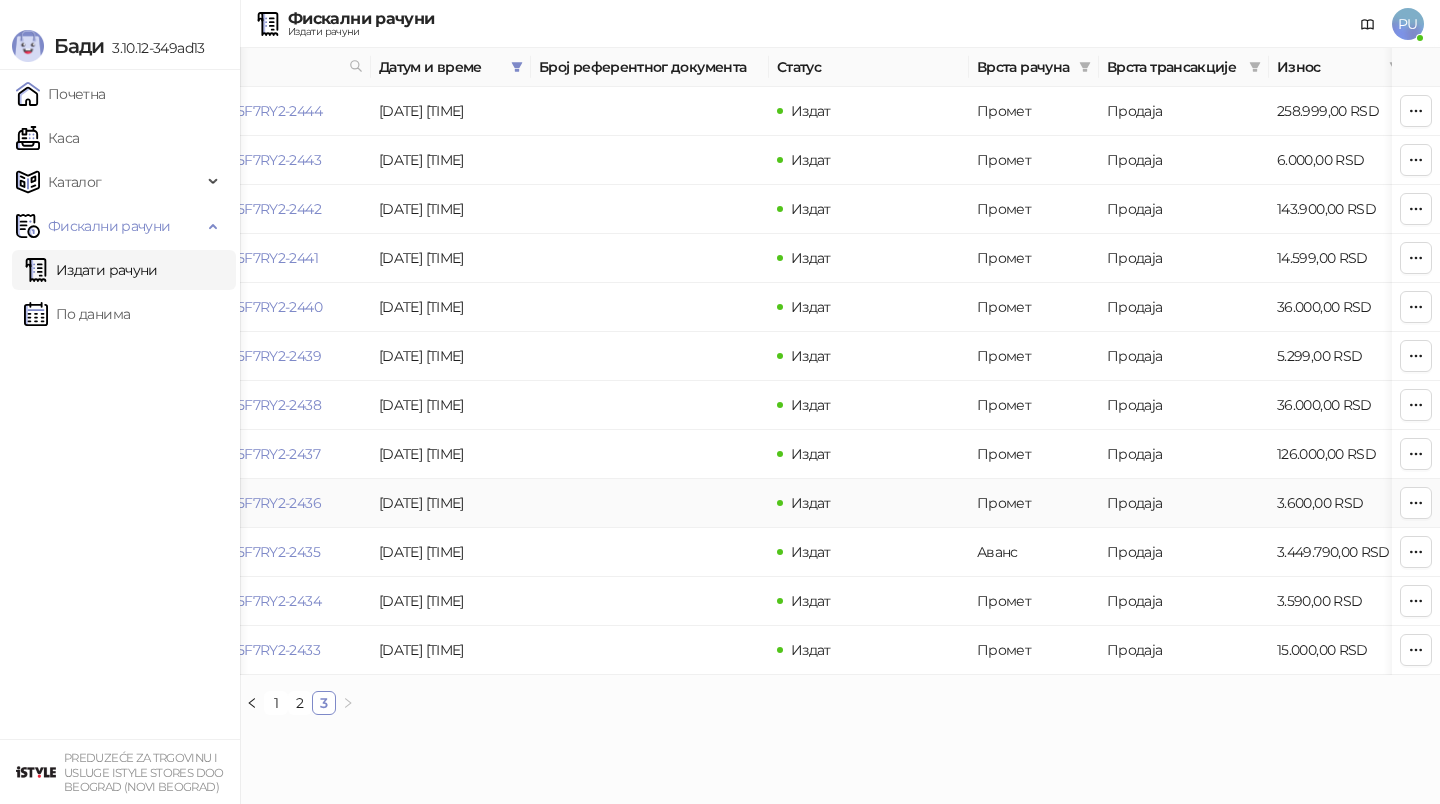 scroll, scrollTop: 0, scrollLeft: 0, axis: both 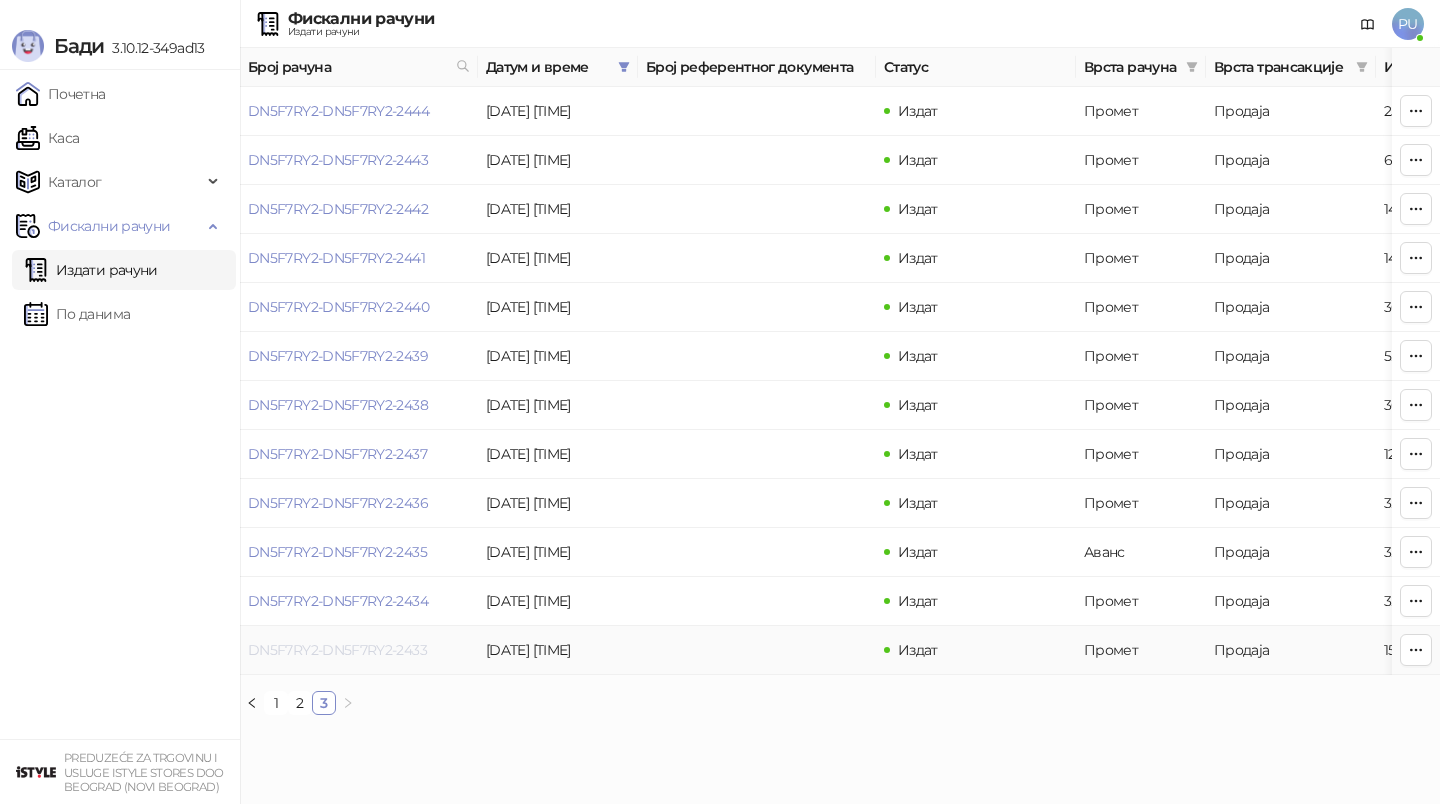 click on "DN5F7RY2-DN5F7RY2-2433" at bounding box center (337, 650) 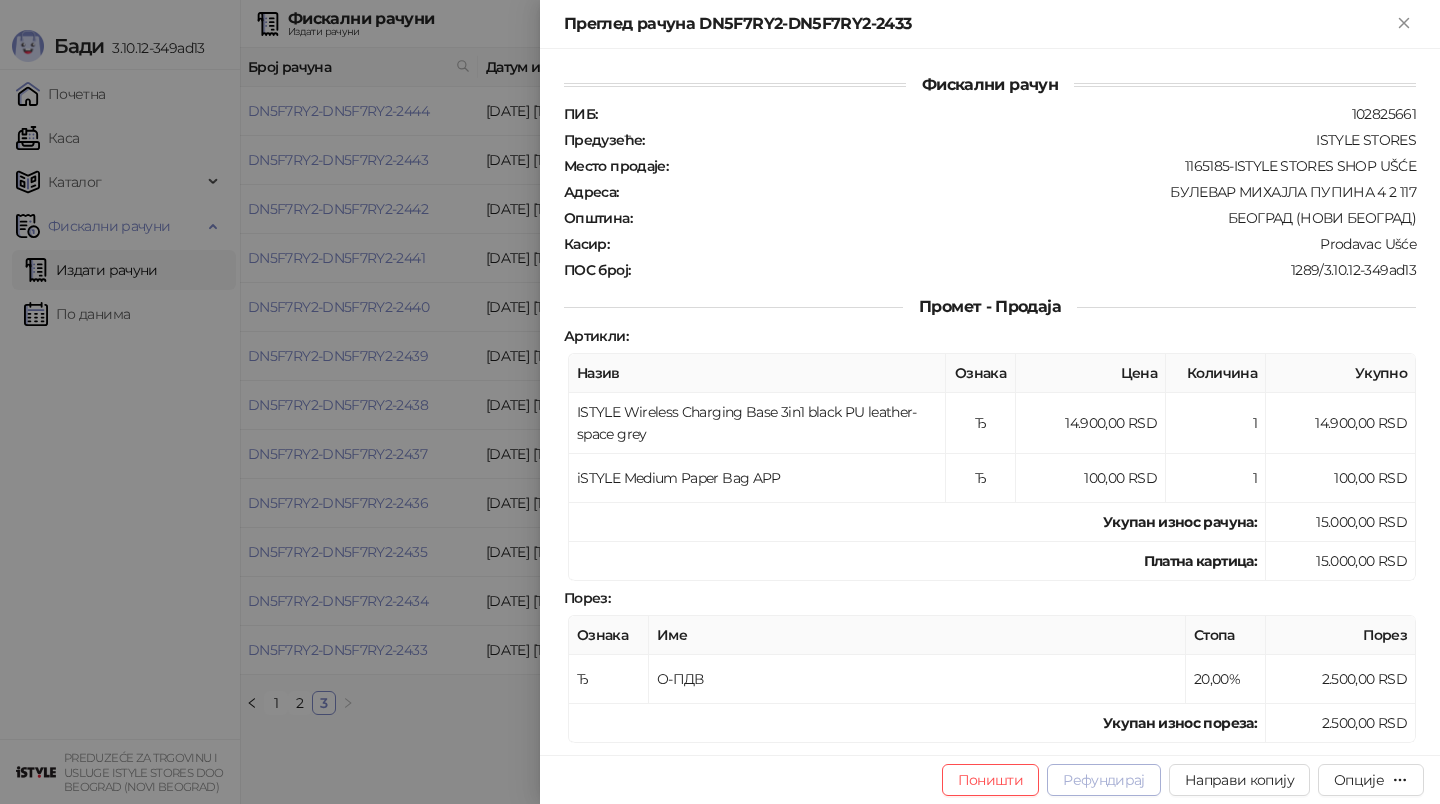 click on "Рефундирај" at bounding box center (1104, 780) 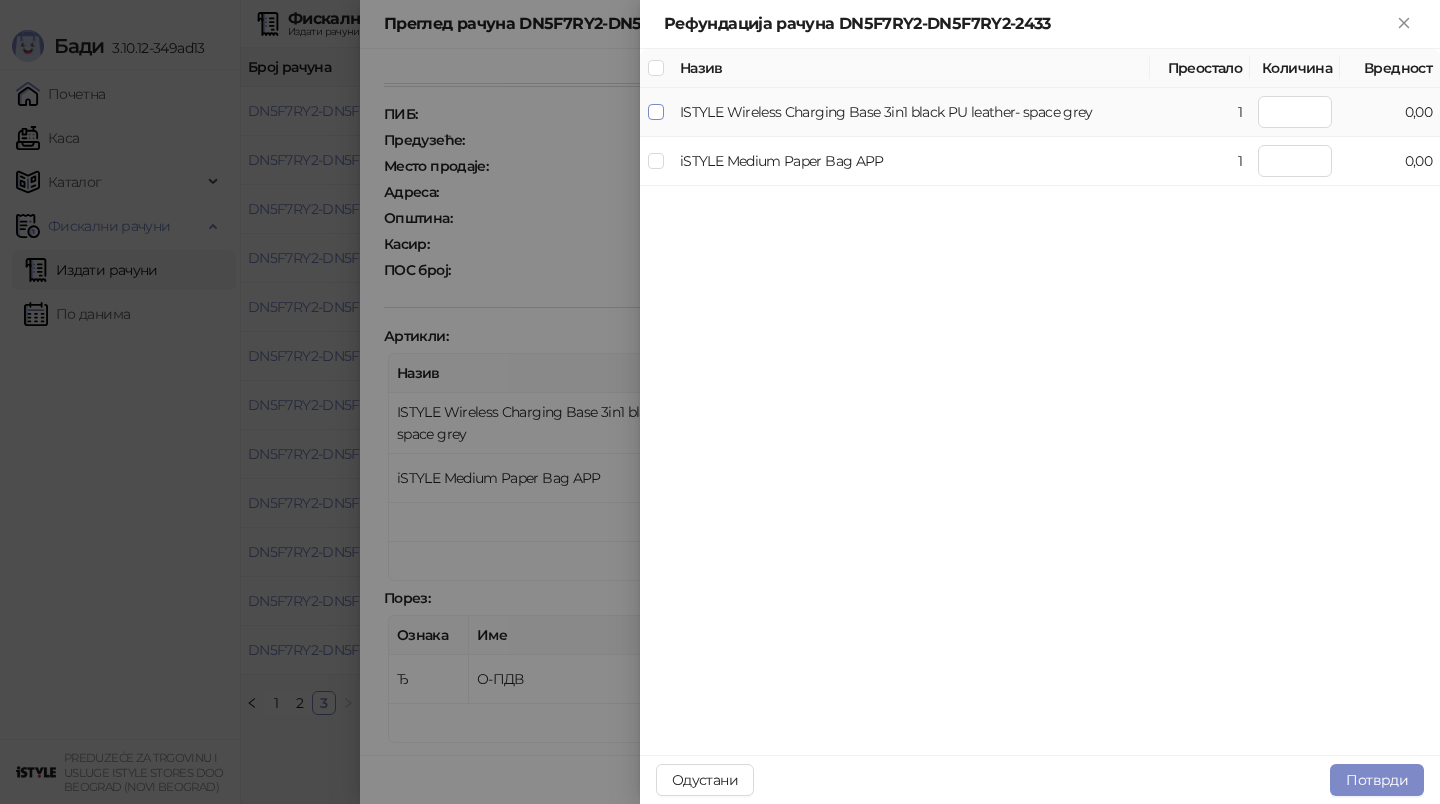 type on "*" 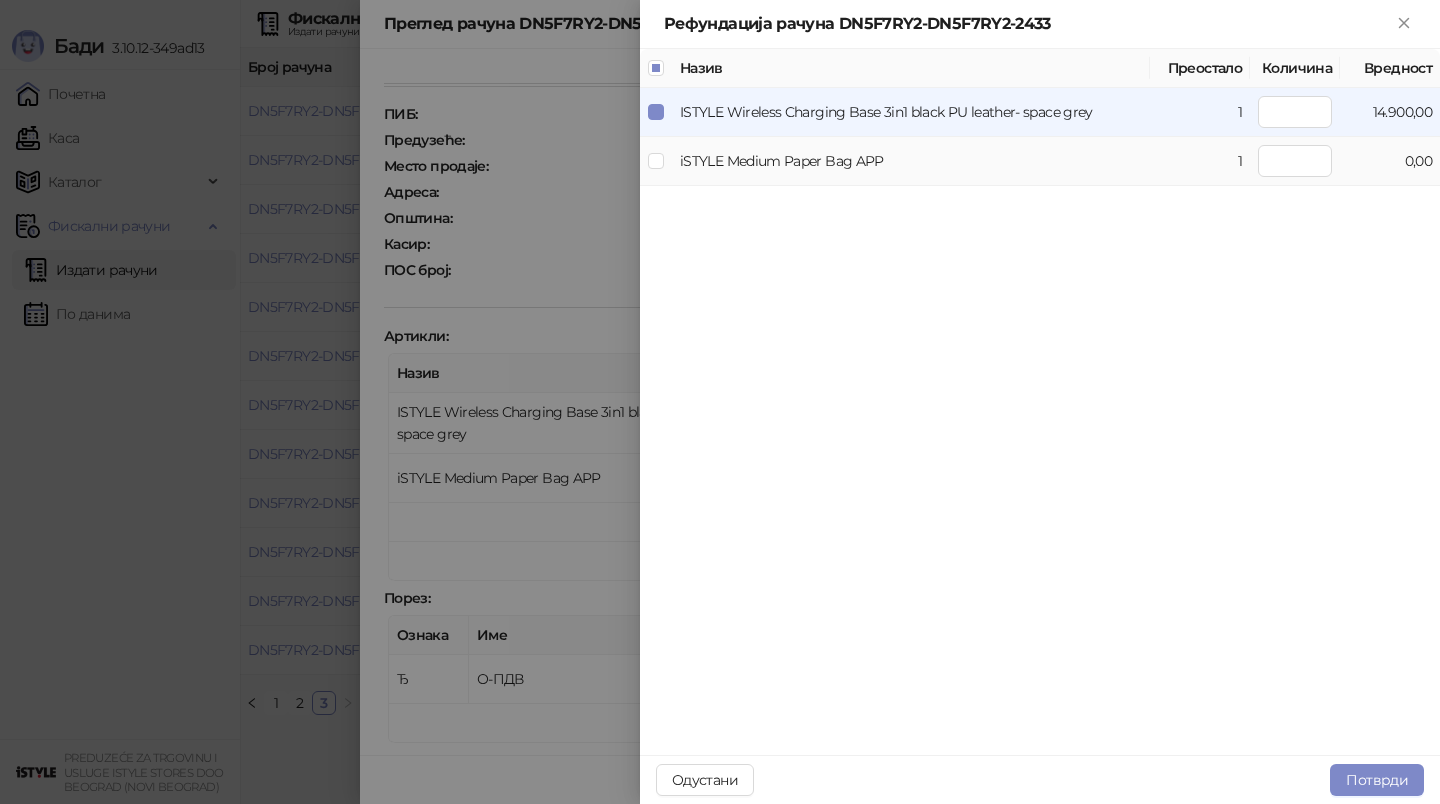 type on "*" 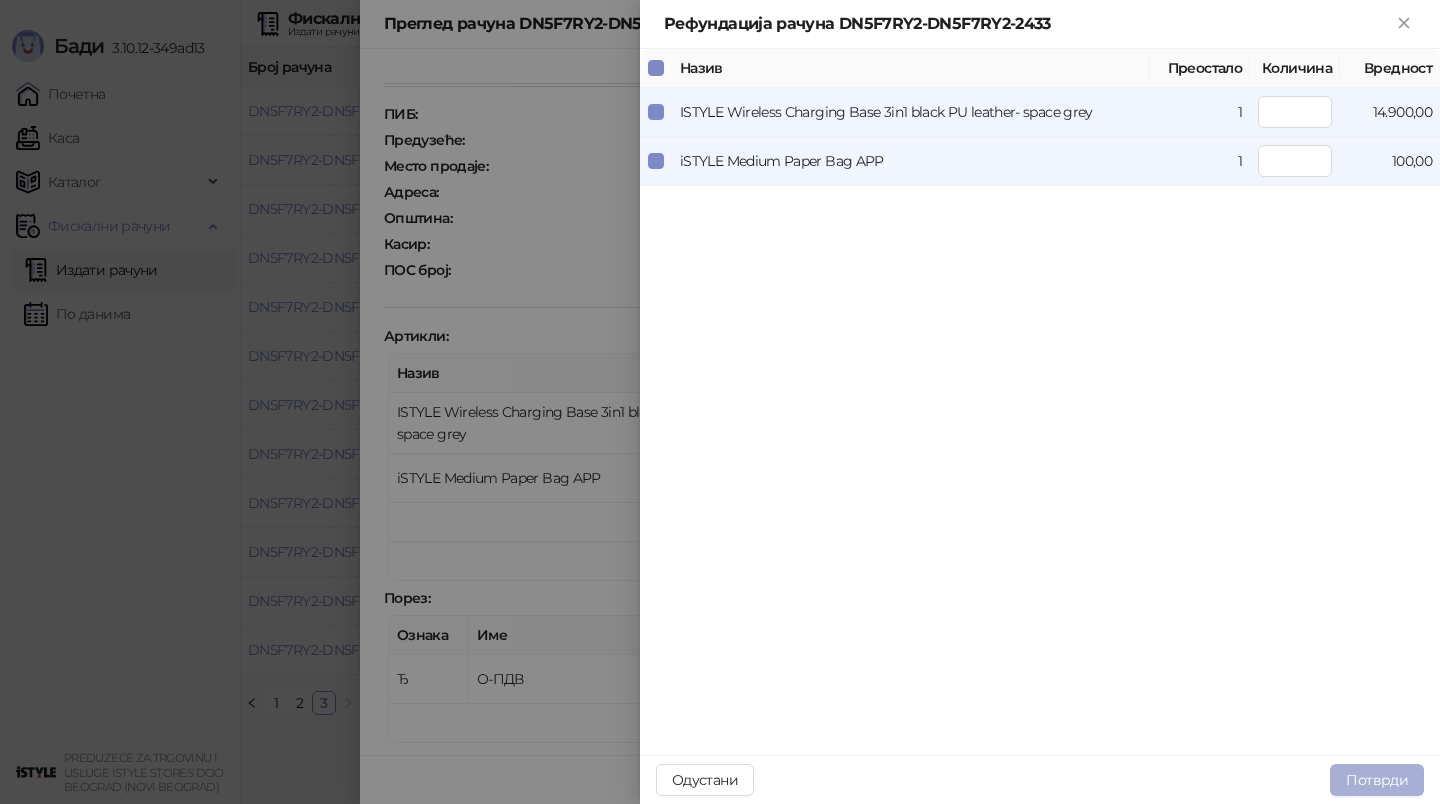 click on "Потврди" at bounding box center [1377, 780] 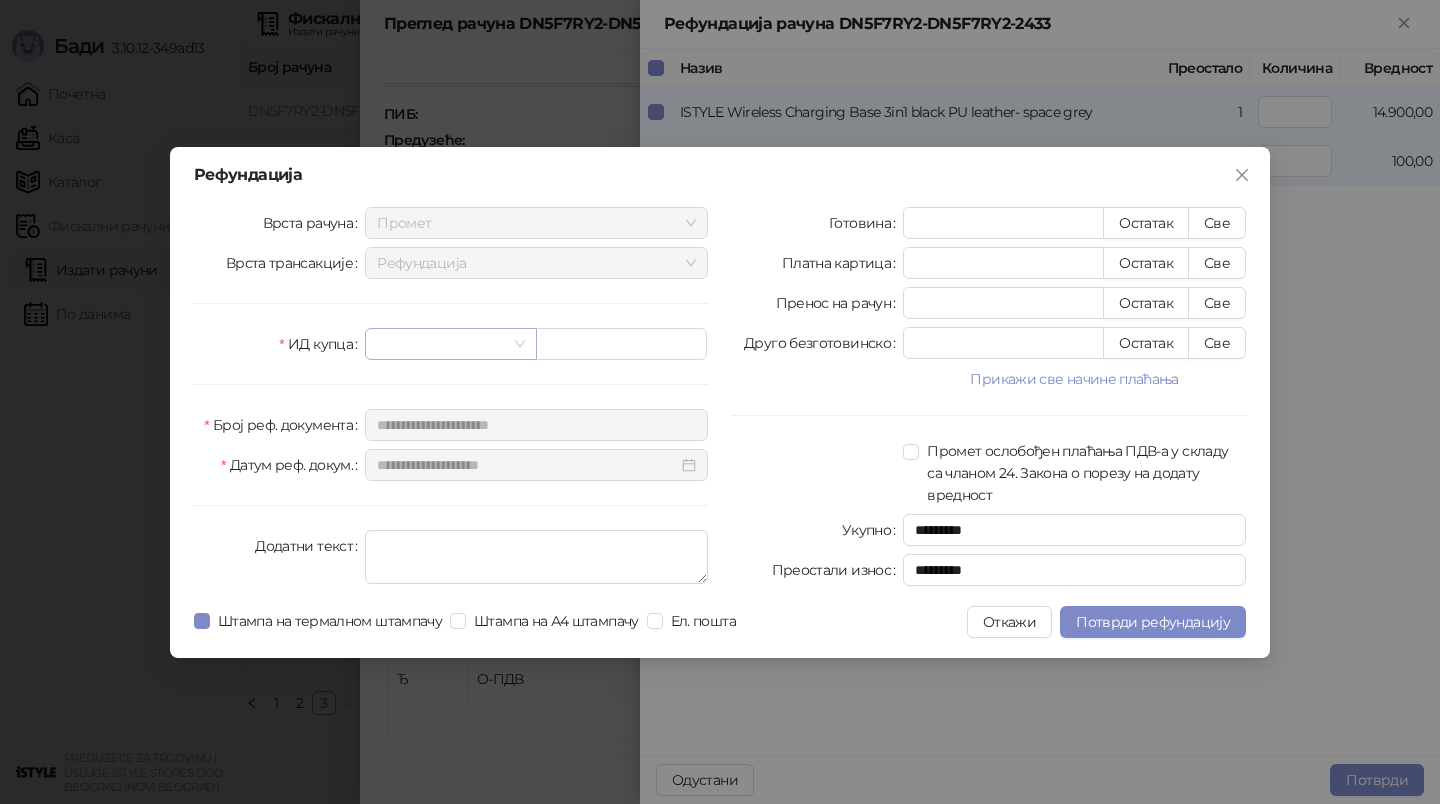 click at bounding box center (441, 344) 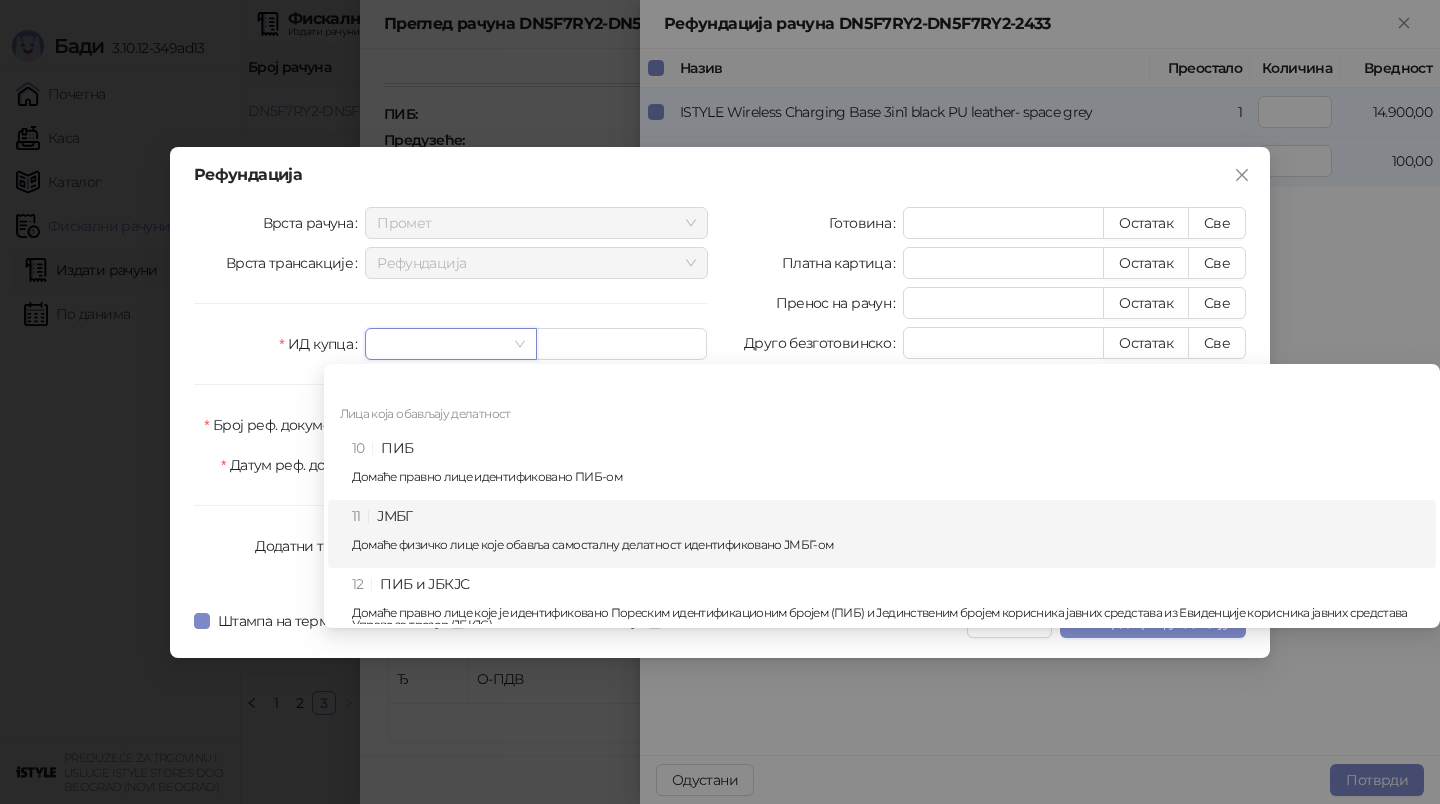 click on "11 ЈМБГ Домаће физичко лице које обавља самосталну делатност идентификовано ЈМБГ-ом" at bounding box center (888, 534) 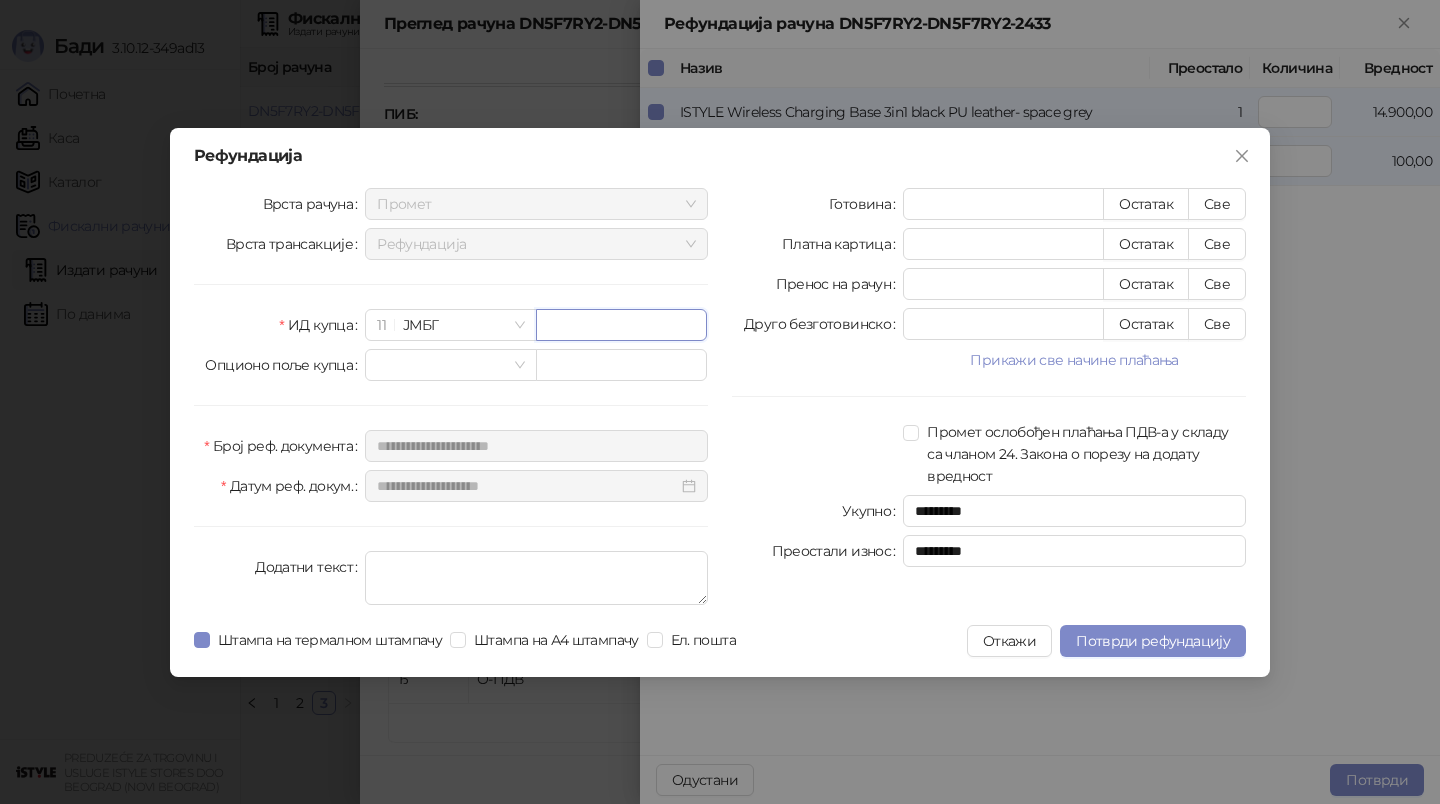 click at bounding box center [621, 325] 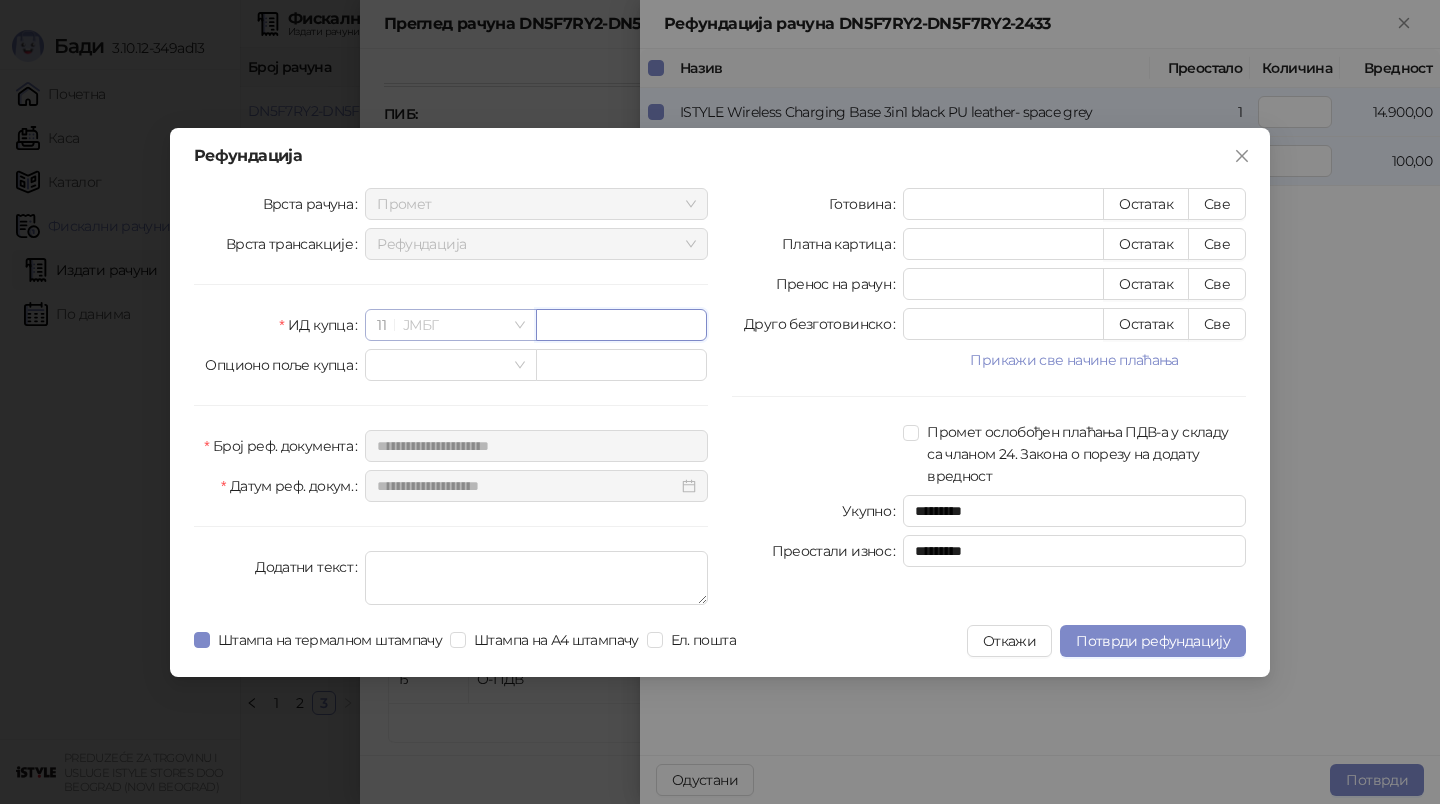 click on "11ЈМБГ" at bounding box center [450, 325] 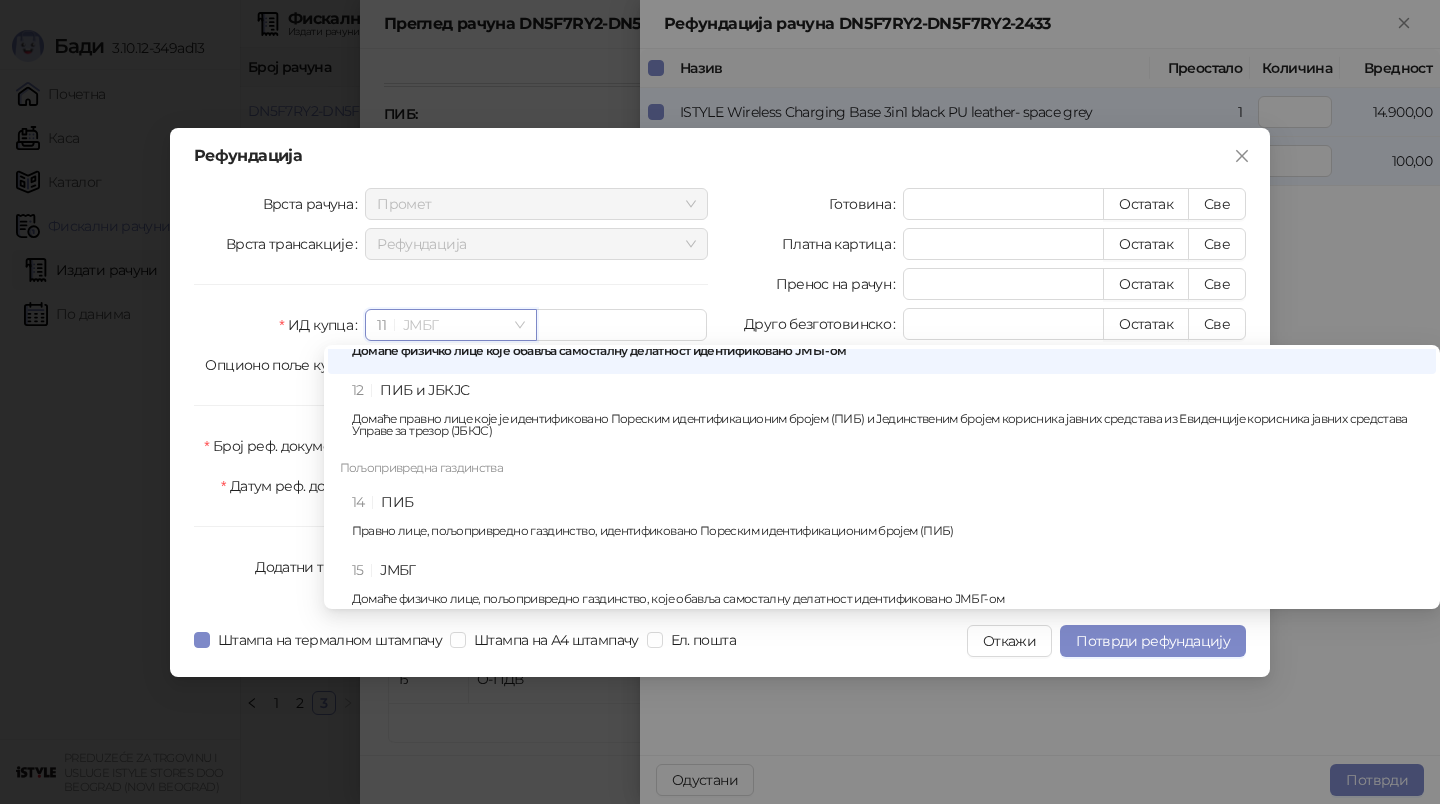 scroll, scrollTop: 0, scrollLeft: 0, axis: both 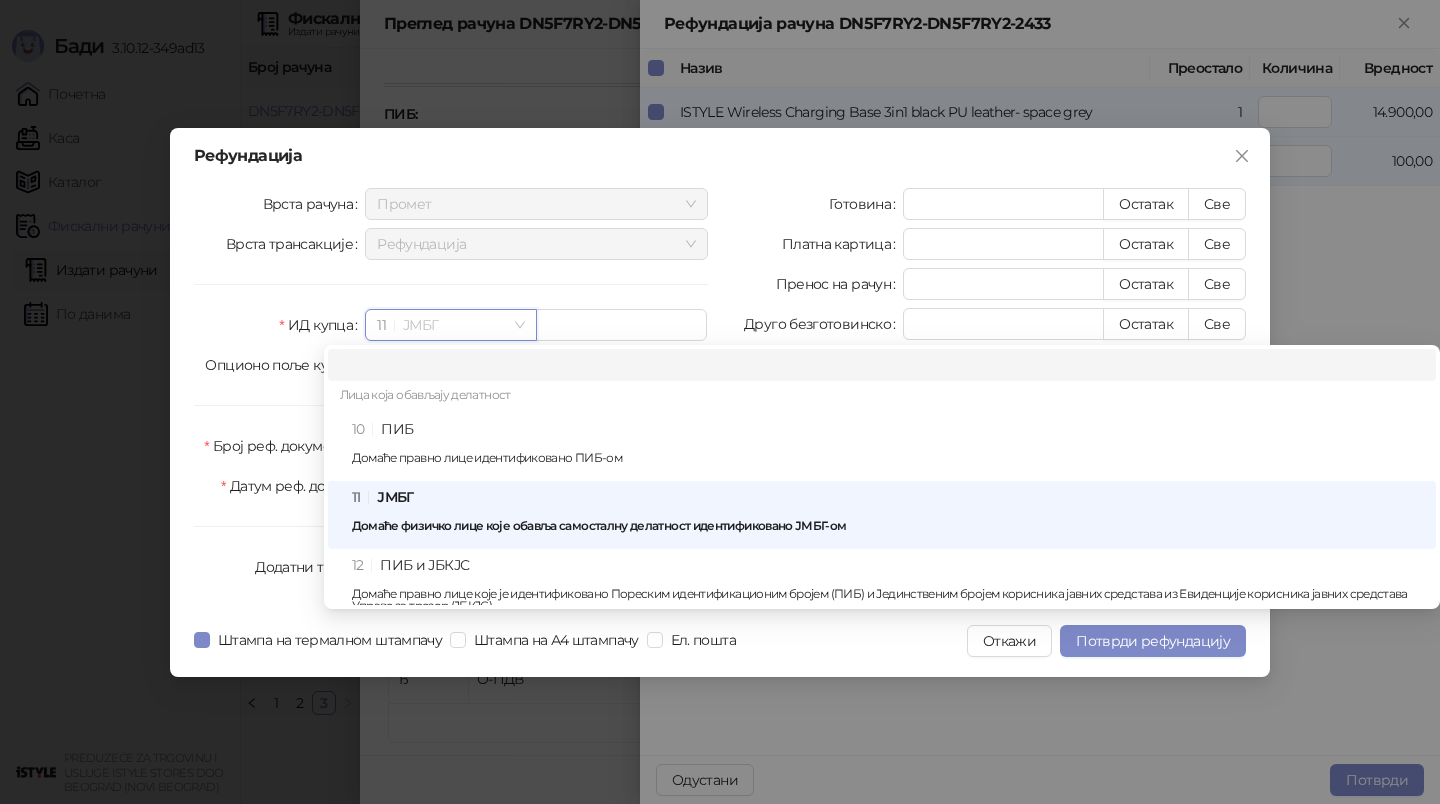 click on "11ЈМБГ" at bounding box center [450, 325] 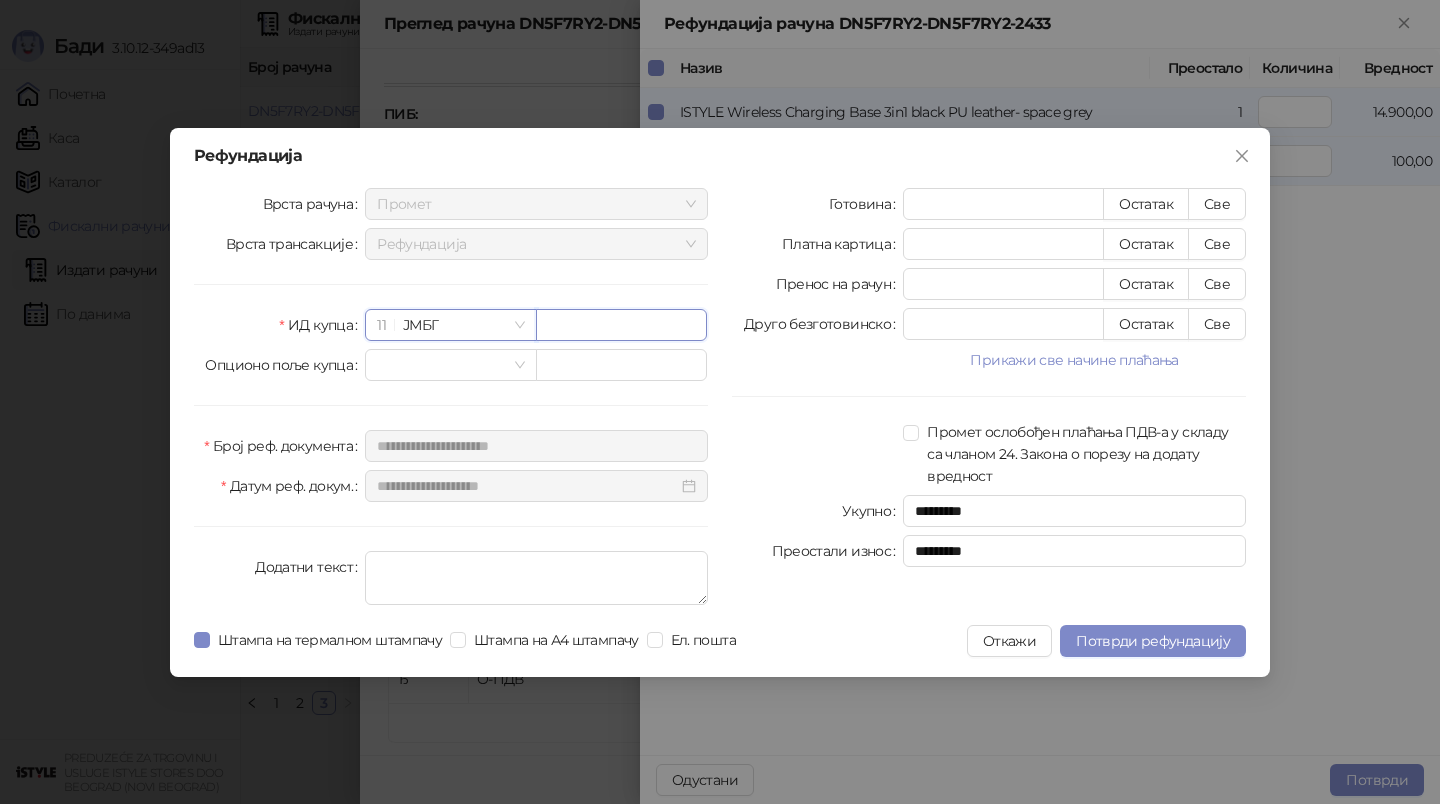 click at bounding box center [621, 325] 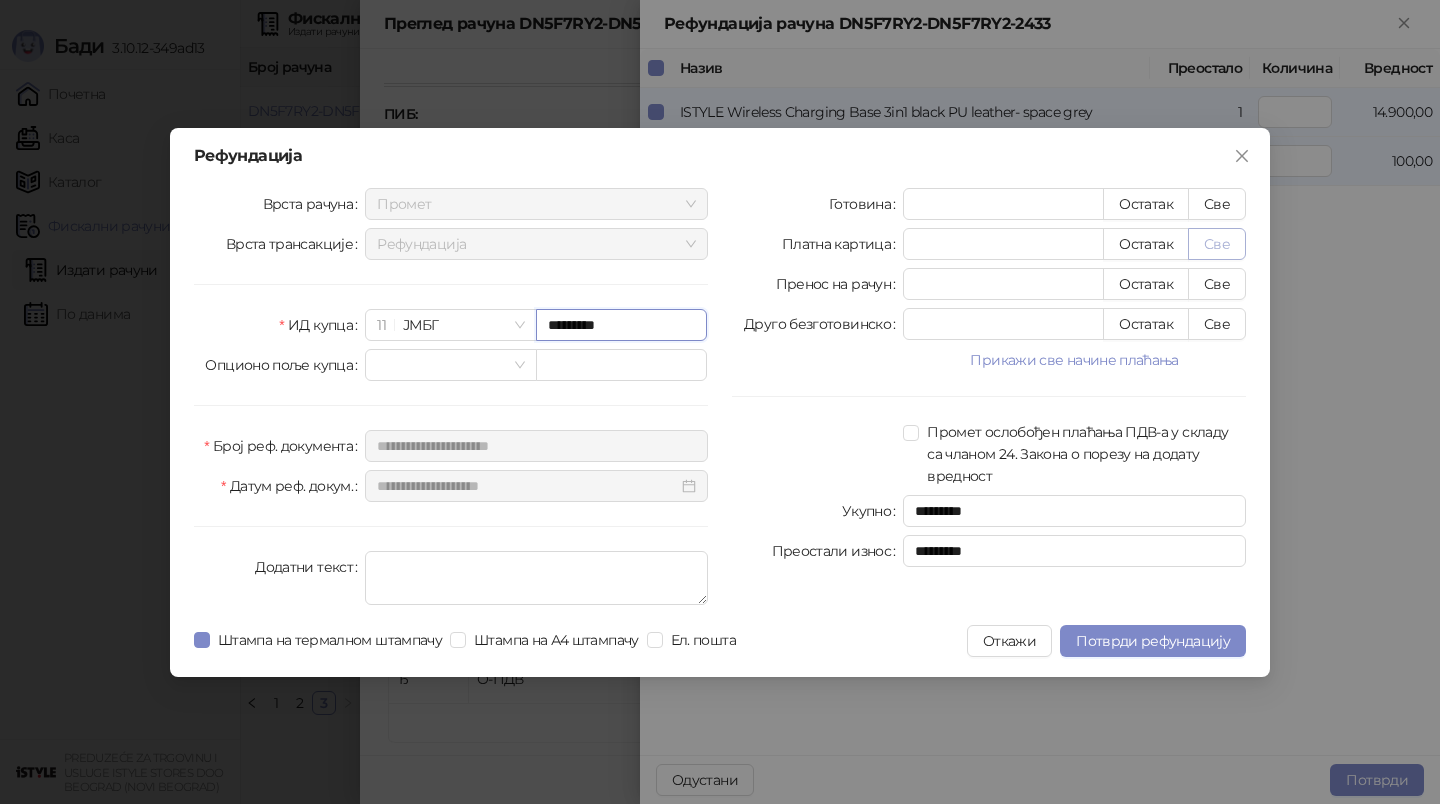 type on "*********" 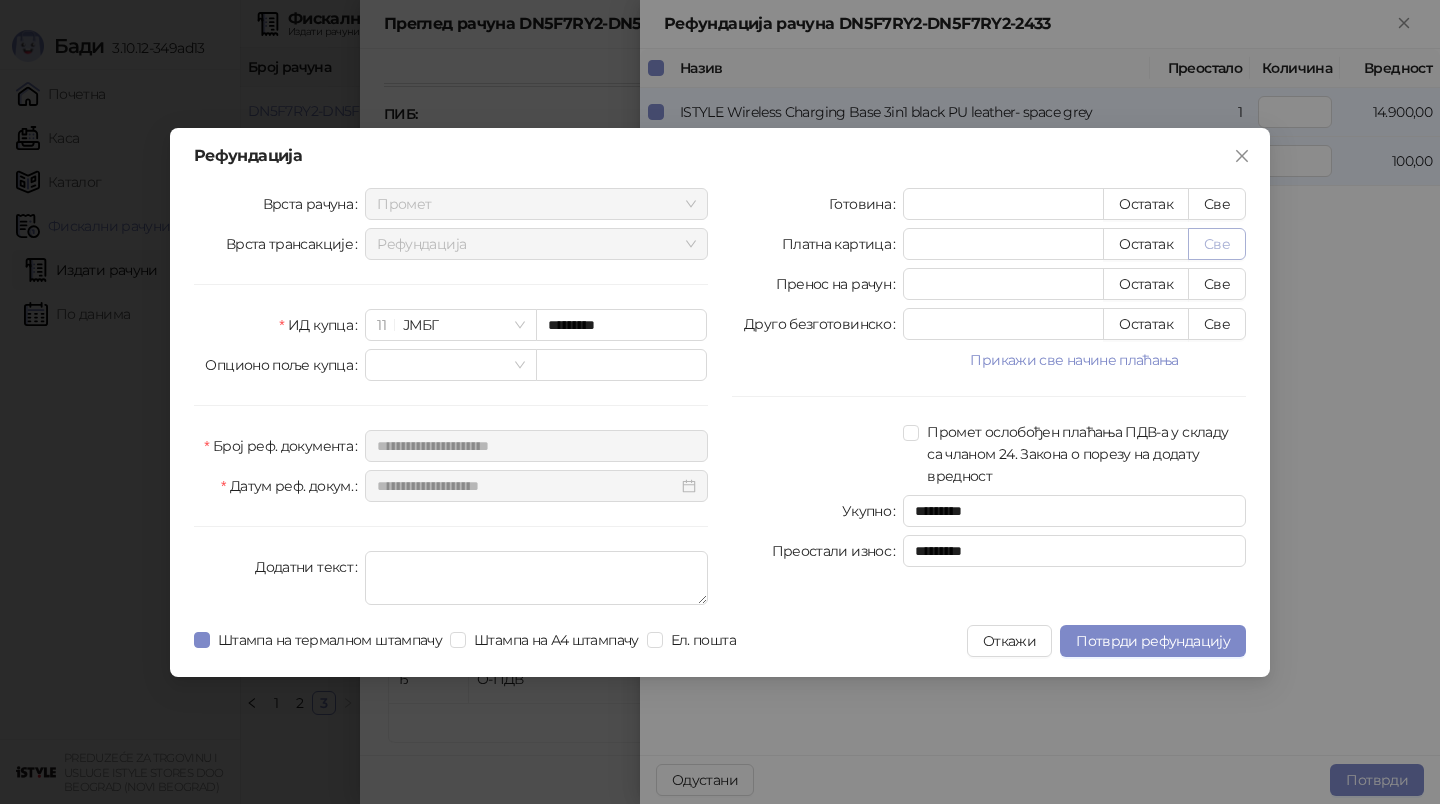 click on "Све" at bounding box center [1217, 244] 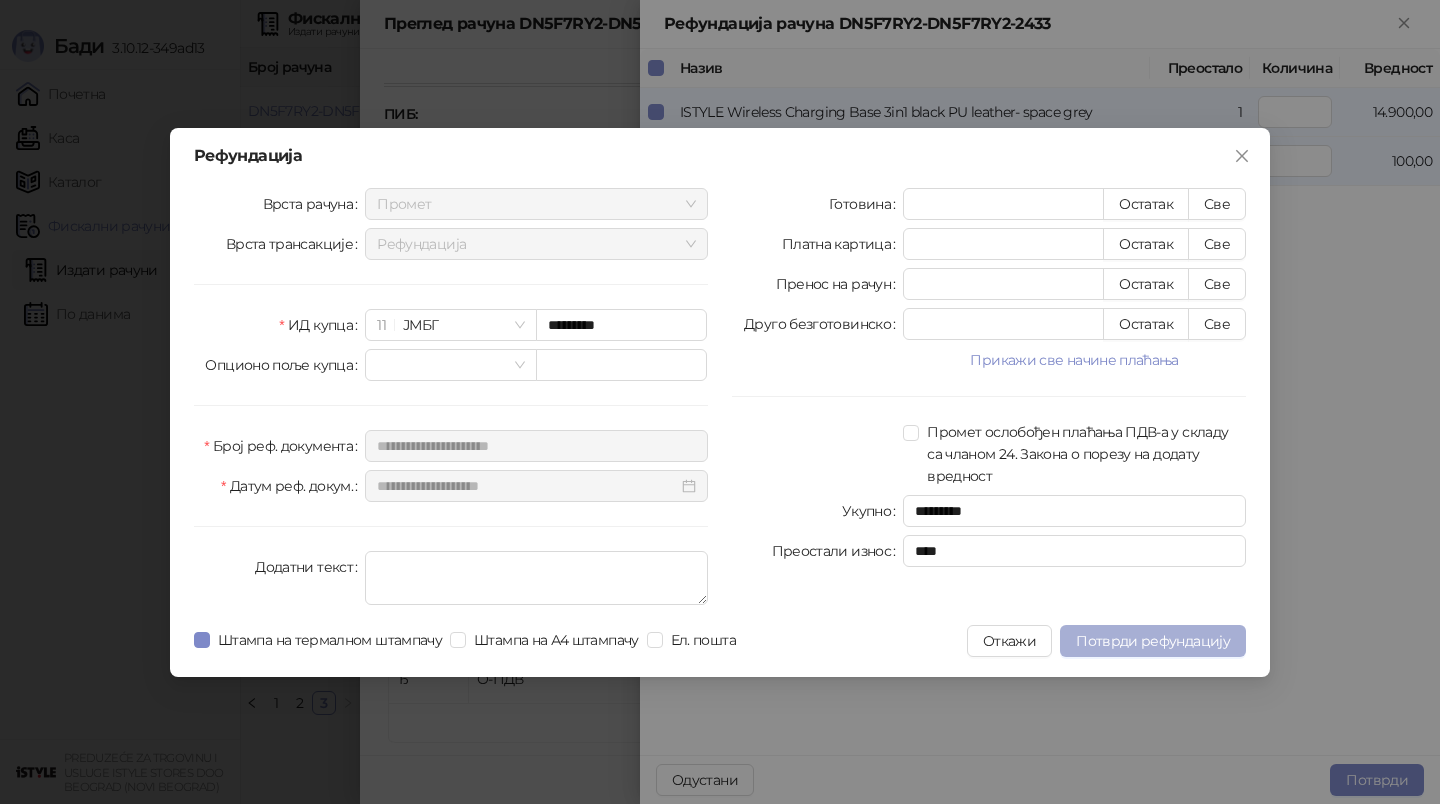 click on "Потврди рефундацију" at bounding box center [1153, 641] 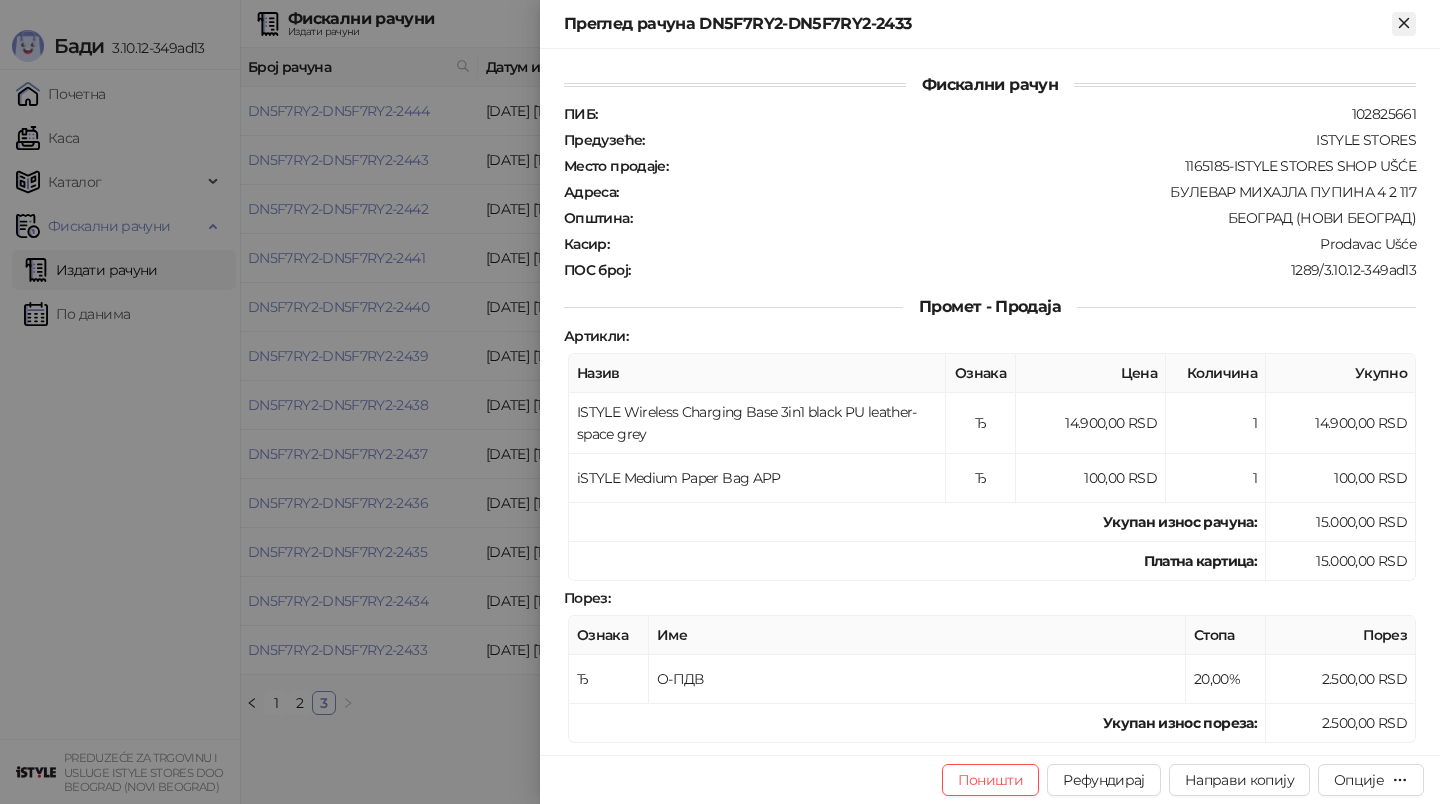 click 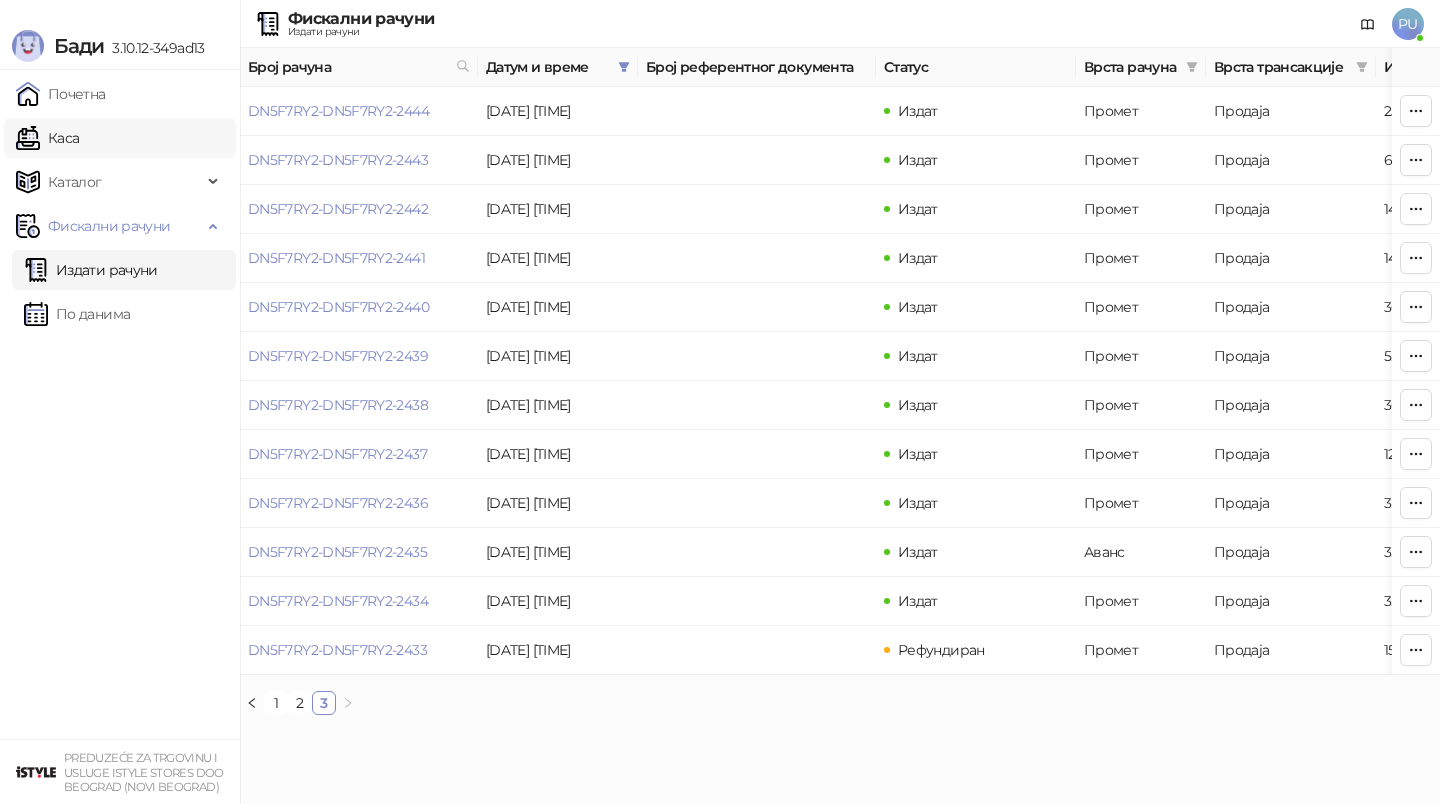 click on "Каса" at bounding box center [47, 138] 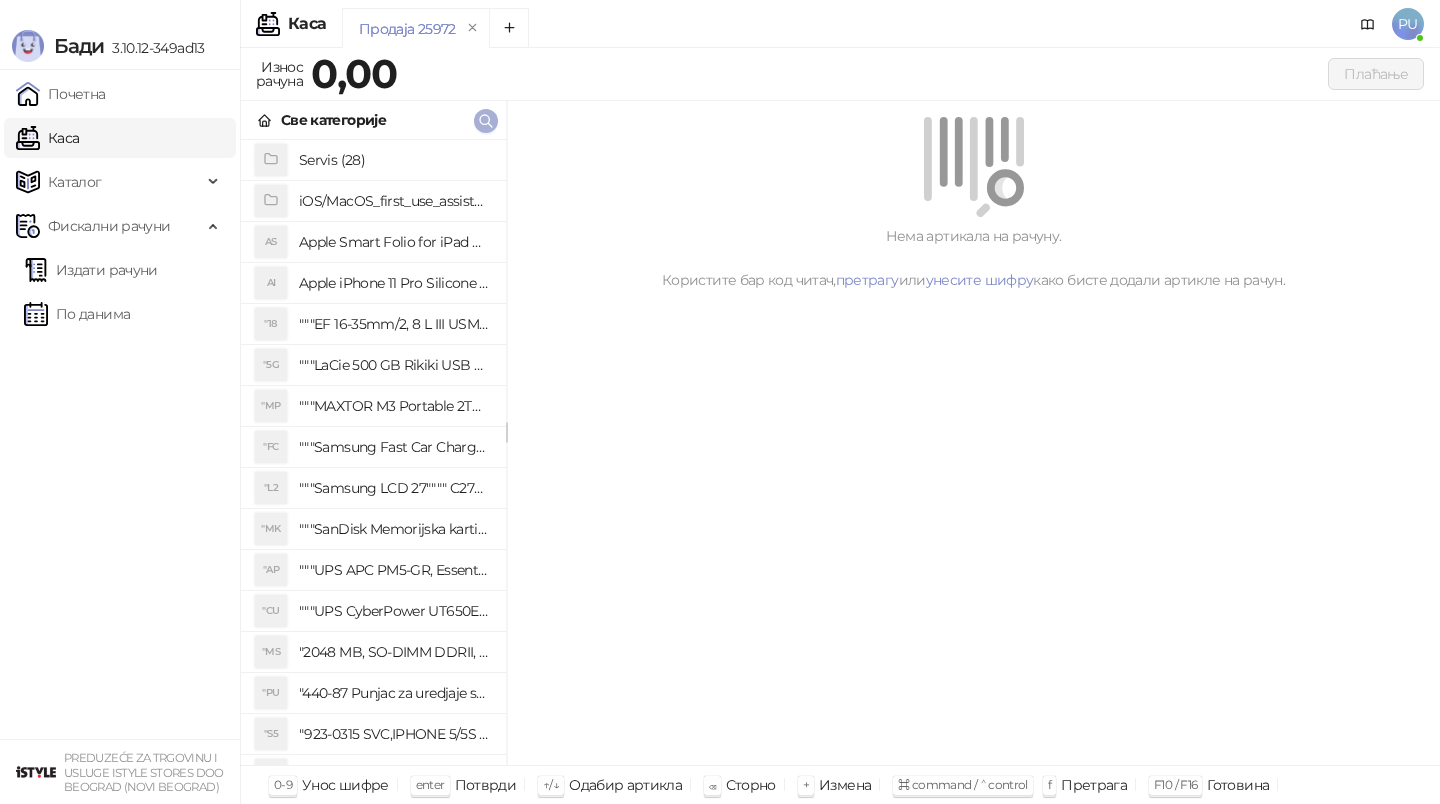 click 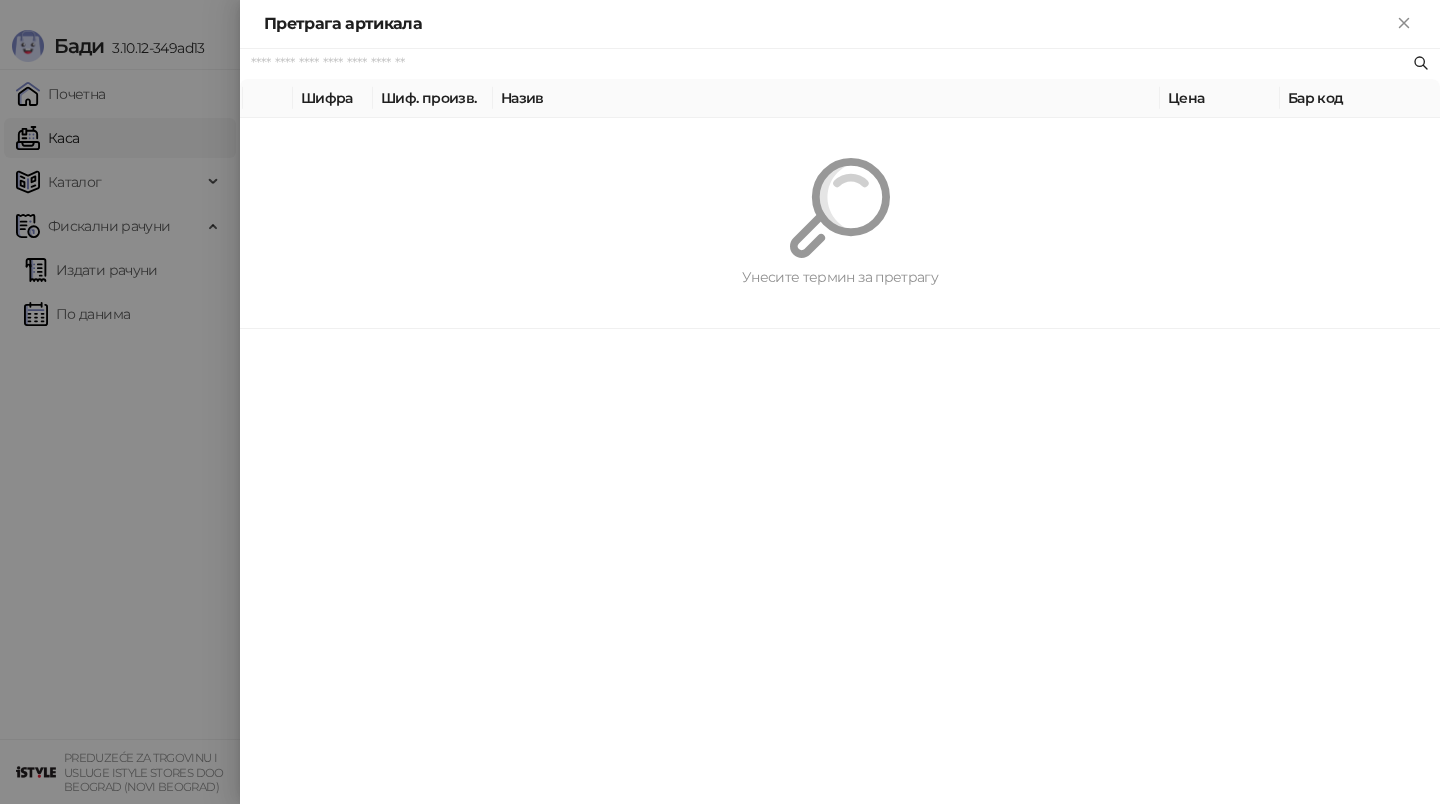 paste on "*********" 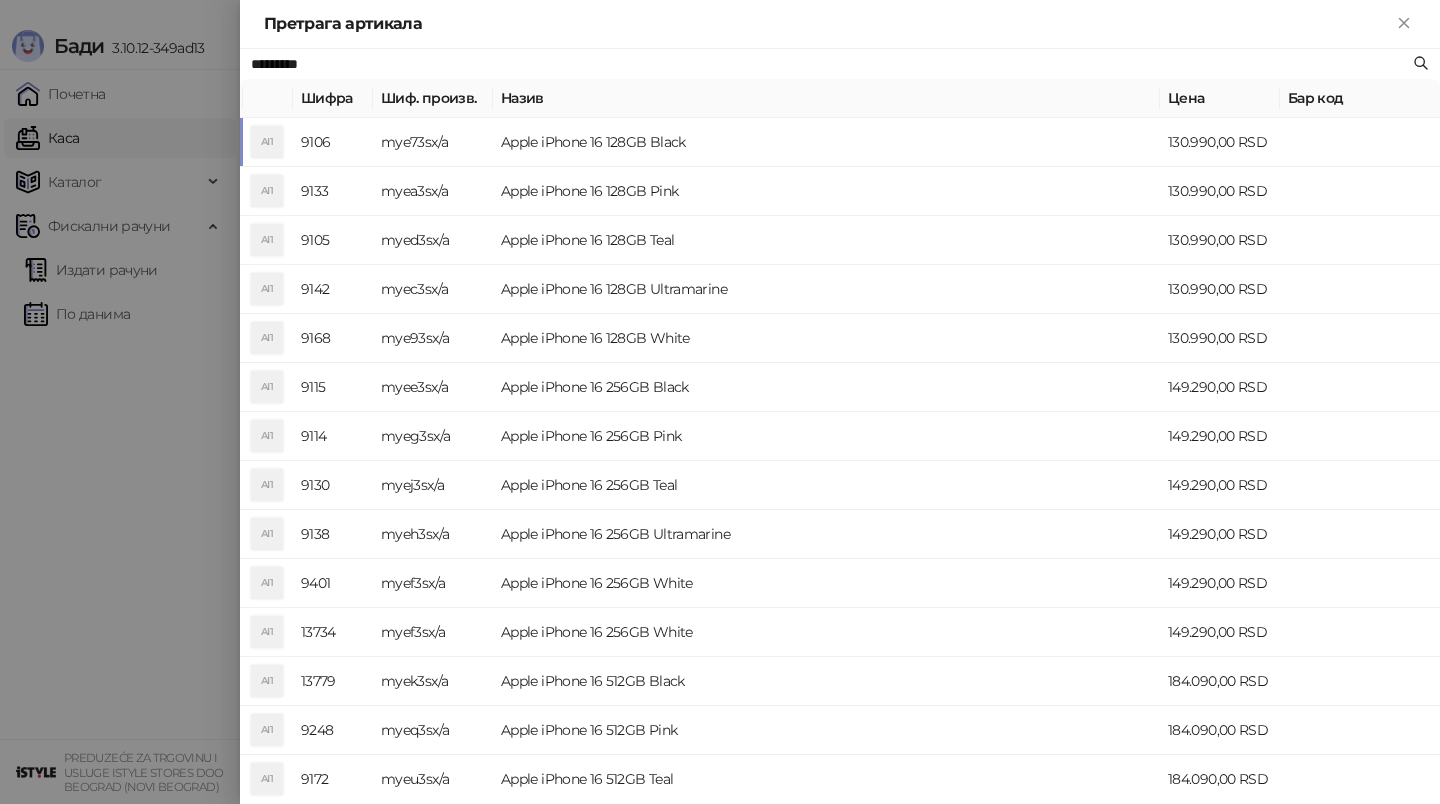 type on "*********" 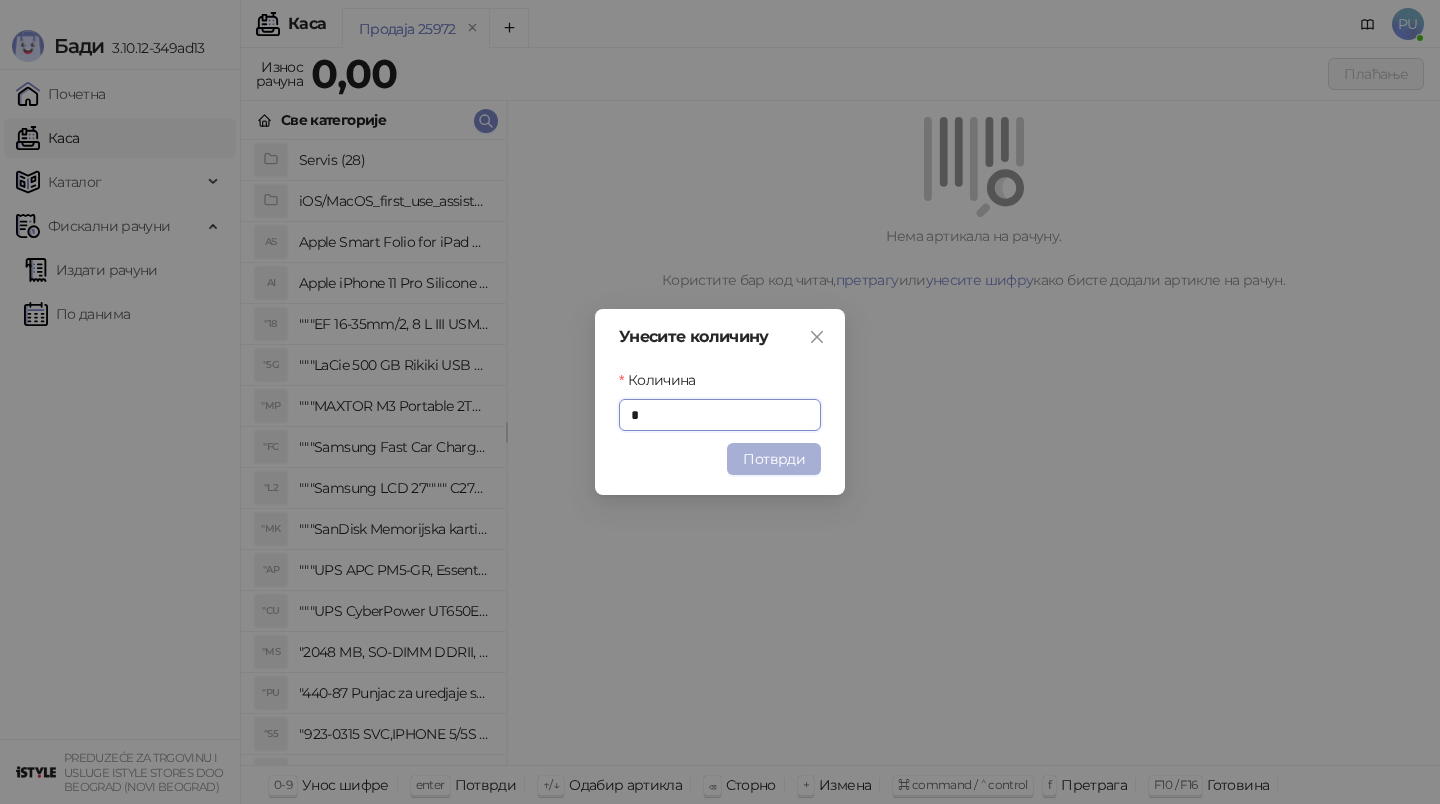 click on "Потврди" at bounding box center [774, 459] 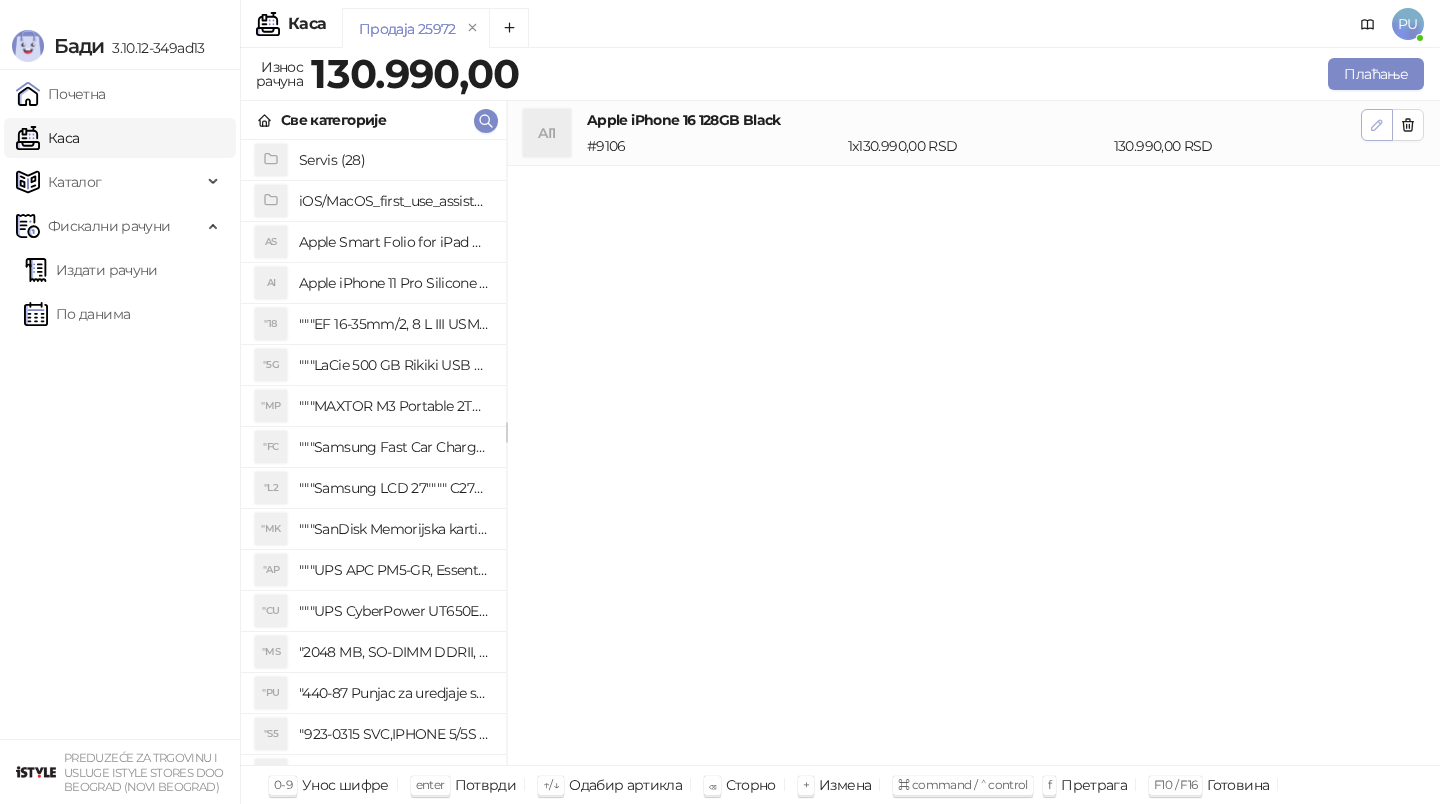 click 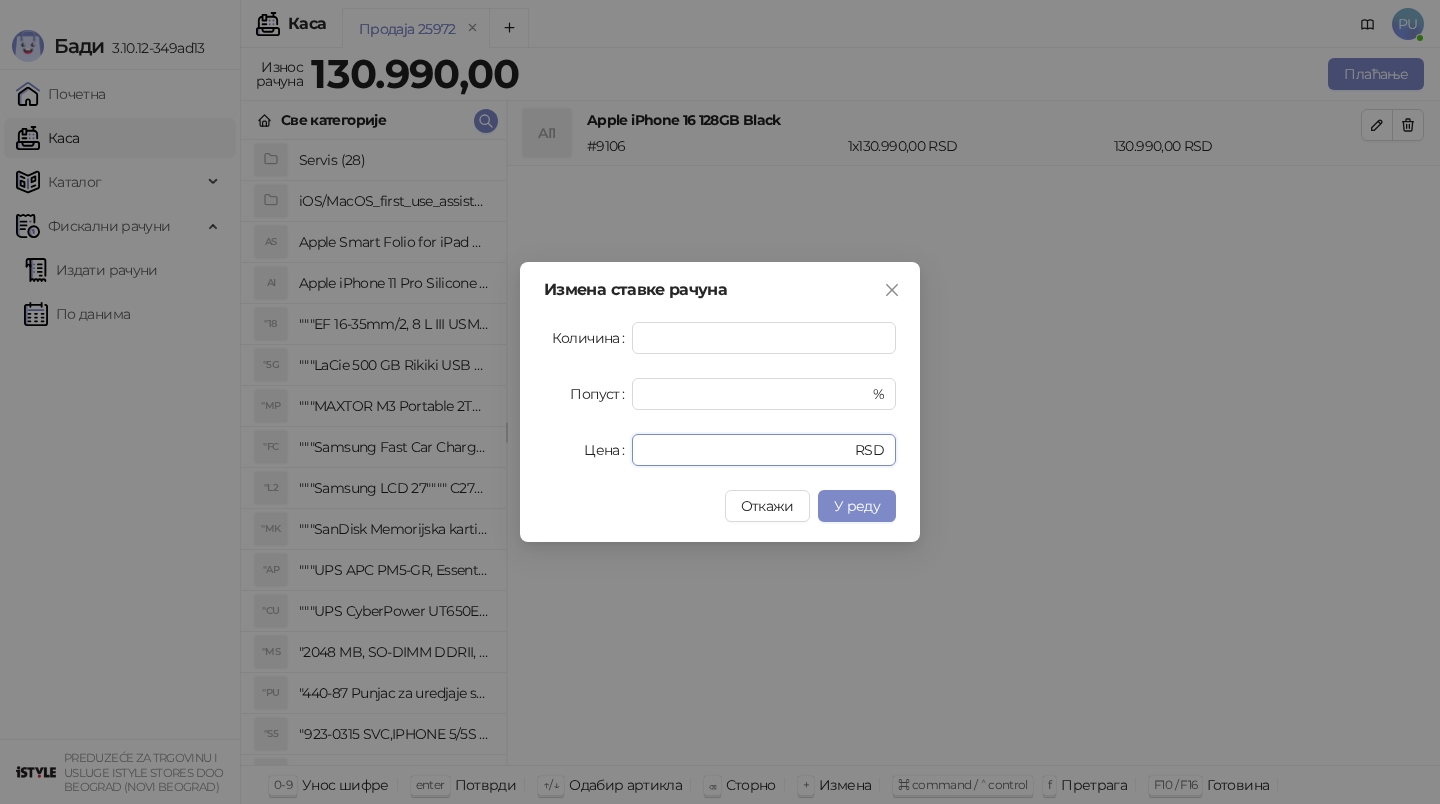 drag, startPoint x: 739, startPoint y: 452, endPoint x: 446, endPoint y: 449, distance: 293.01535 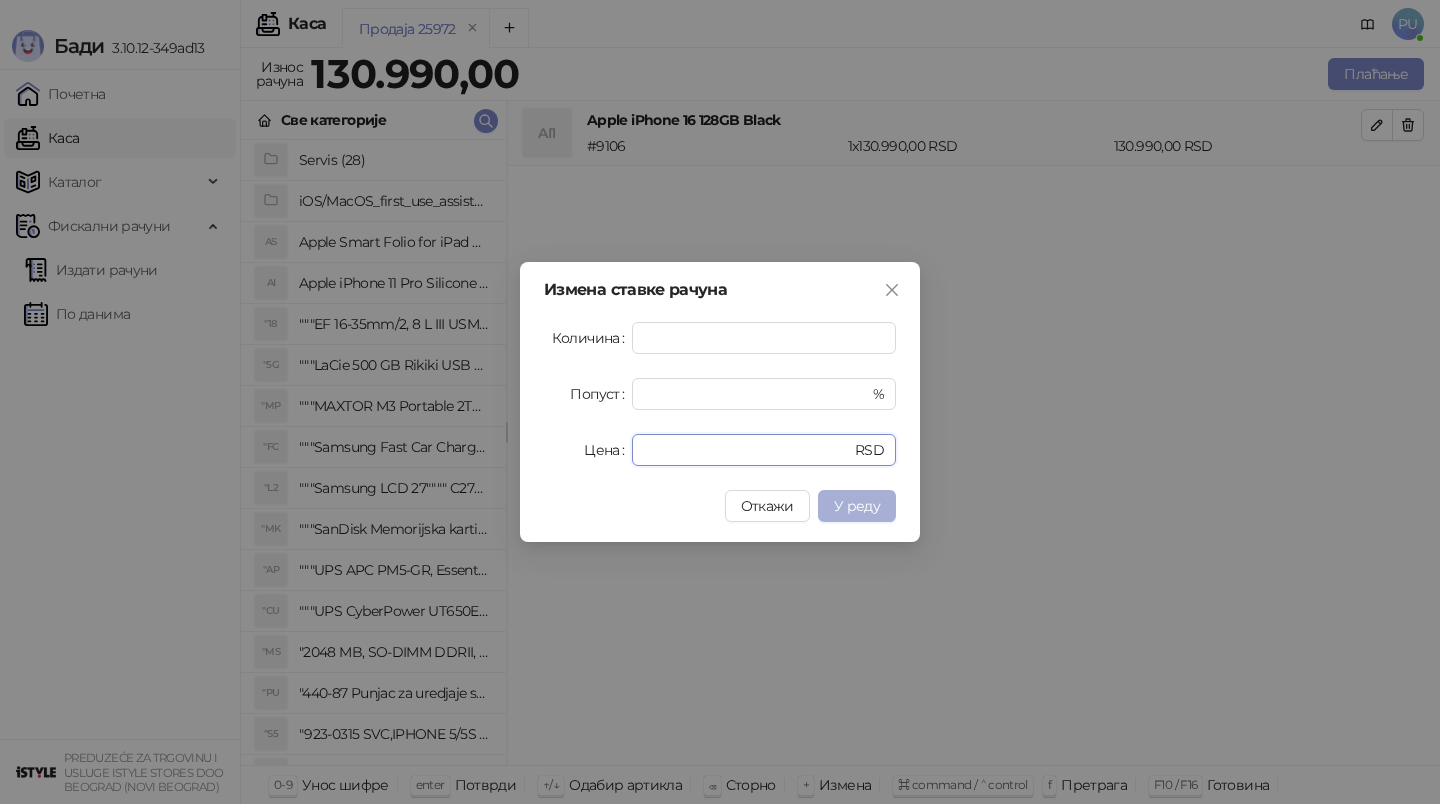 type on "******" 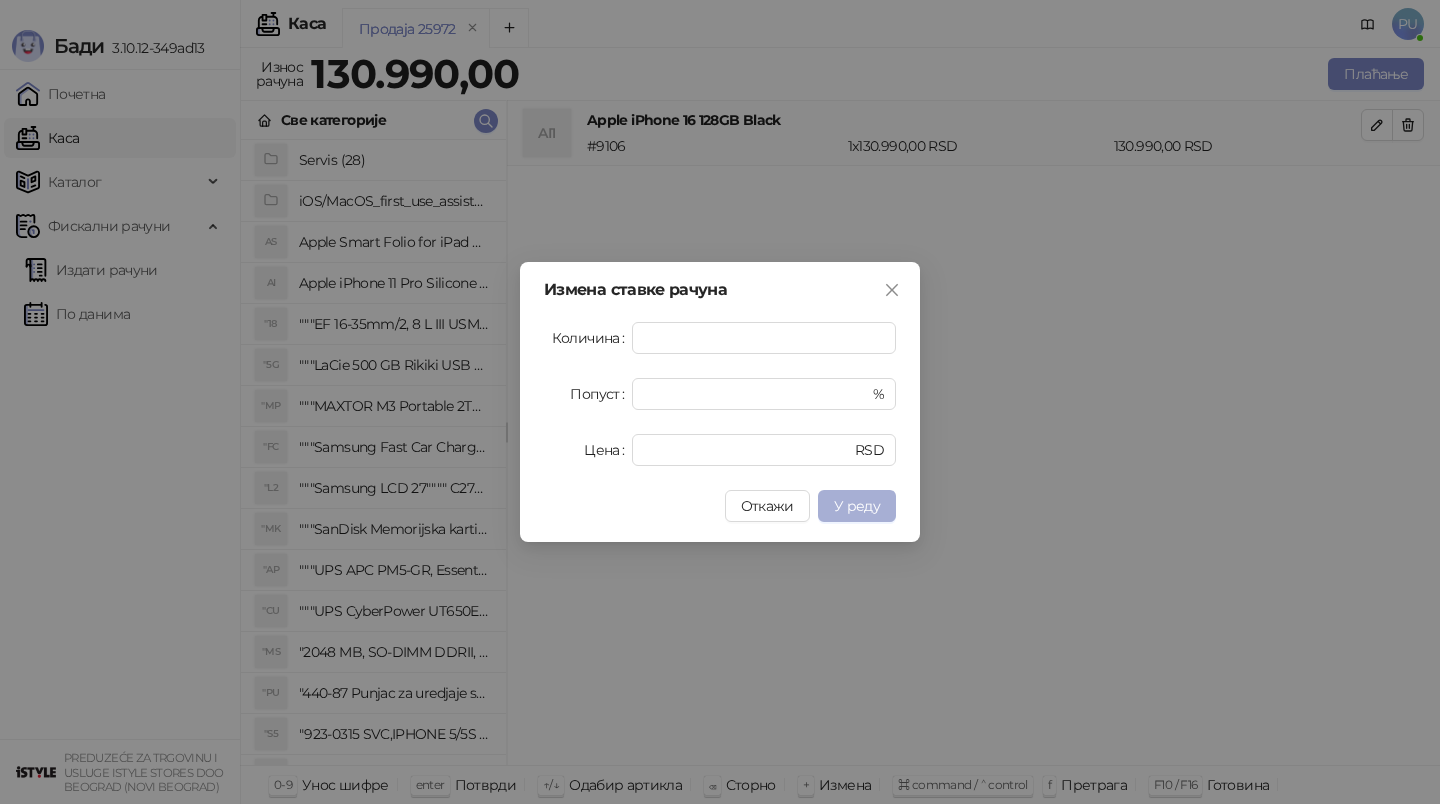 click on "У реду" at bounding box center (857, 506) 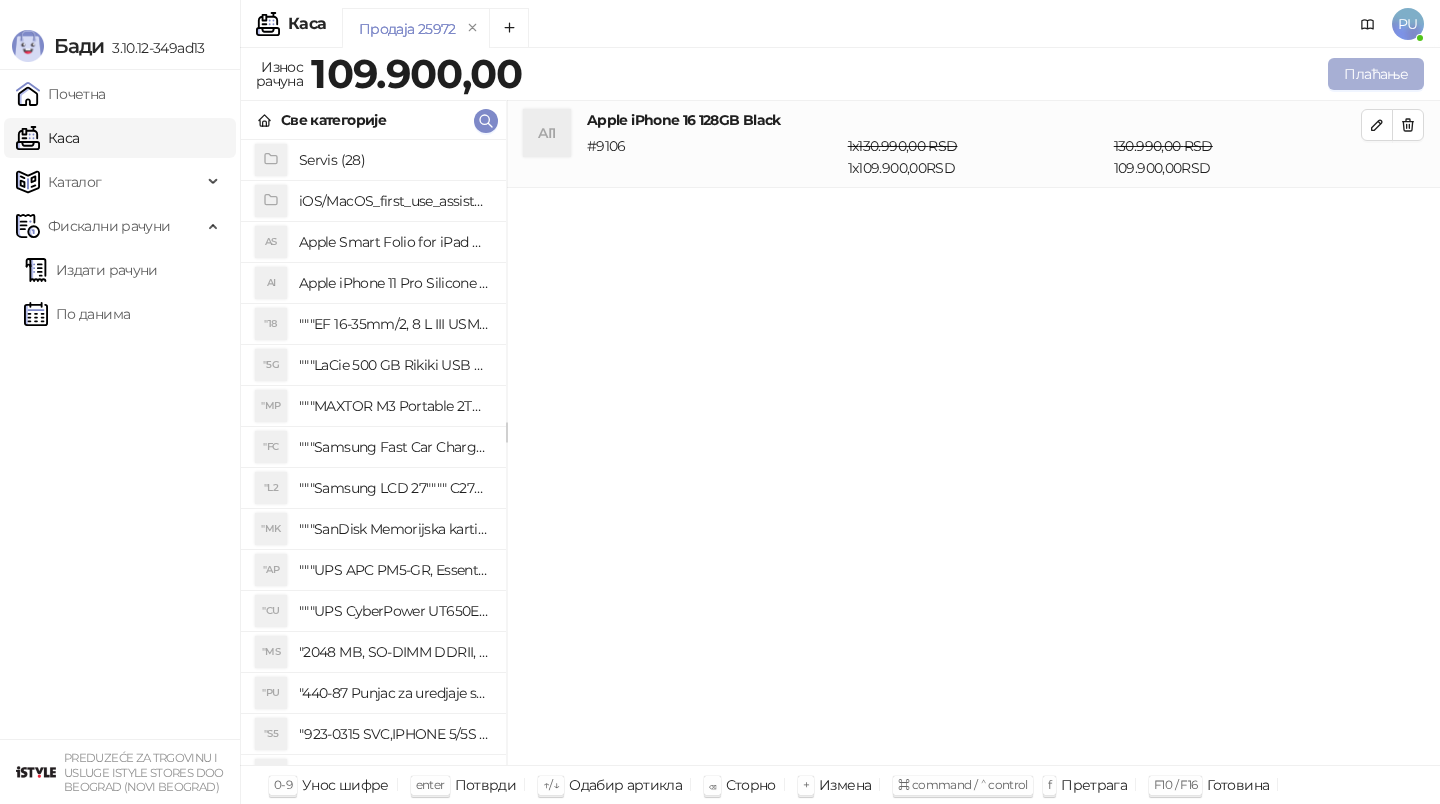 click on "Плаћање" at bounding box center (1376, 74) 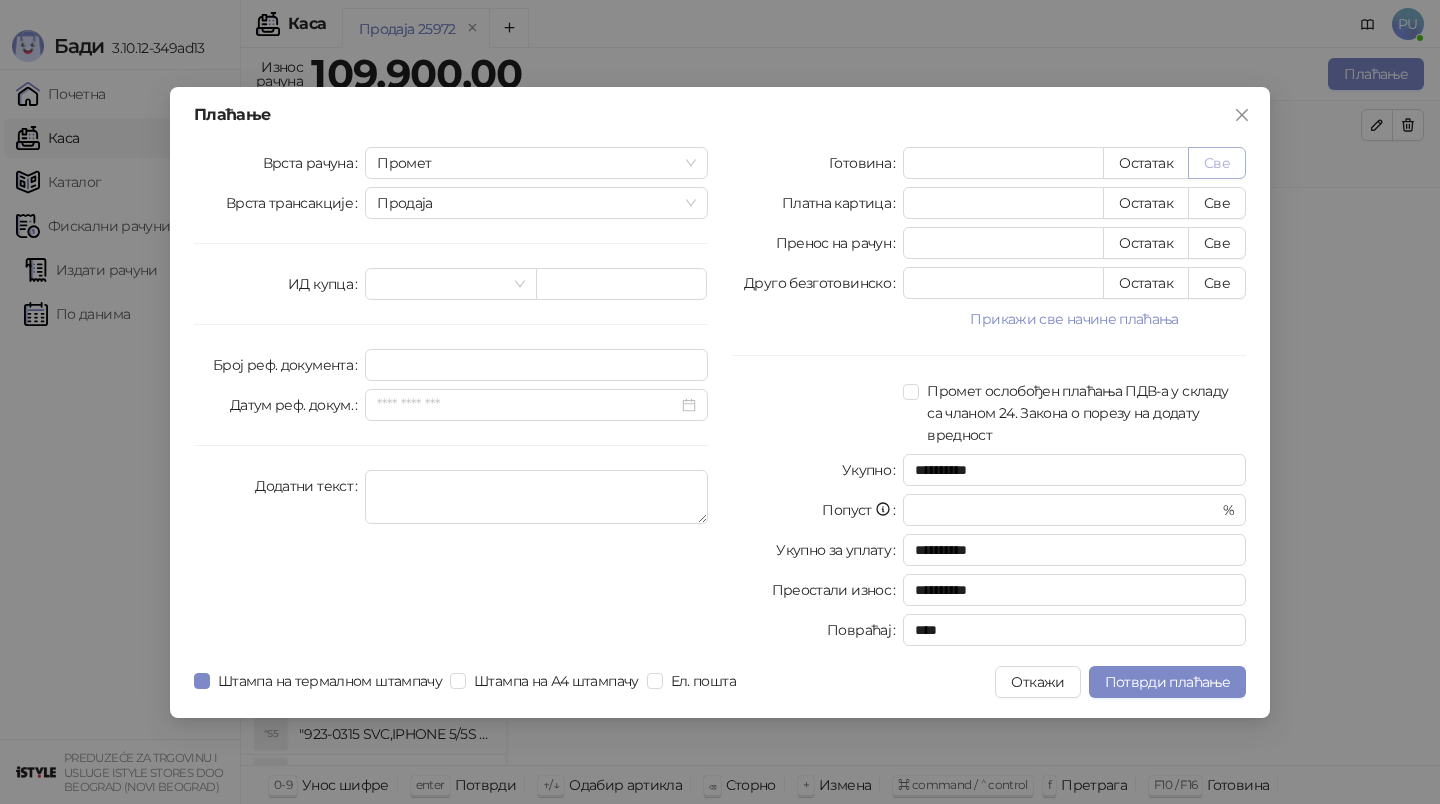 click on "Све" at bounding box center (1217, 163) 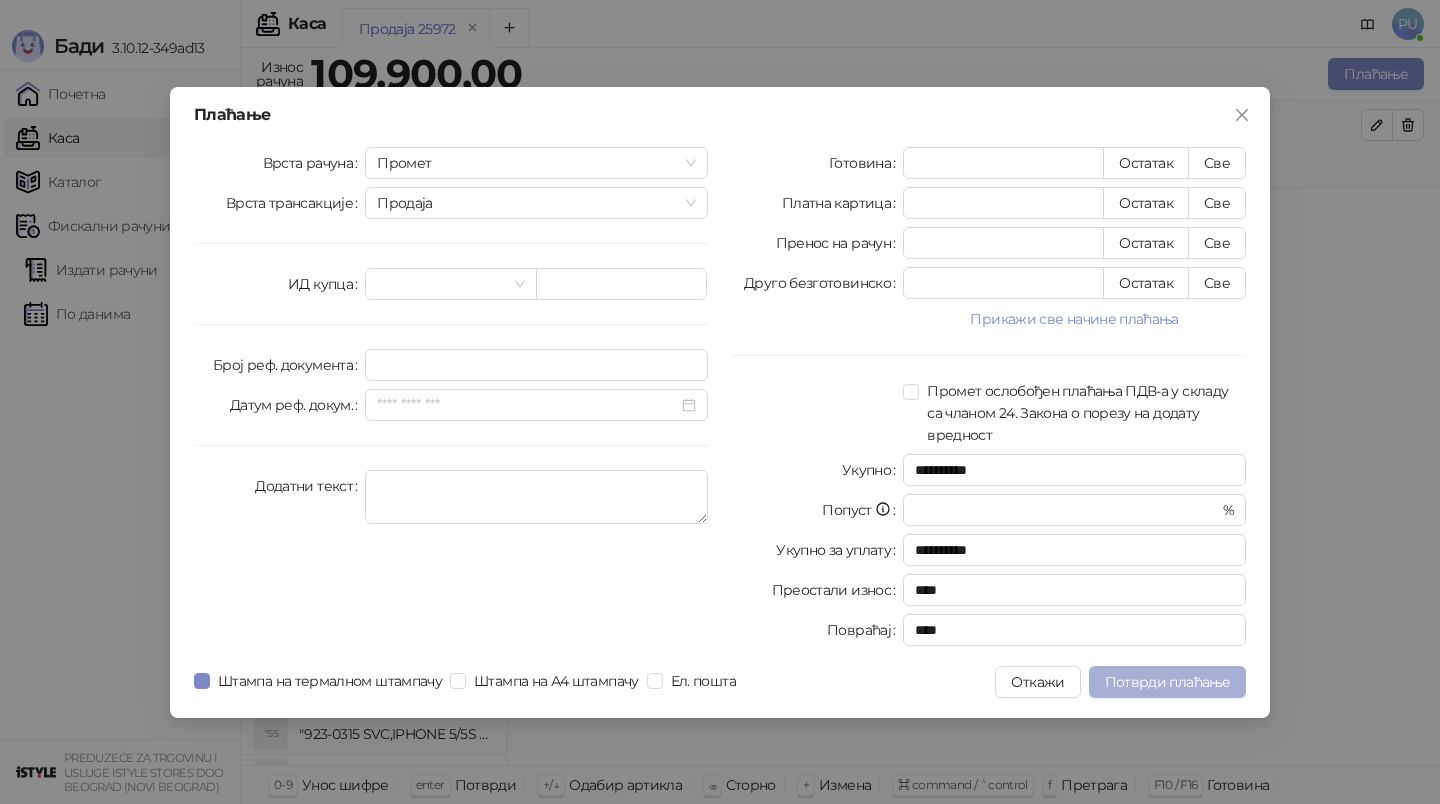click on "Потврди плаћање" at bounding box center [1167, 682] 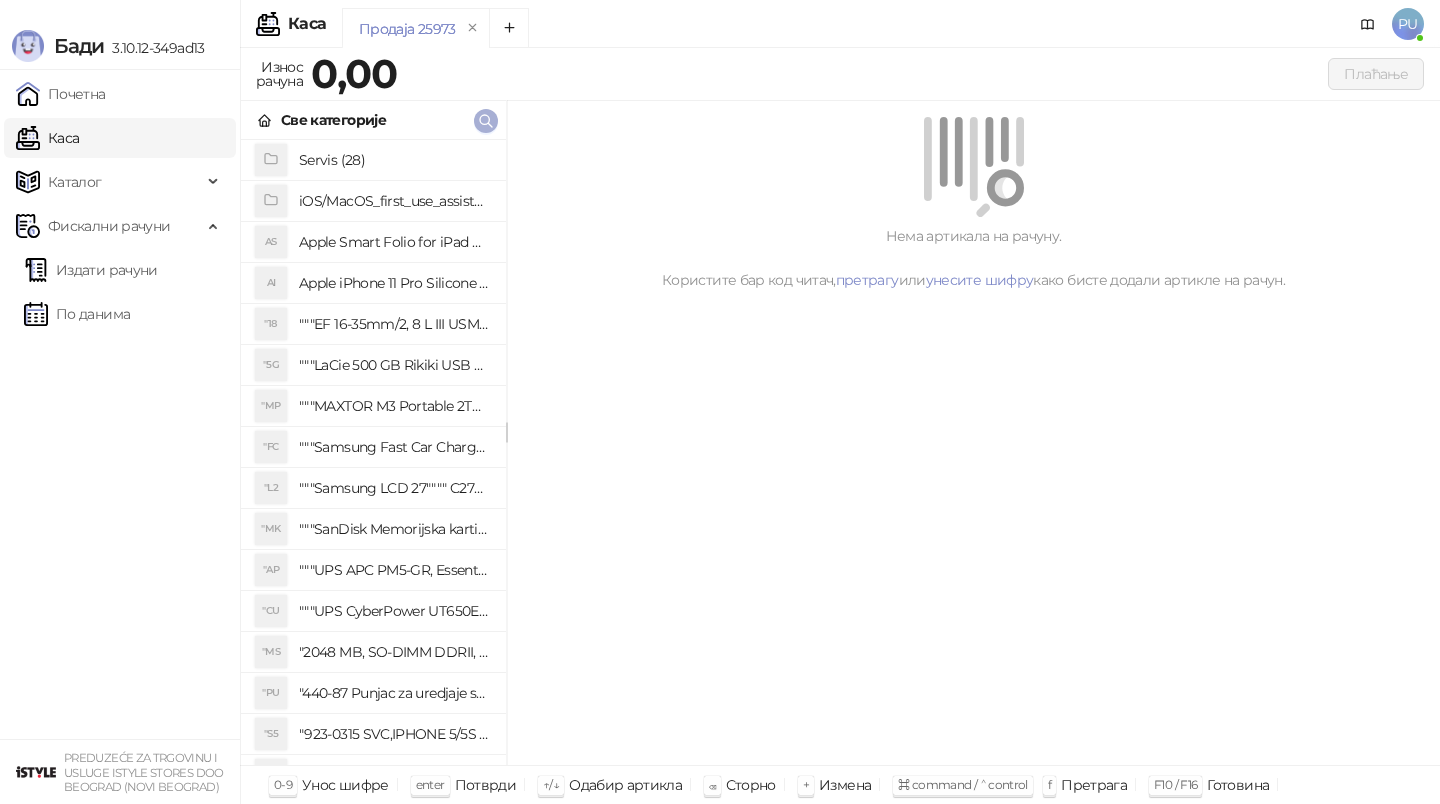 click 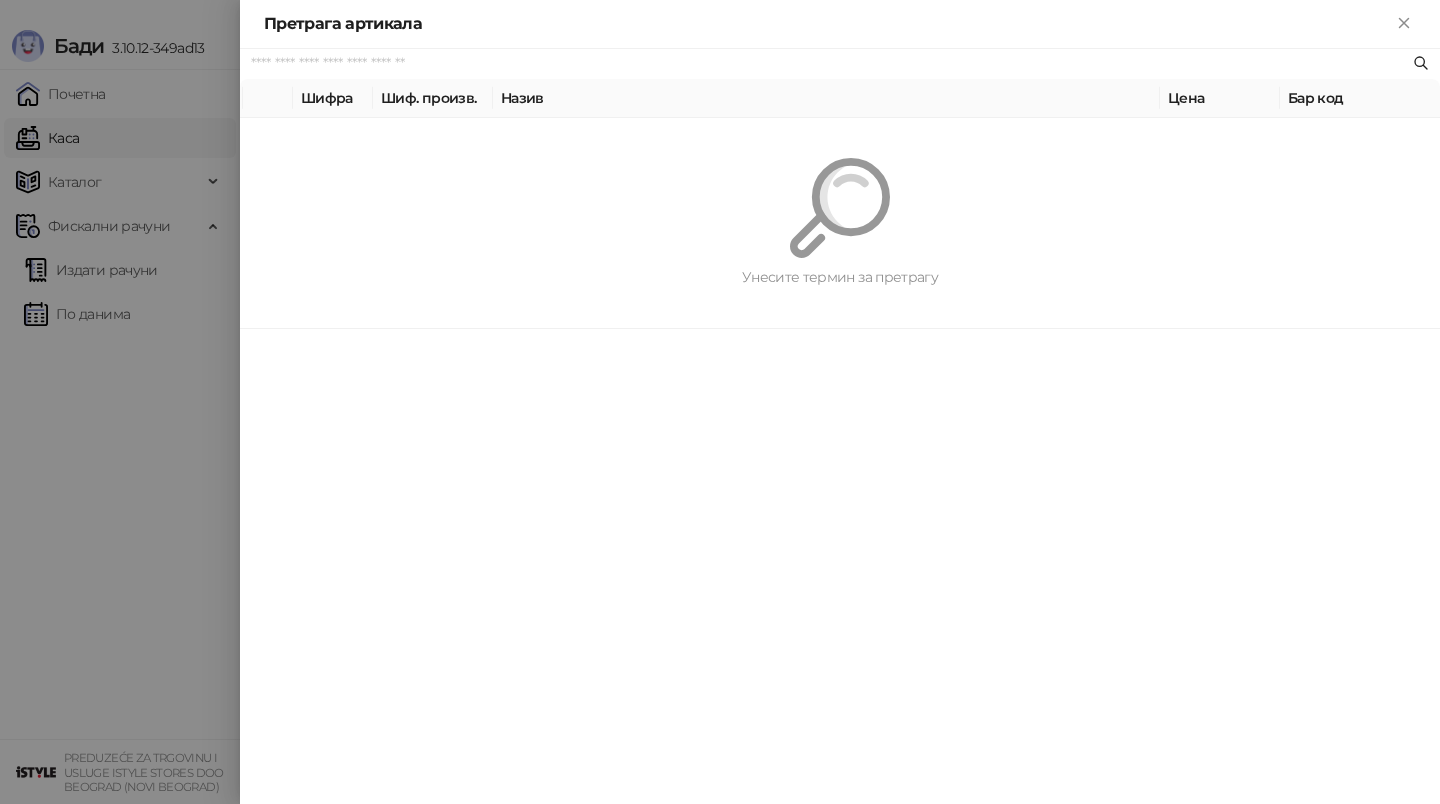 paste on "*********" 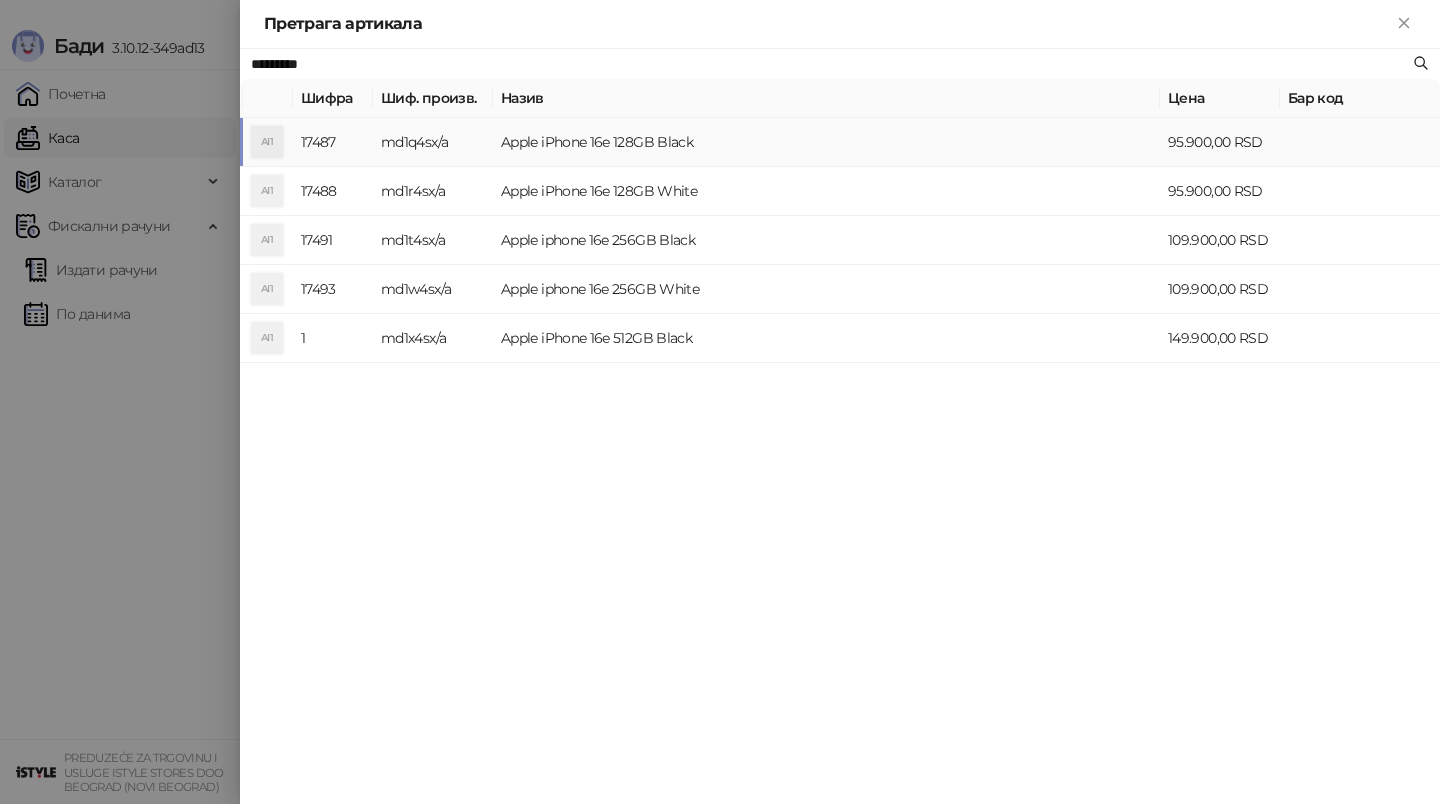 type on "*********" 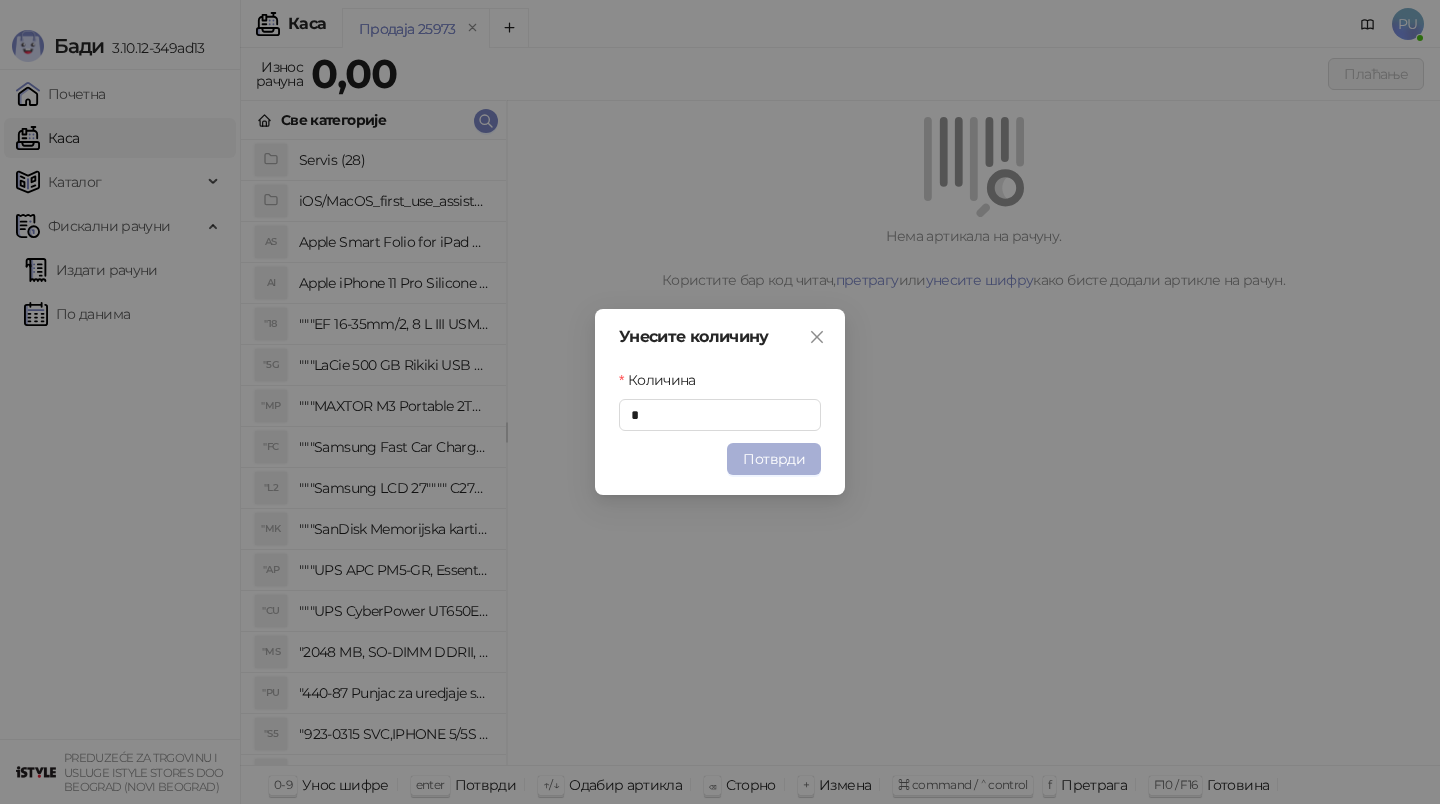 click on "Потврди" at bounding box center (774, 459) 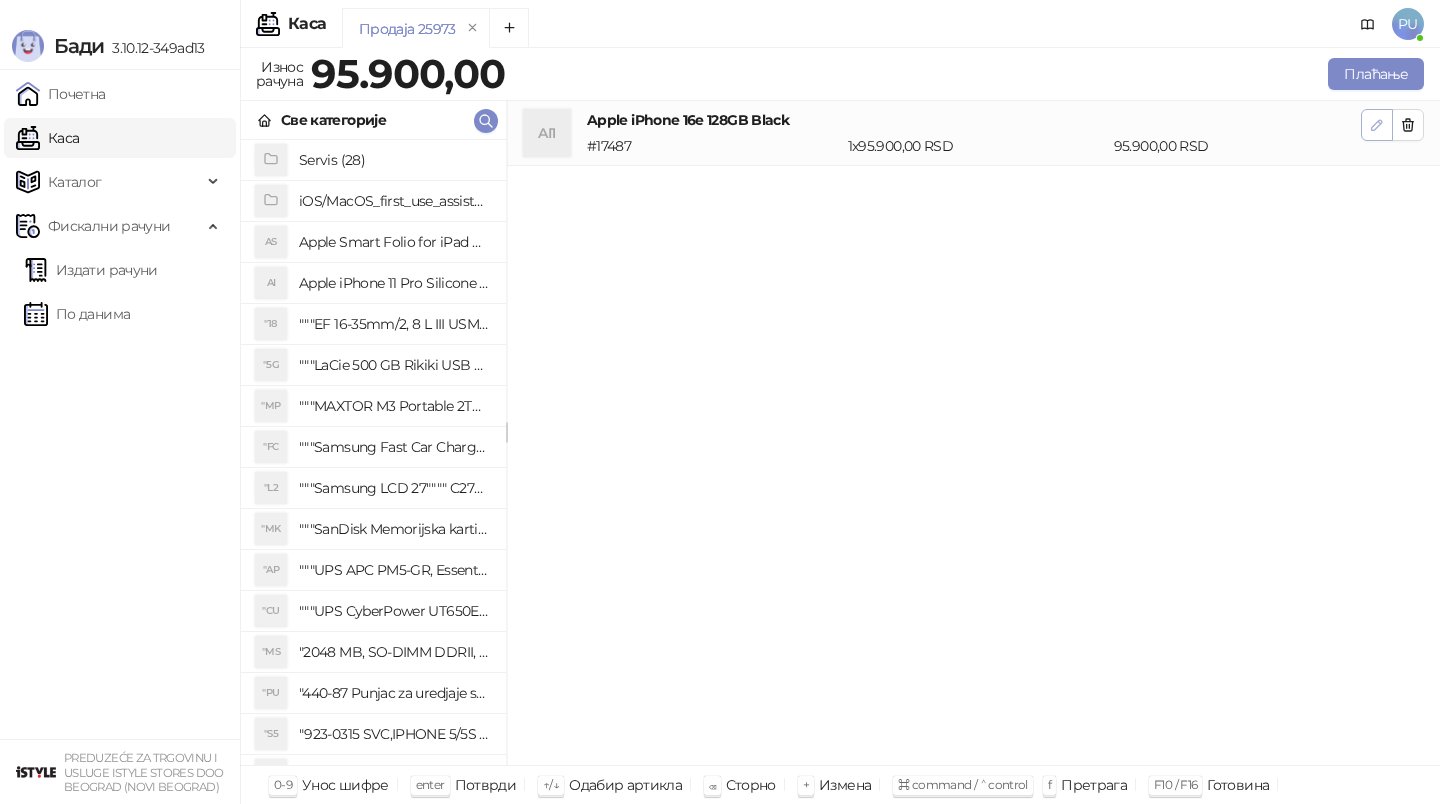 click 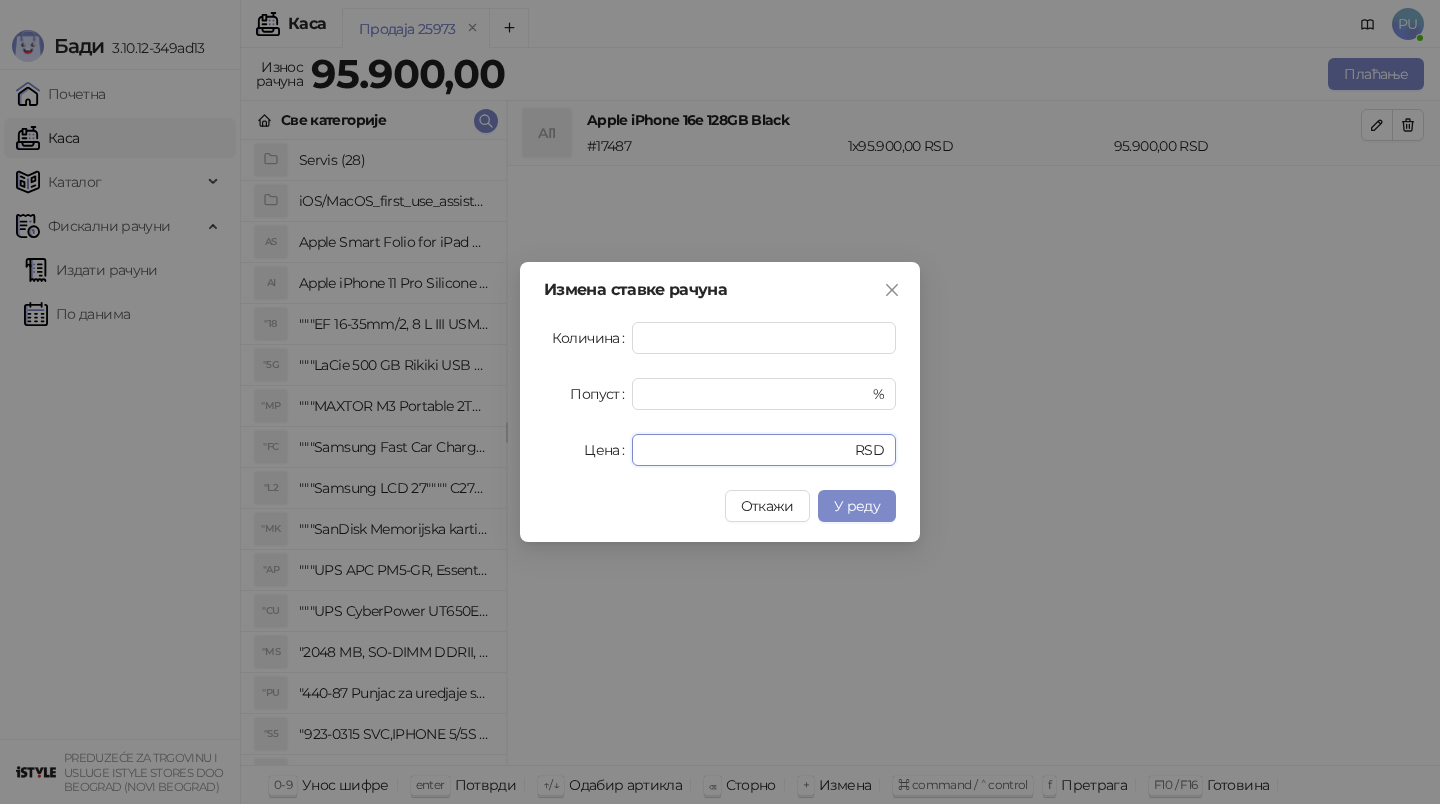 drag, startPoint x: 722, startPoint y: 457, endPoint x: 554, endPoint y: 448, distance: 168.2409 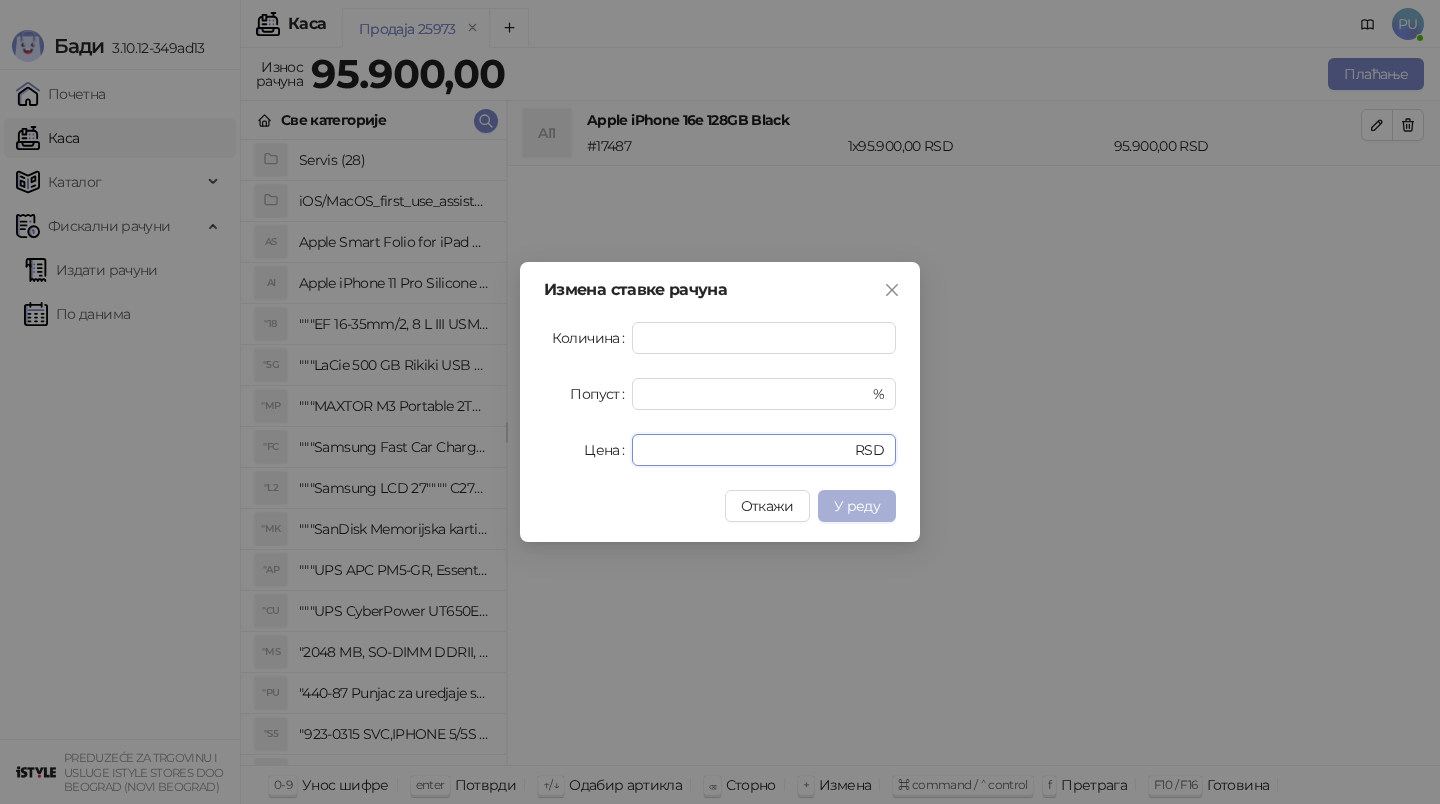 type on "*****" 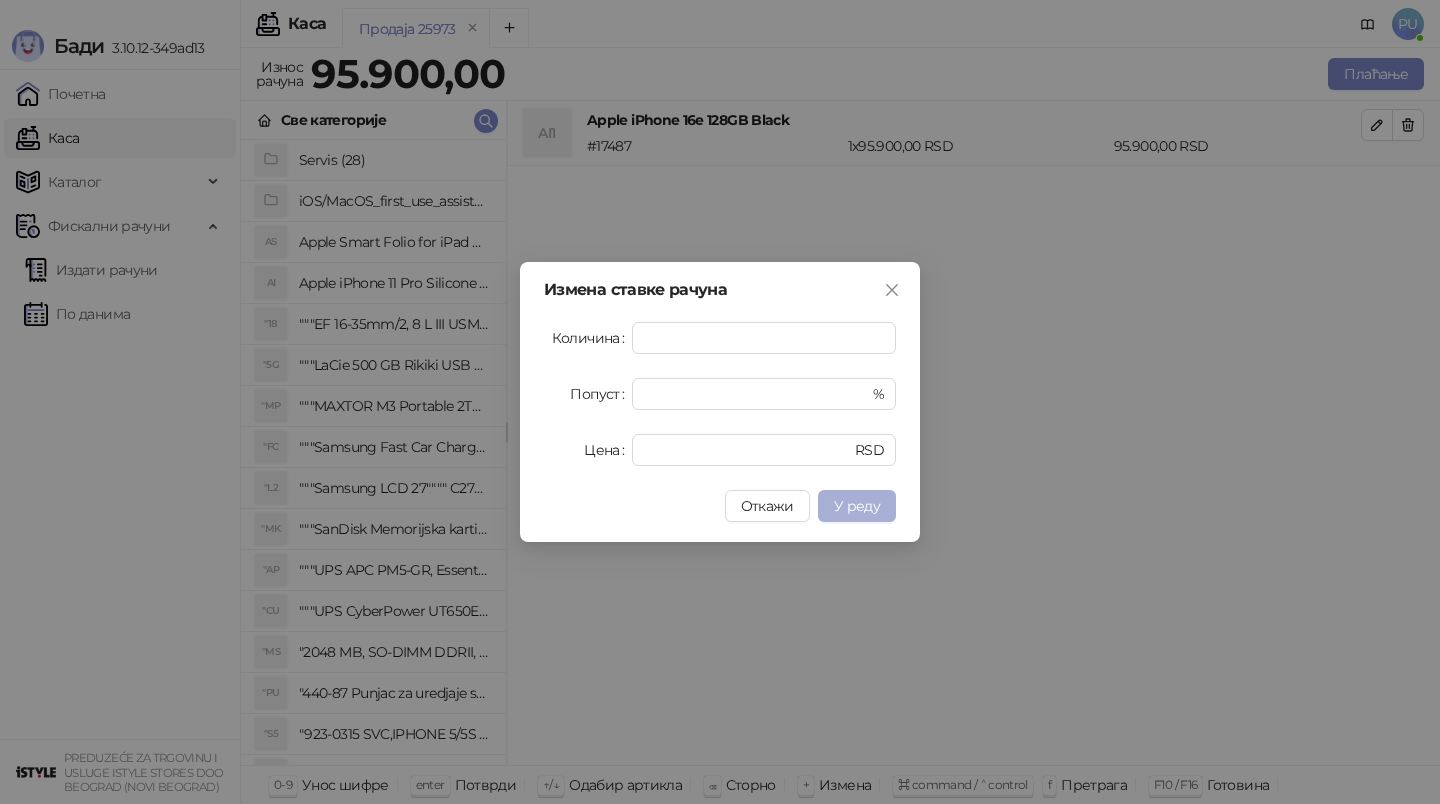click on "У реду" at bounding box center [857, 506] 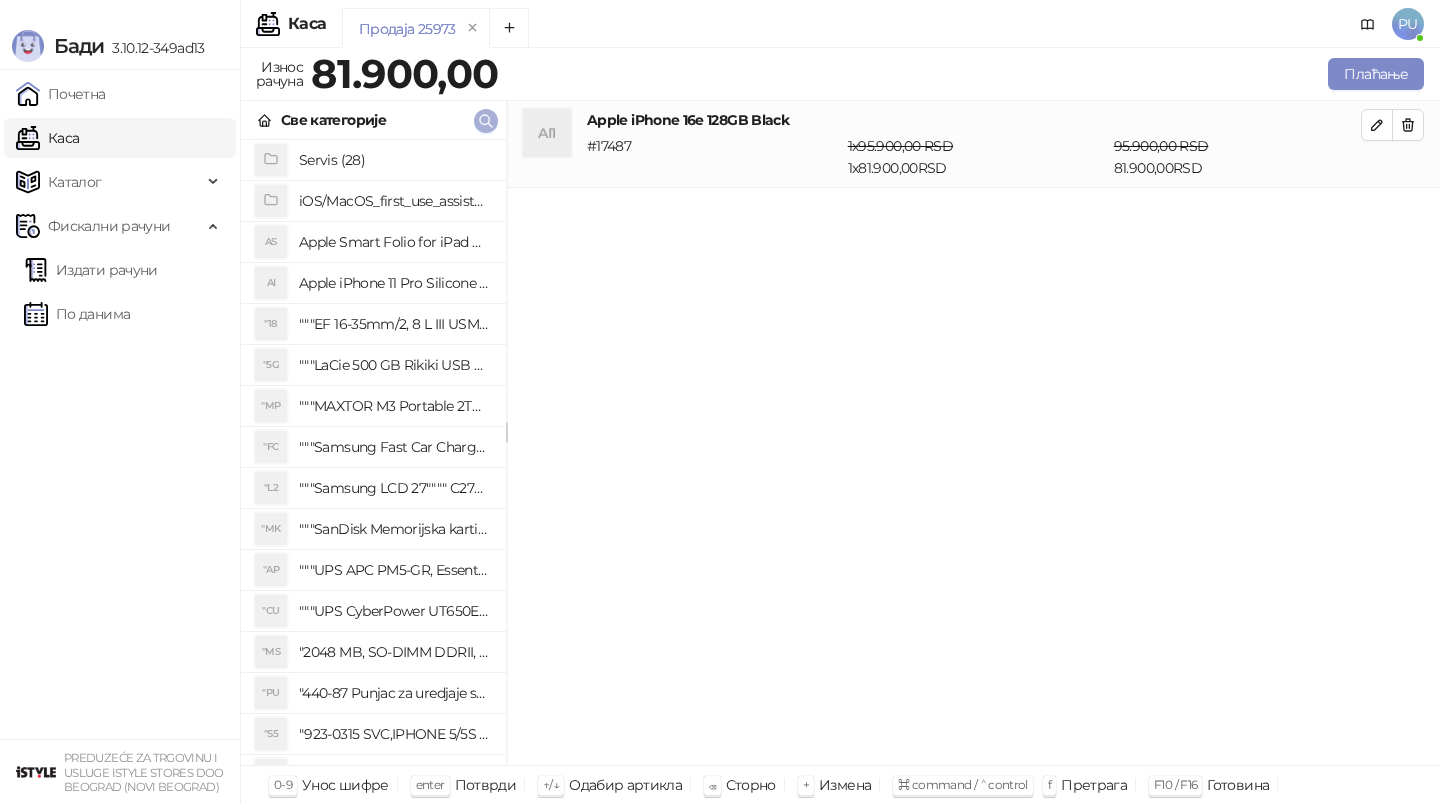 click 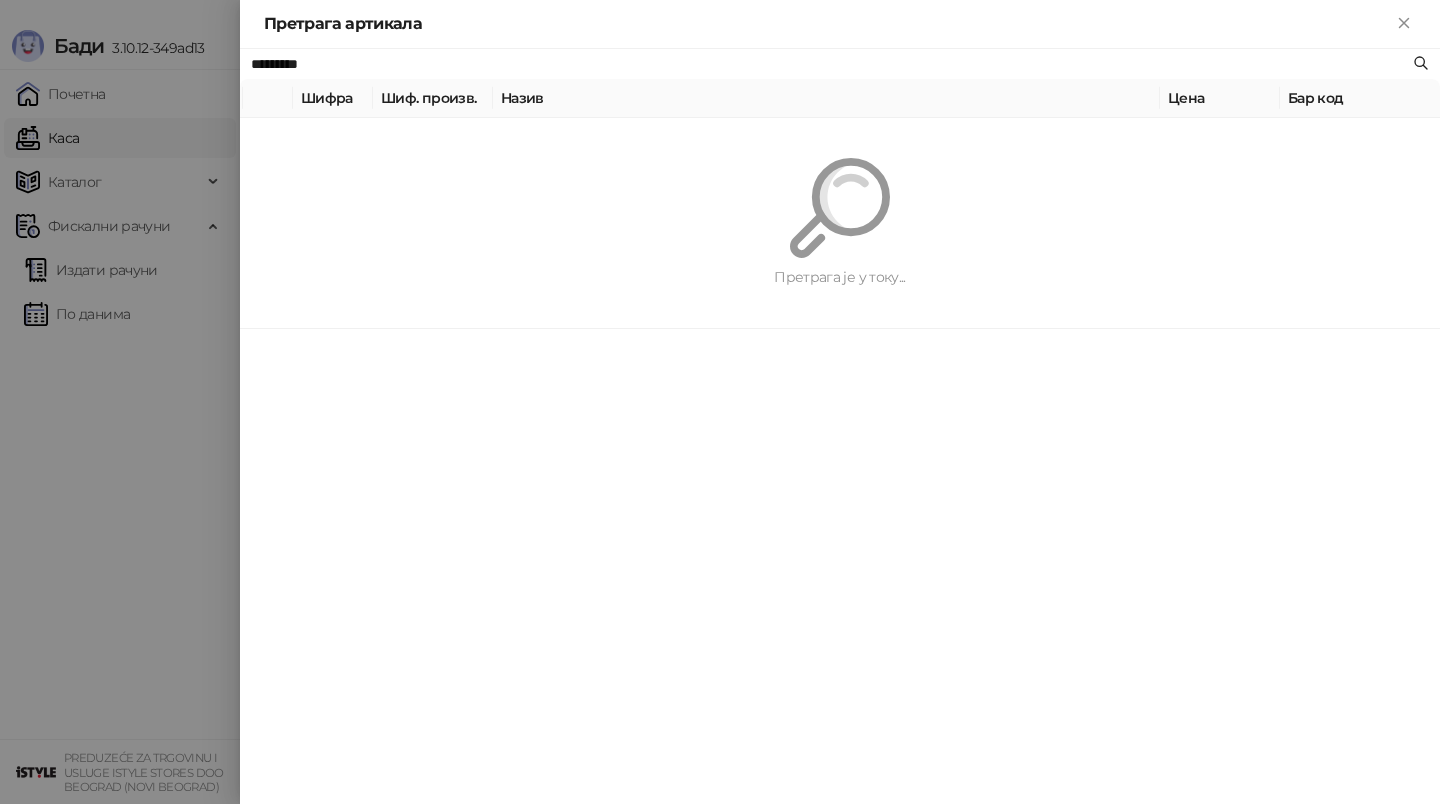 paste on "**********" 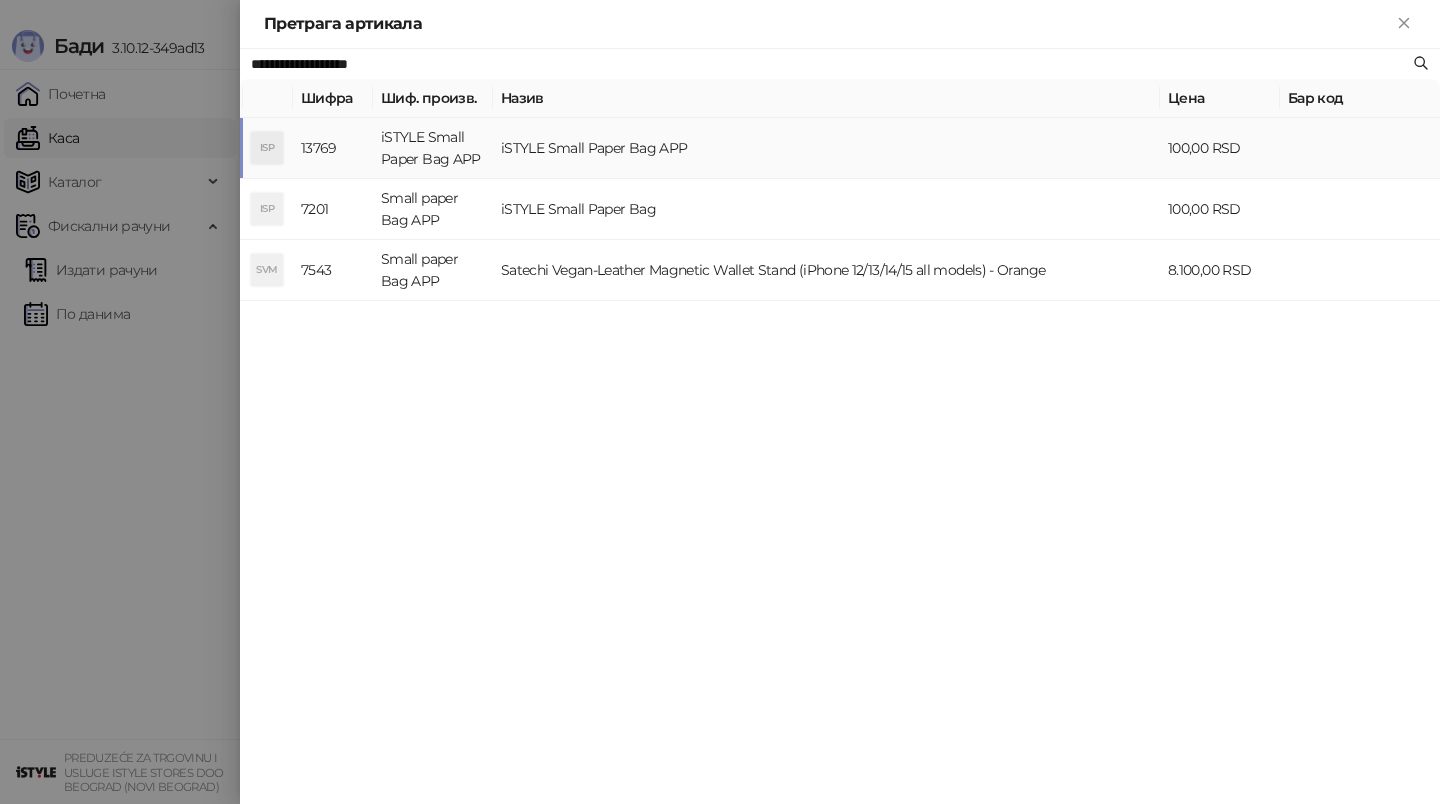 click on "iSTYLE Small Paper Bag APP" at bounding box center (826, 148) 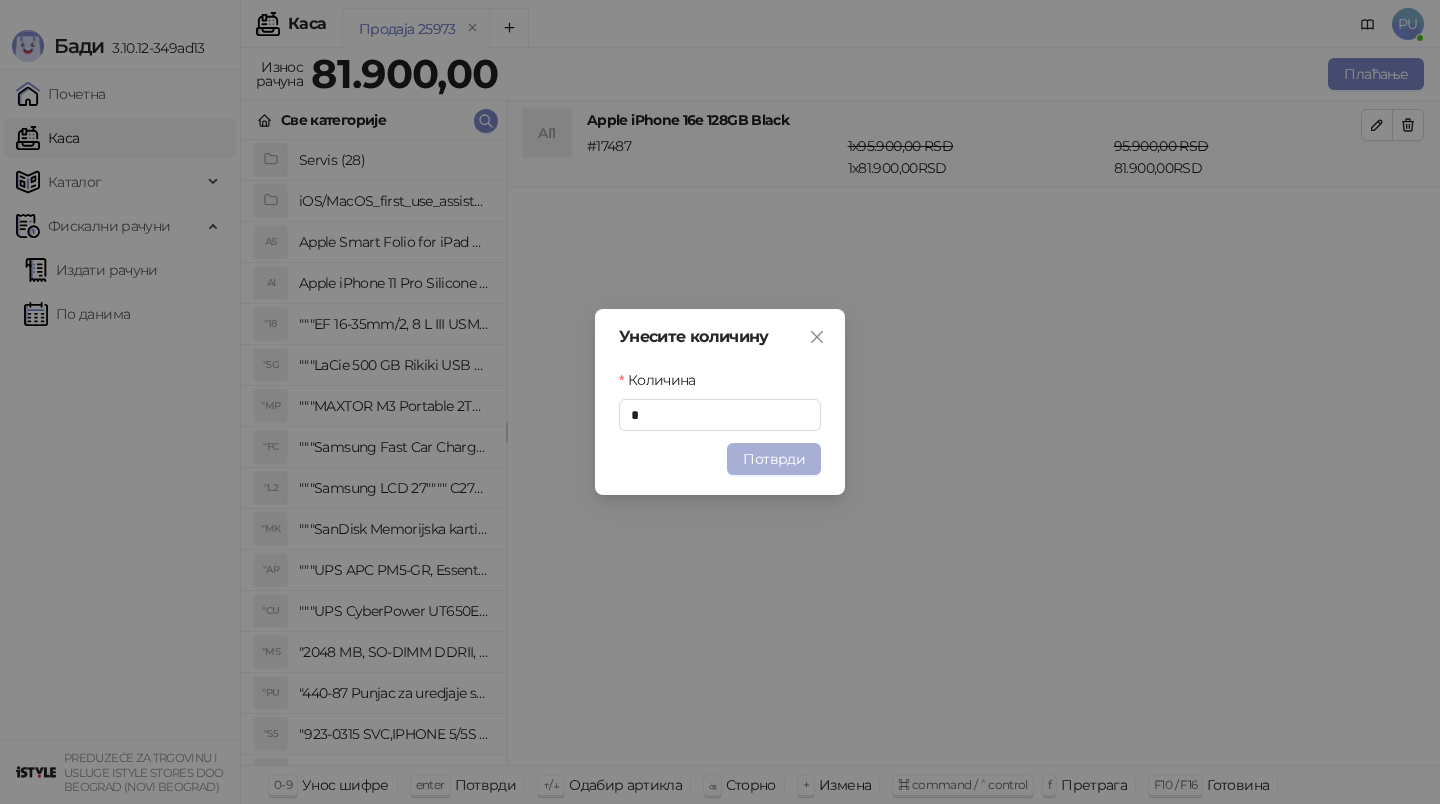 click on "Потврди" at bounding box center (774, 459) 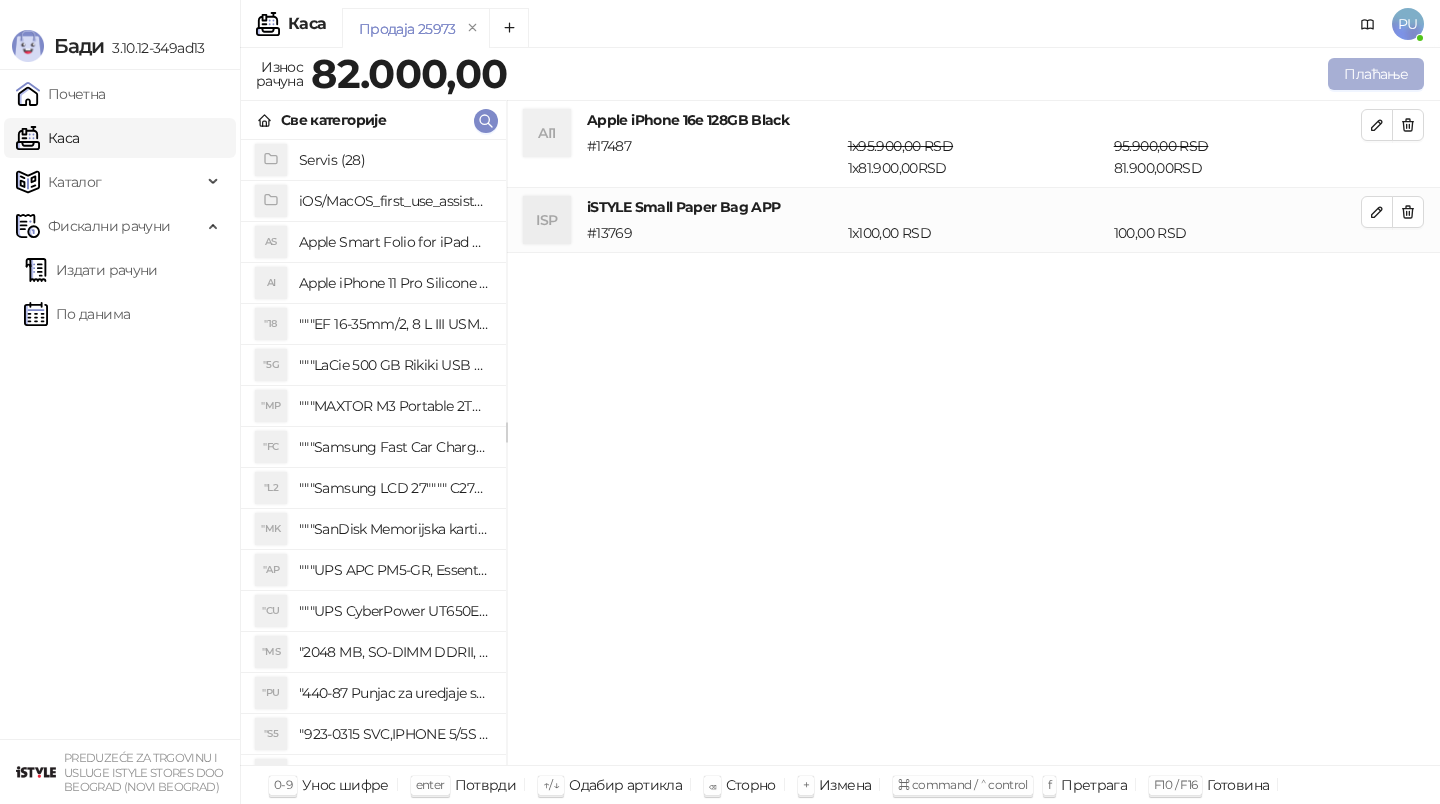 click on "Плаћање" at bounding box center (1376, 74) 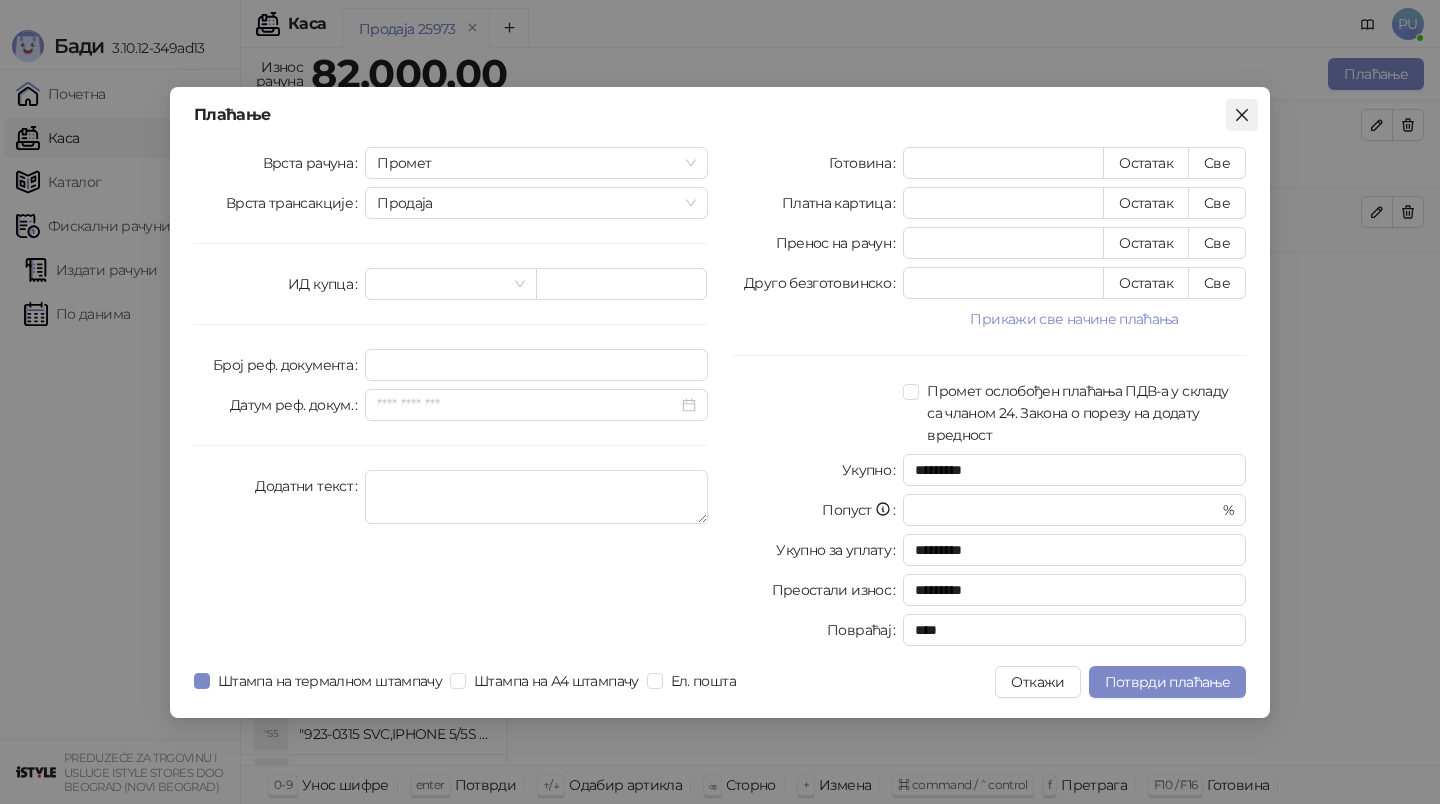 click 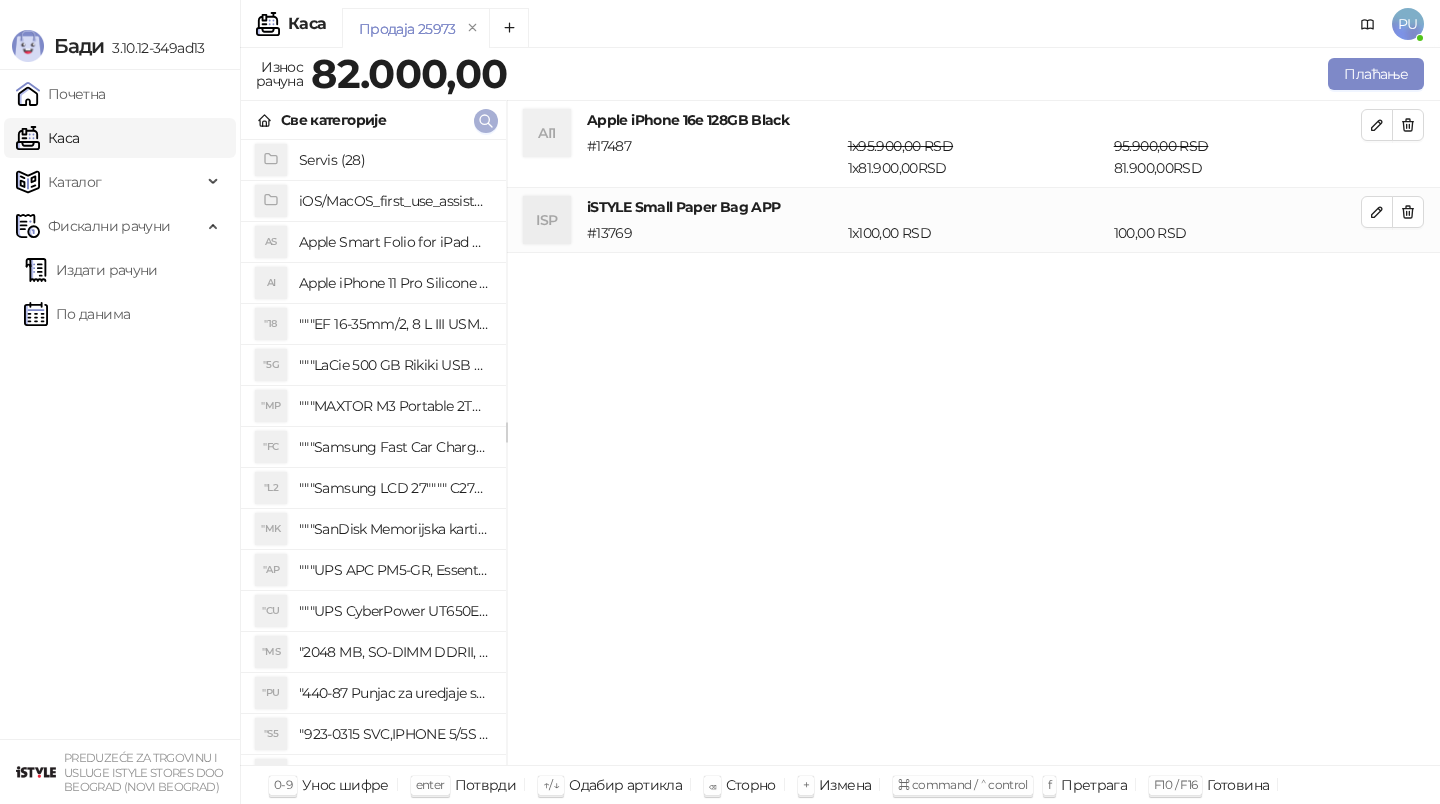click 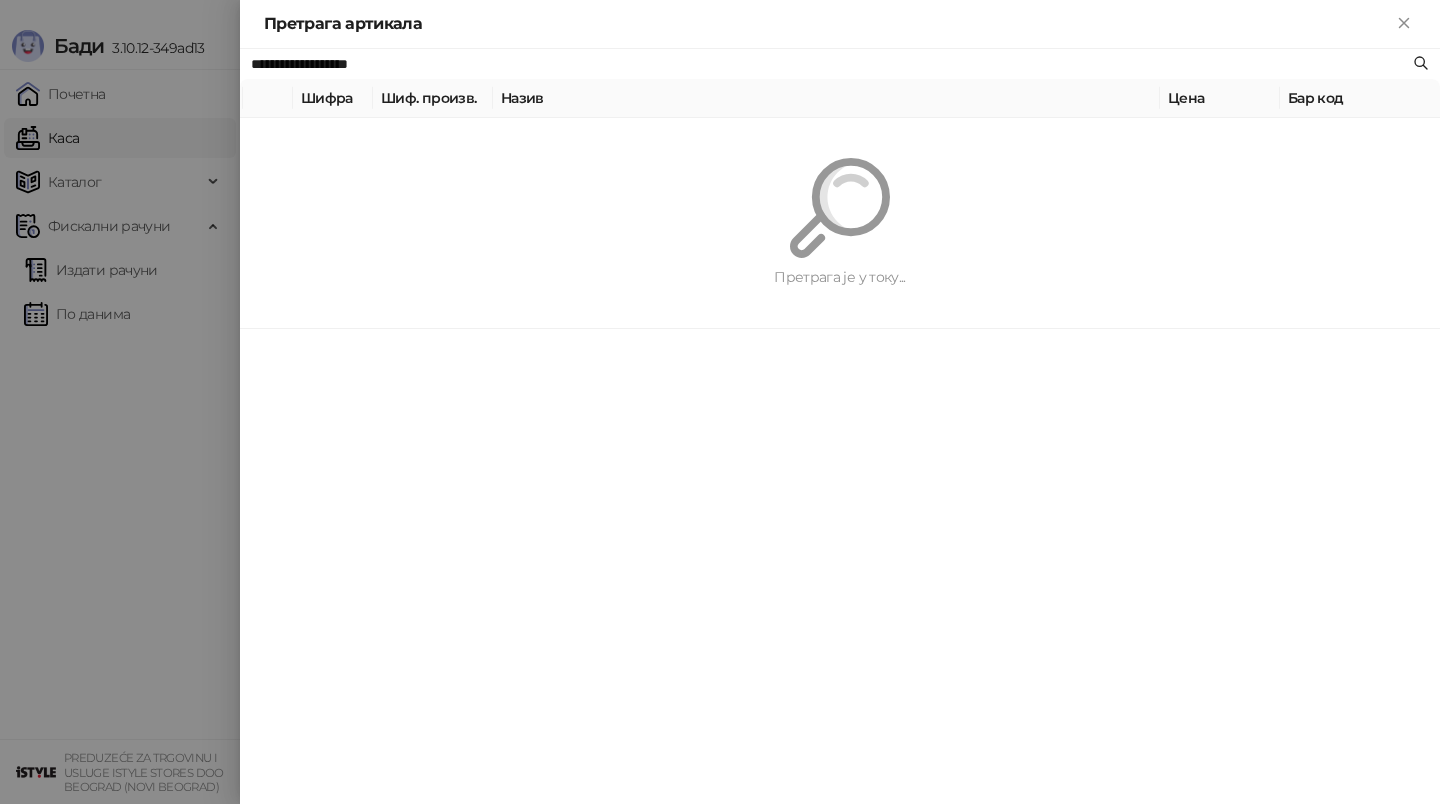 type on "*" 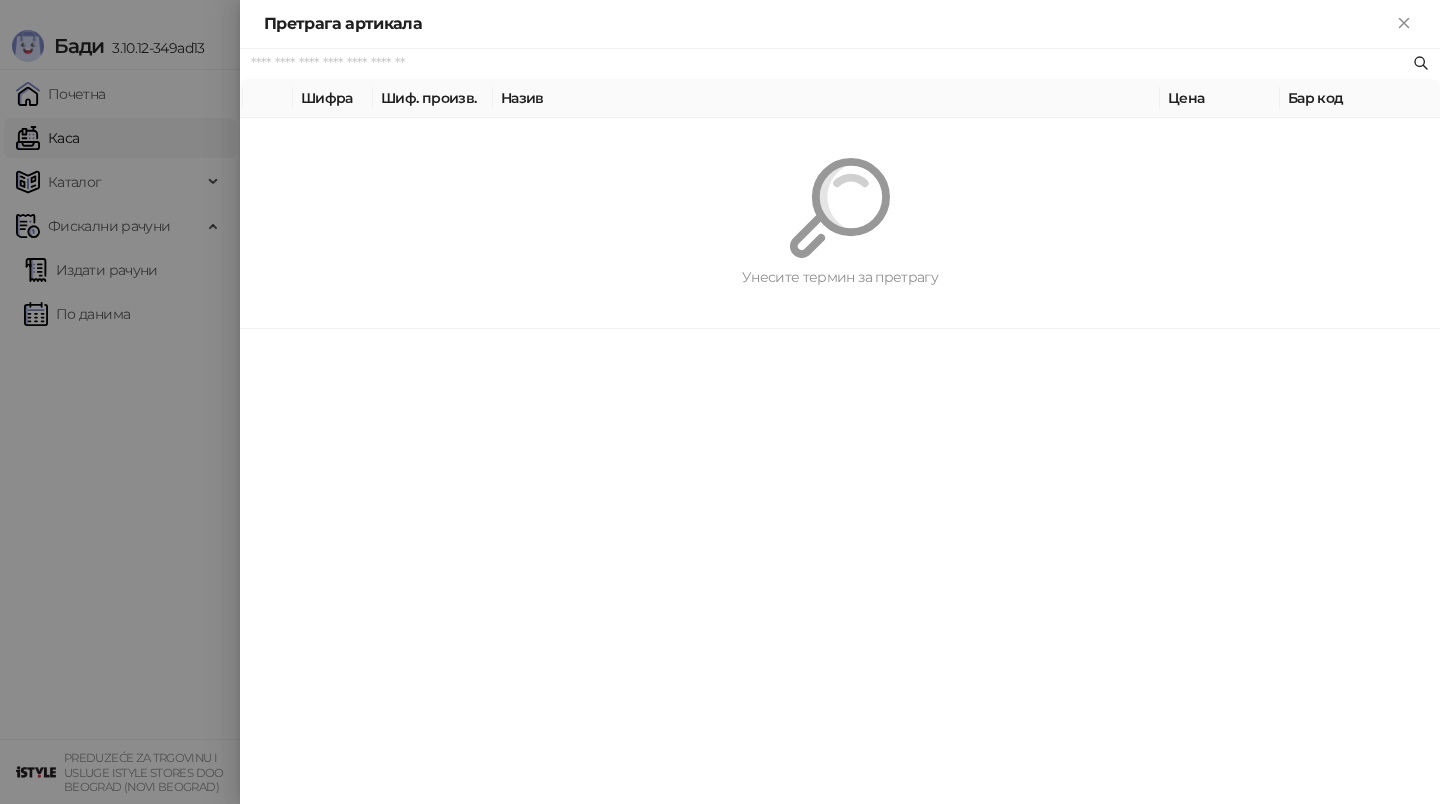 paste on "**********" 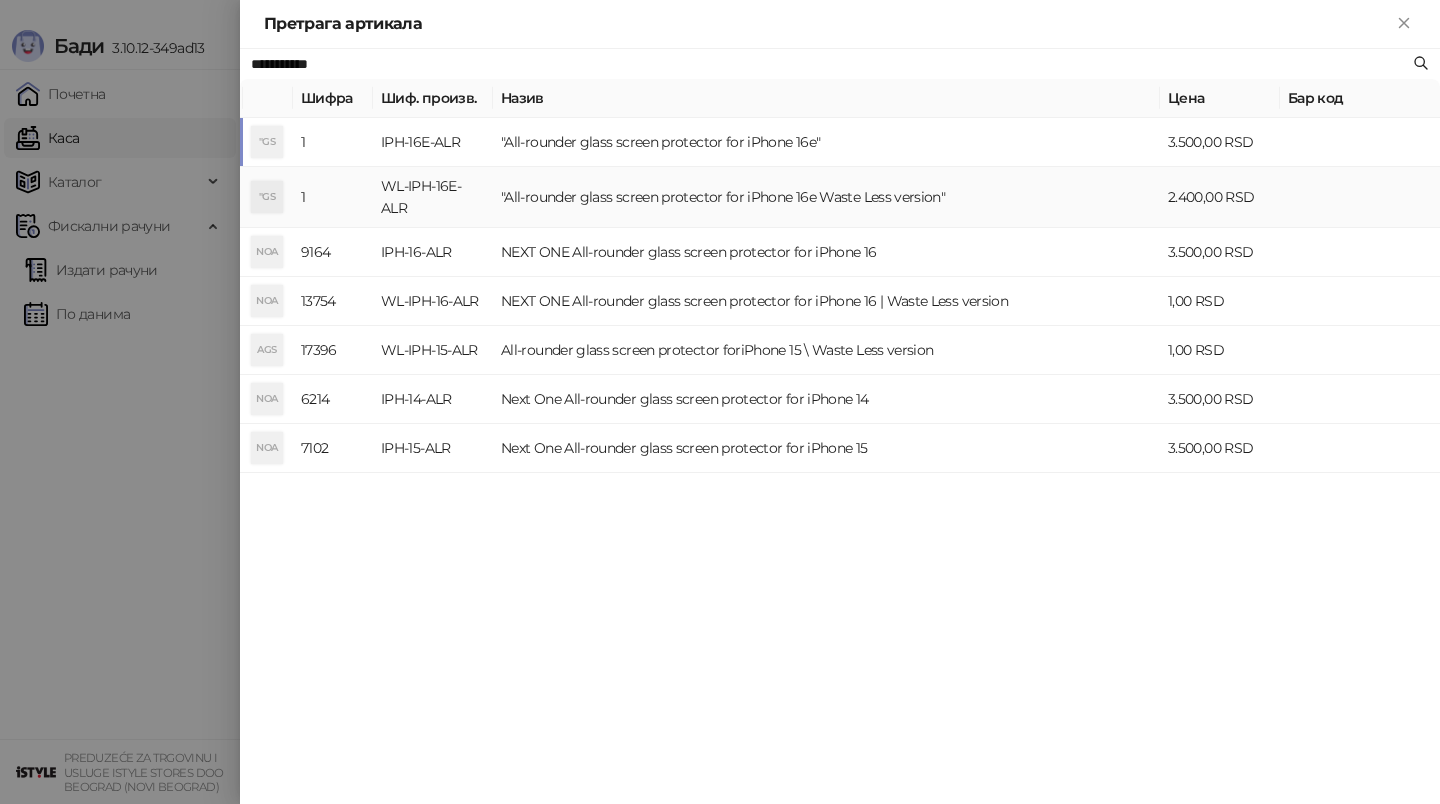 click on ""All-rounder glass screen protector for iPhone 16e Waste Less version"" at bounding box center [826, 197] 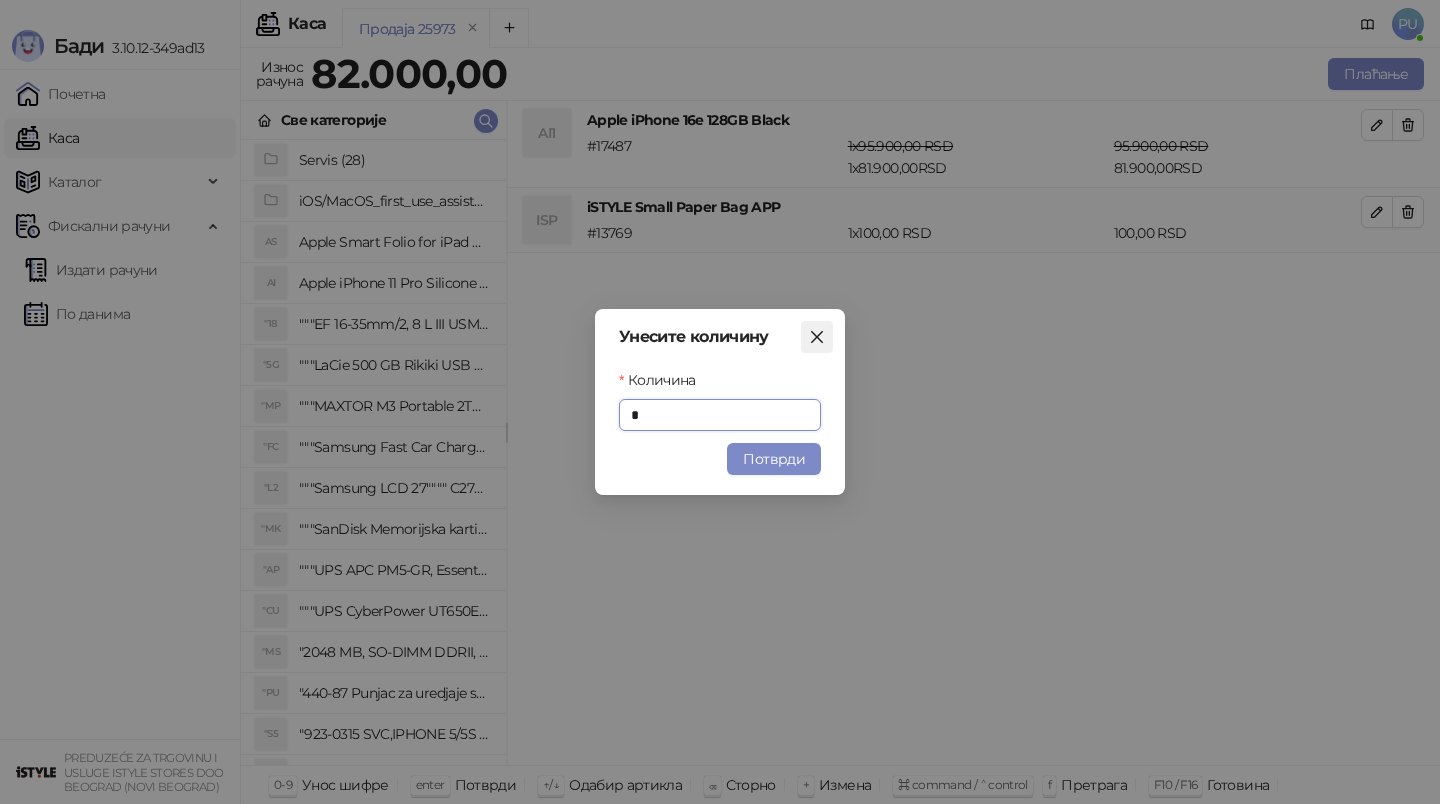 click 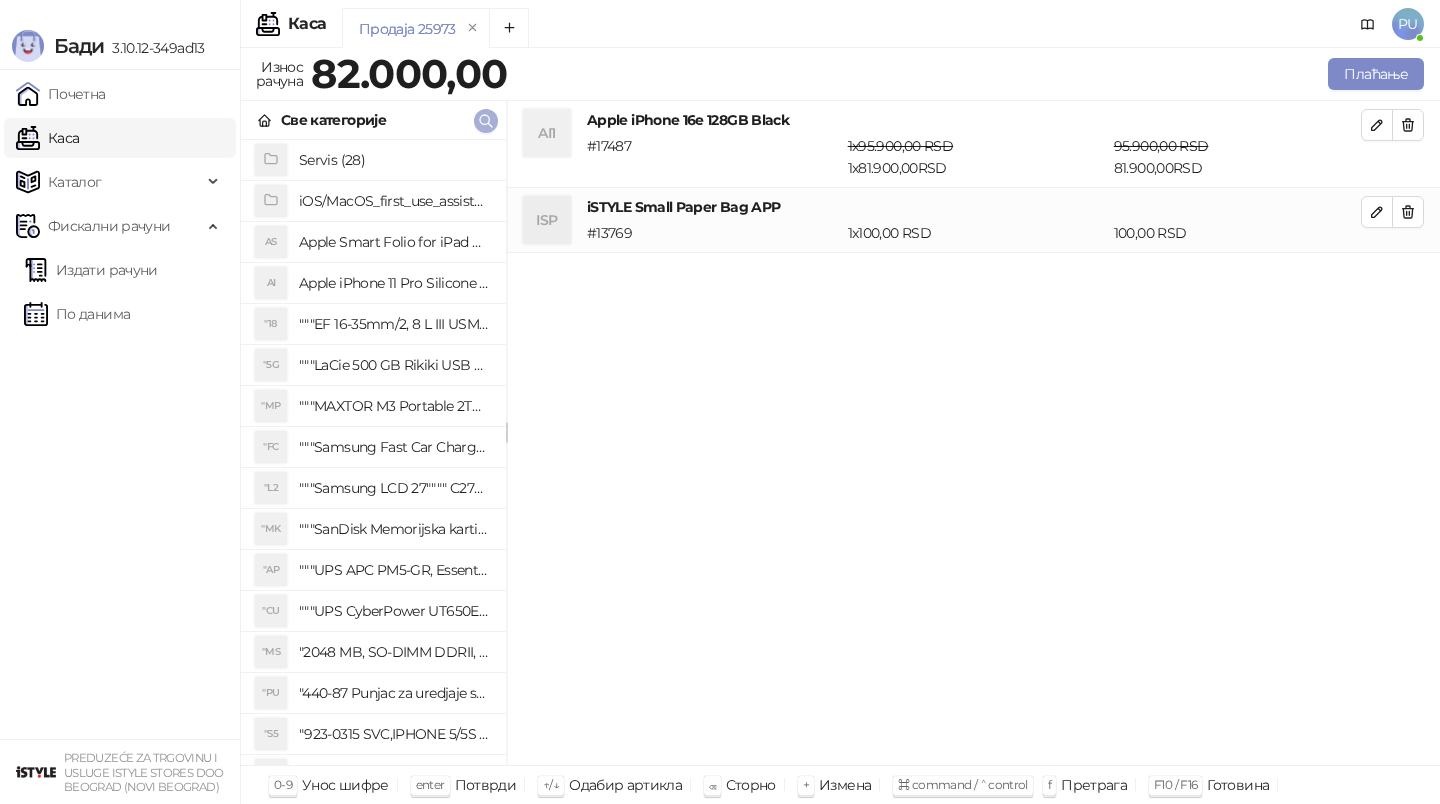click 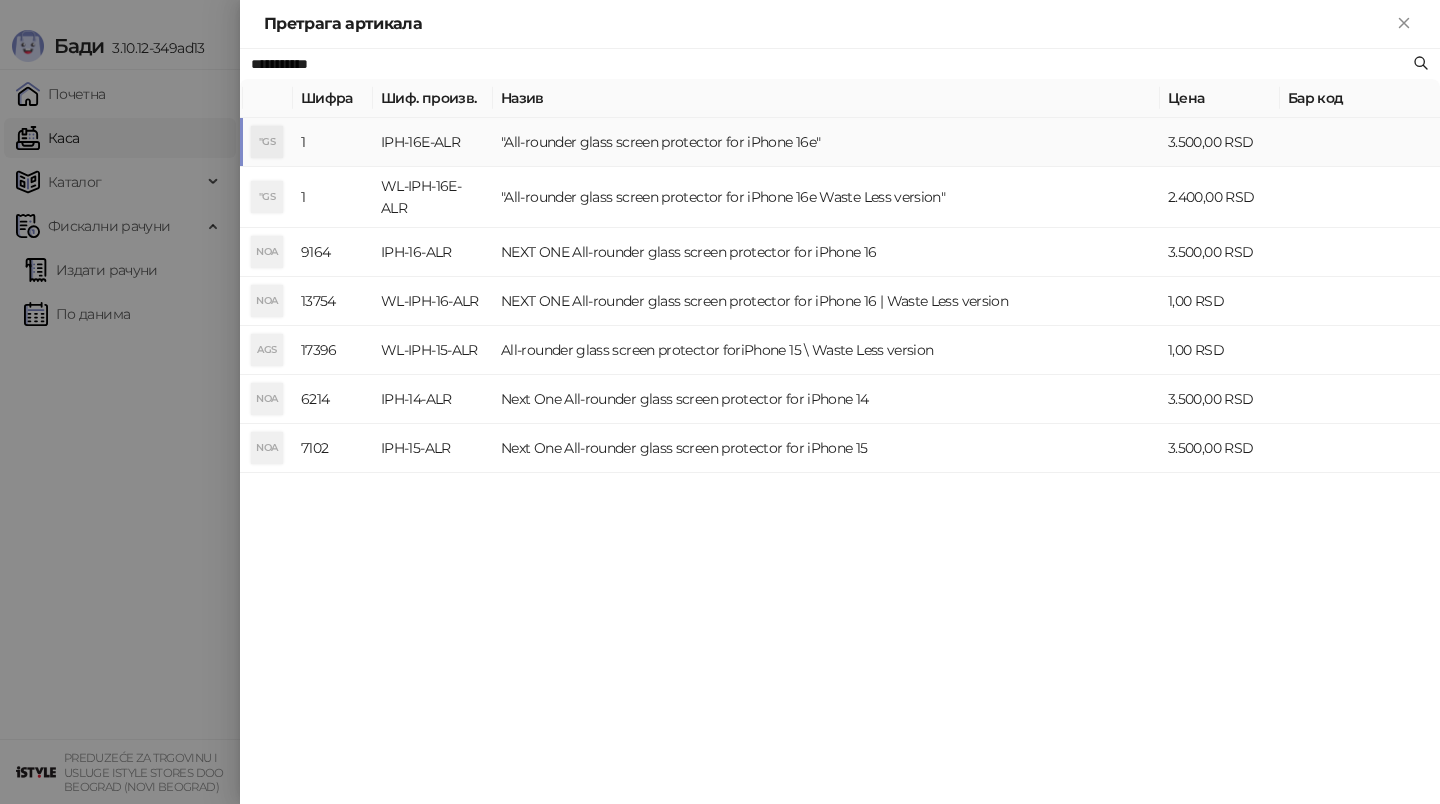 click on "IPH-16E-ALR" at bounding box center [433, 142] 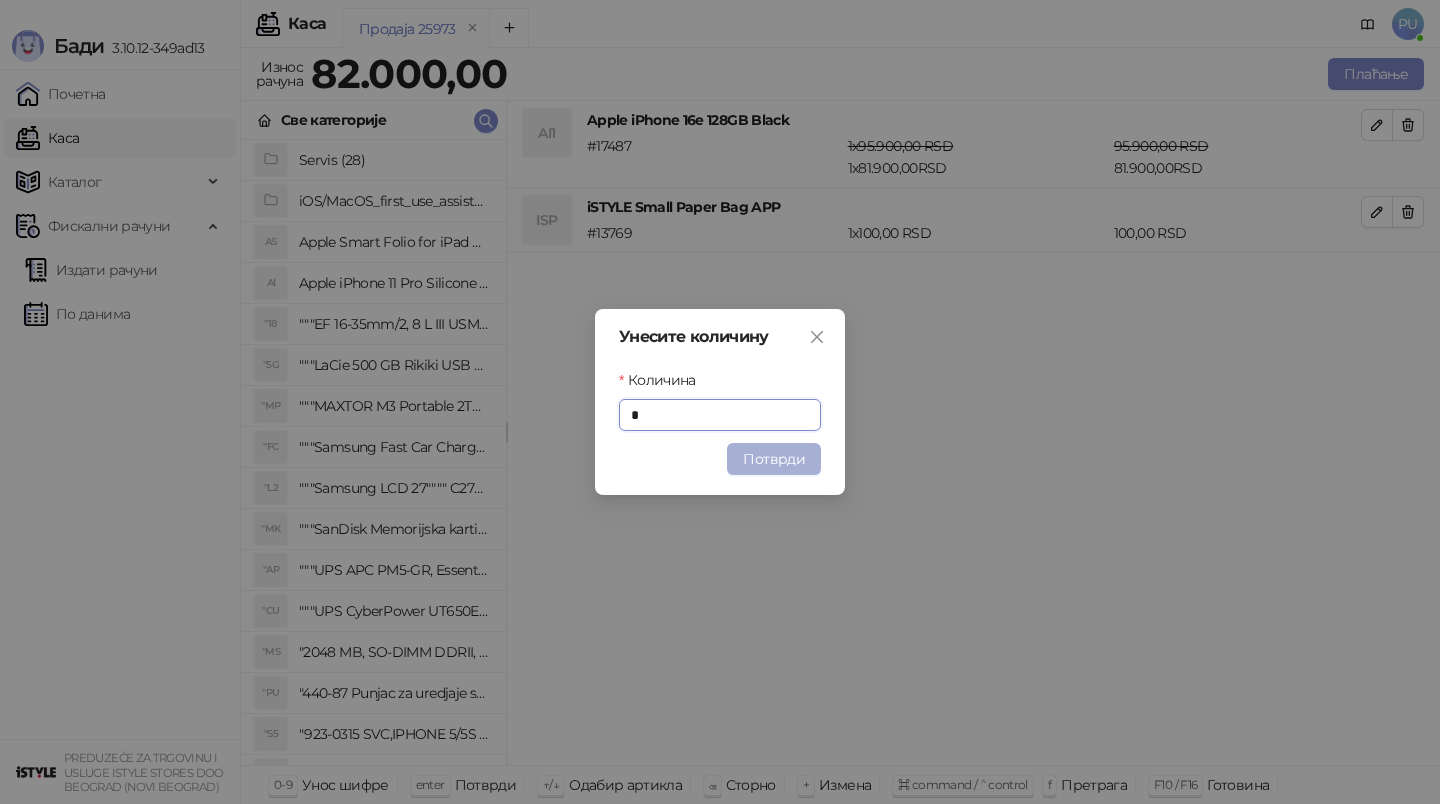 click on "Потврди" at bounding box center (774, 459) 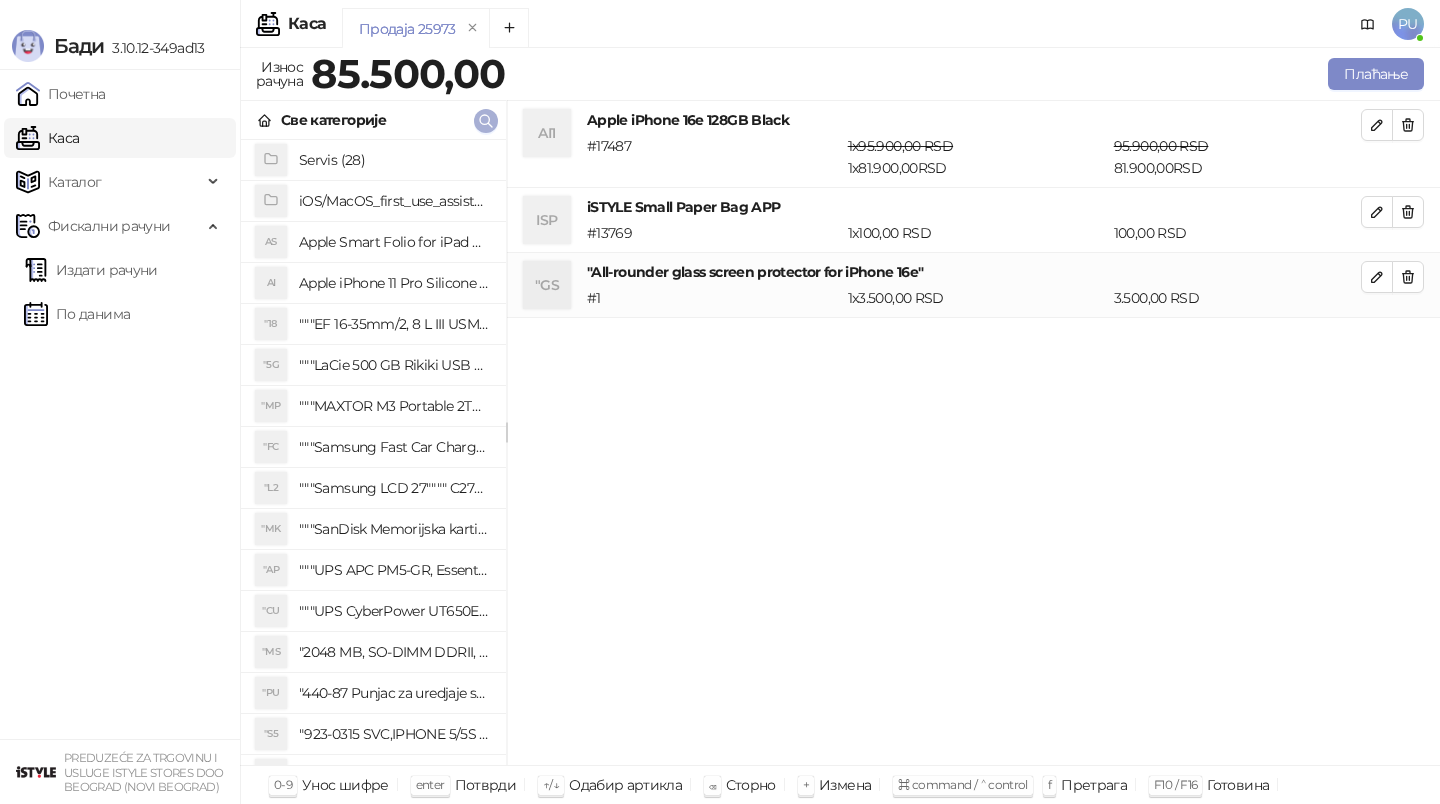 click 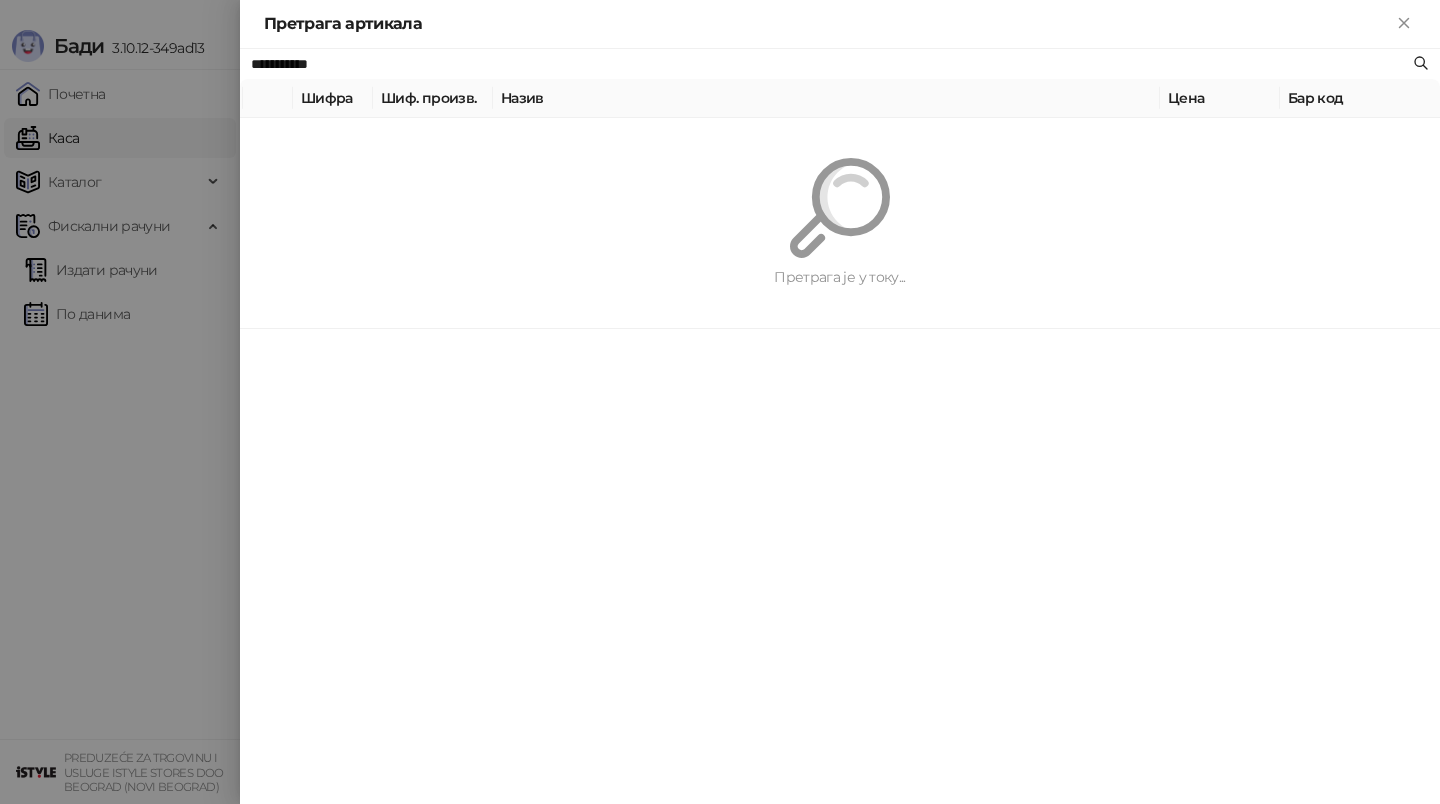 paste on "**********" 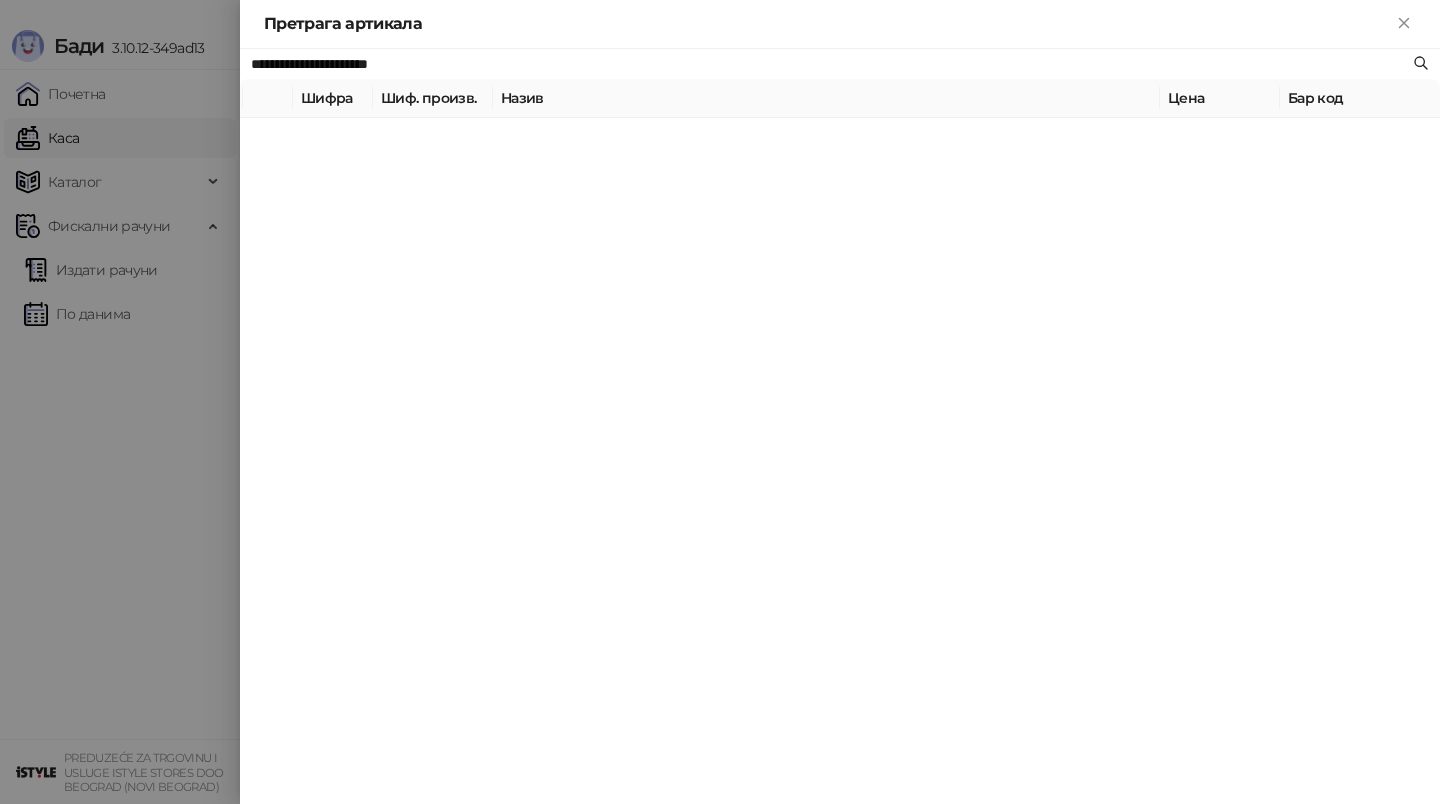 type on "**********" 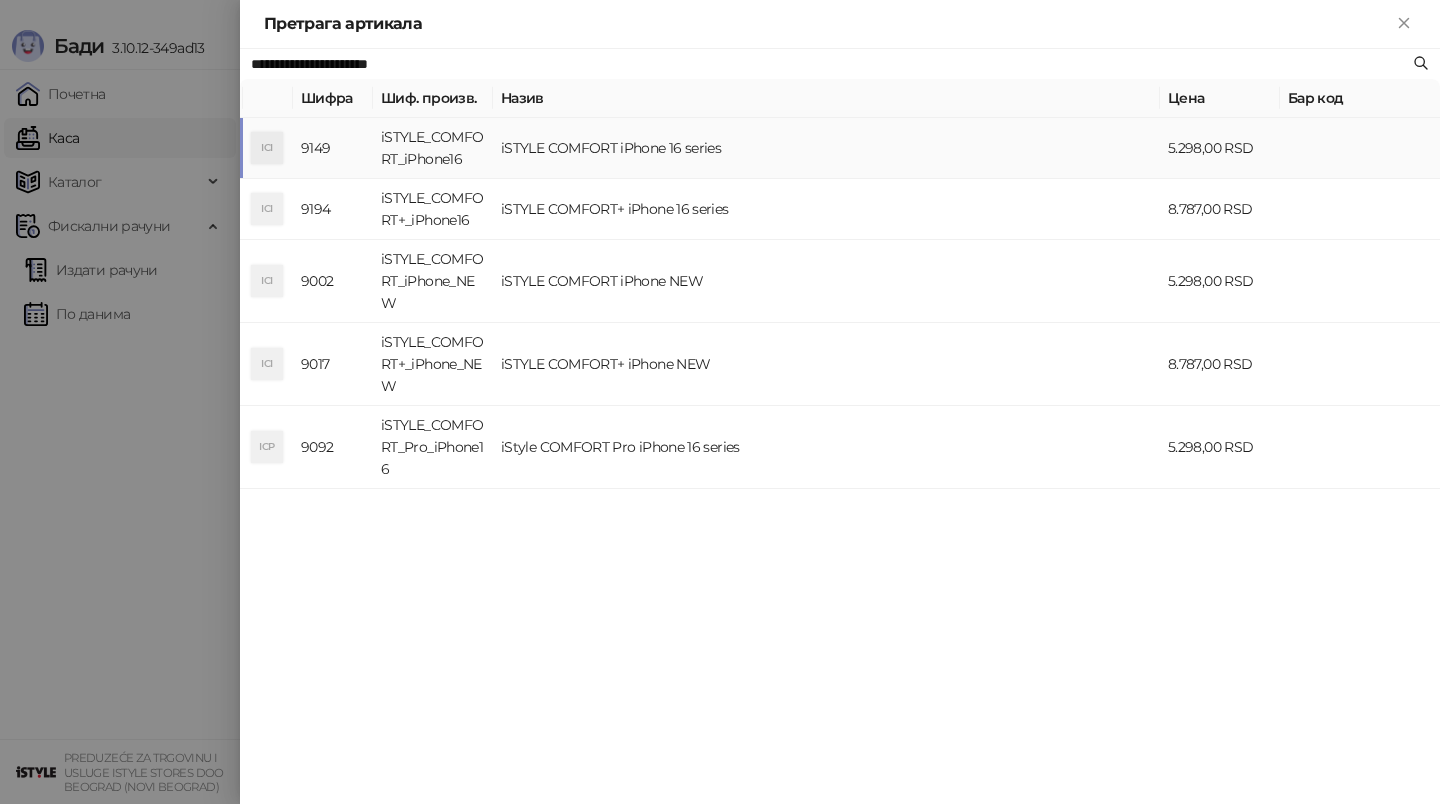 click on "iSTYLE COMFORT iPhone 16 series" at bounding box center [826, 148] 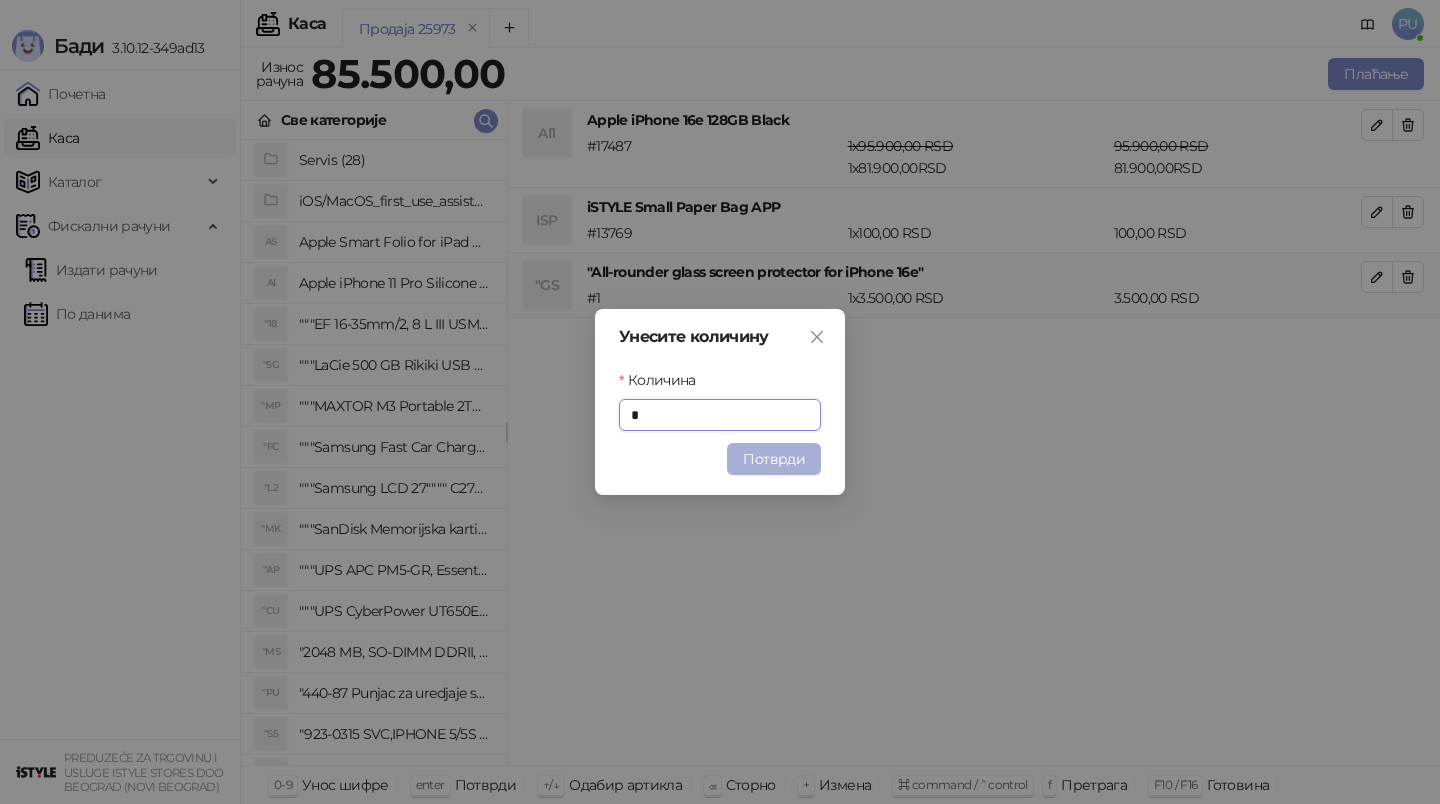 click on "Потврди" at bounding box center [774, 459] 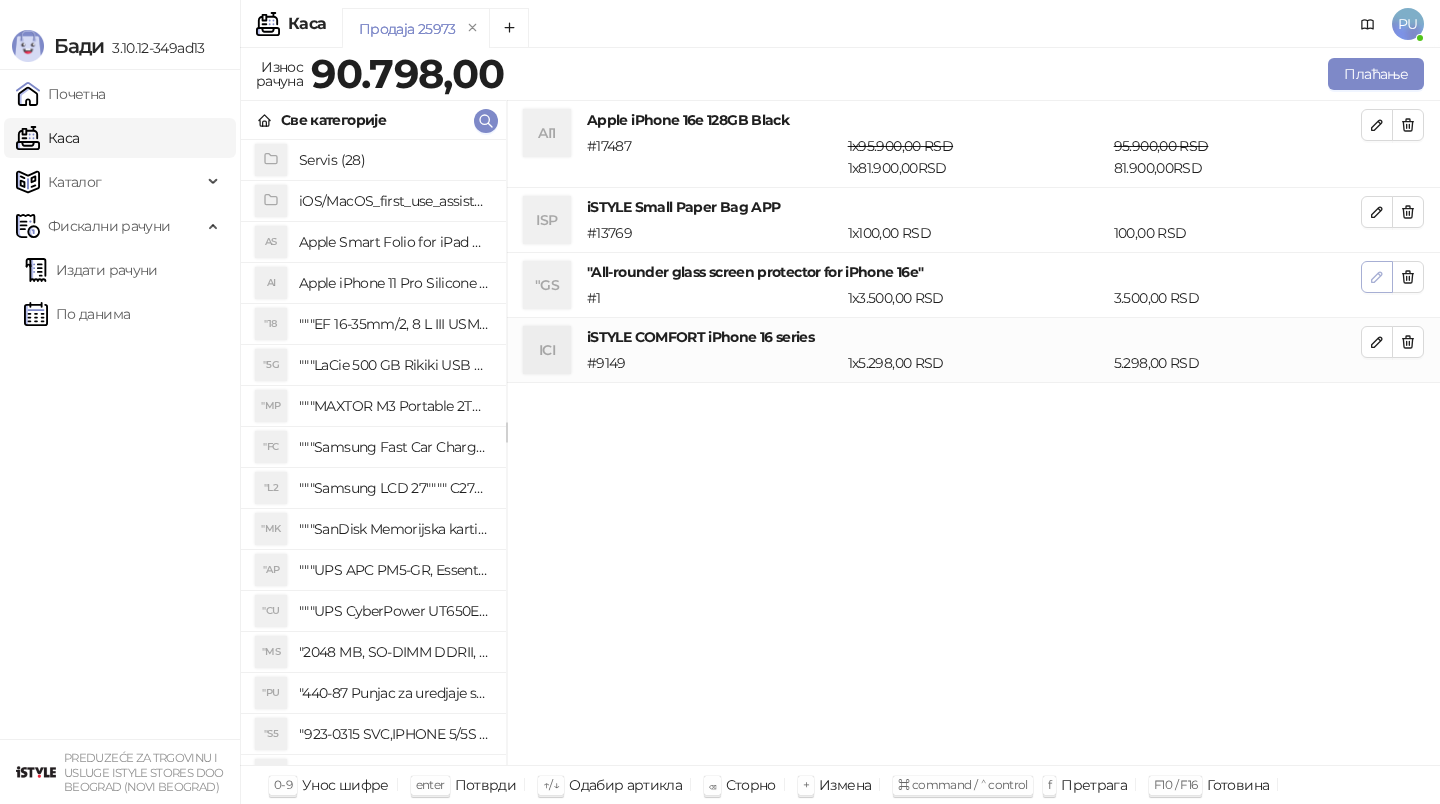 click at bounding box center [1377, 277] 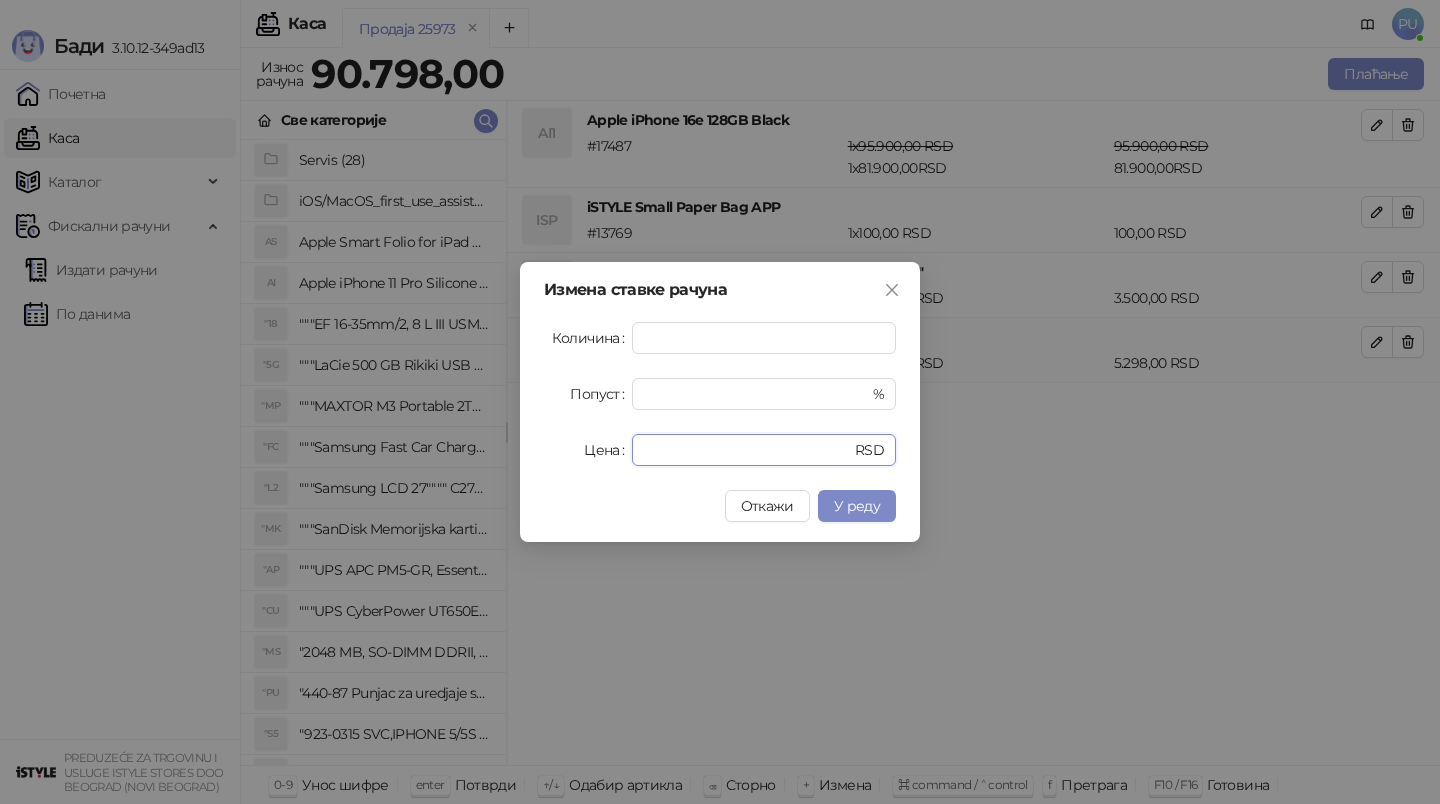 drag, startPoint x: 697, startPoint y: 449, endPoint x: 605, endPoint y: 447, distance: 92.021736 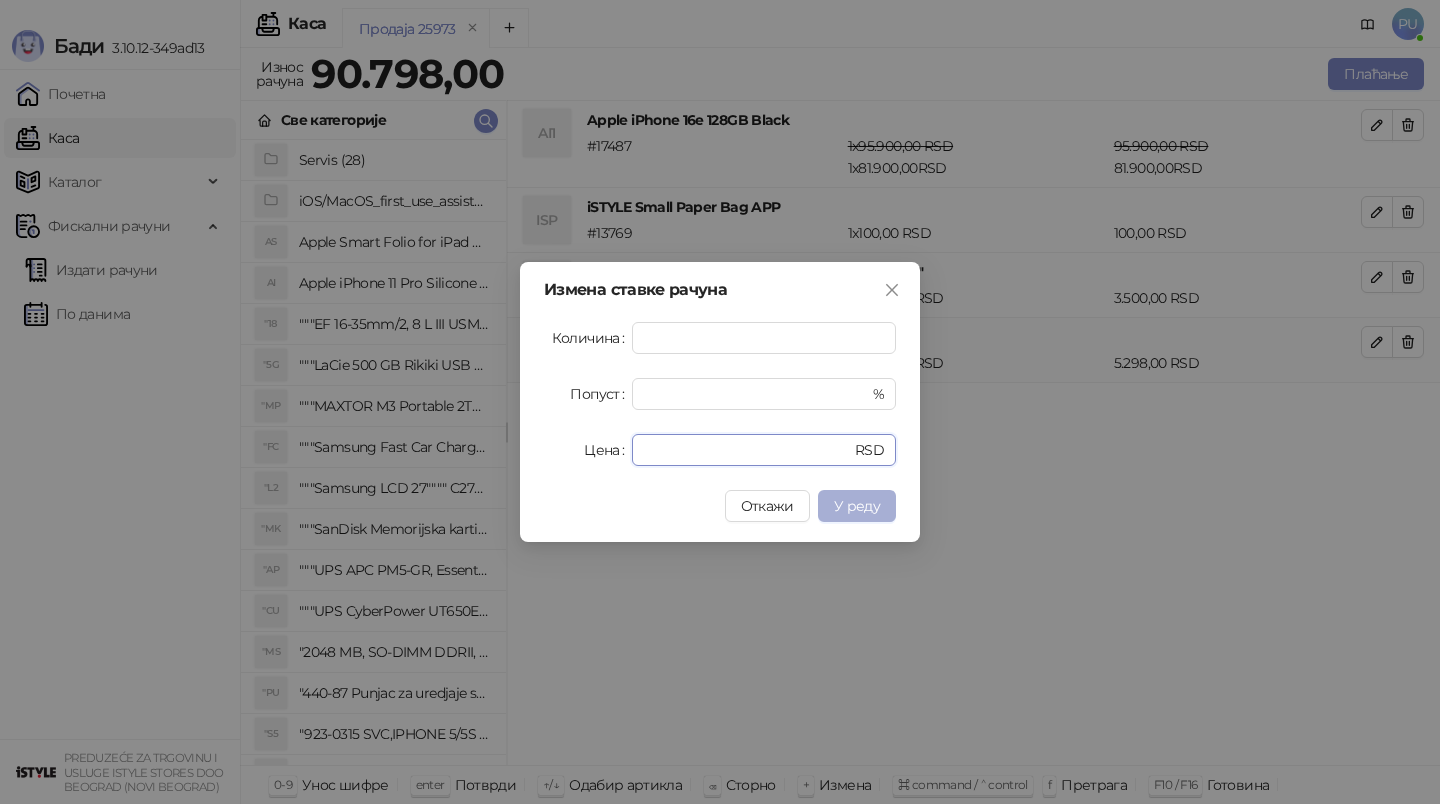 type on "*" 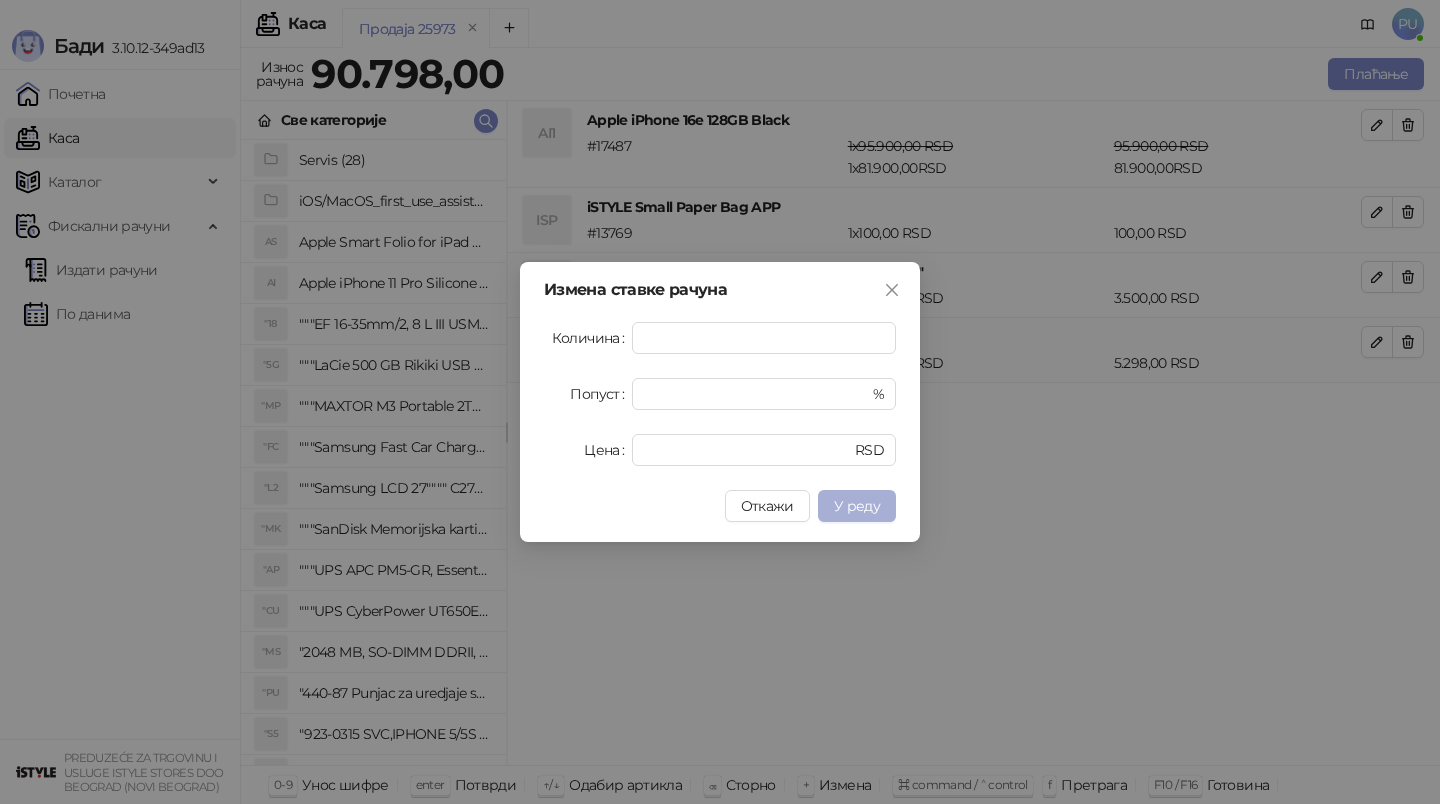 click on "У реду" at bounding box center (857, 506) 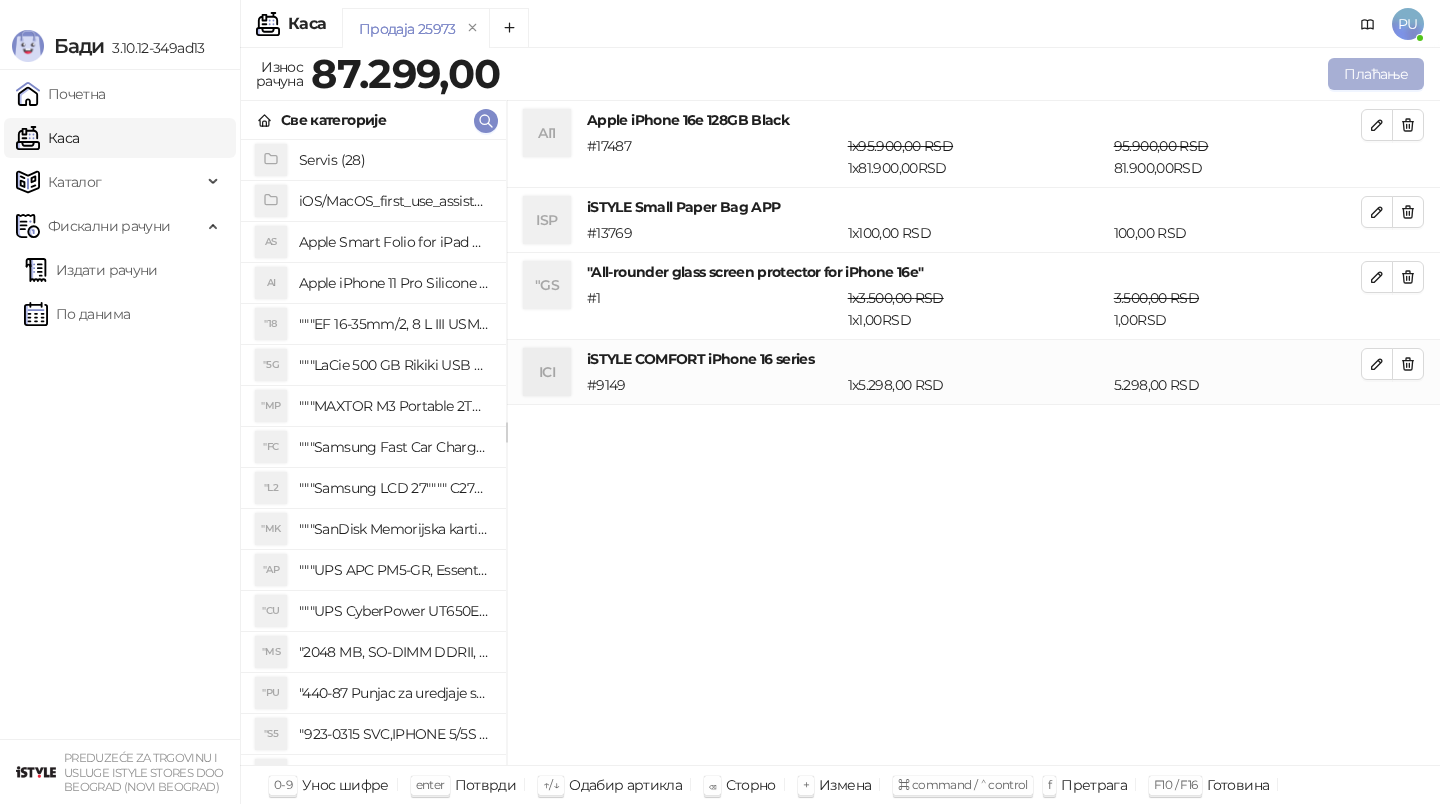 click on "Плаћање" at bounding box center (1376, 74) 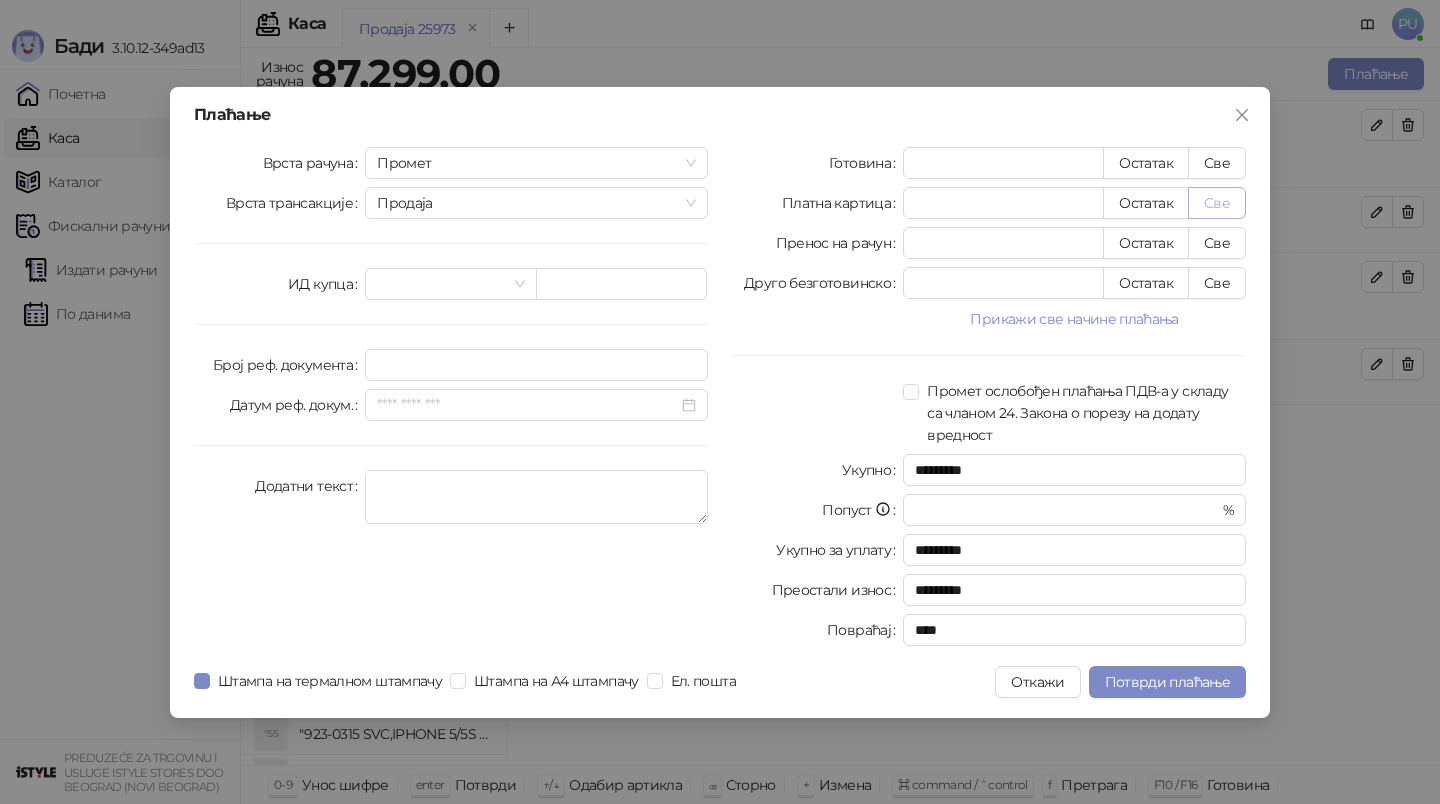 click on "Све" at bounding box center [1217, 203] 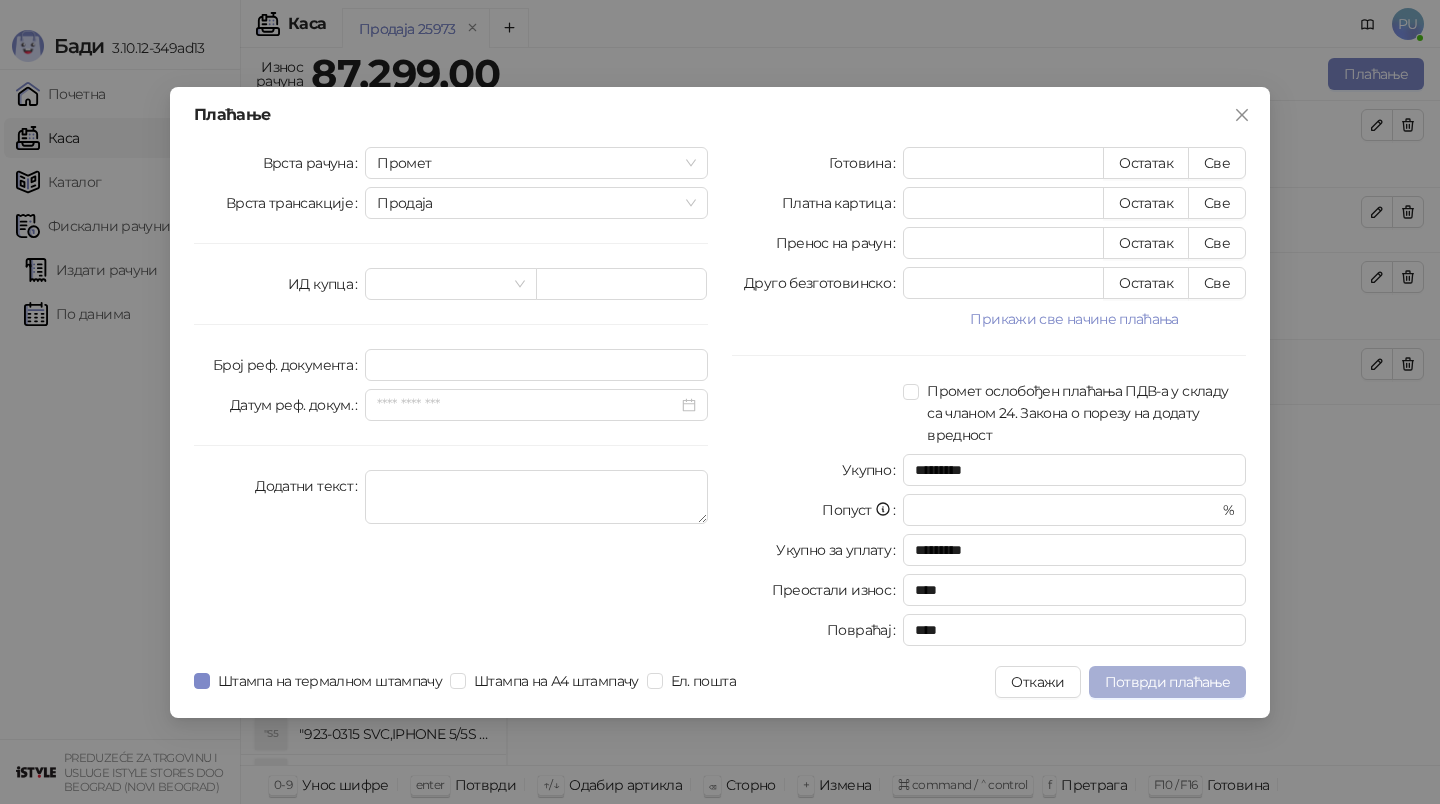 click on "Потврди плаћање" at bounding box center (1167, 682) 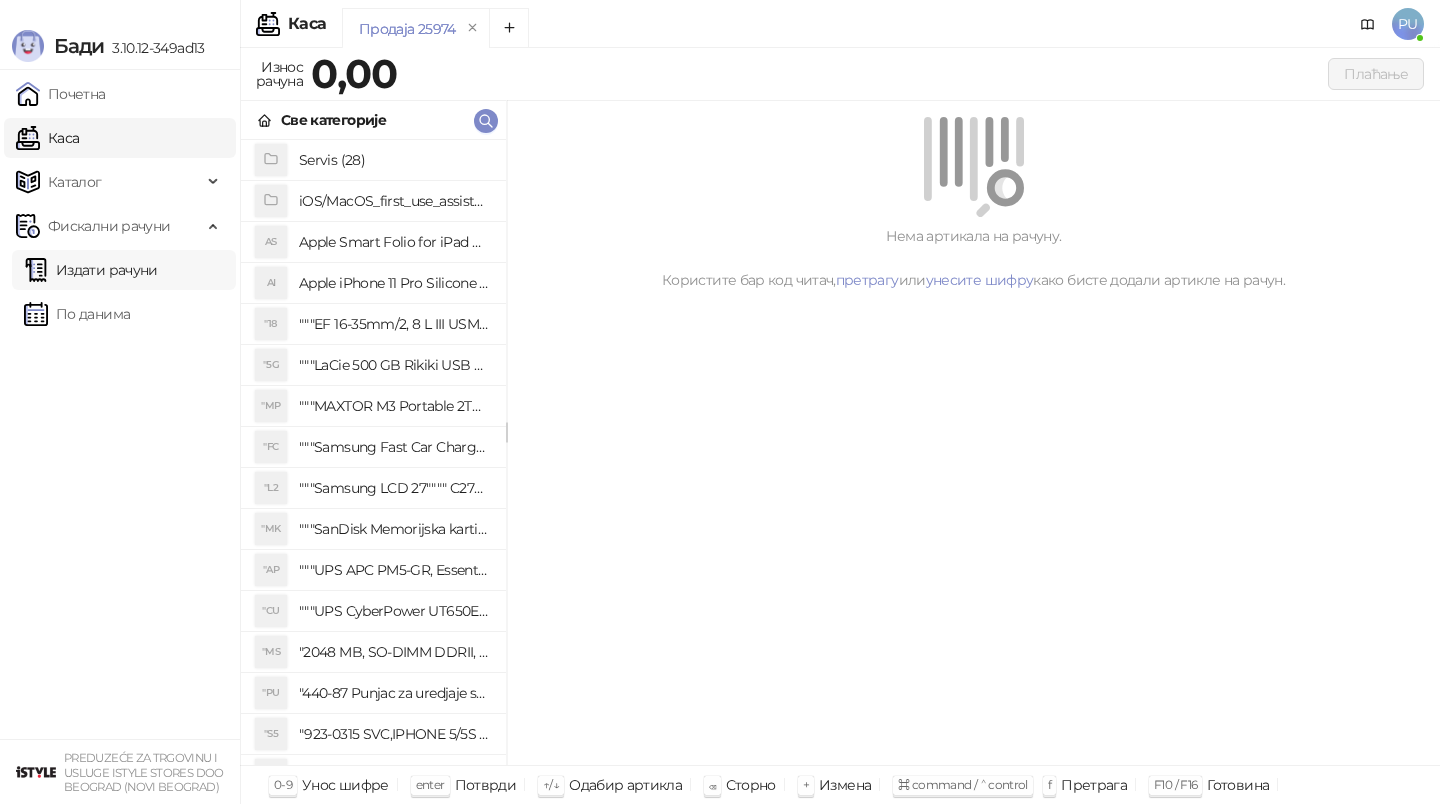 click on "Издати рачуни" at bounding box center (91, 270) 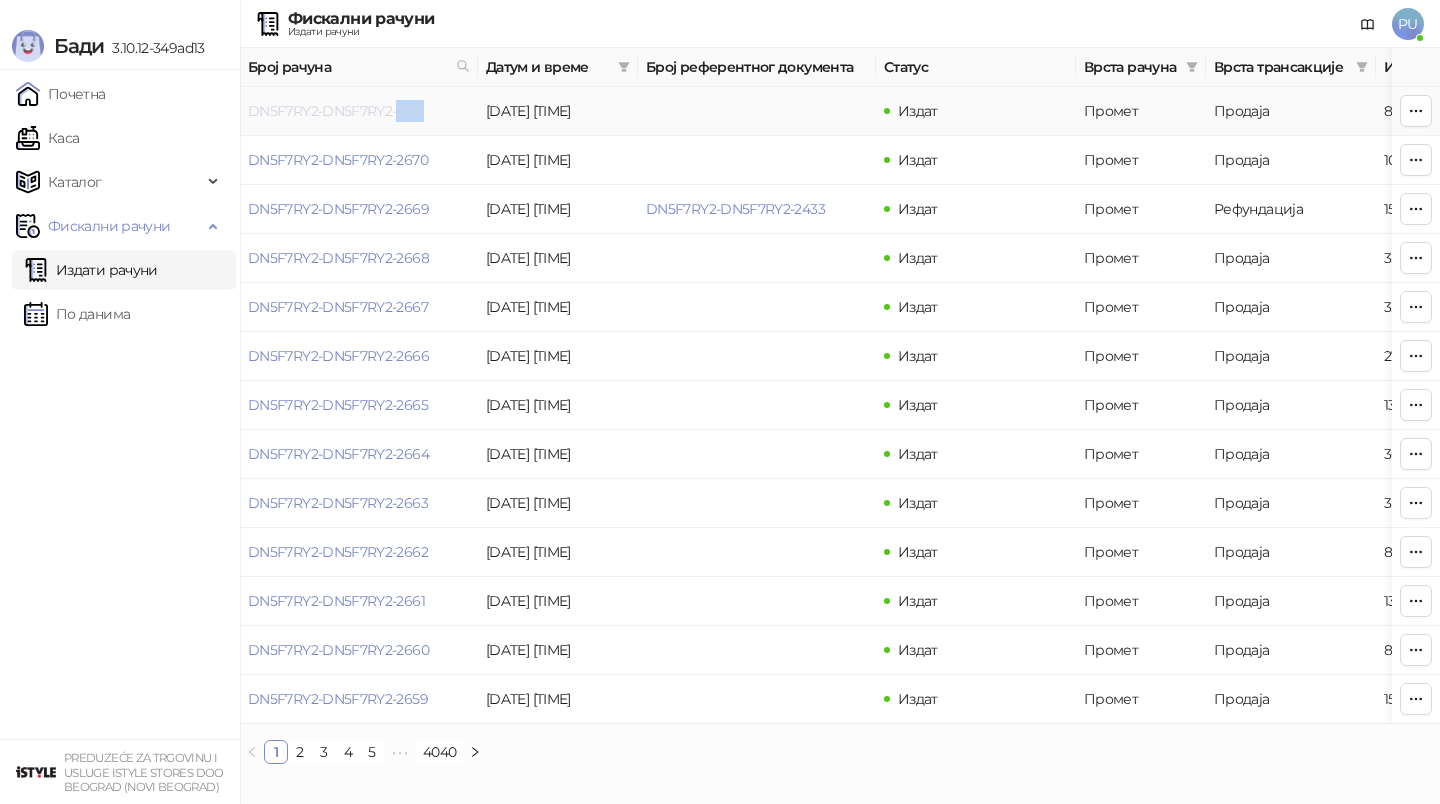drag, startPoint x: 434, startPoint y: 116, endPoint x: 399, endPoint y: 107, distance: 36.138622 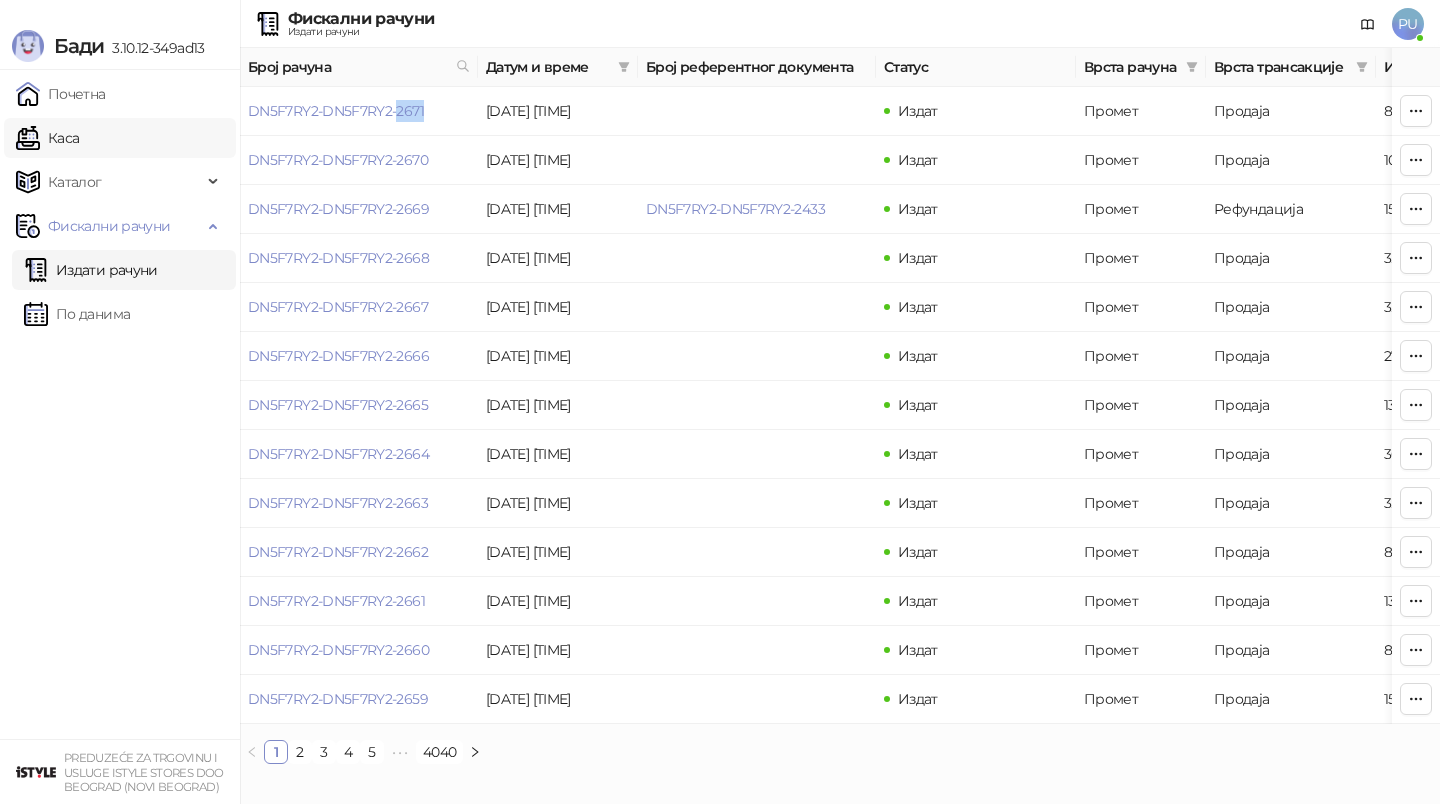 click on "Каса" at bounding box center [47, 138] 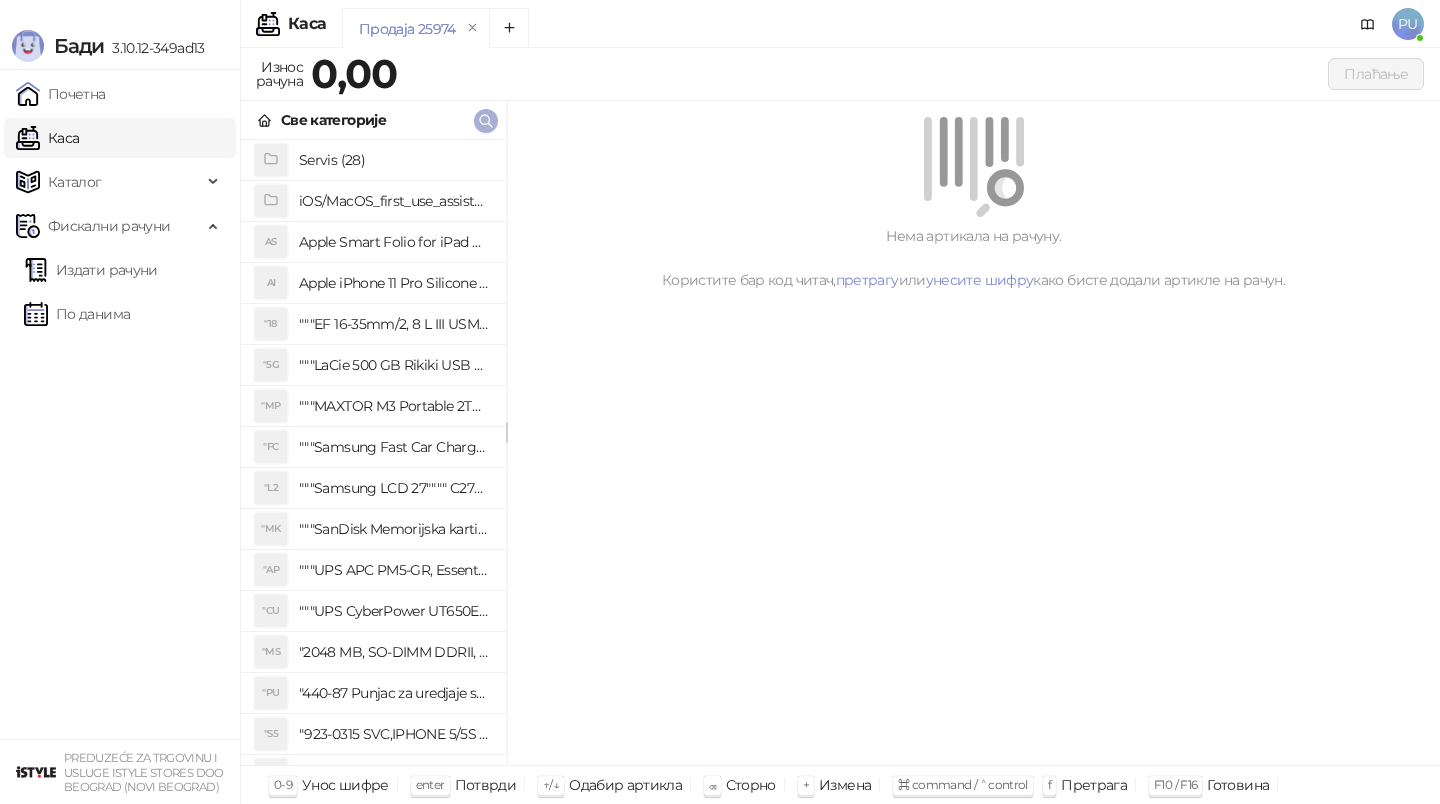 click 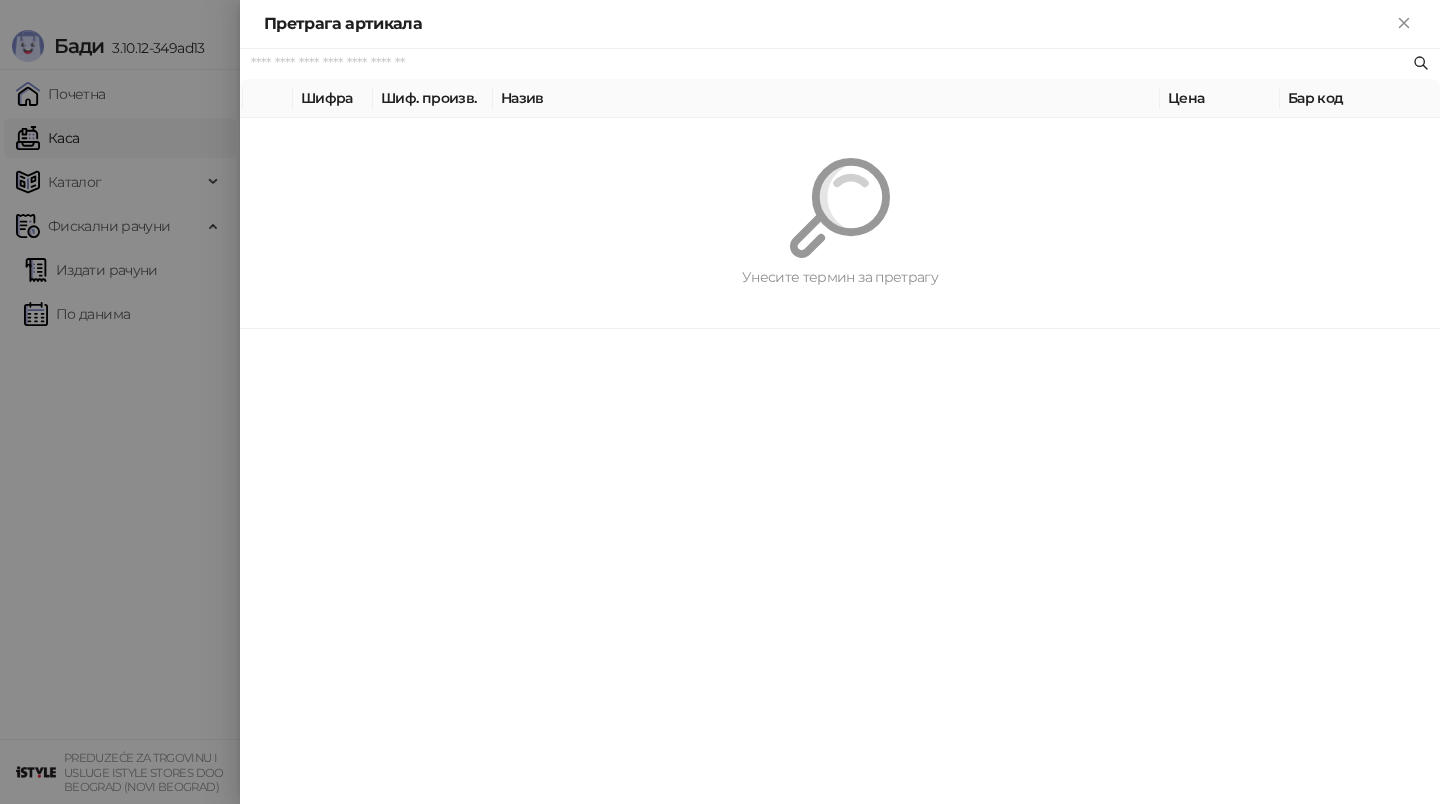 paste on "*********" 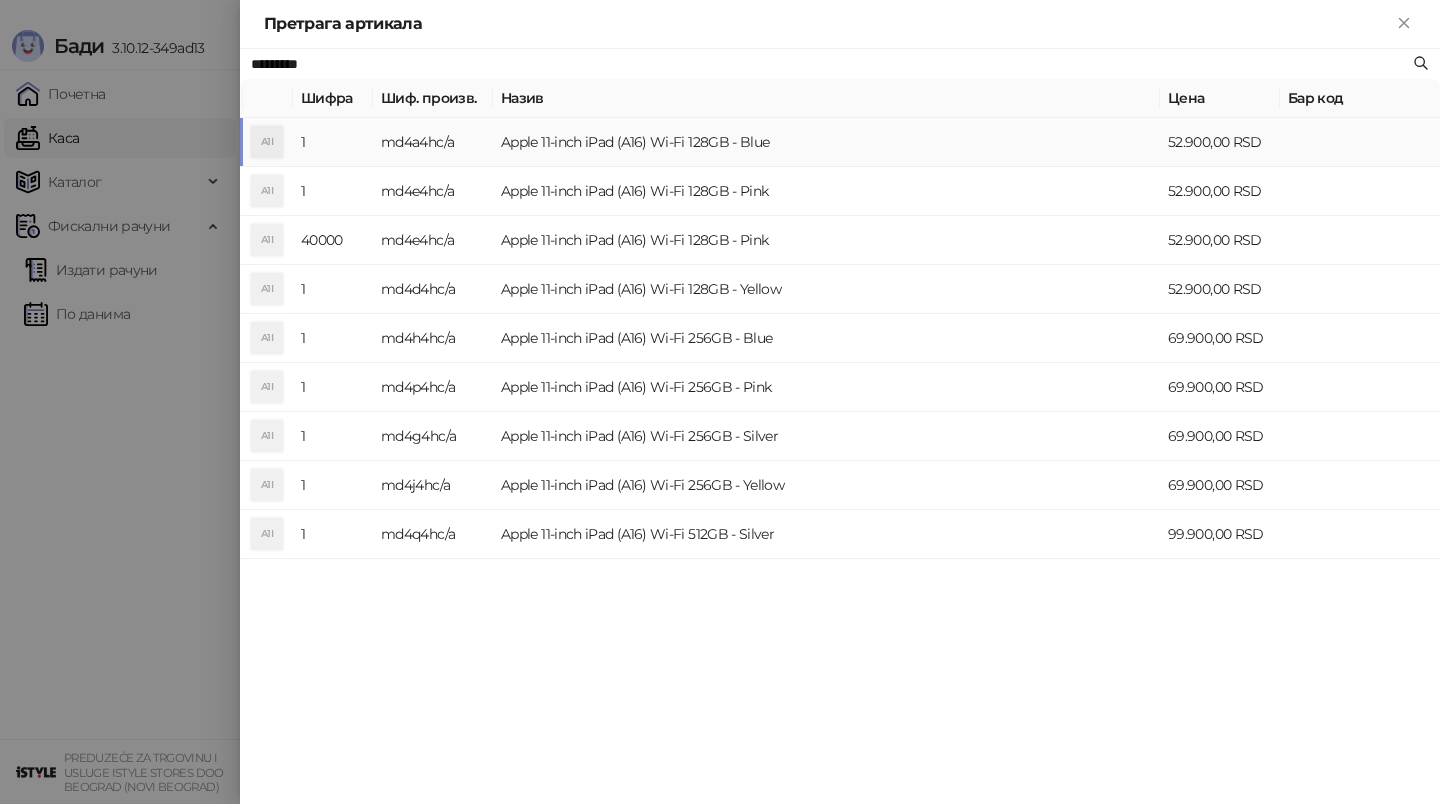 type on "*********" 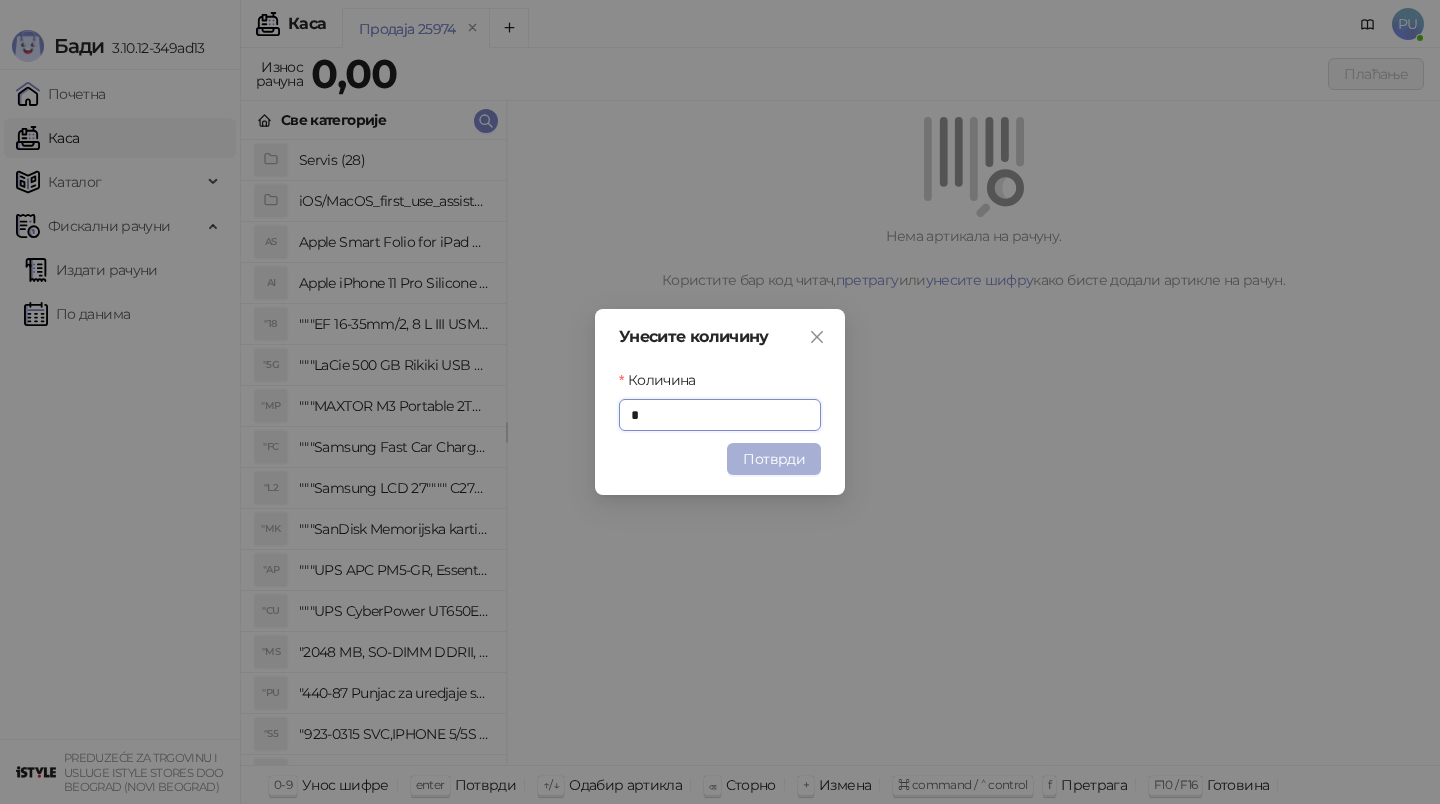 click on "Потврди" at bounding box center [774, 459] 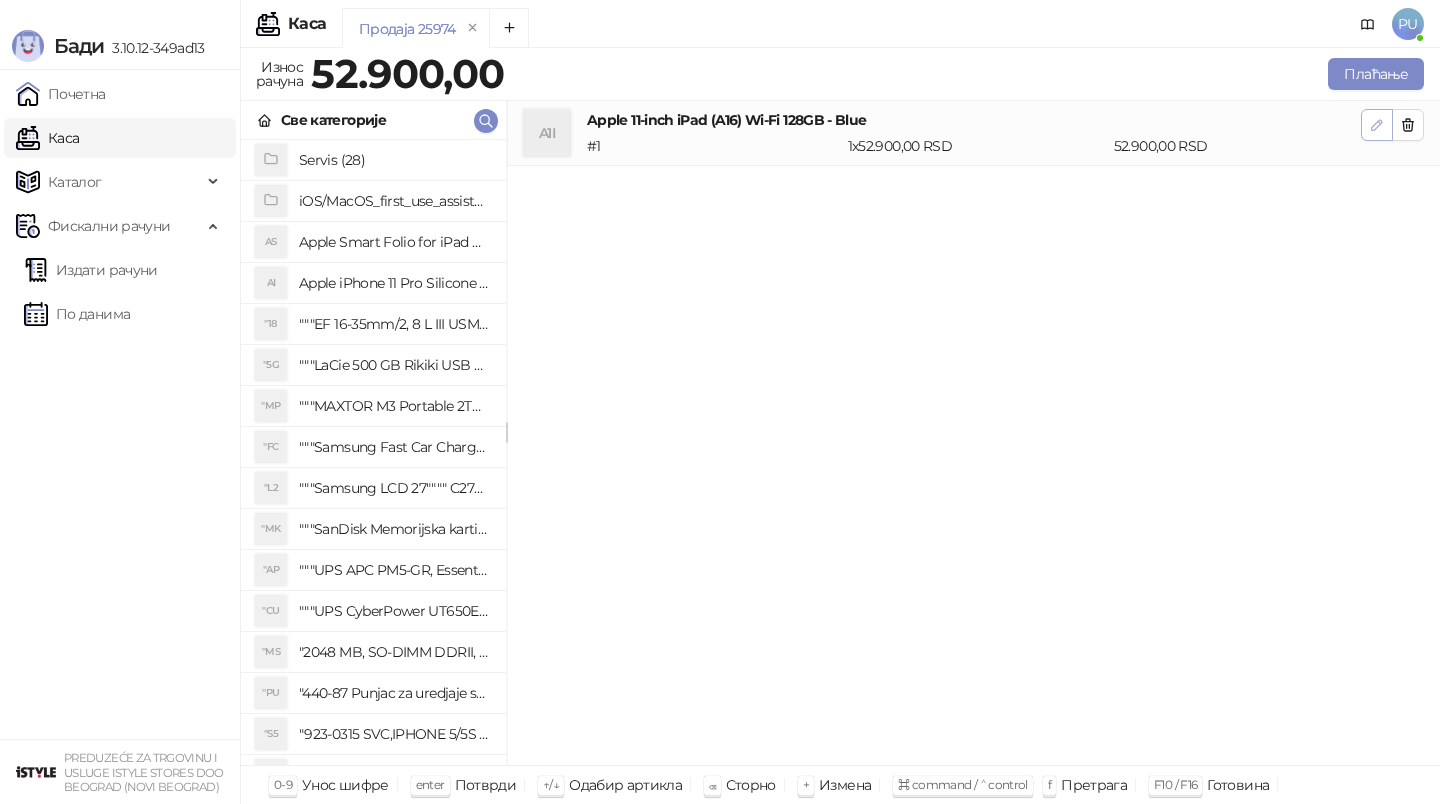 click 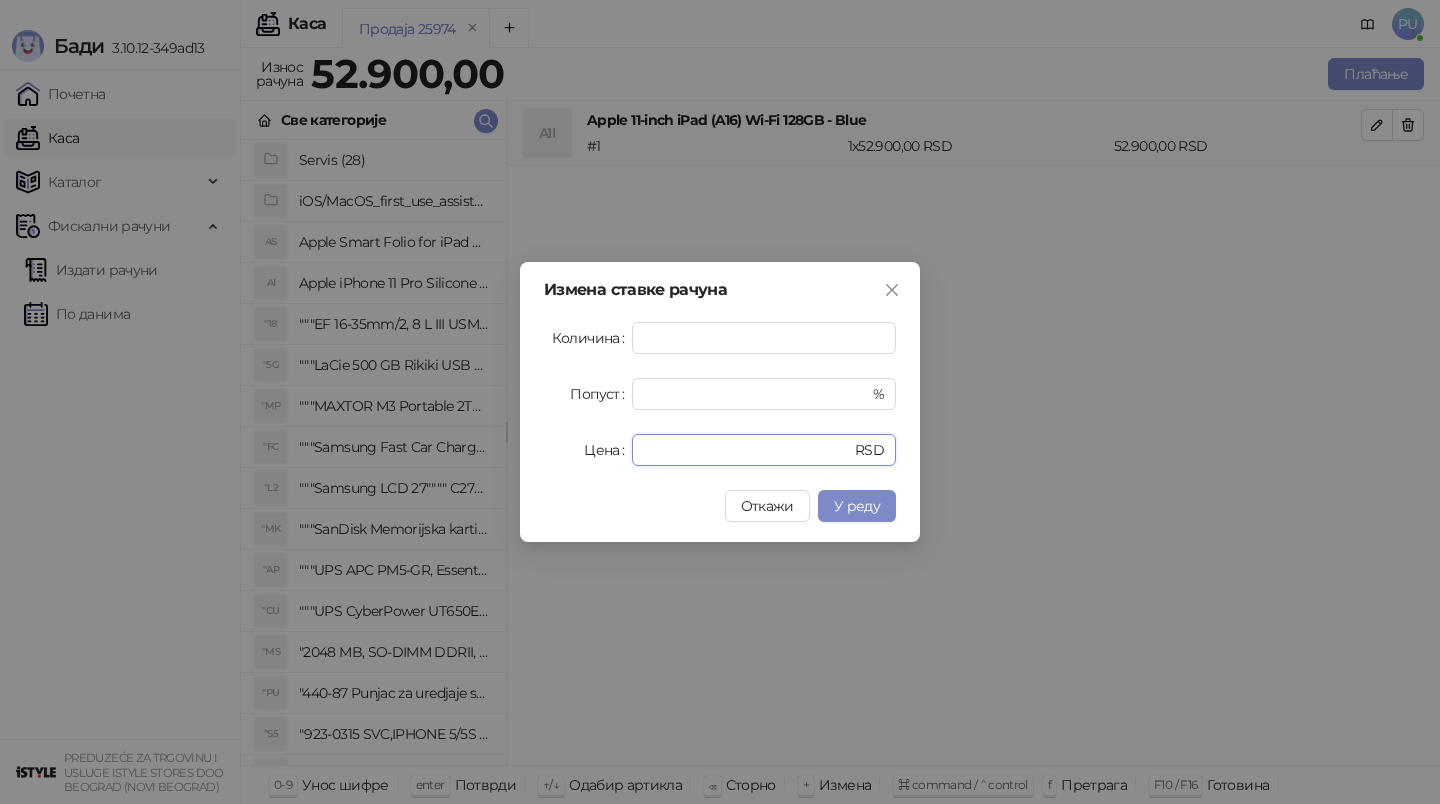 drag, startPoint x: 706, startPoint y: 451, endPoint x: 559, endPoint y: 446, distance: 147.085 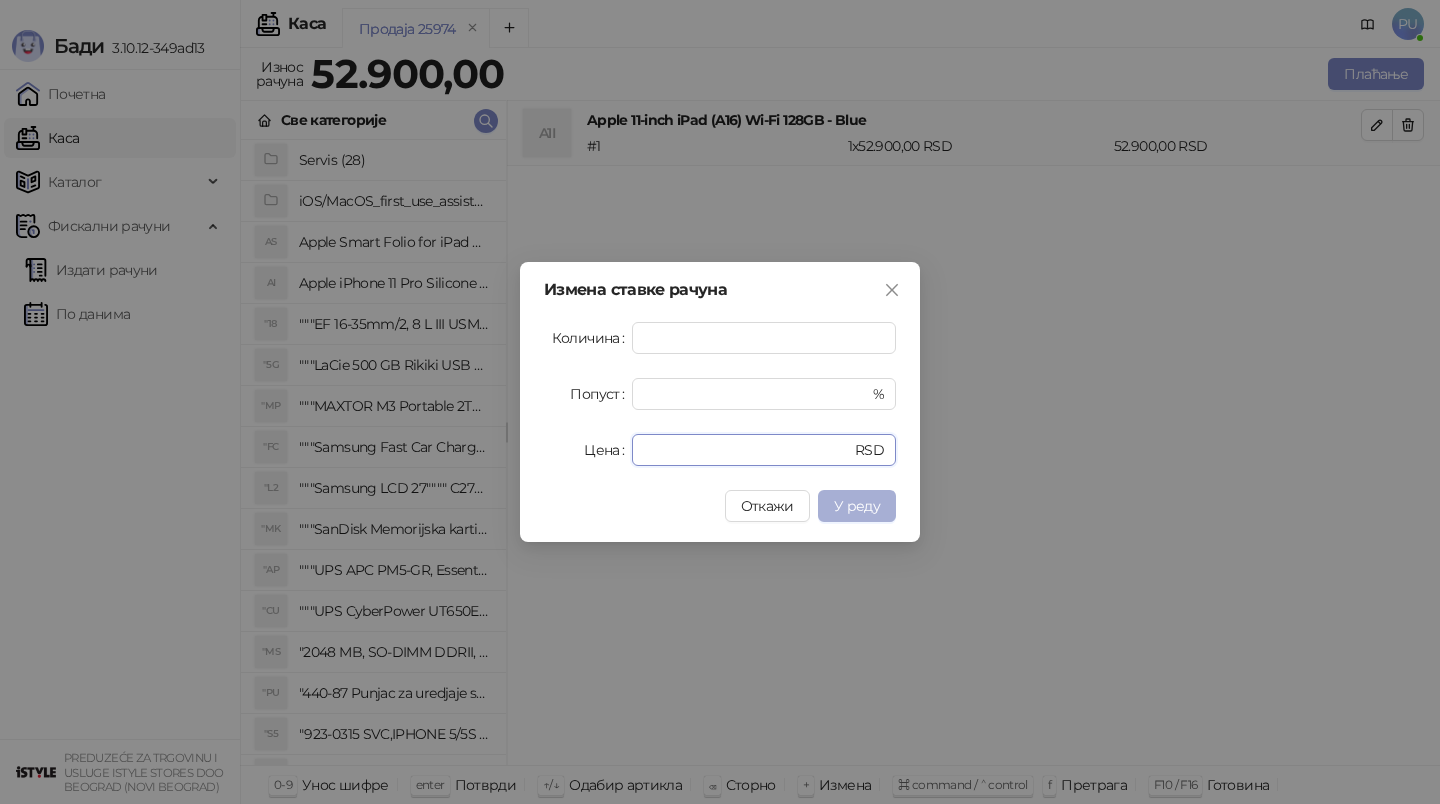 type on "*****" 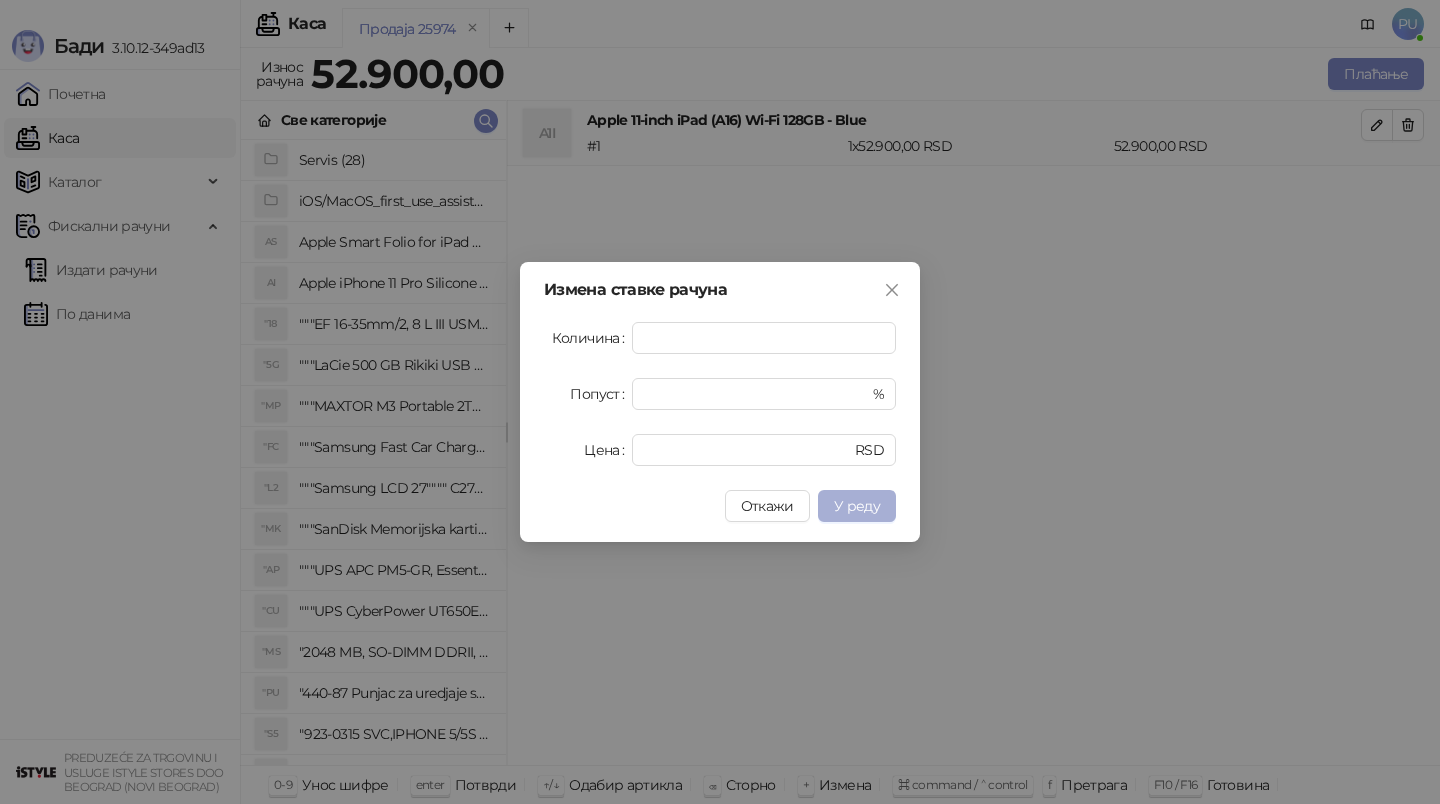 click on "У реду" at bounding box center [857, 506] 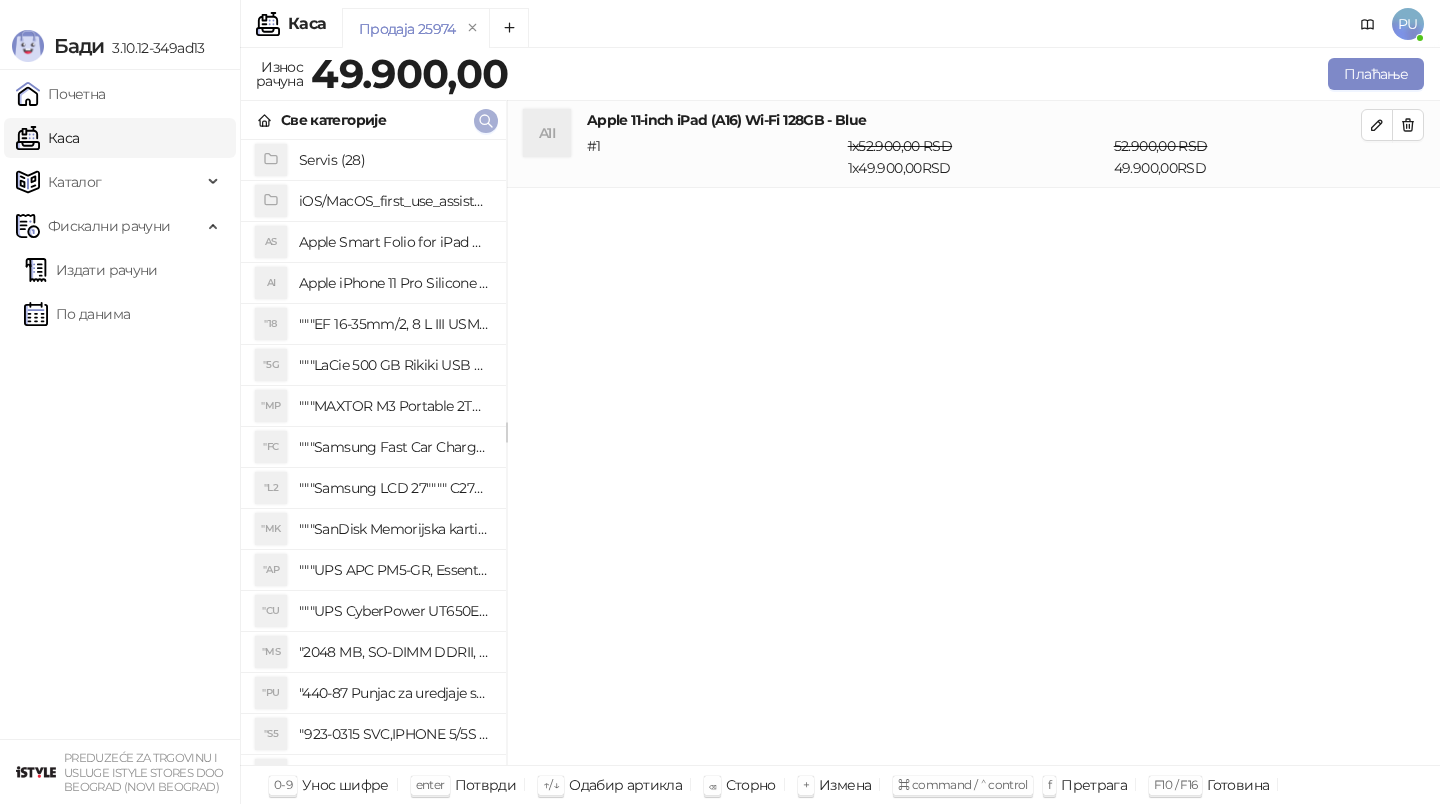 click 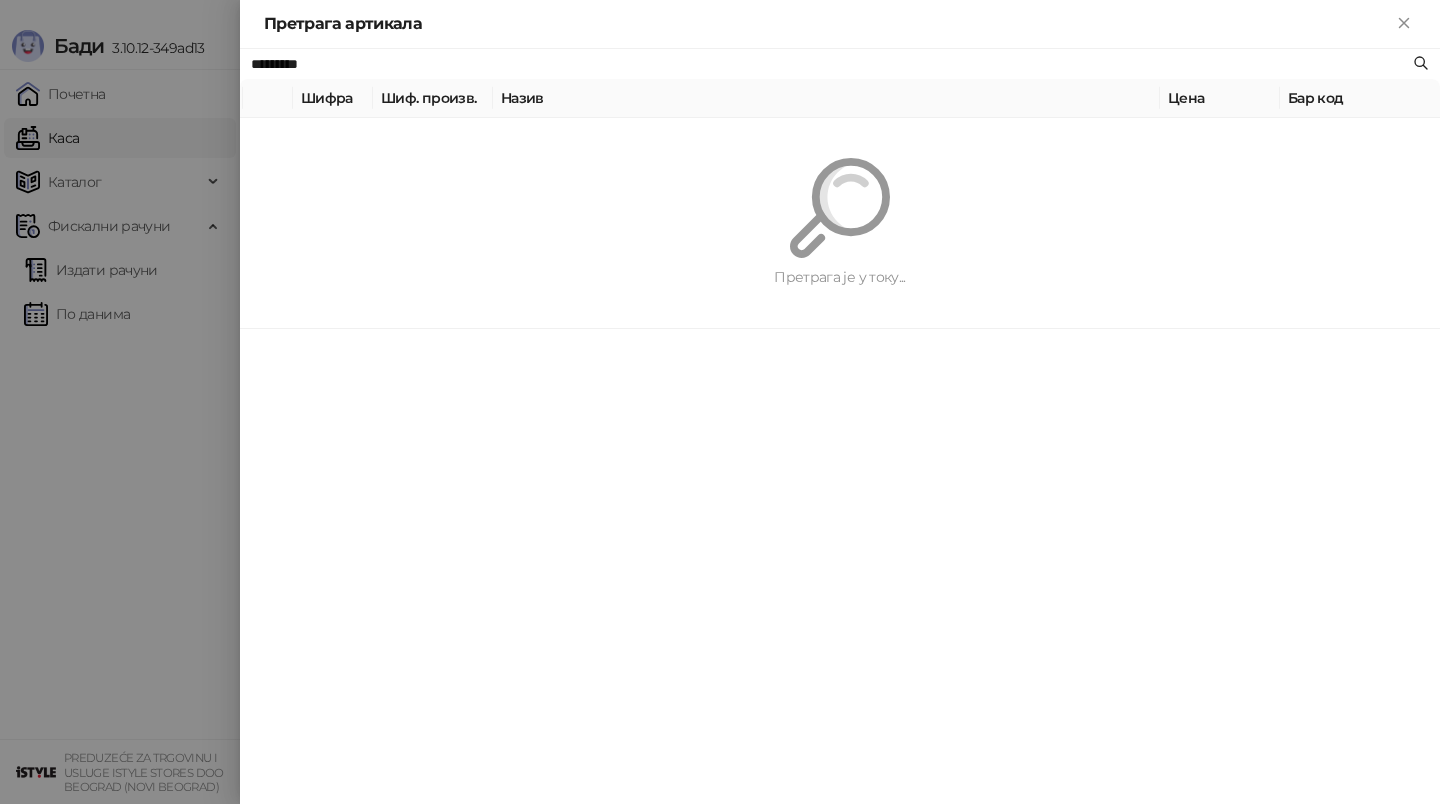 paste on "**********" 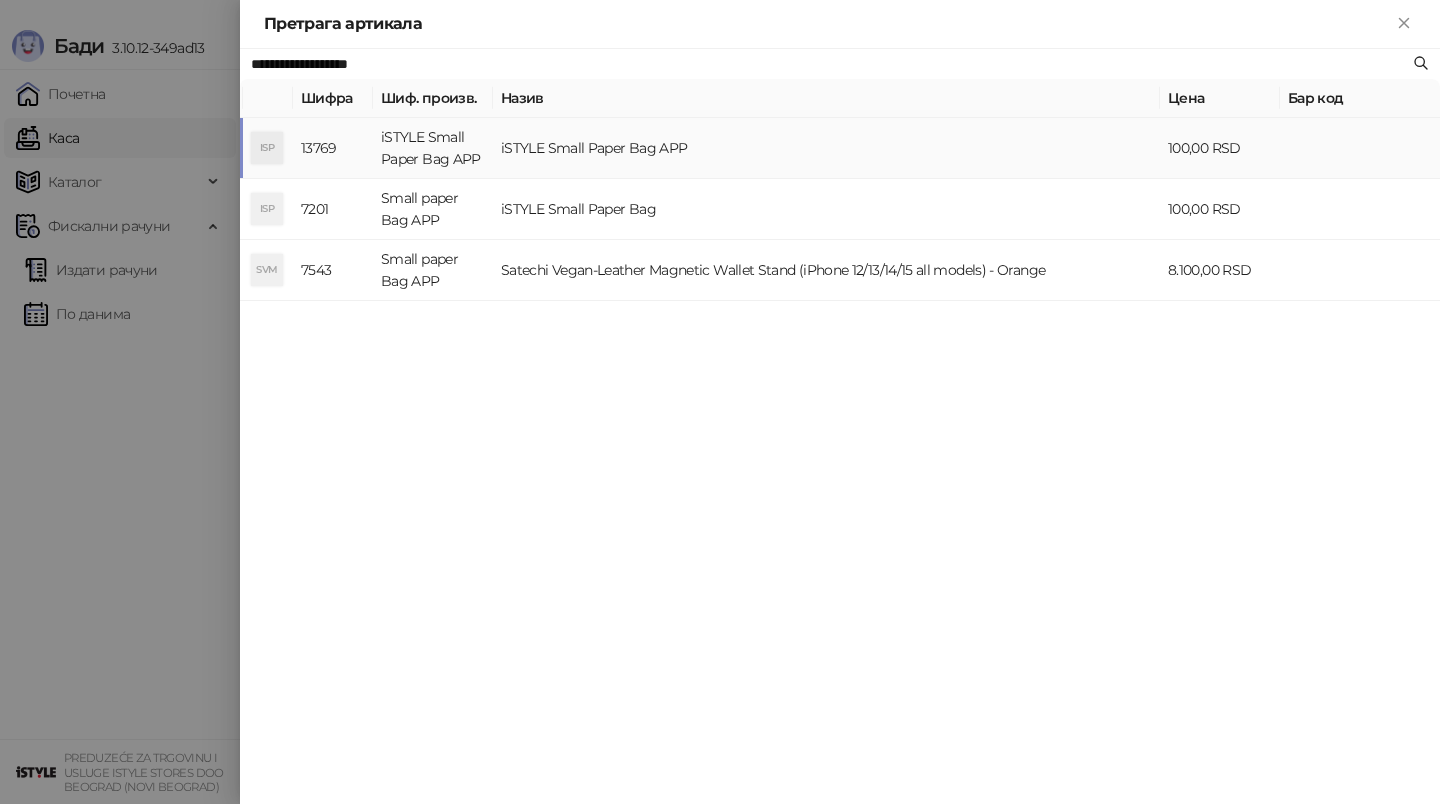 type on "**********" 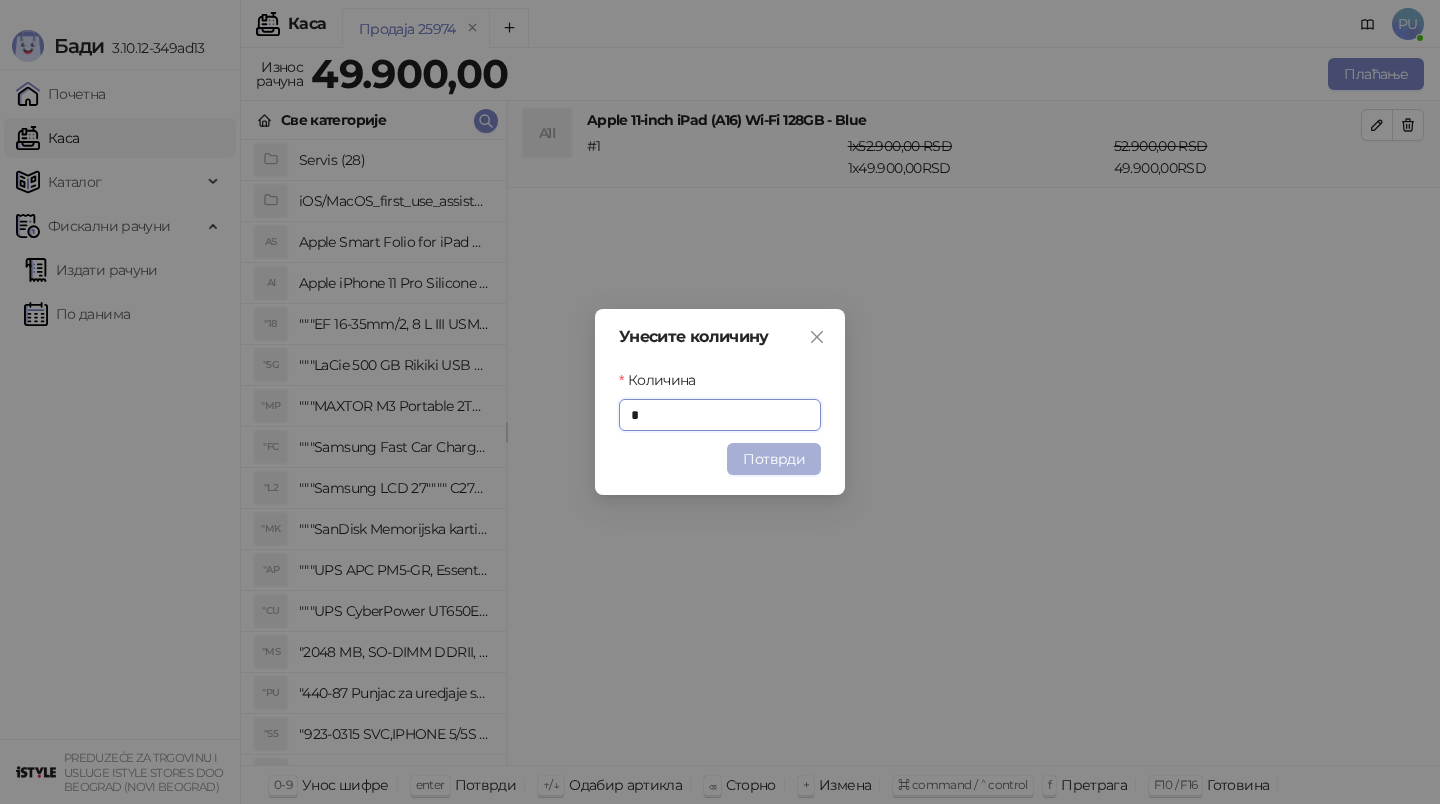 click on "Потврди" at bounding box center (774, 459) 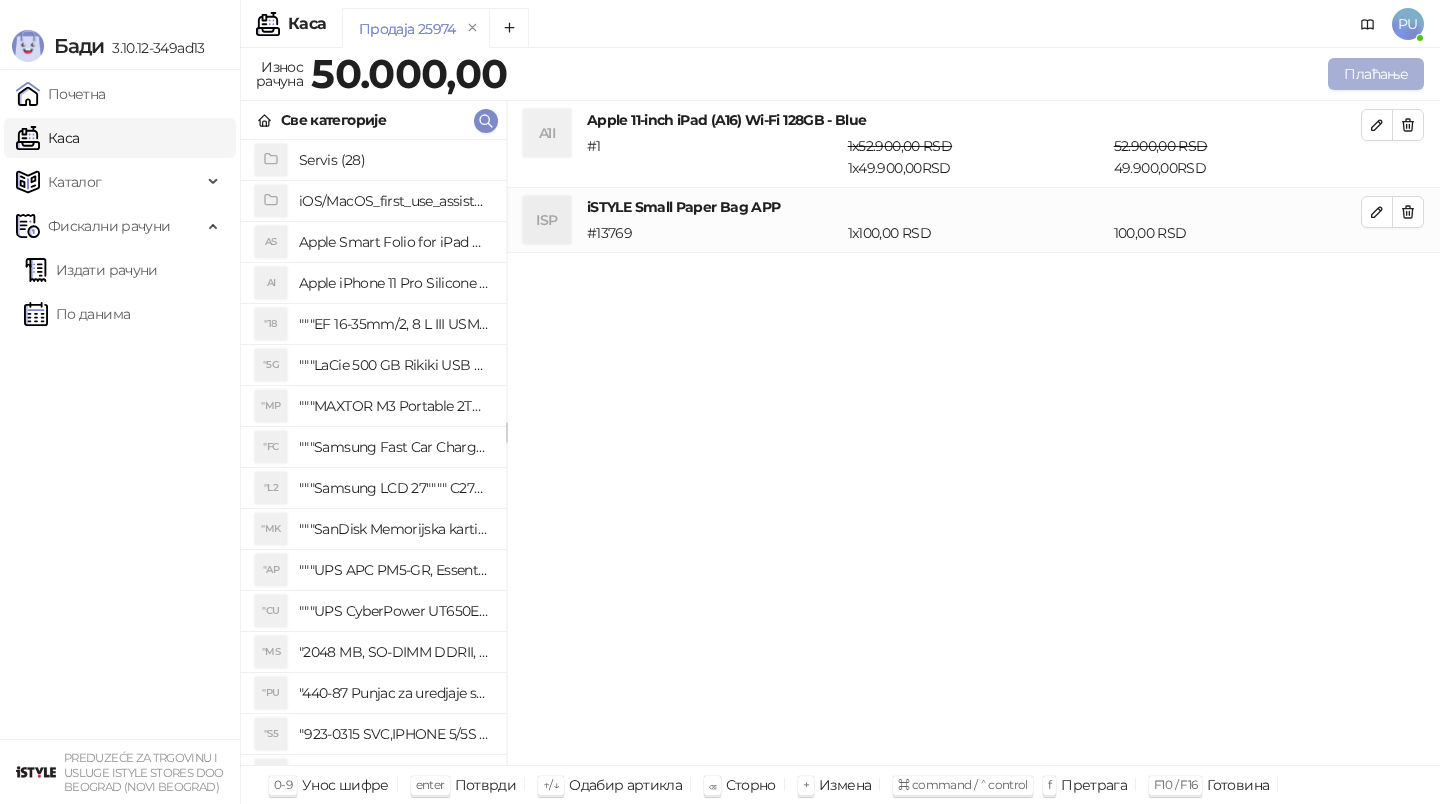 click on "Плаћање" at bounding box center [1376, 74] 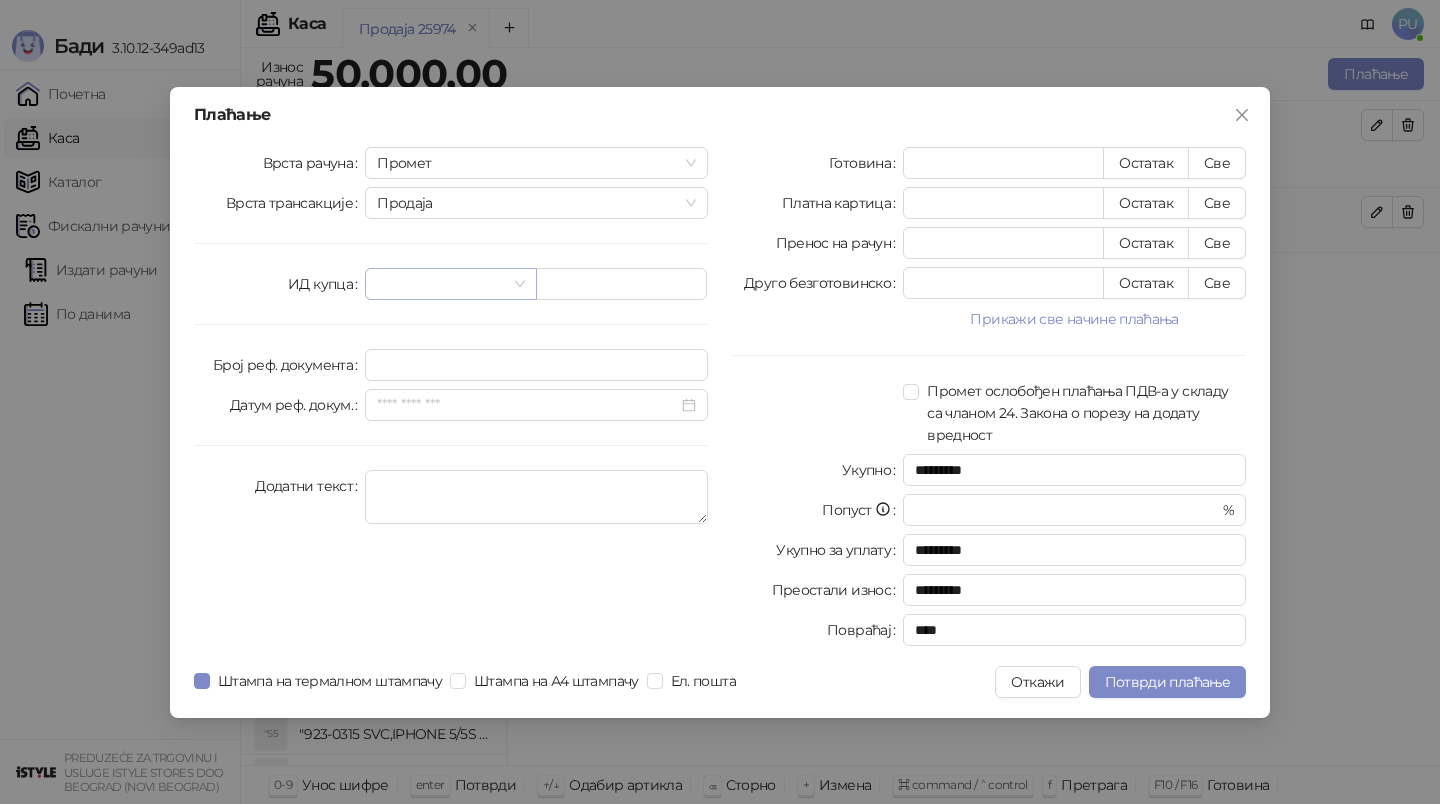click at bounding box center (441, 284) 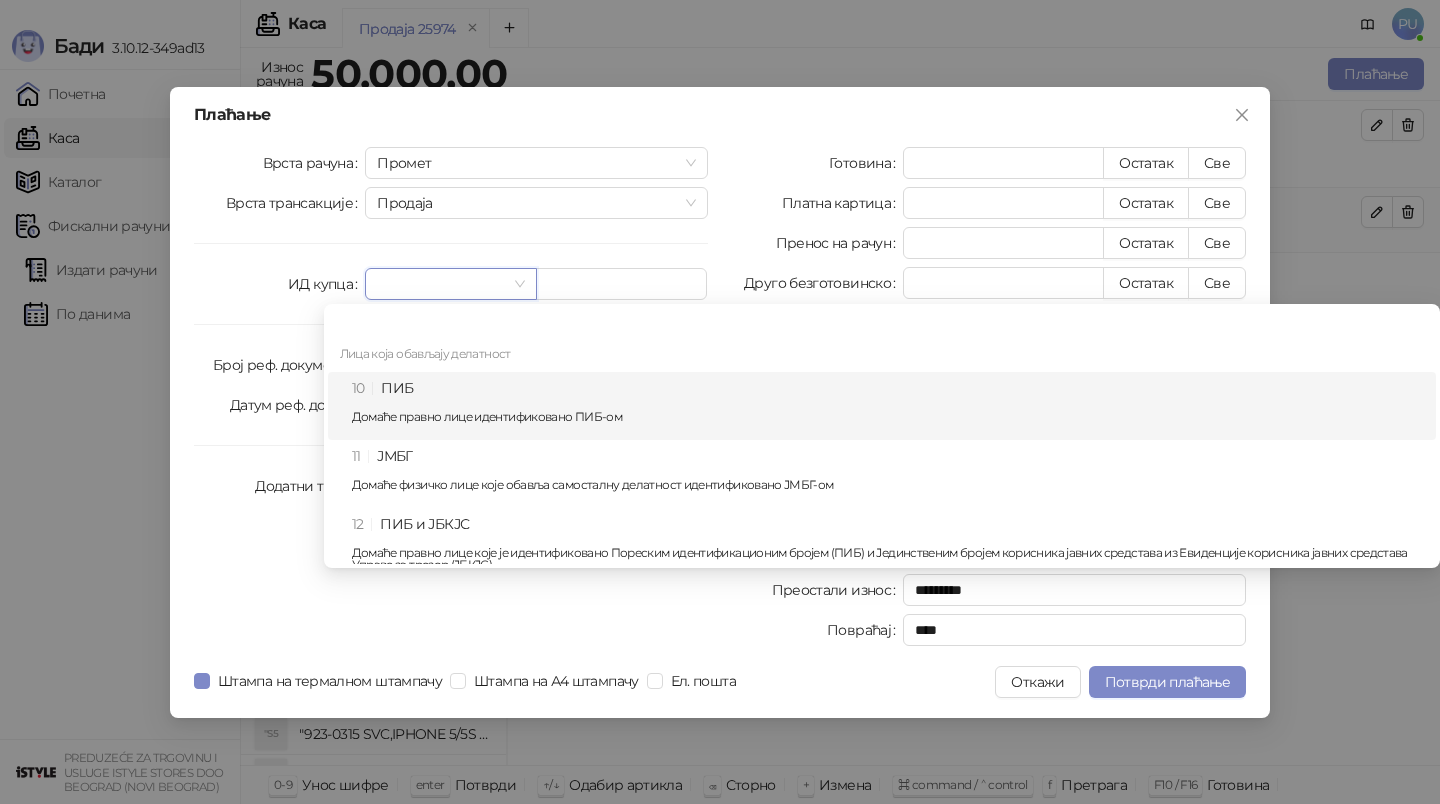 click on "10 ПИБ Домаће правно лице идентификовано ПИБ-ом" at bounding box center (888, 406) 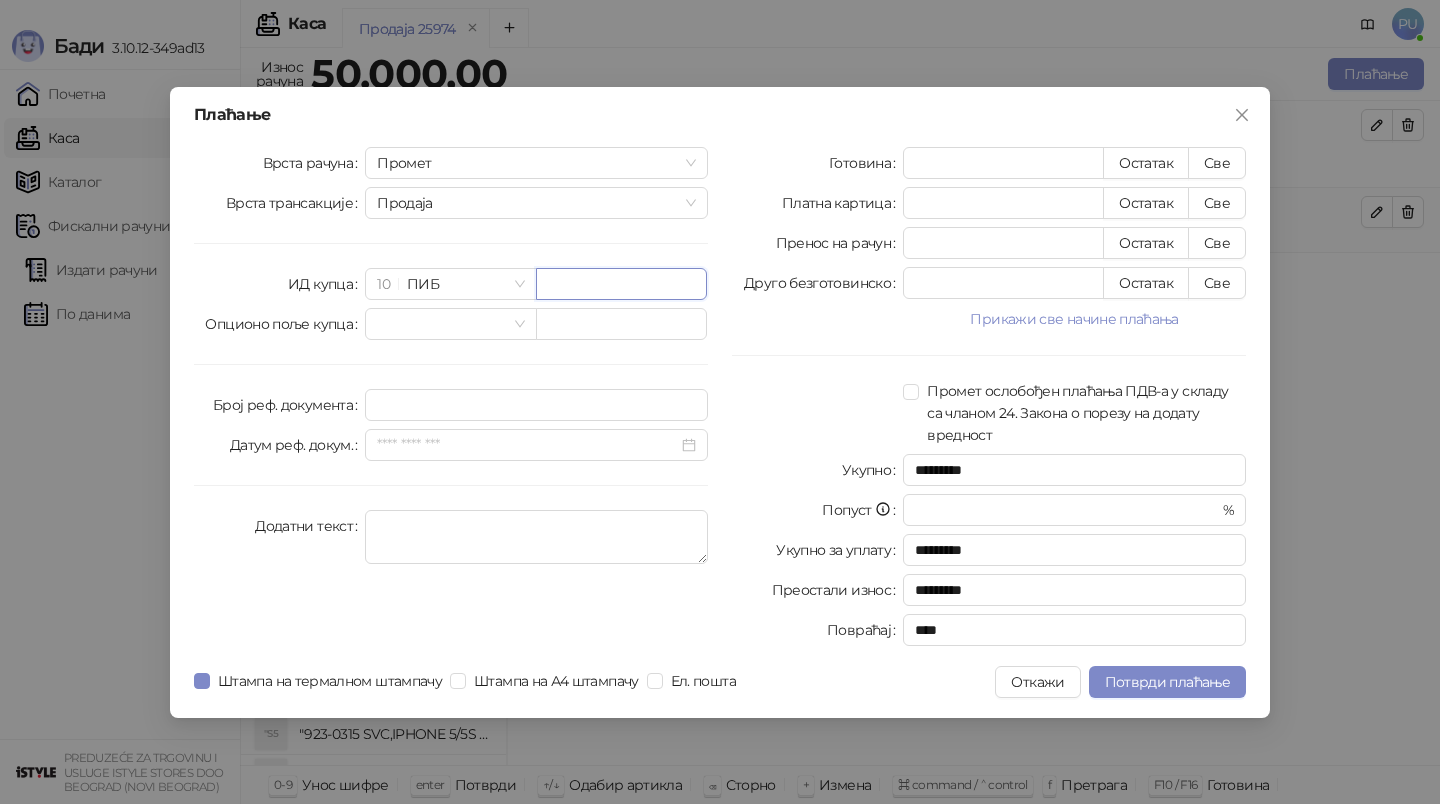 click at bounding box center [621, 284] 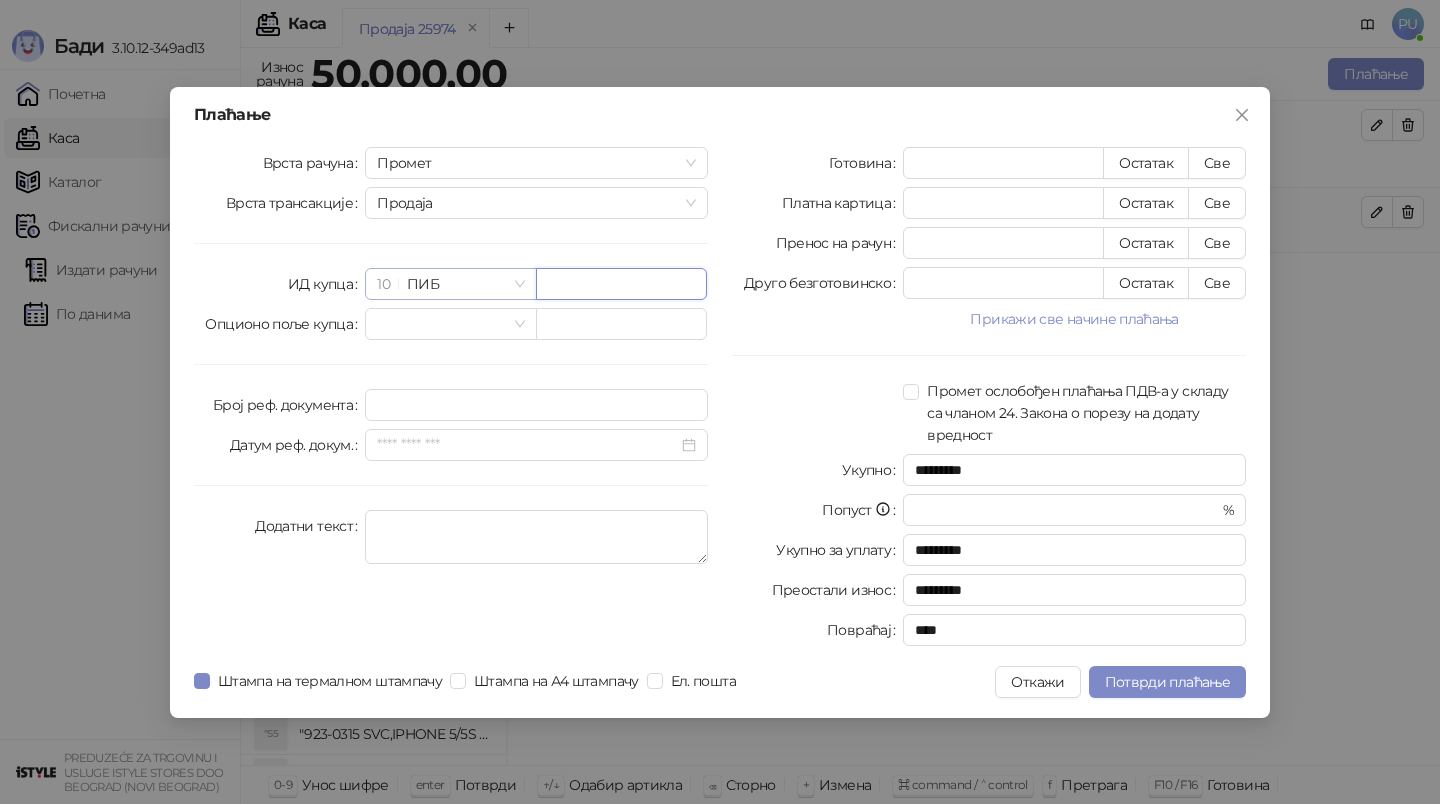paste on "*********" 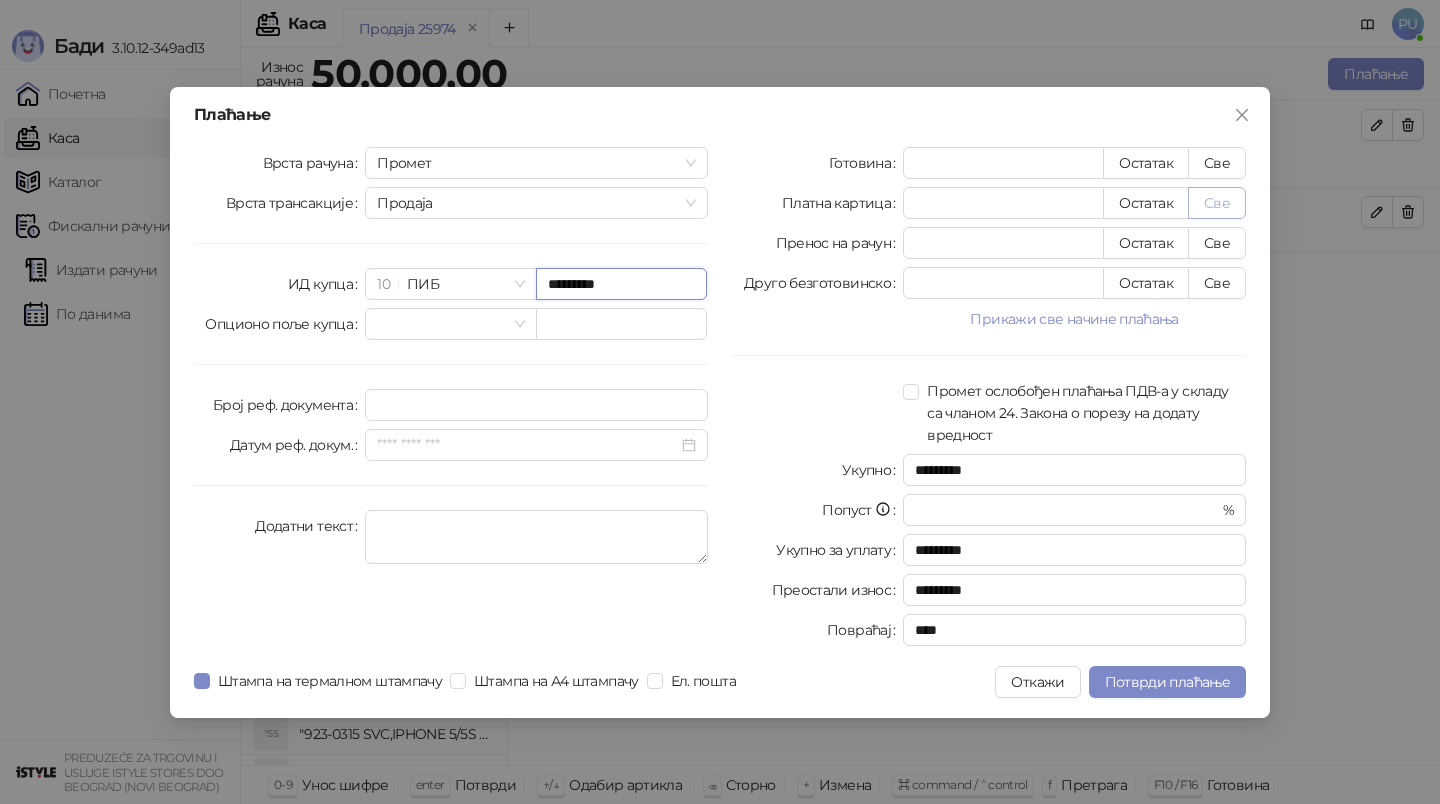 type on "*********" 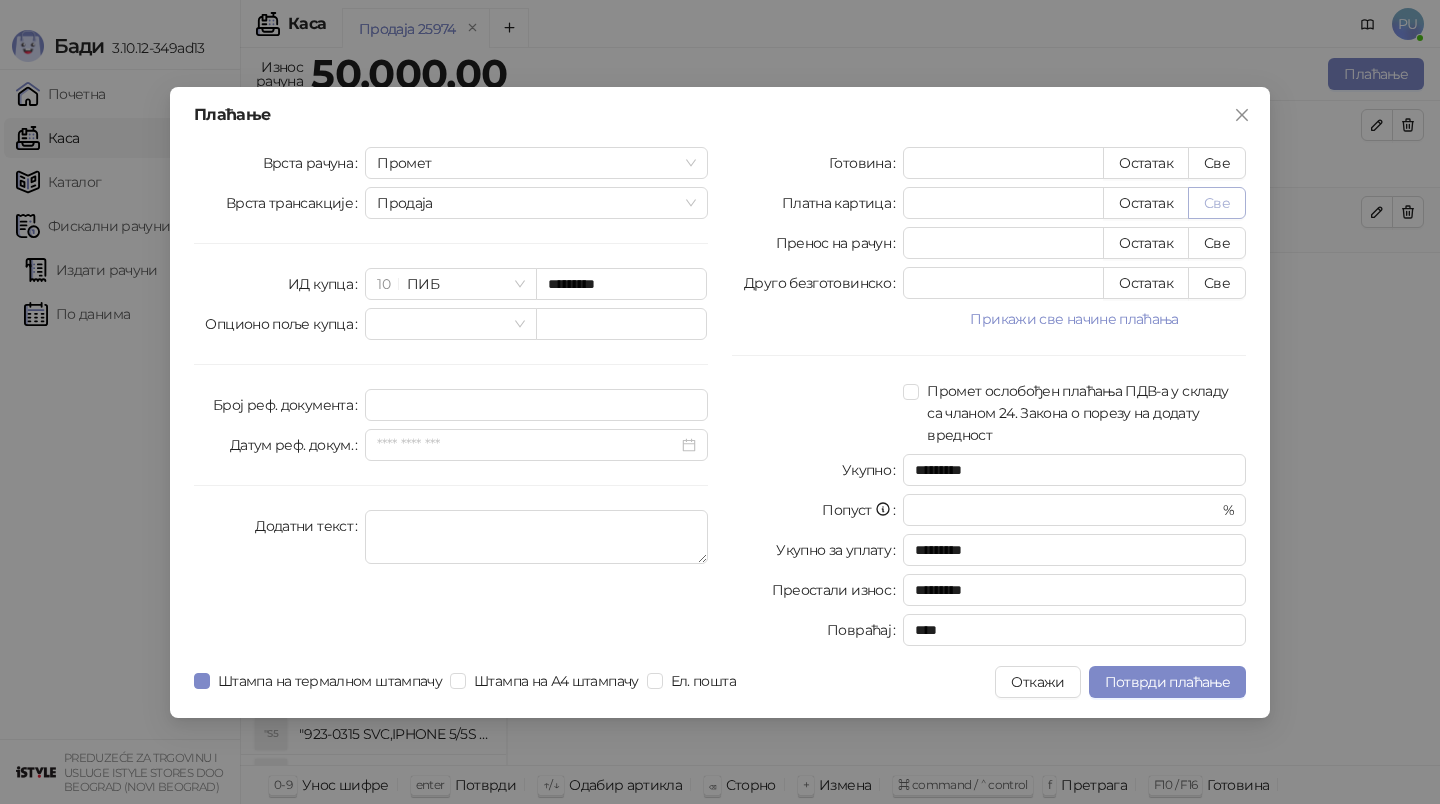 click on "Све" at bounding box center (1217, 203) 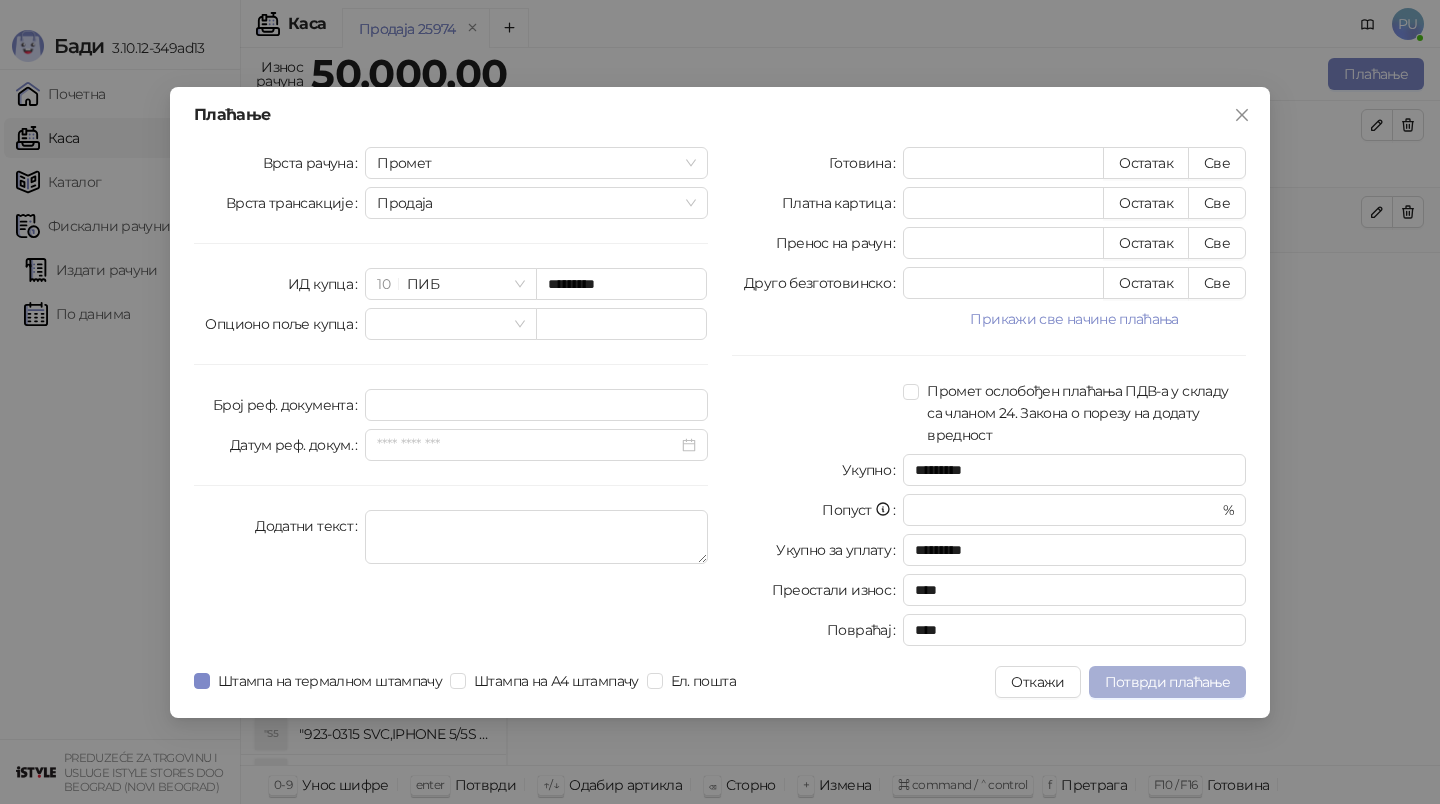 click on "Потврди плаћање" at bounding box center [1167, 682] 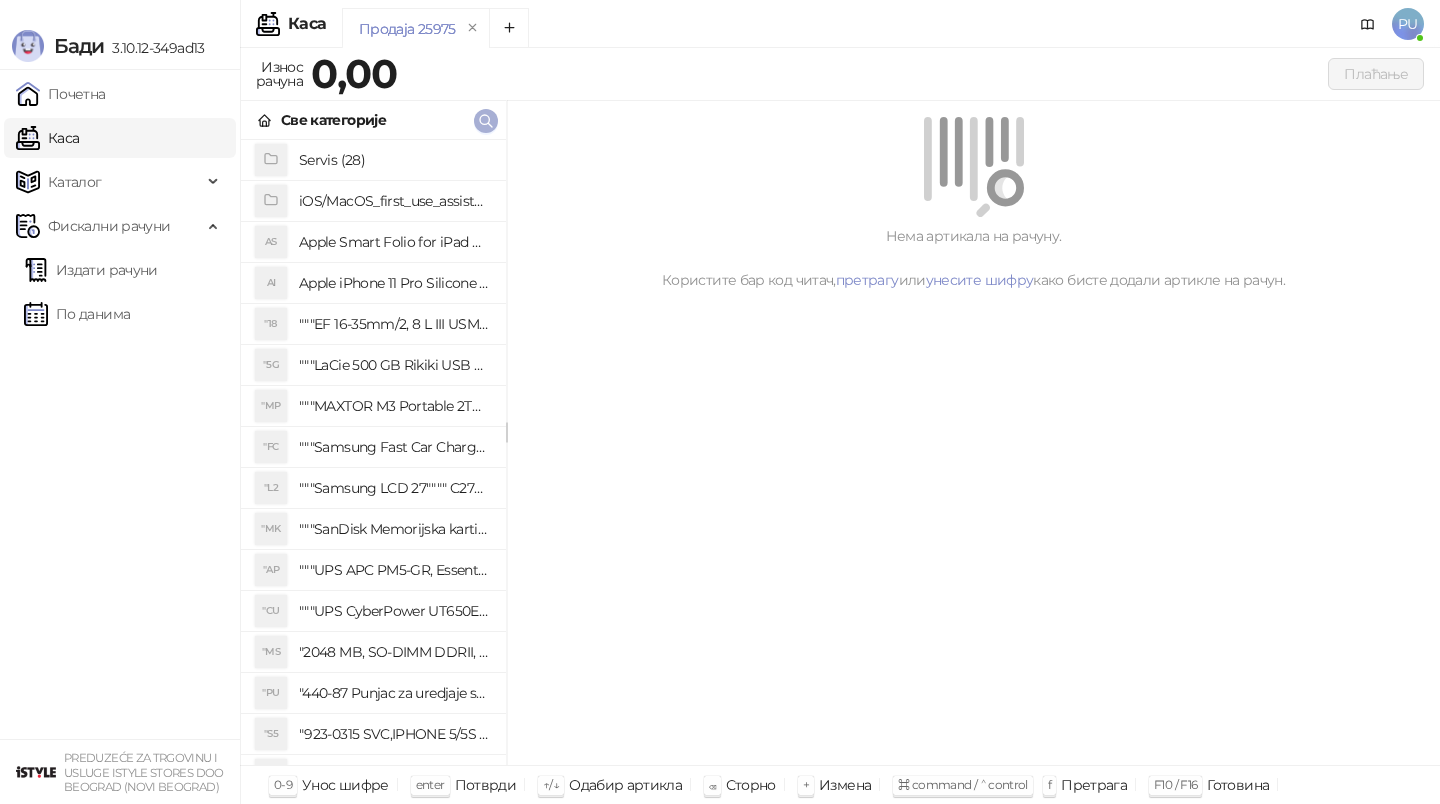 click 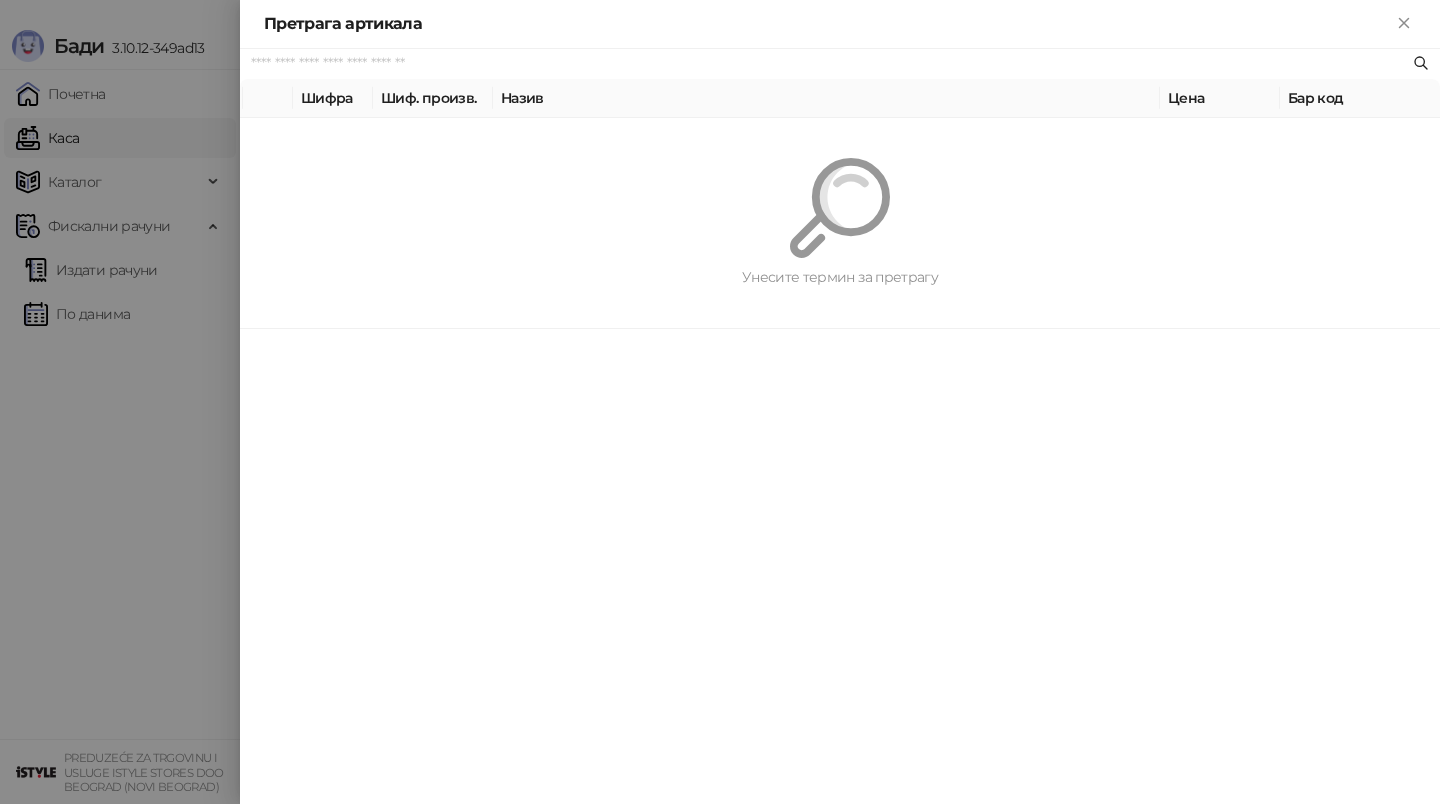 paste on "********" 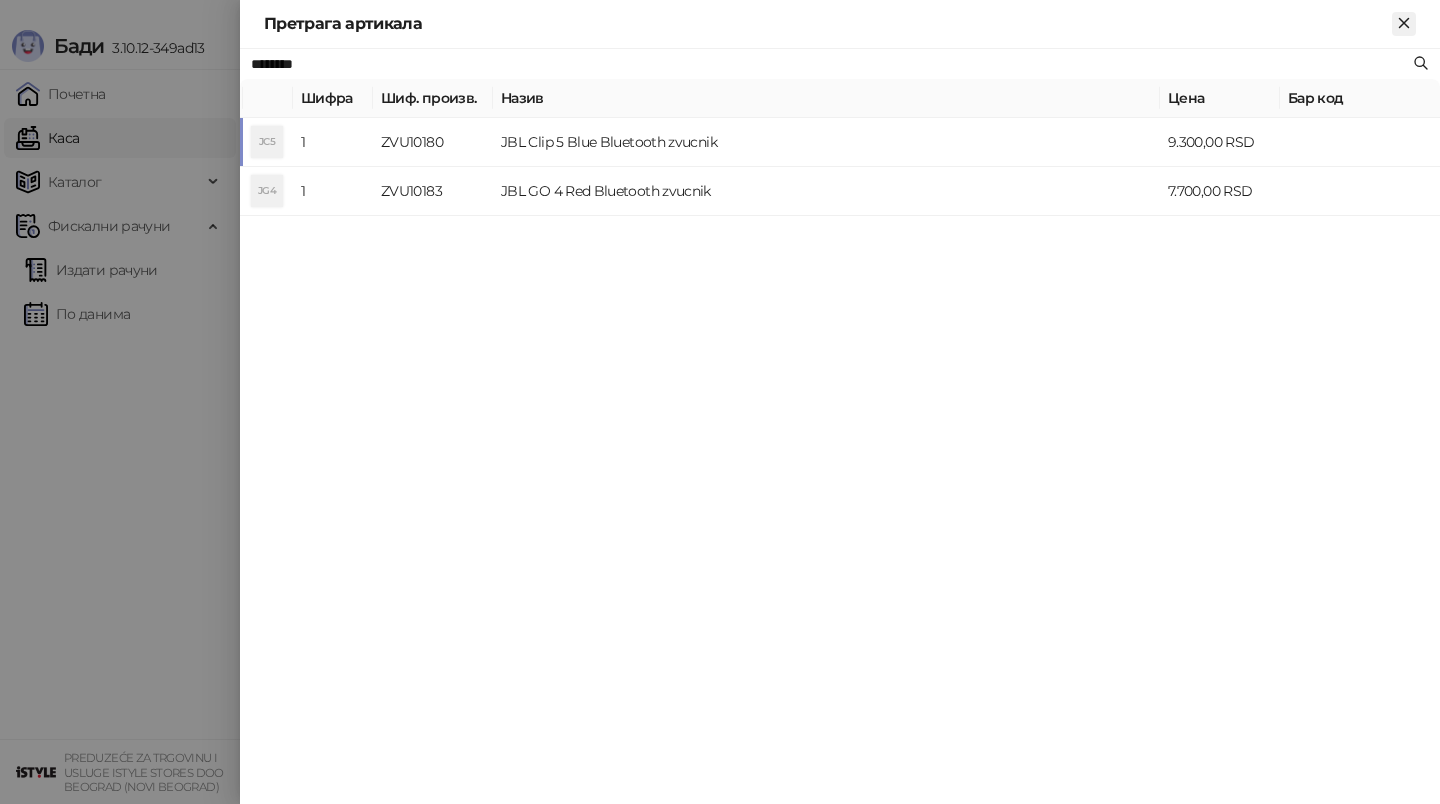 type on "********" 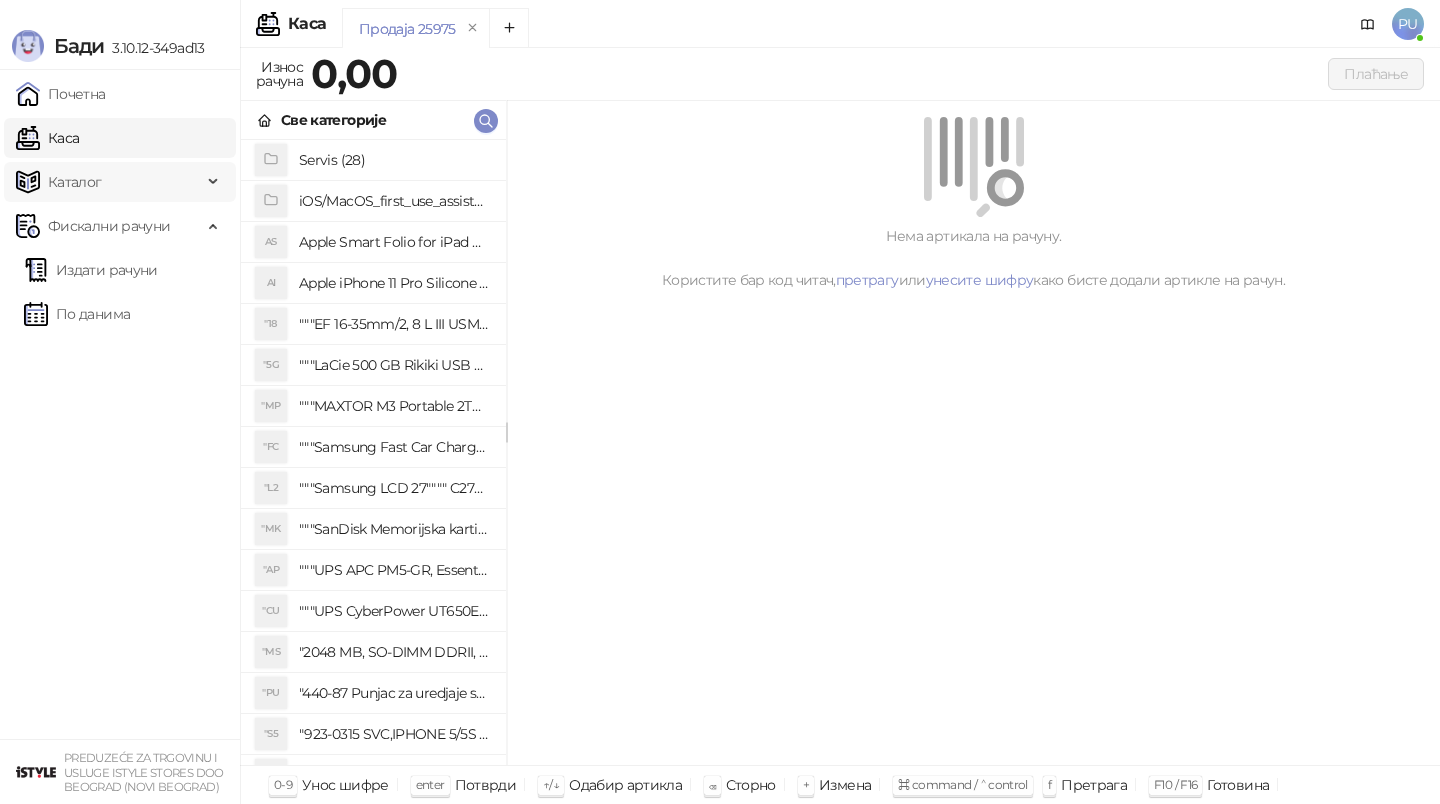 click on "Каталог" at bounding box center [109, 182] 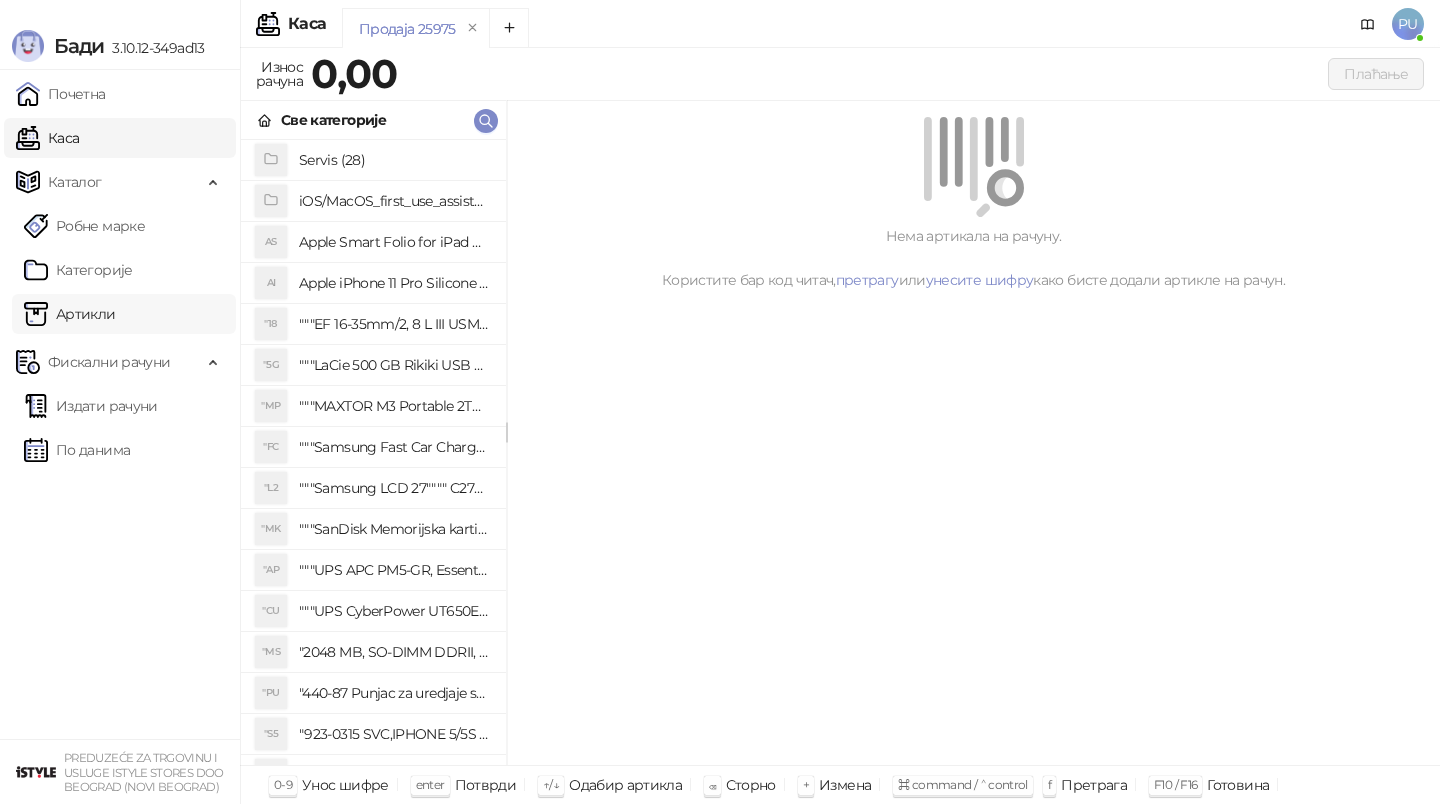 click on "Артикли" at bounding box center [70, 314] 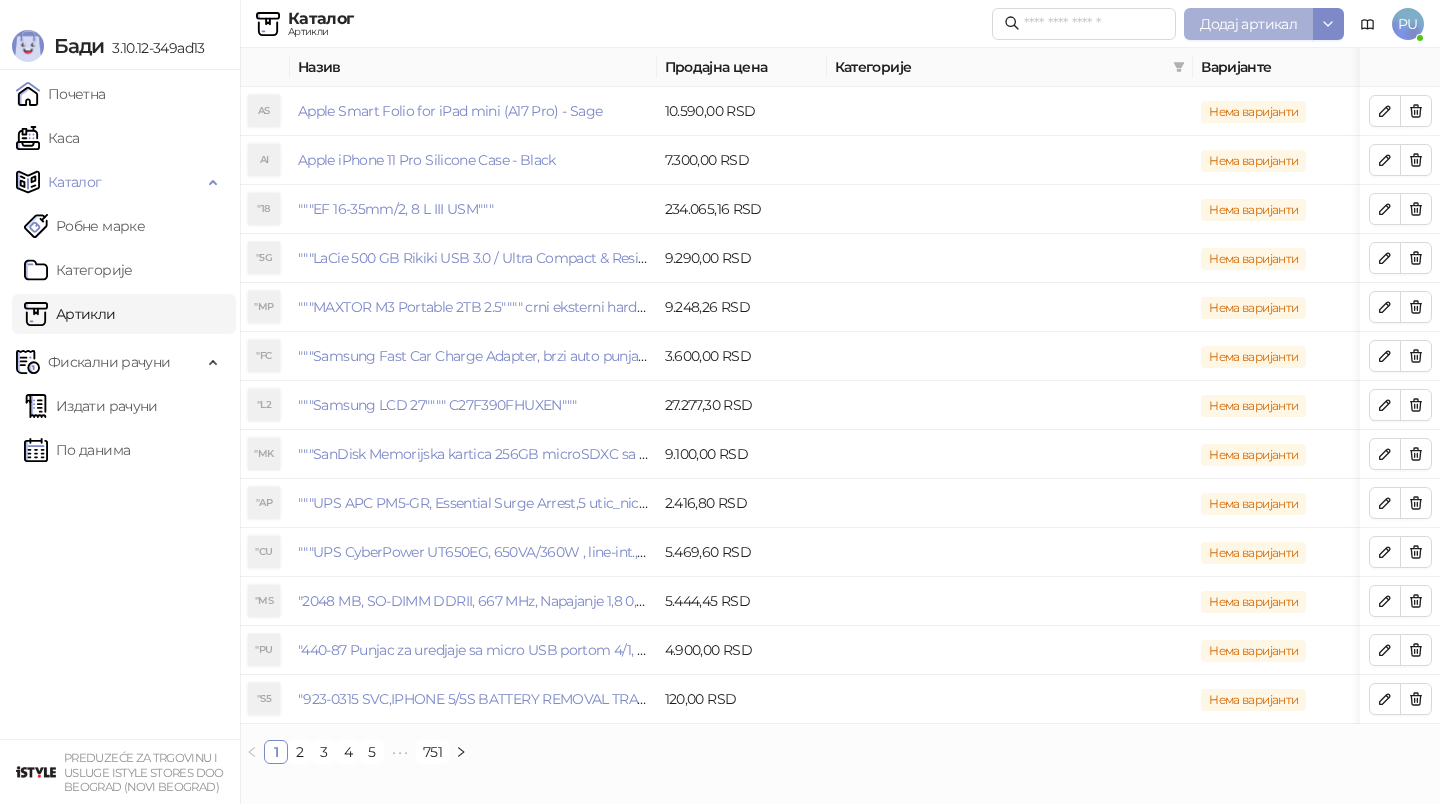 click on "Додај артикал" at bounding box center [1248, 24] 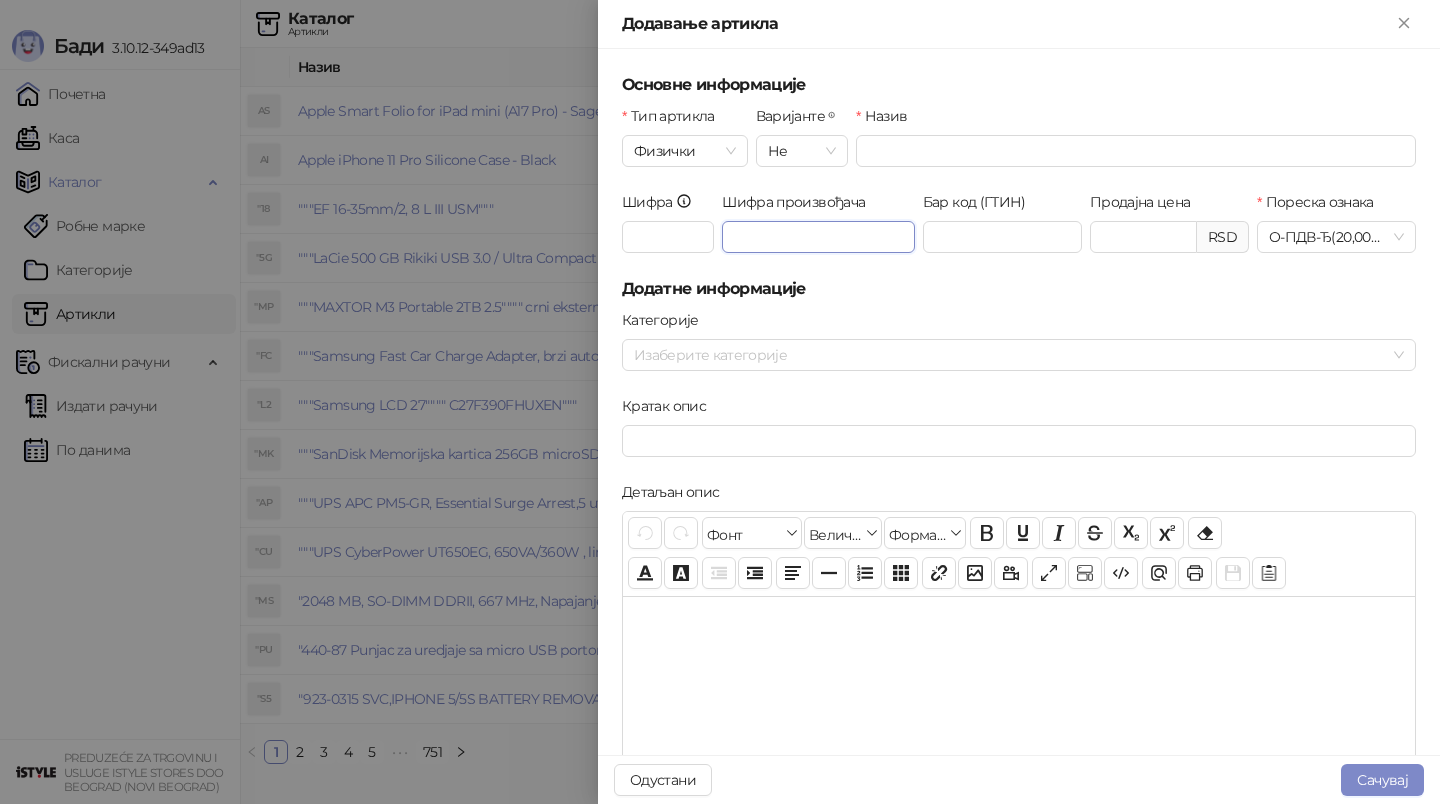 click on "Шифра произвођача" at bounding box center [818, 237] 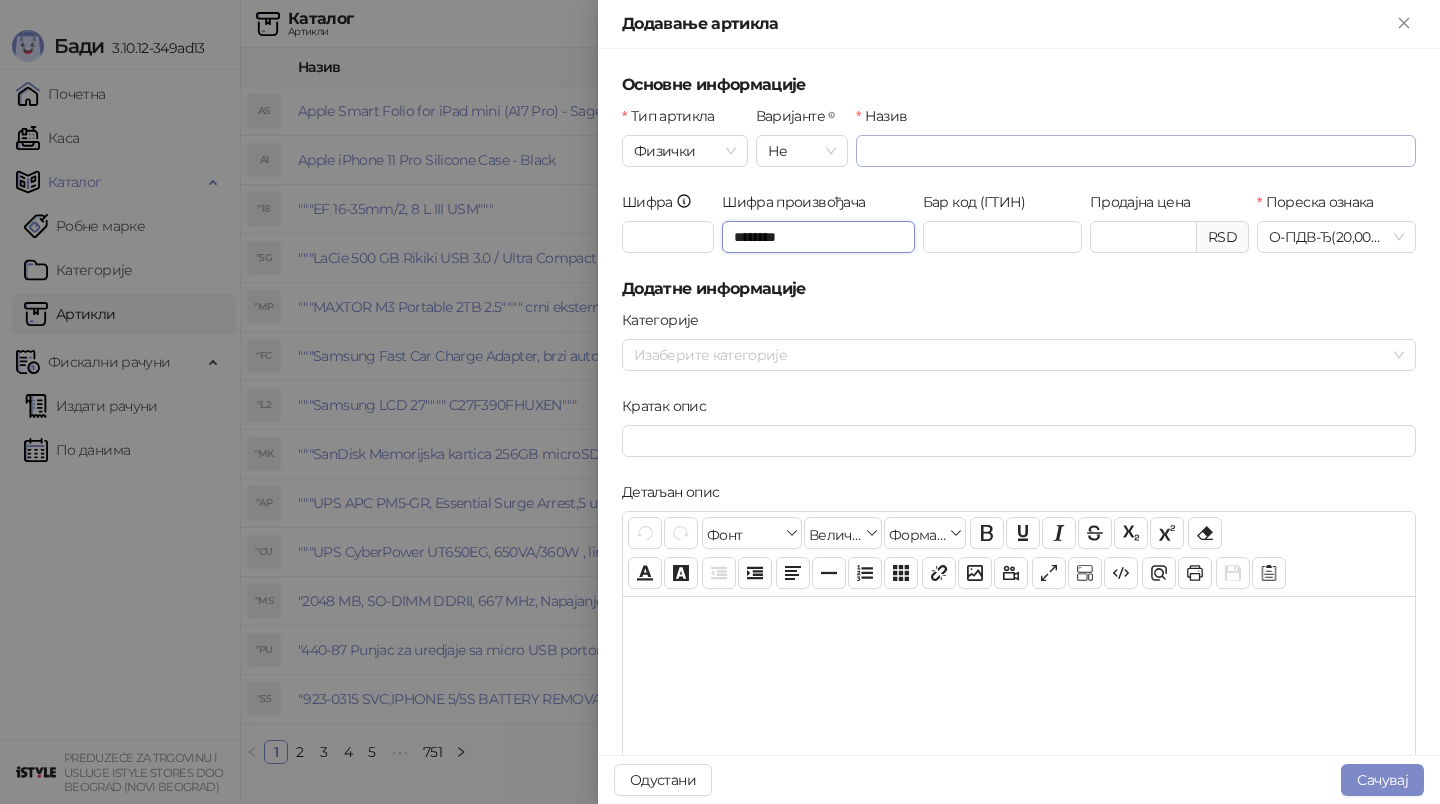 type on "********" 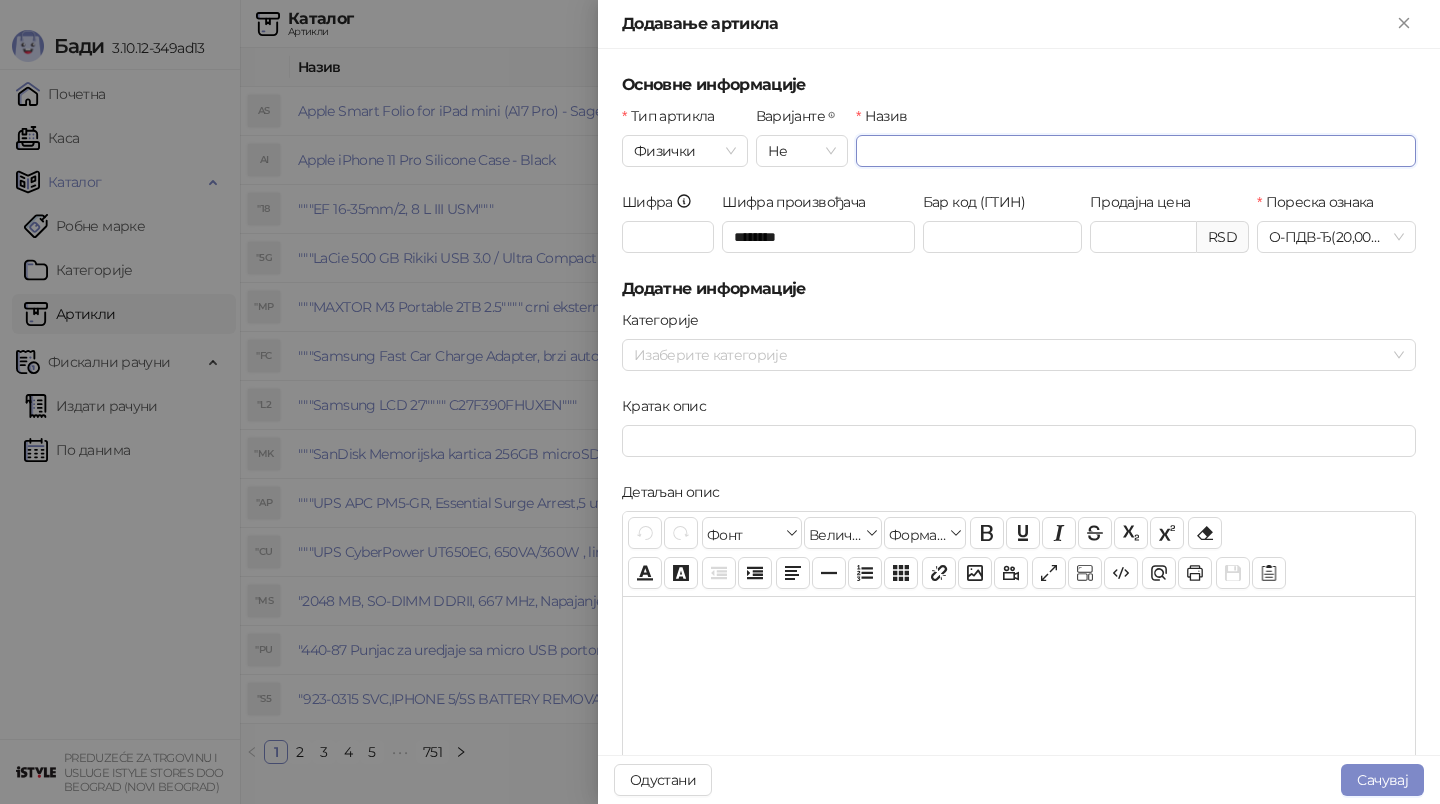click on "Назив" at bounding box center [1136, 151] 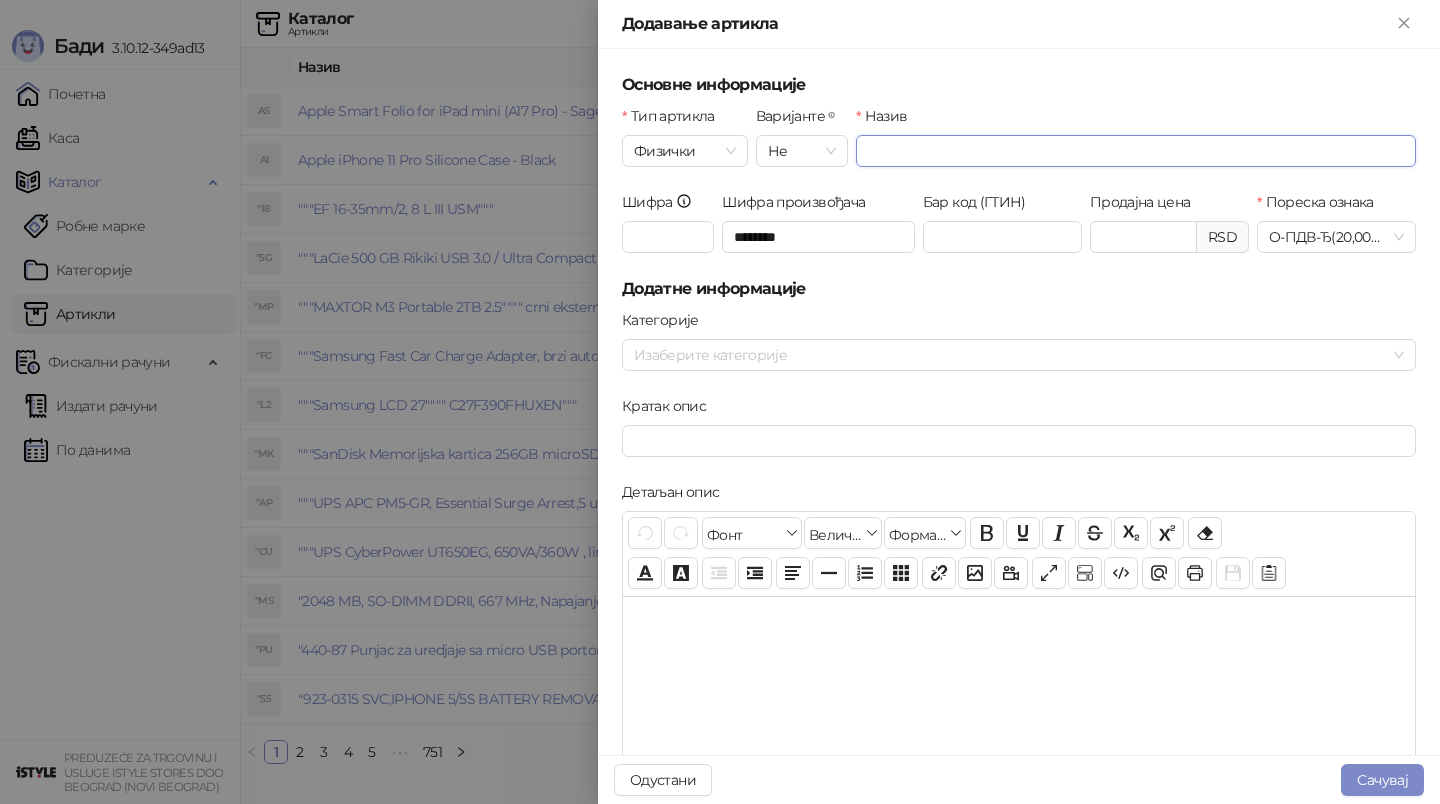 click on "Назив" at bounding box center [1136, 151] 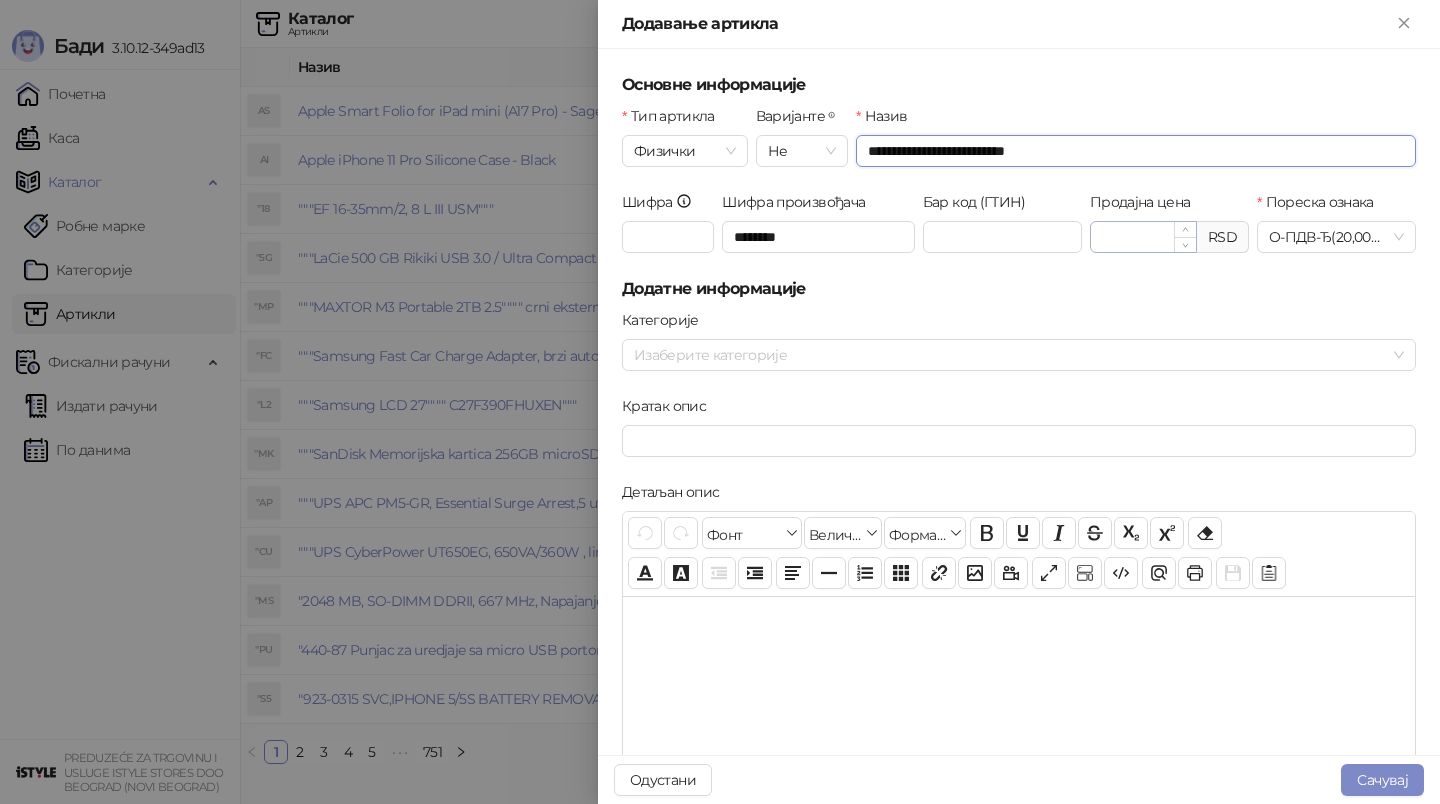 type on "**********" 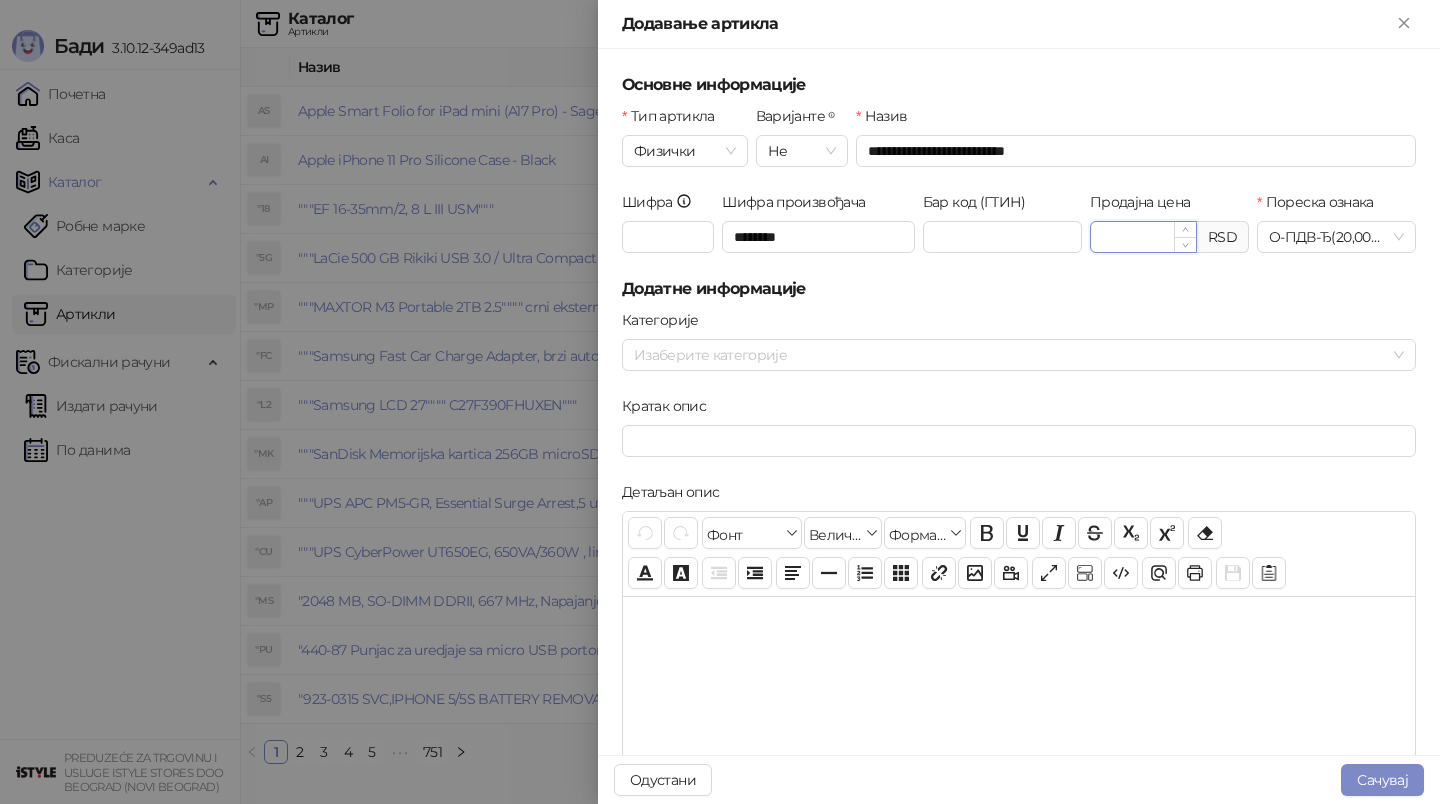 click on "Продајна цена" at bounding box center [1143, 237] 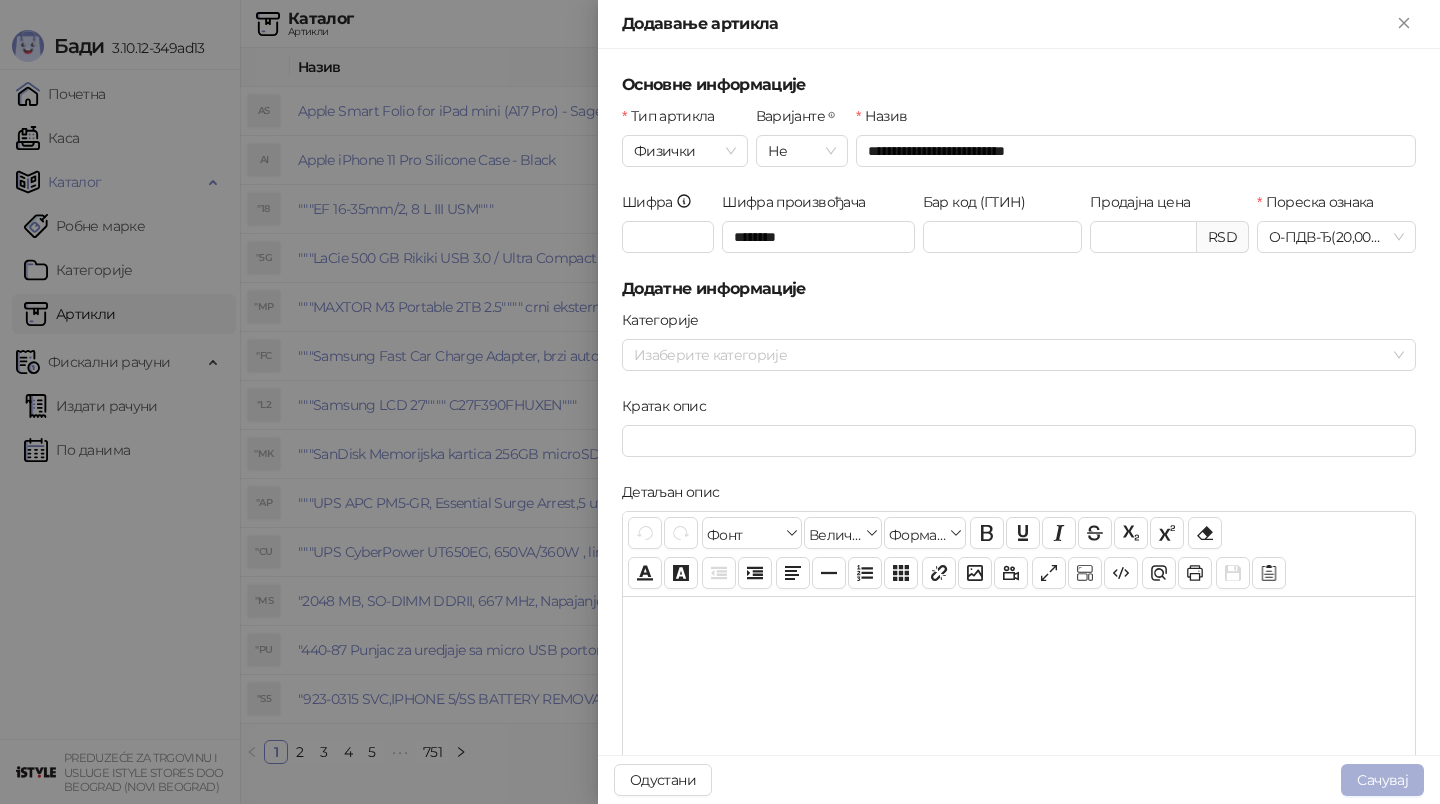 type on "*******" 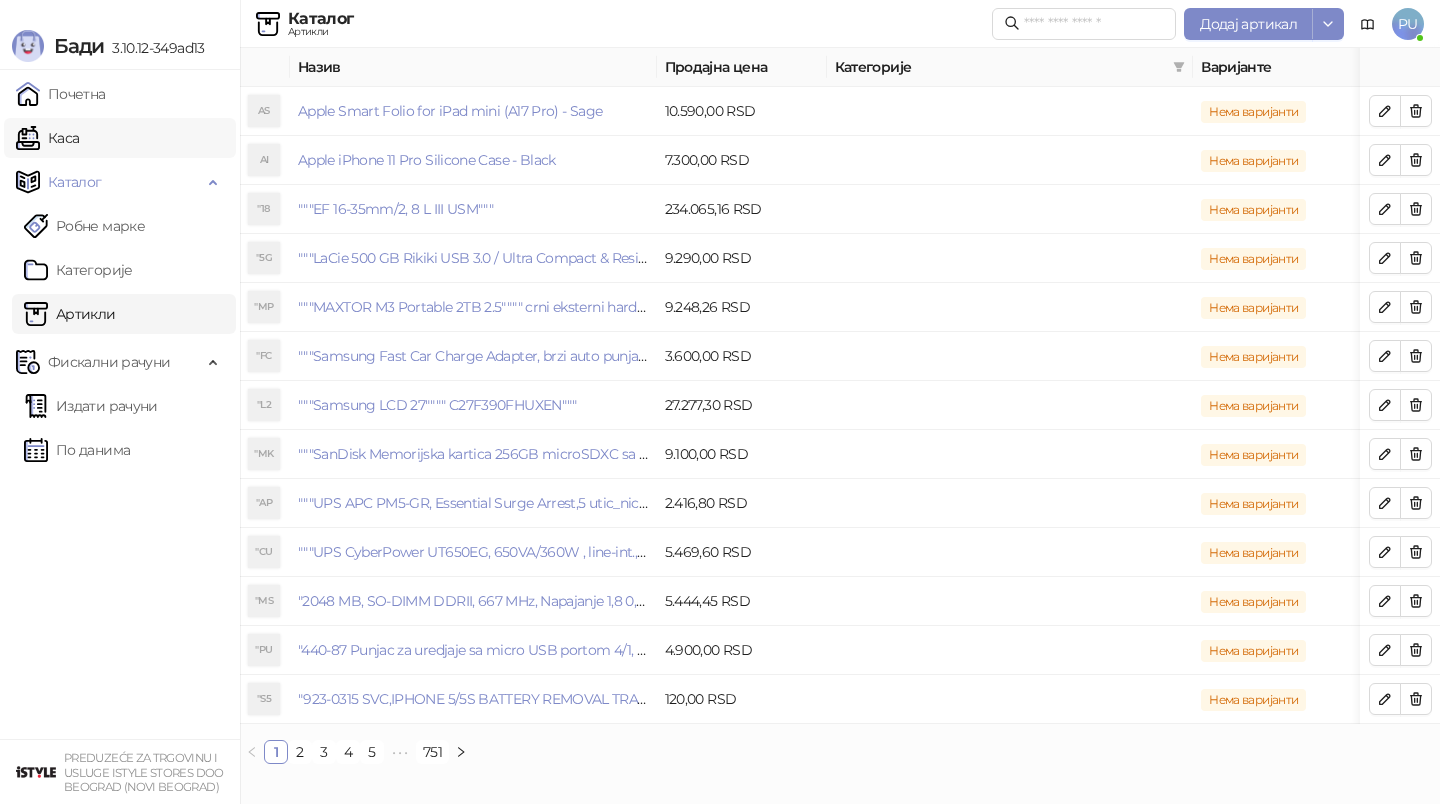 click on "Каса" at bounding box center (47, 138) 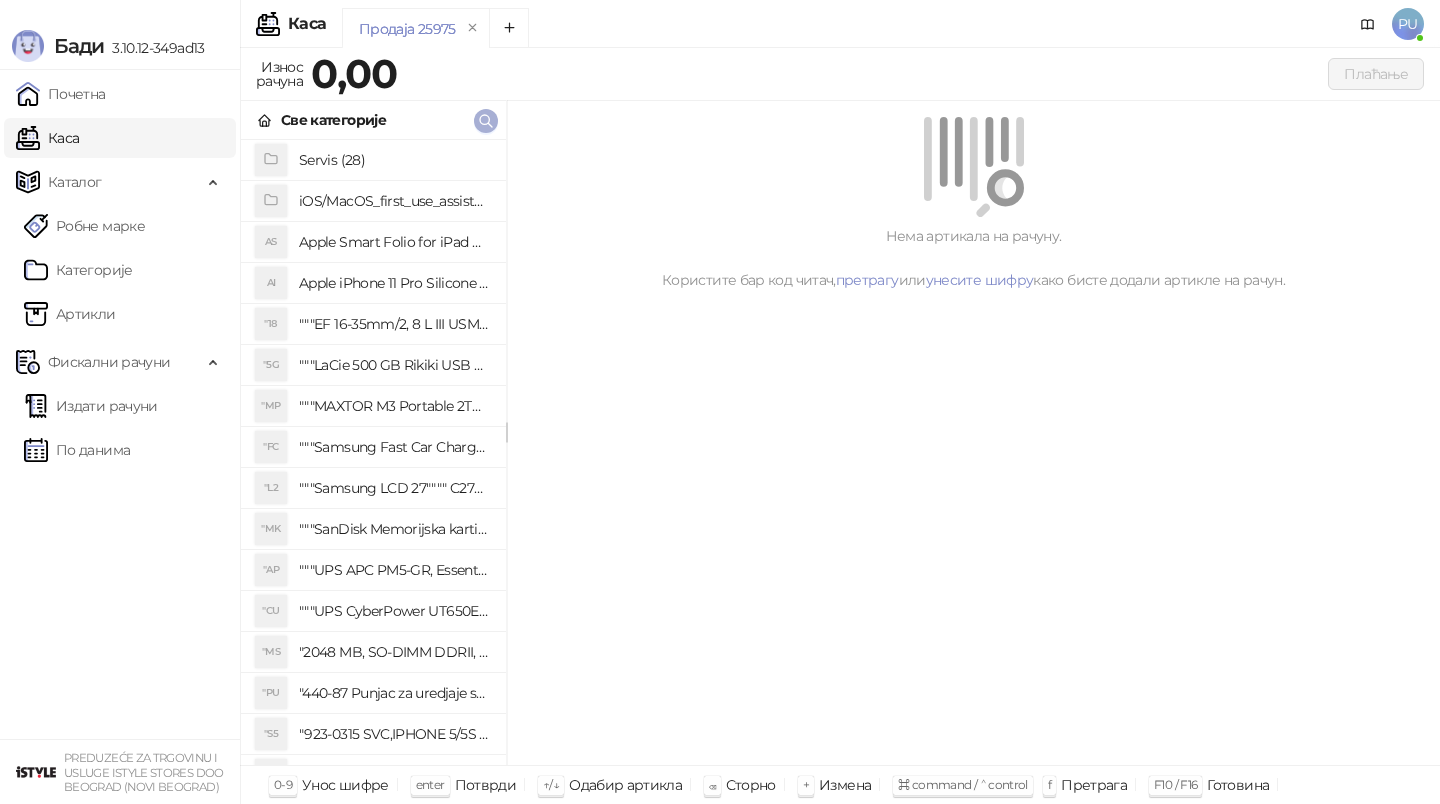 click 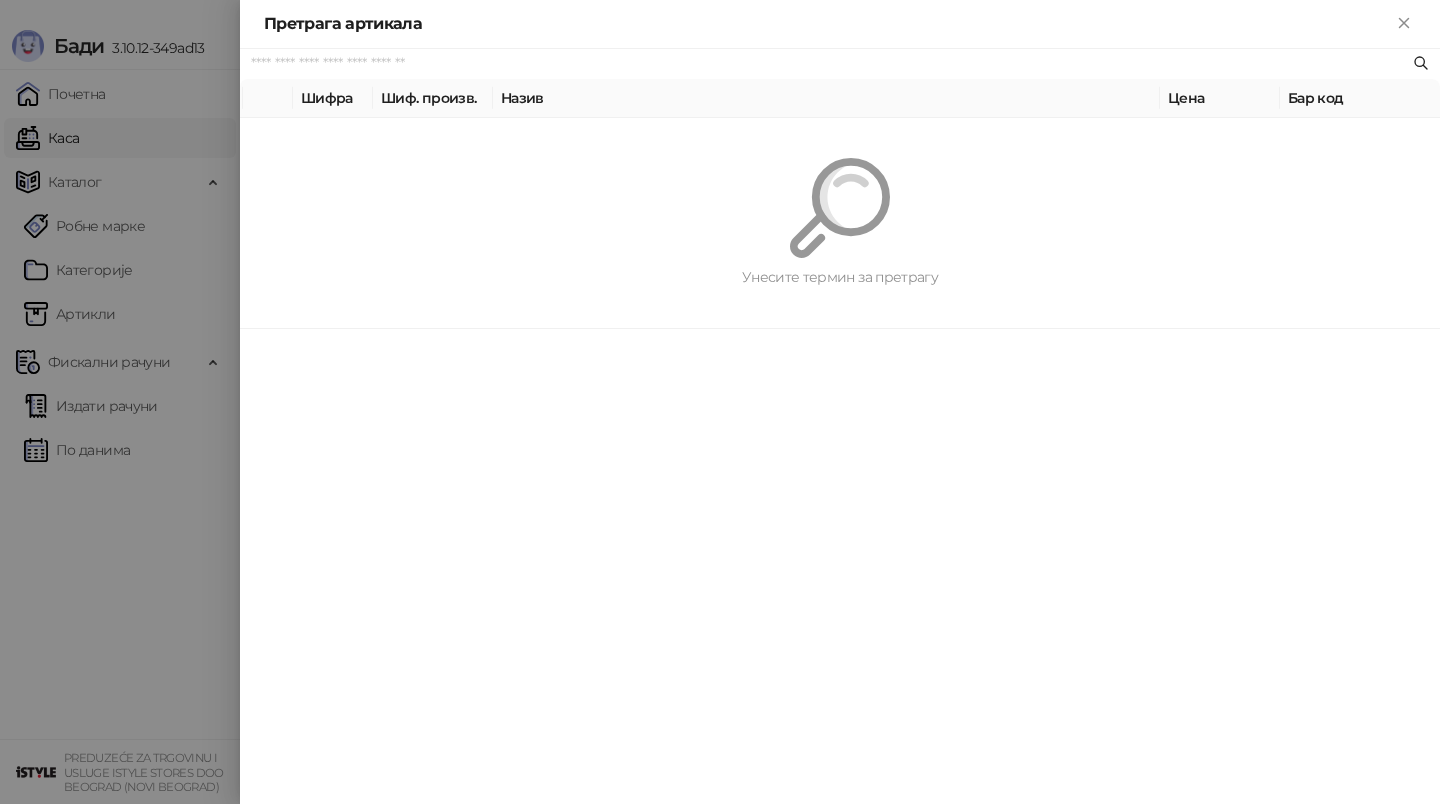 paste on "**********" 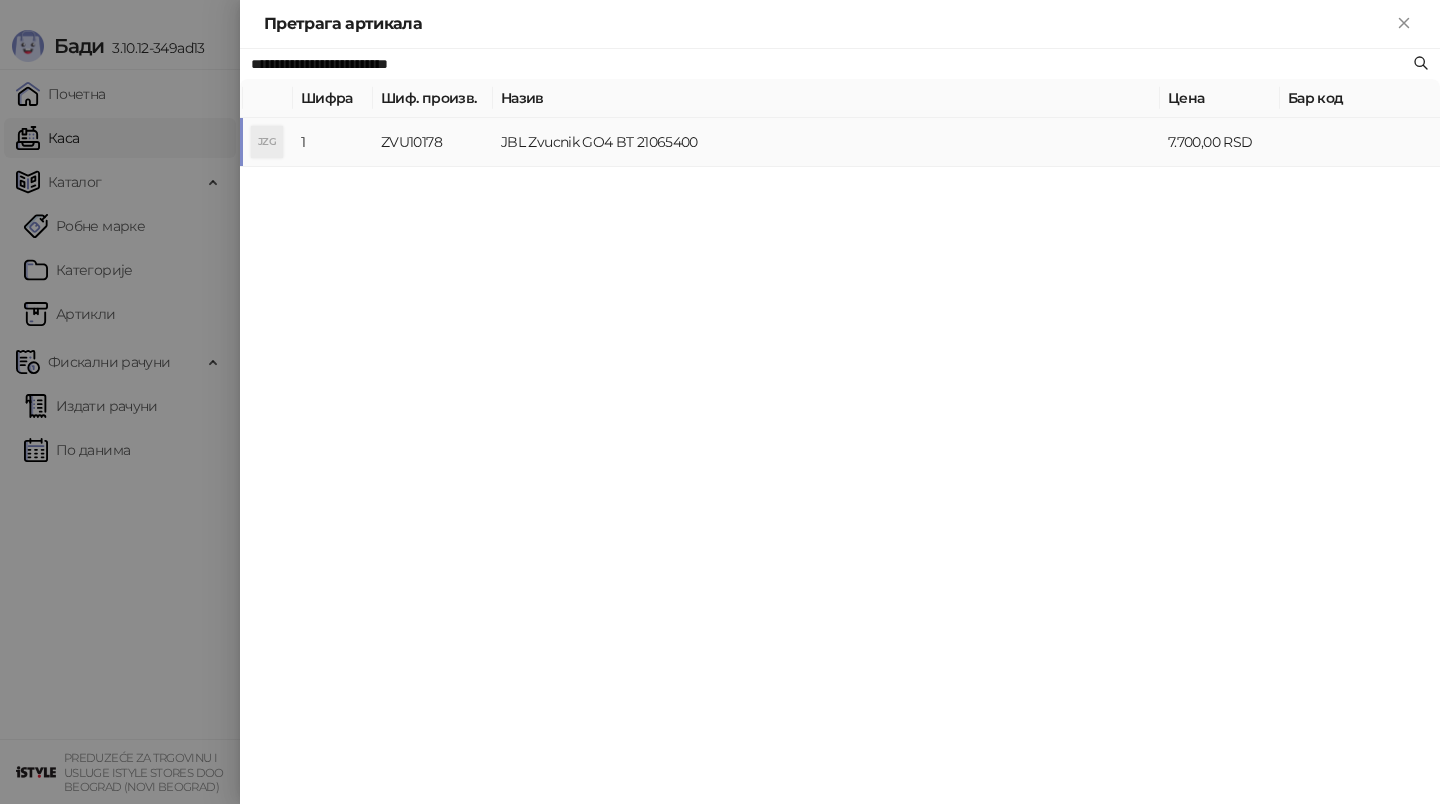 click on "JBL Zvucnik GO4 BT 21065400" at bounding box center (826, 142) 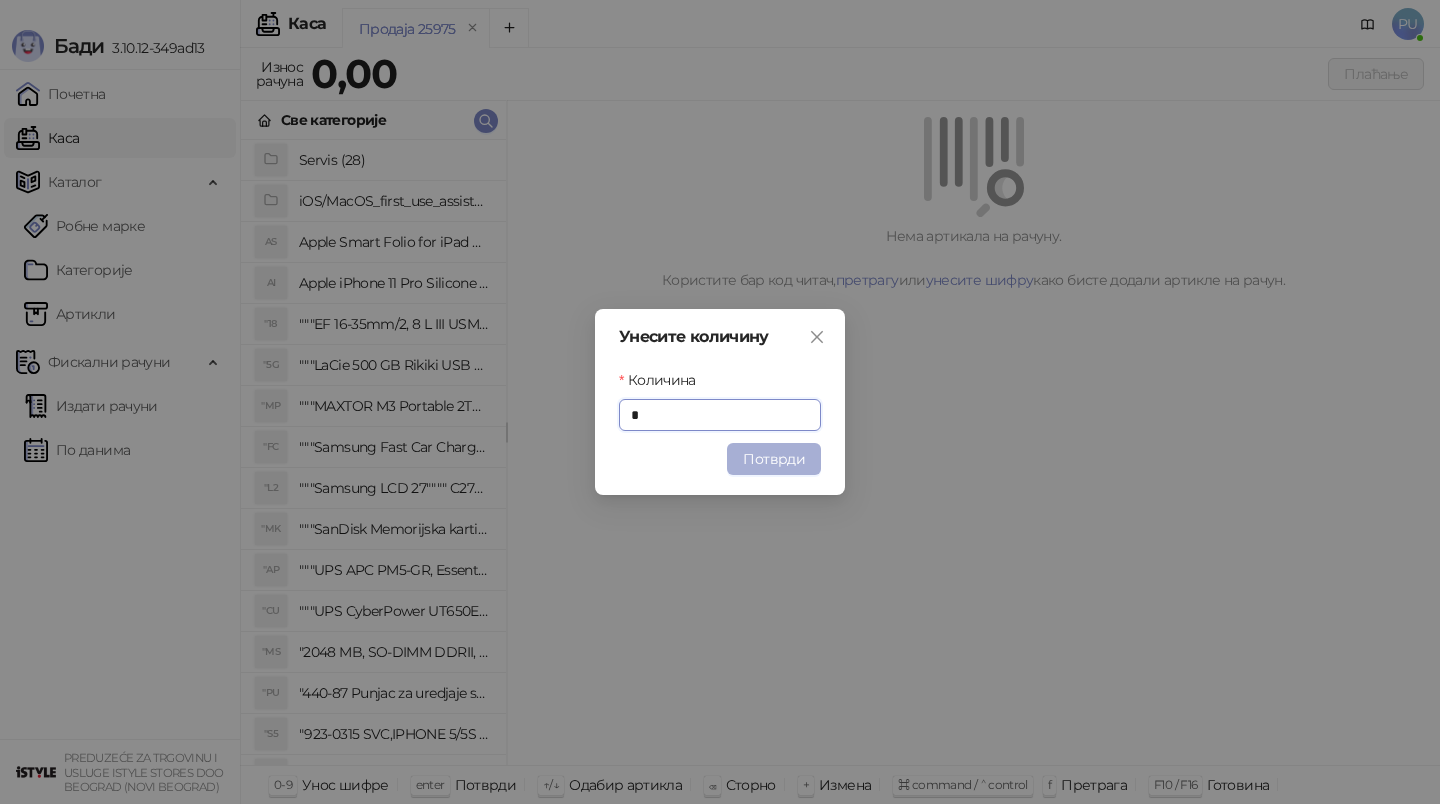 click on "Потврди" at bounding box center (774, 459) 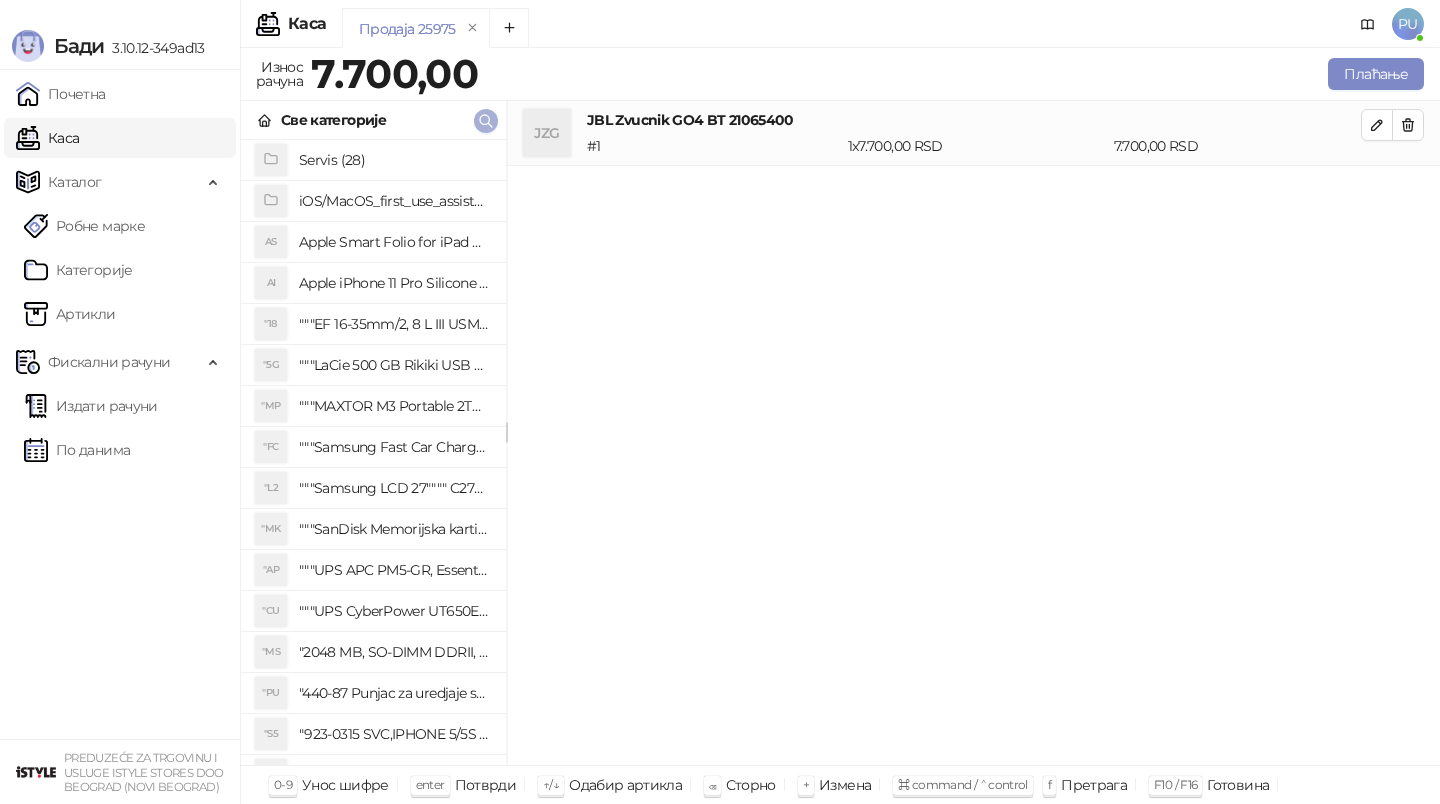 click 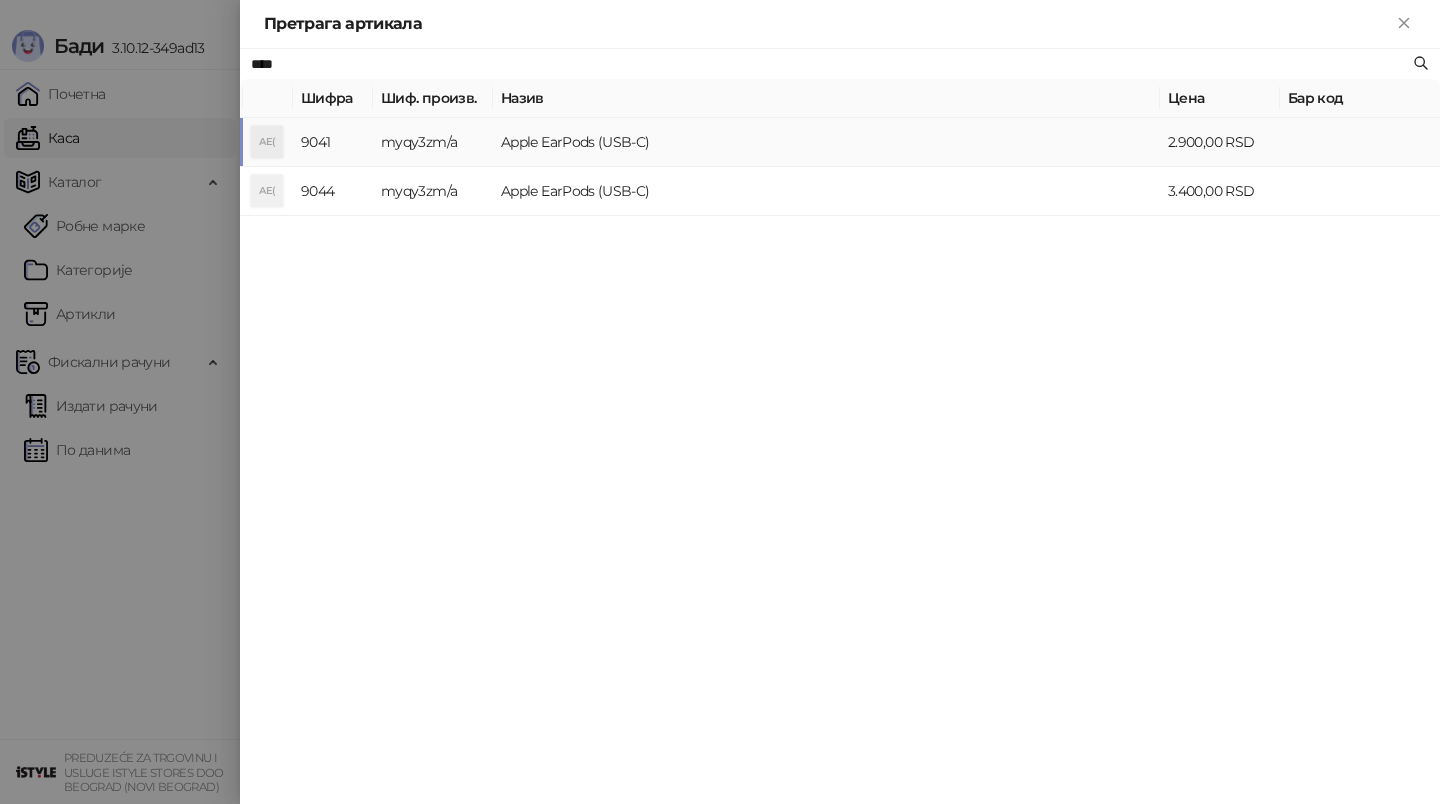 click on "Apple EarPods (USB-C)" at bounding box center [826, 142] 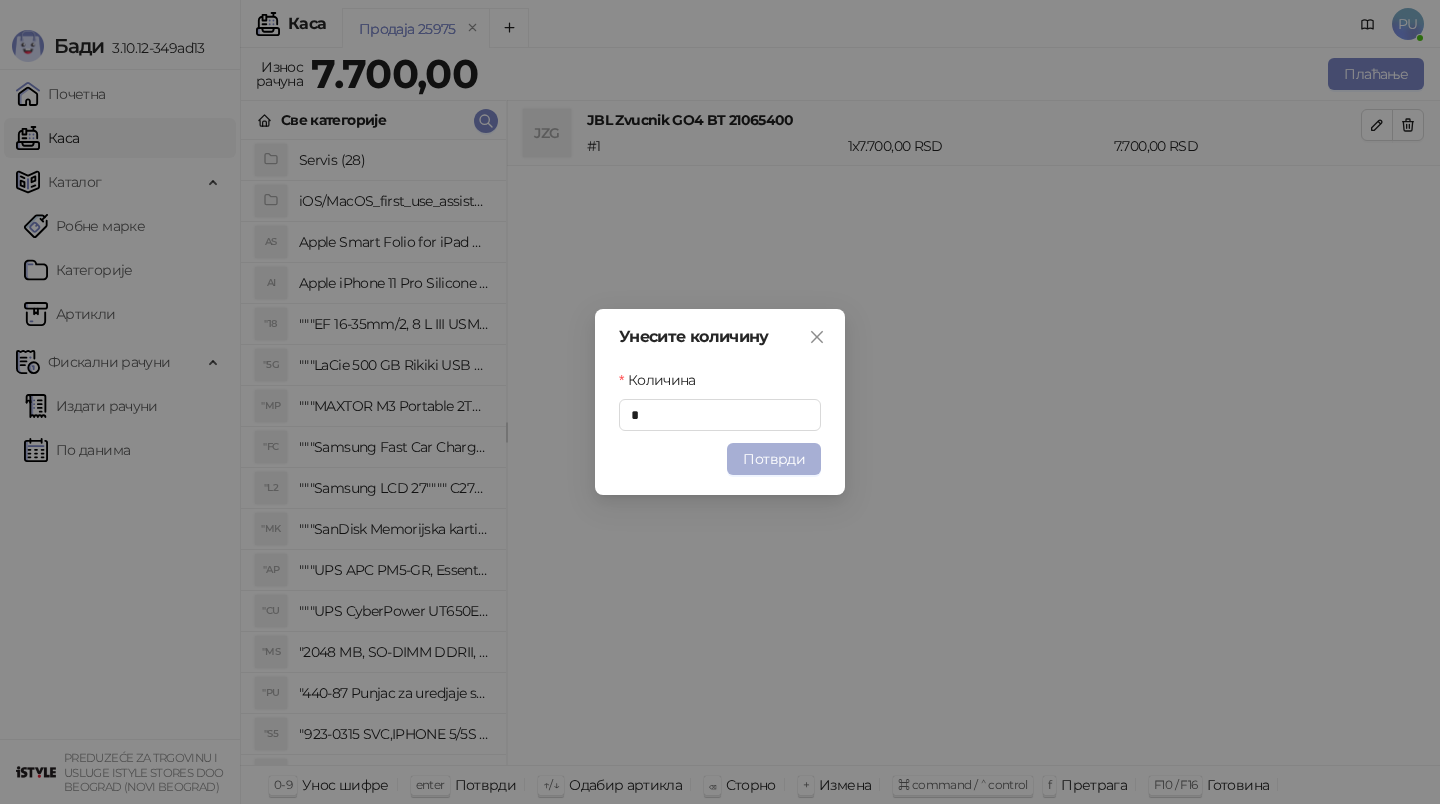 click on "Потврди" at bounding box center (774, 459) 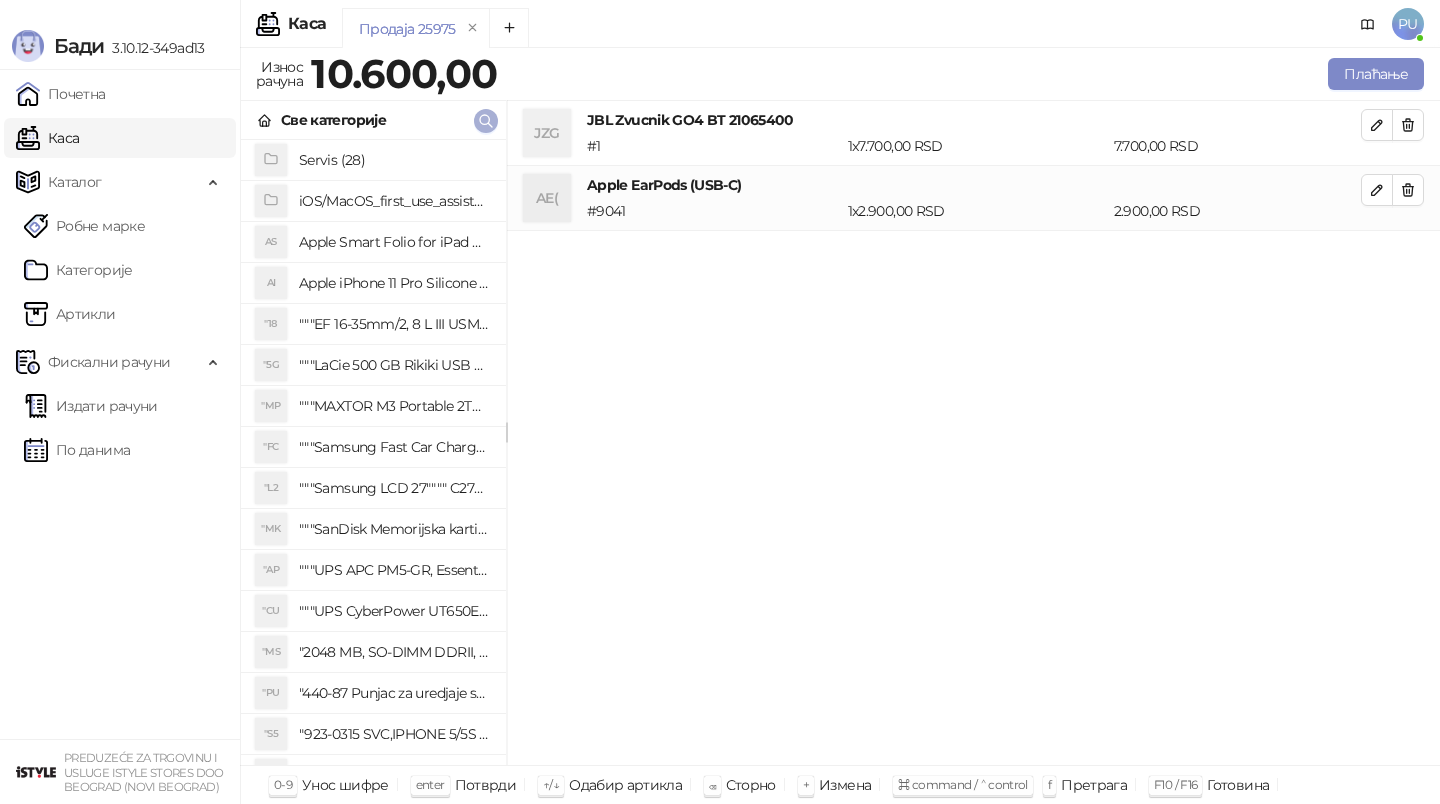 click 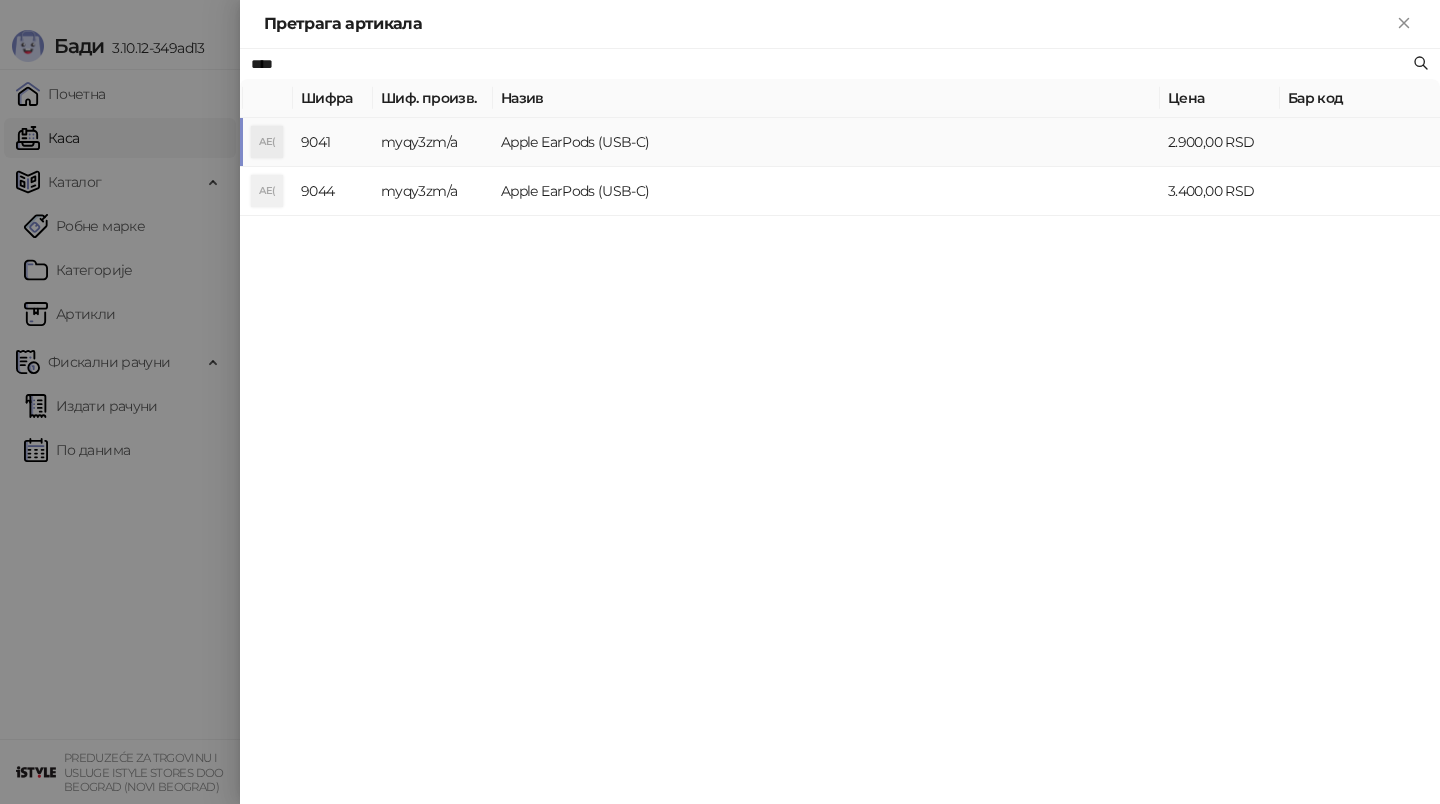 paste on "**********" 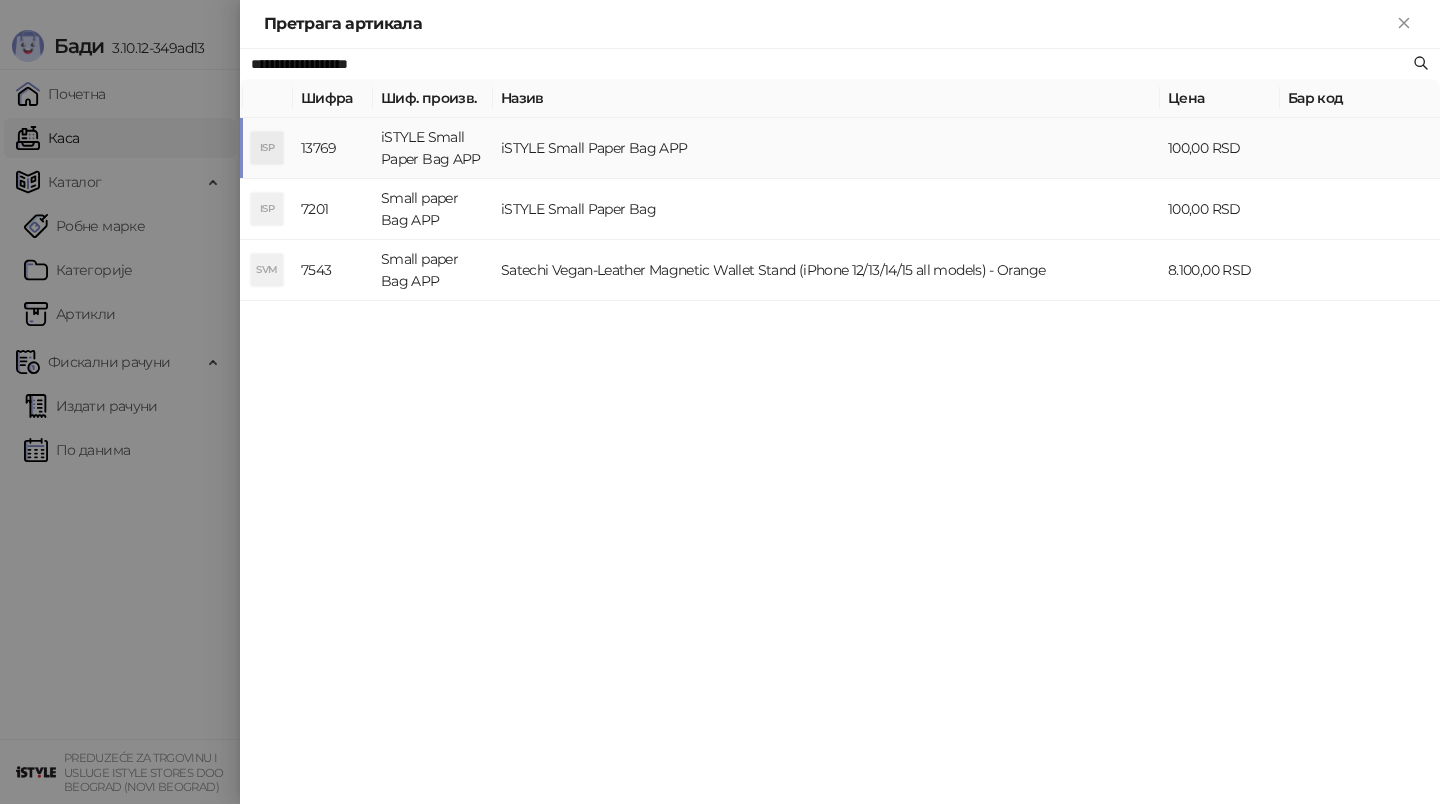 type on "**********" 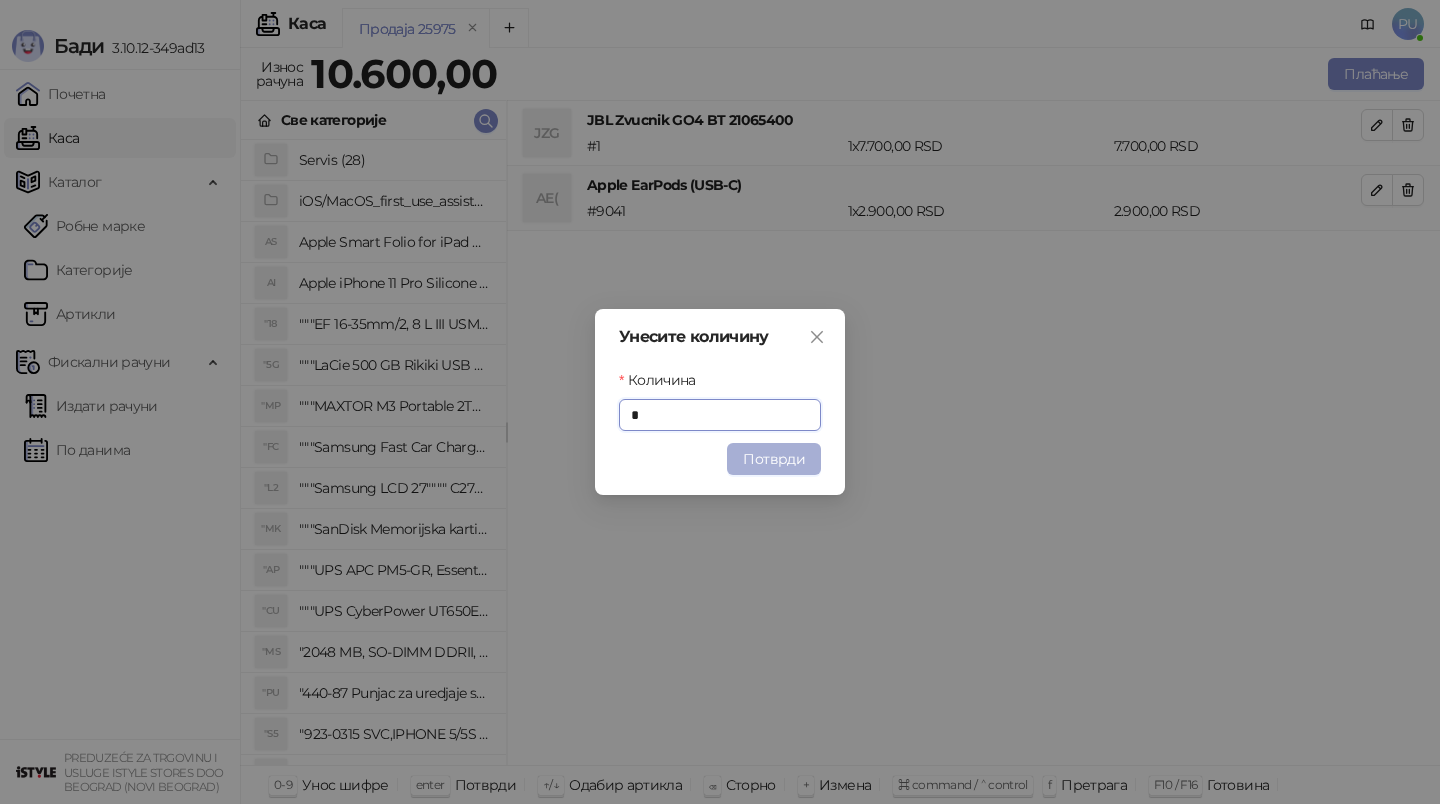 click on "Потврди" at bounding box center [774, 459] 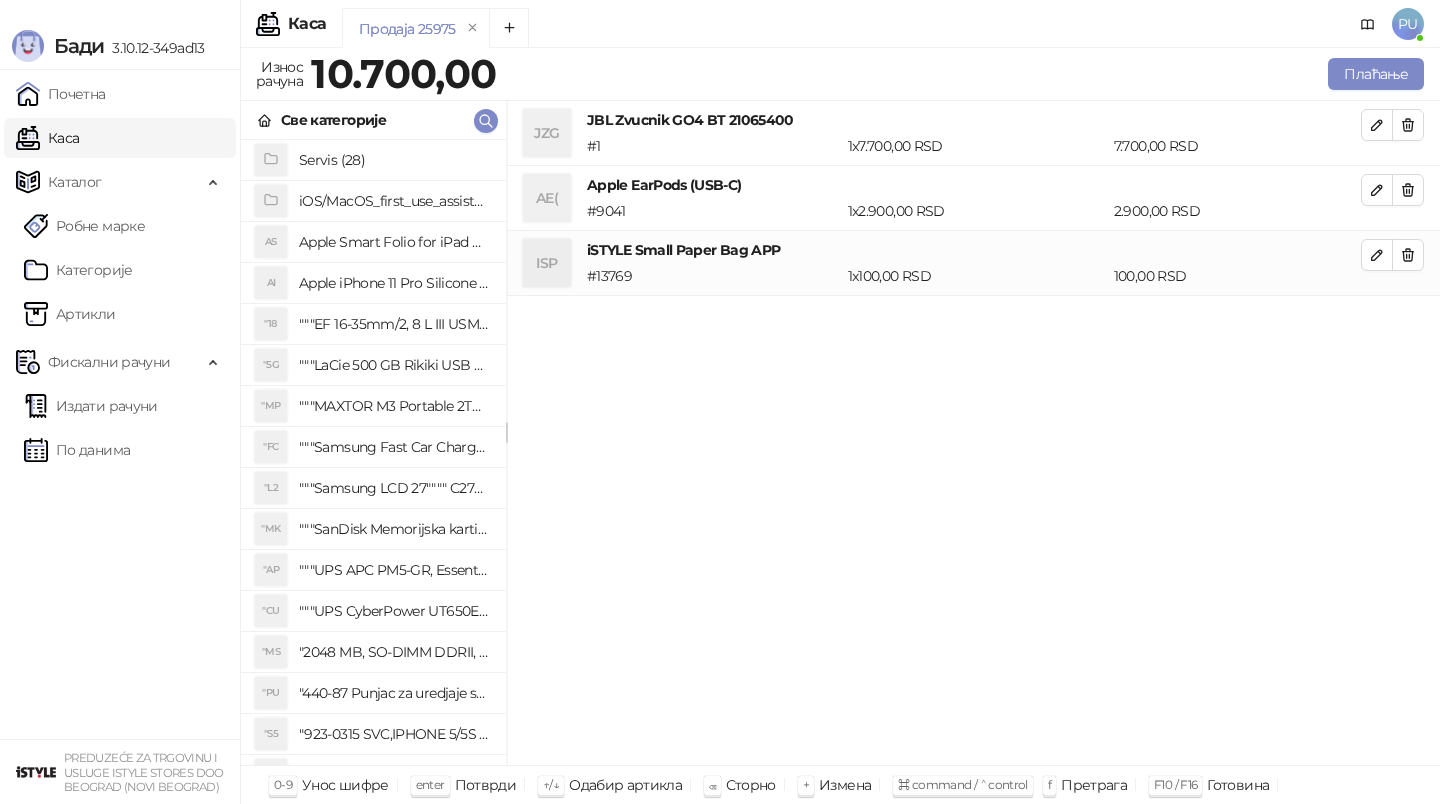 click on "Износ рачуна 10.700,00 Плаћање" at bounding box center (840, 77) 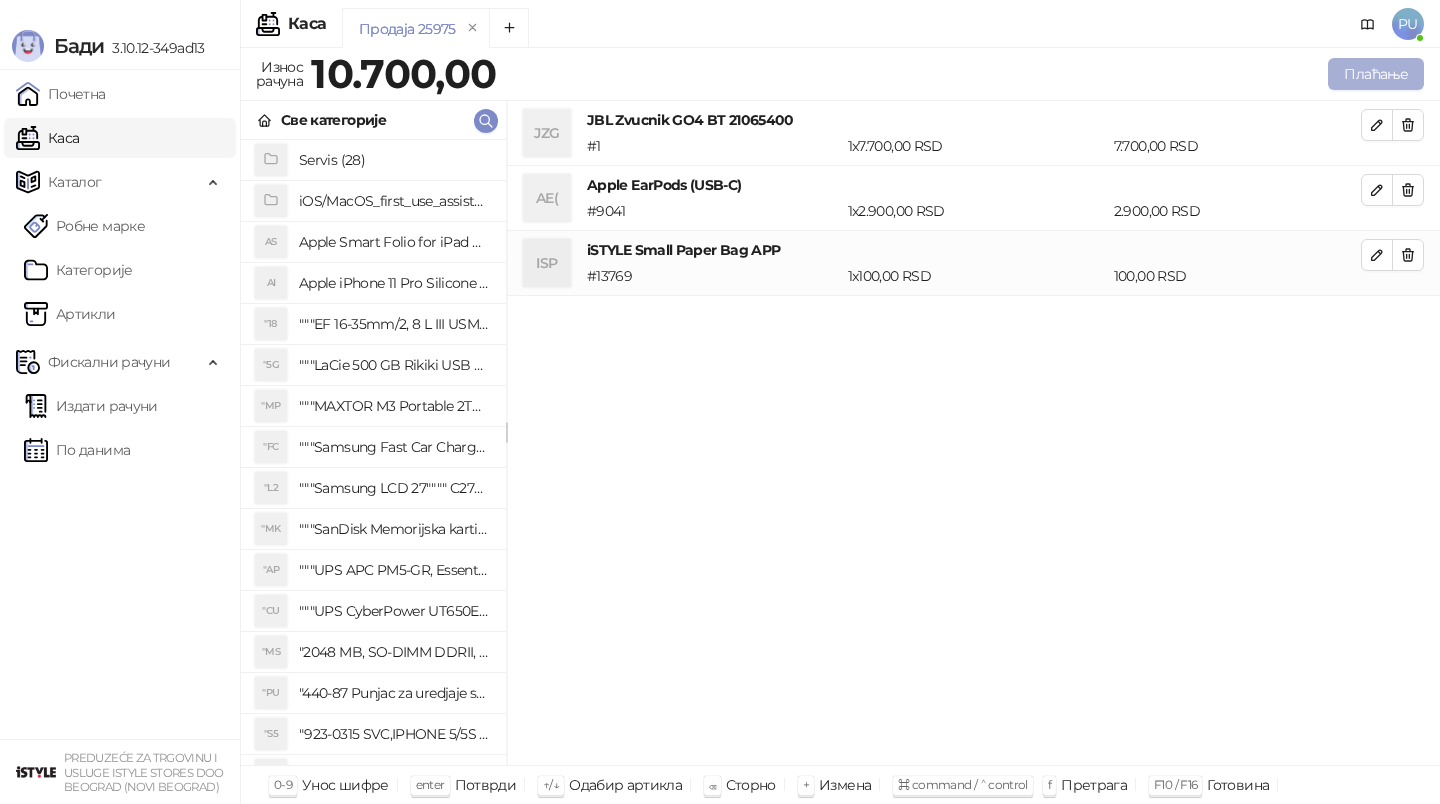 click on "Плаћање" at bounding box center [1376, 74] 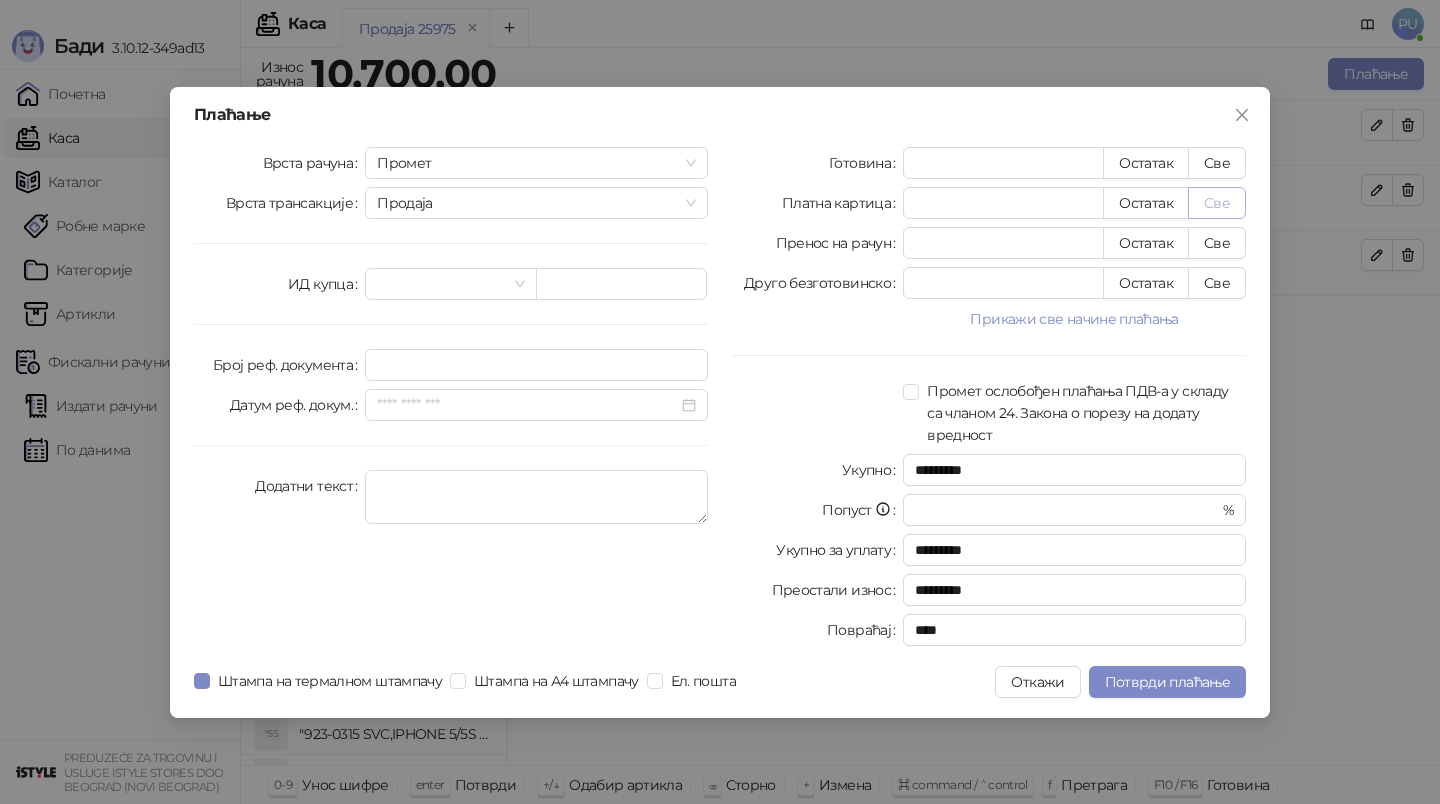 click on "Све" at bounding box center [1217, 203] 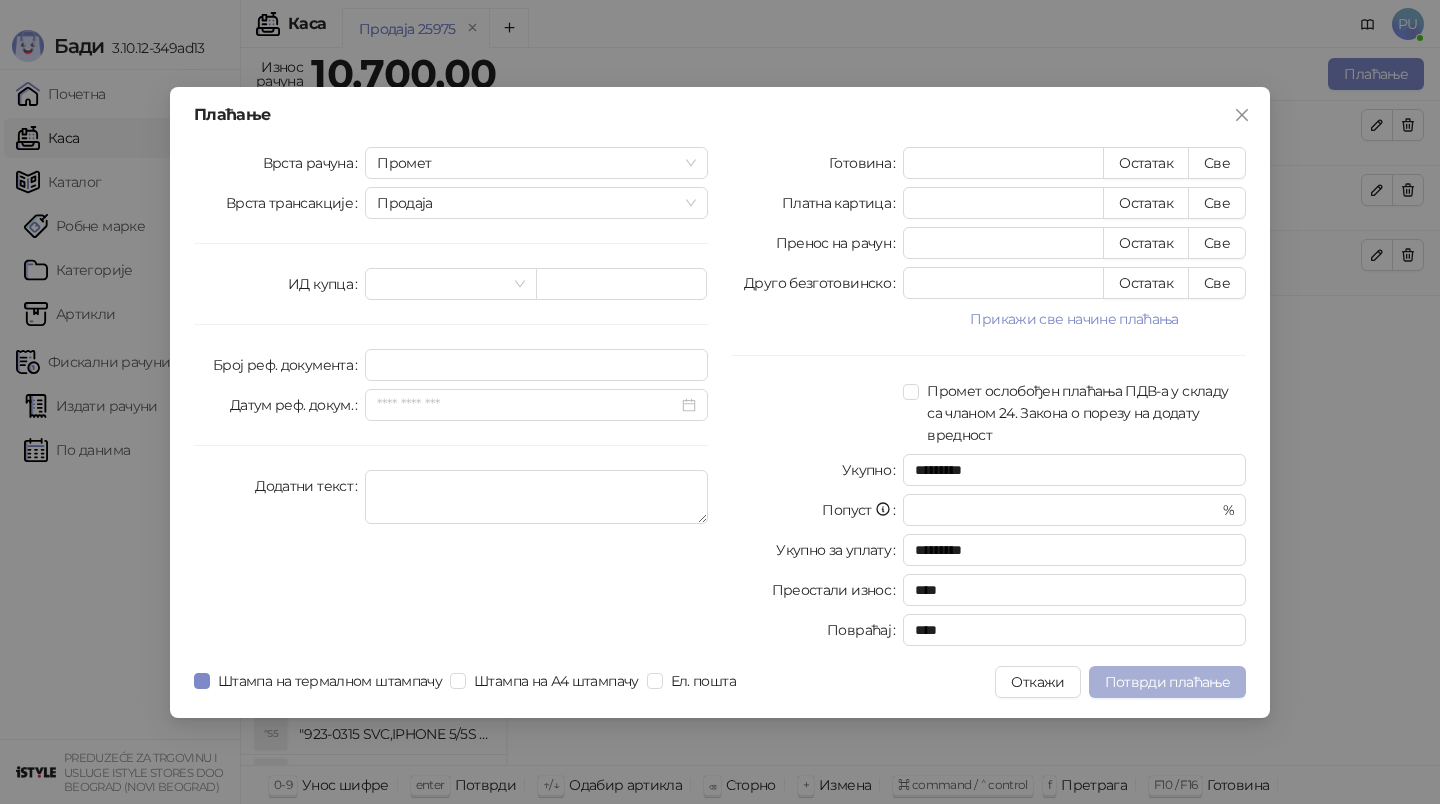 click on "Потврди плаћање" at bounding box center [1167, 682] 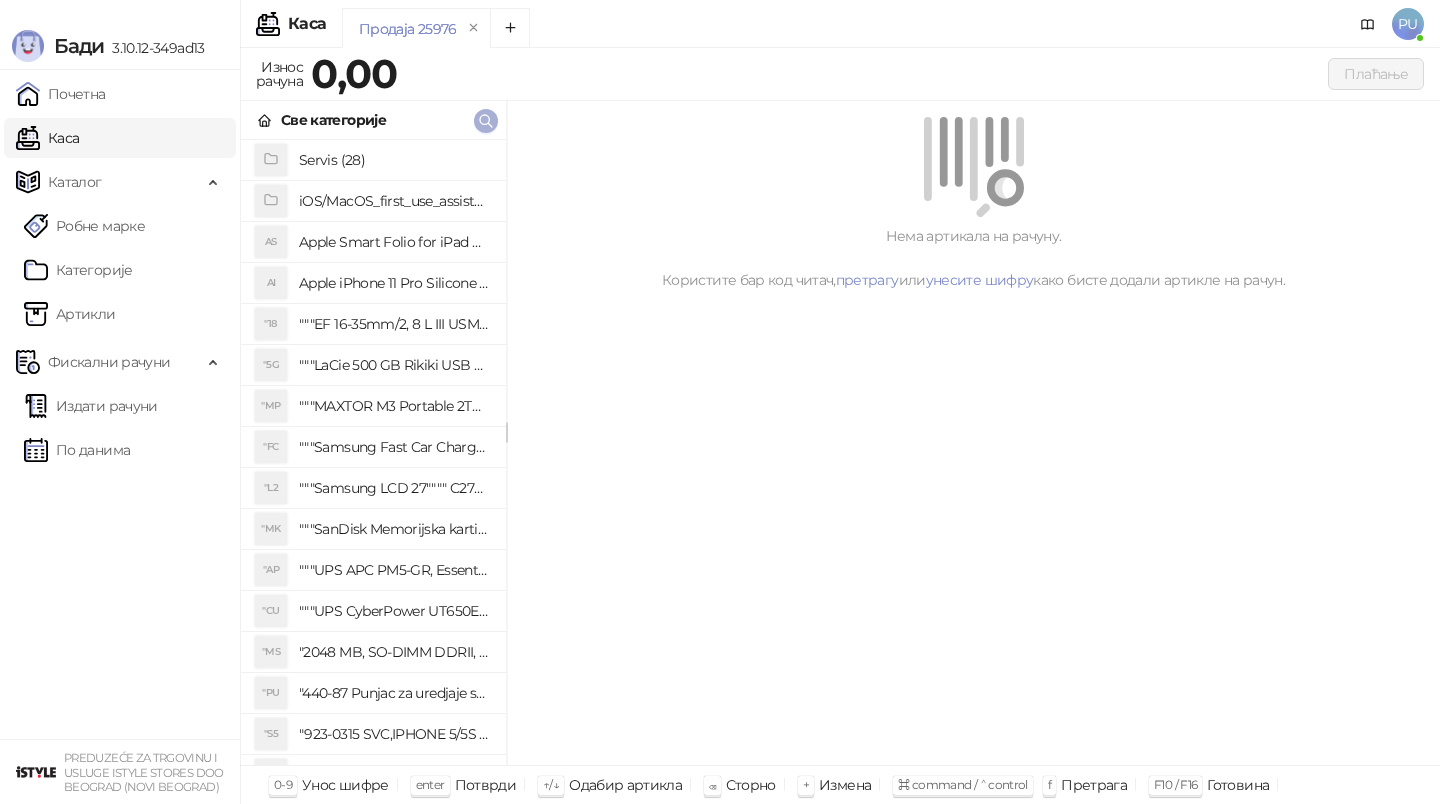 click 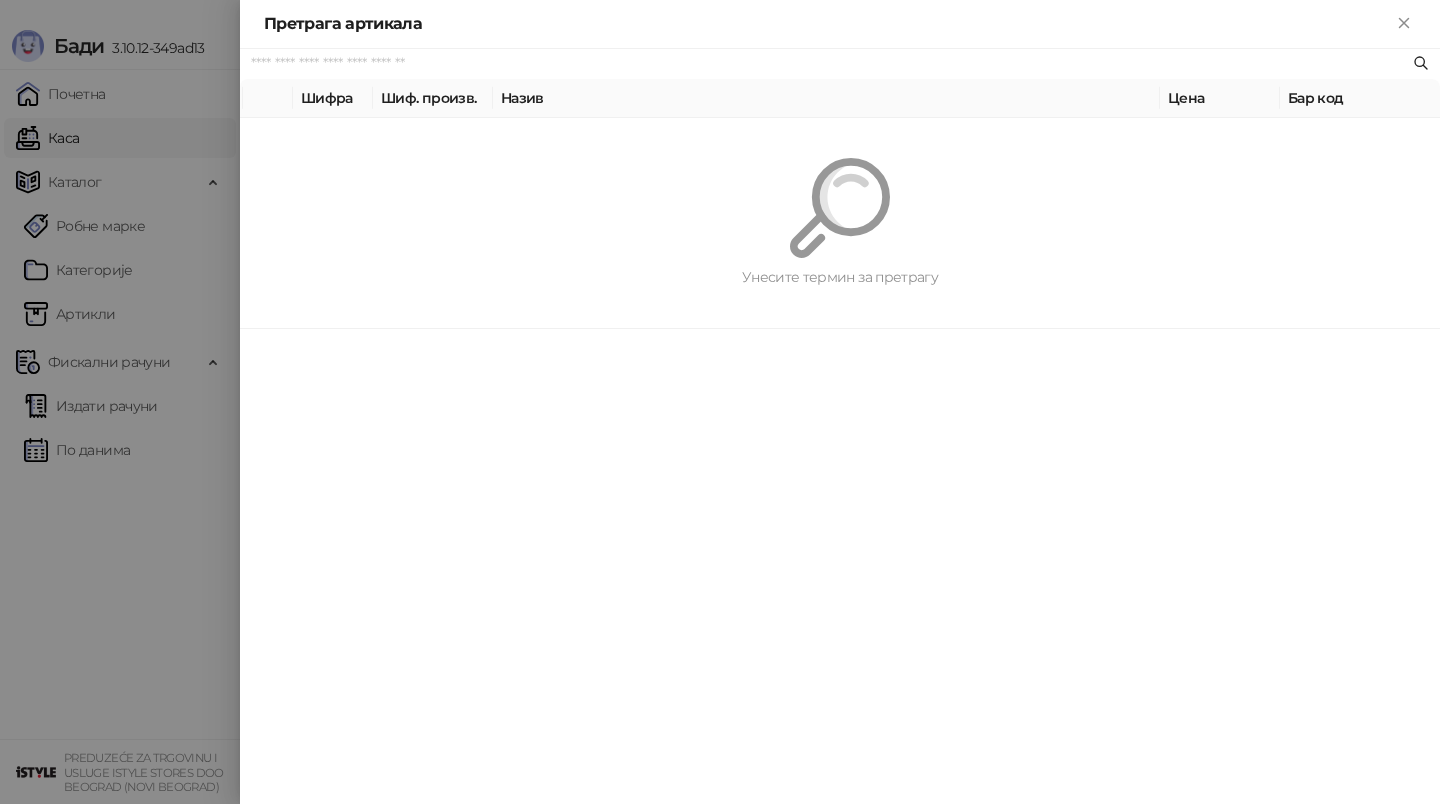 paste on "*********" 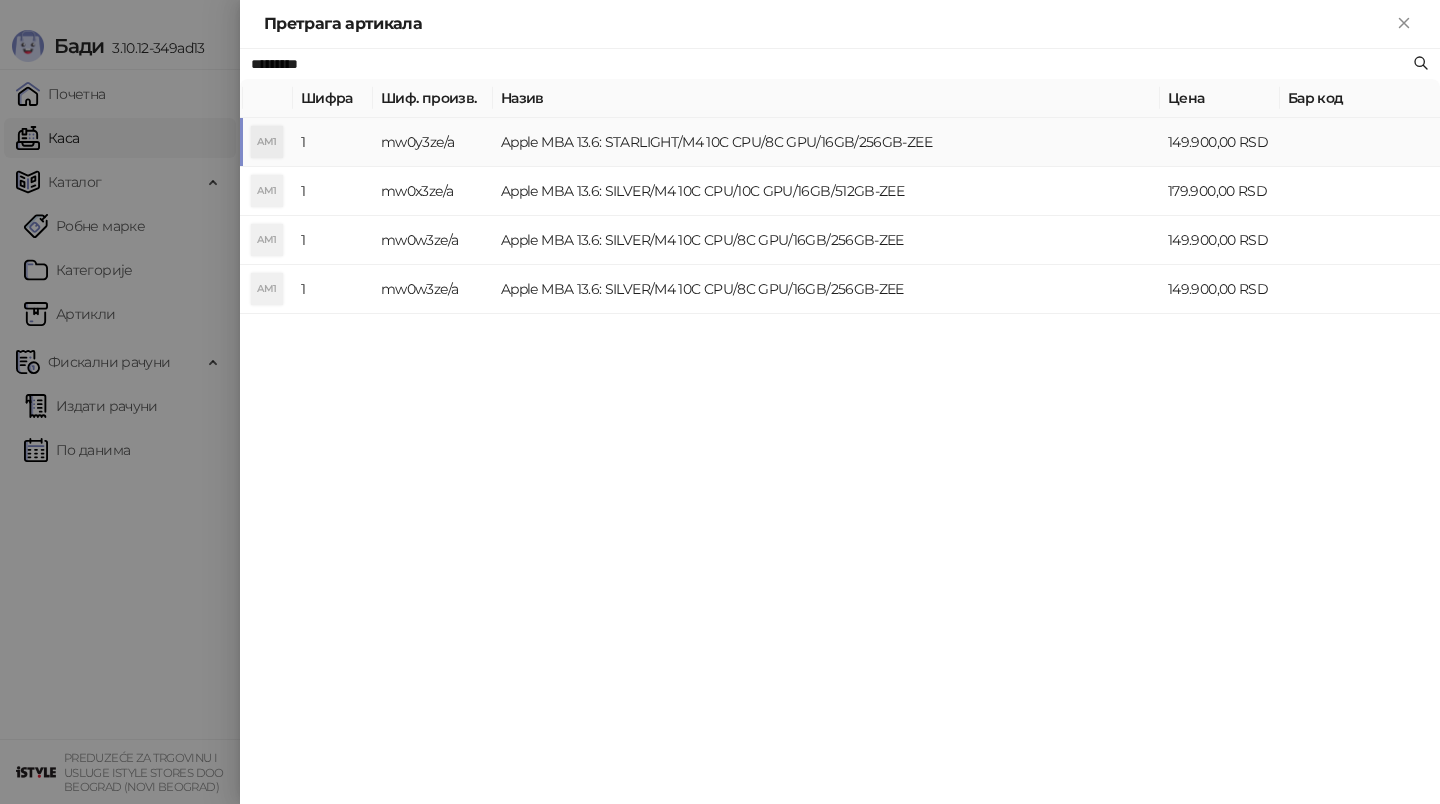 type on "*********" 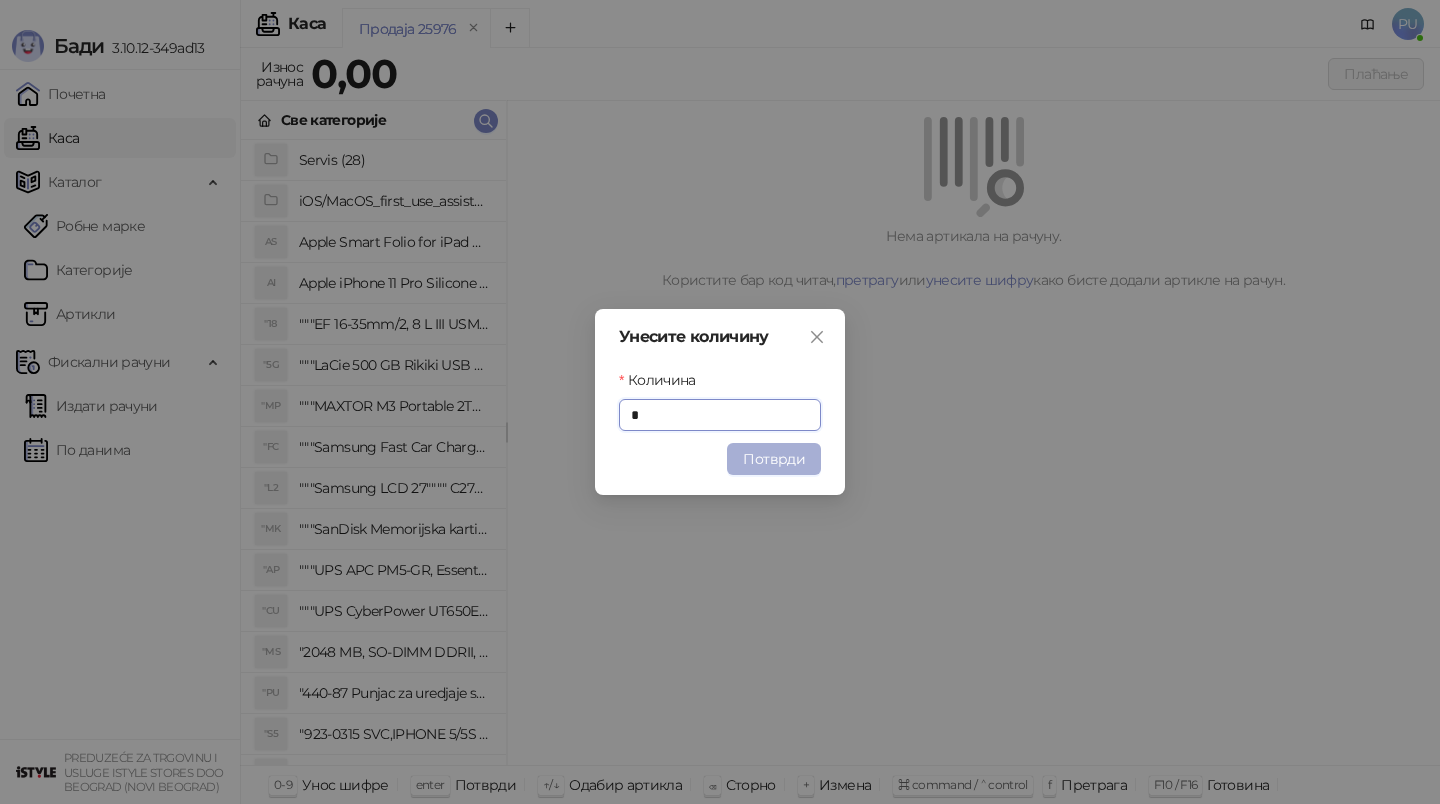 click on "Потврди" at bounding box center [774, 459] 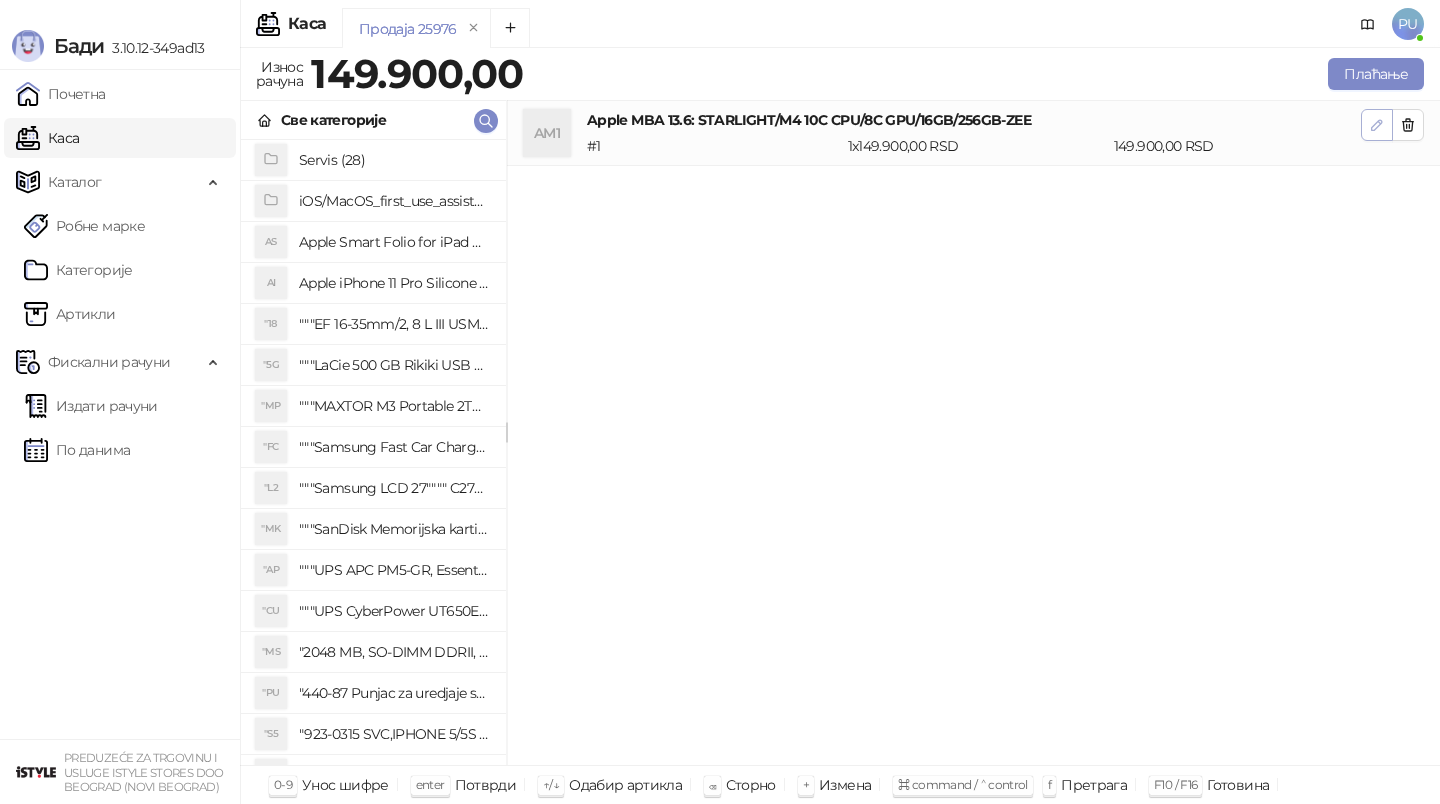 click 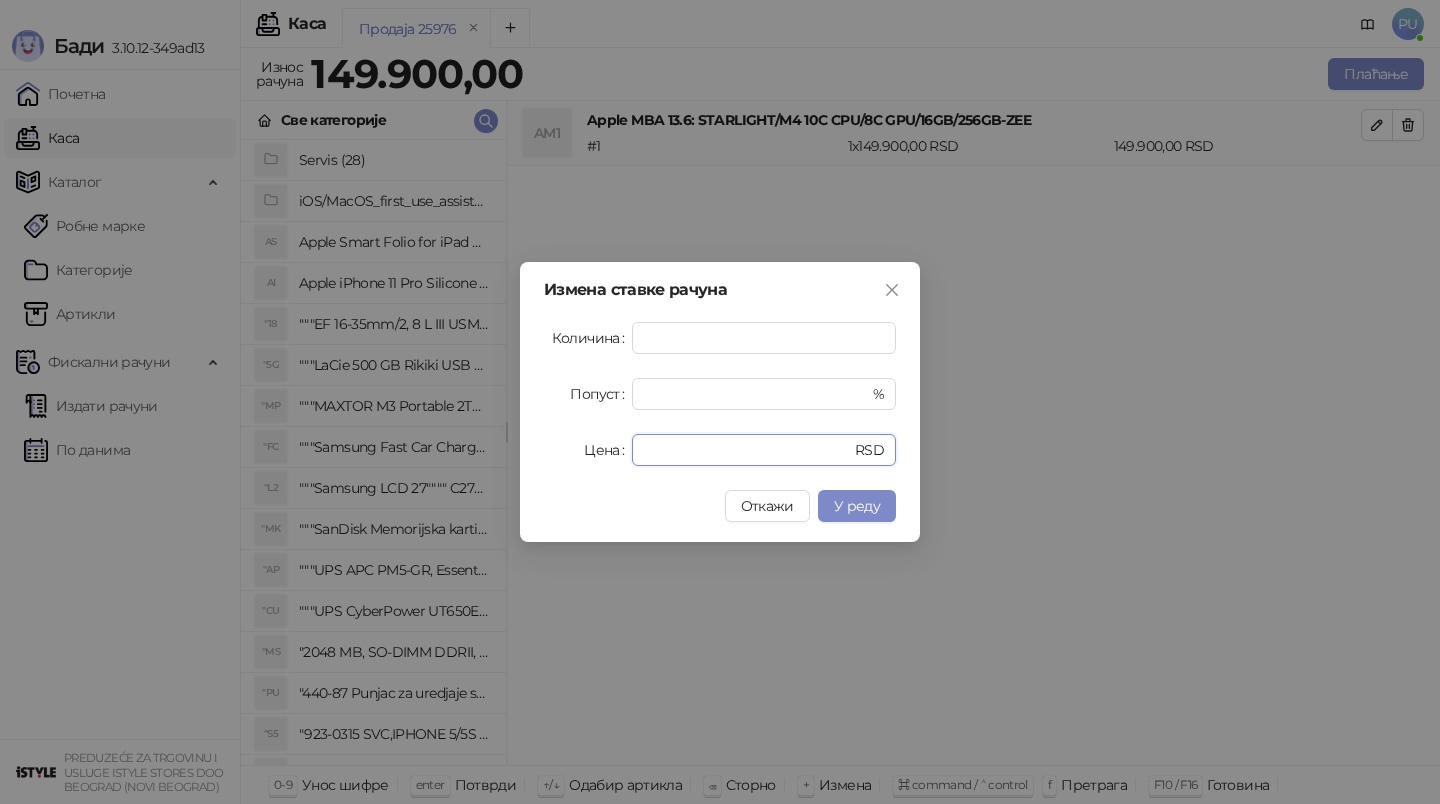 drag, startPoint x: 714, startPoint y: 451, endPoint x: 529, endPoint y: 448, distance: 185.02432 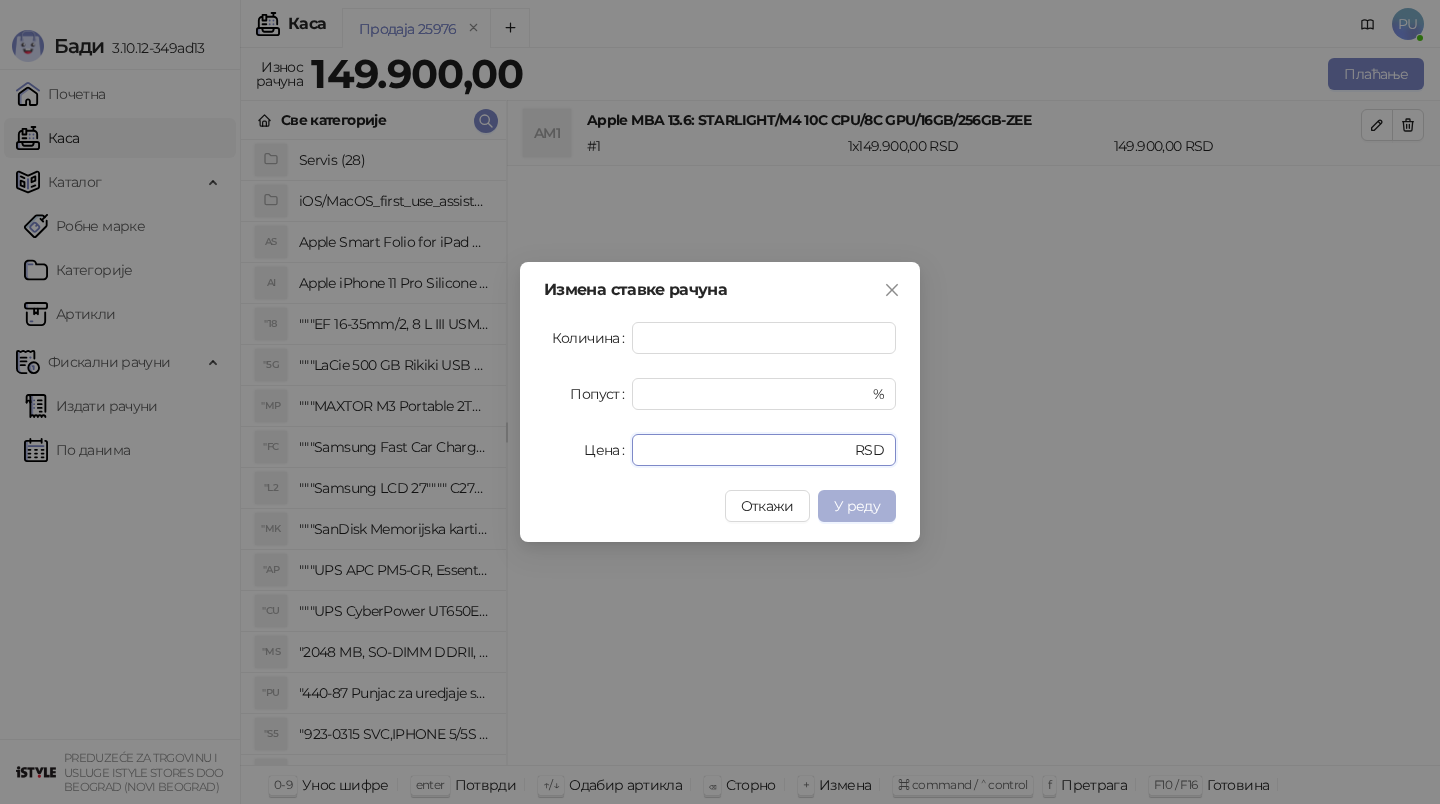 type on "******" 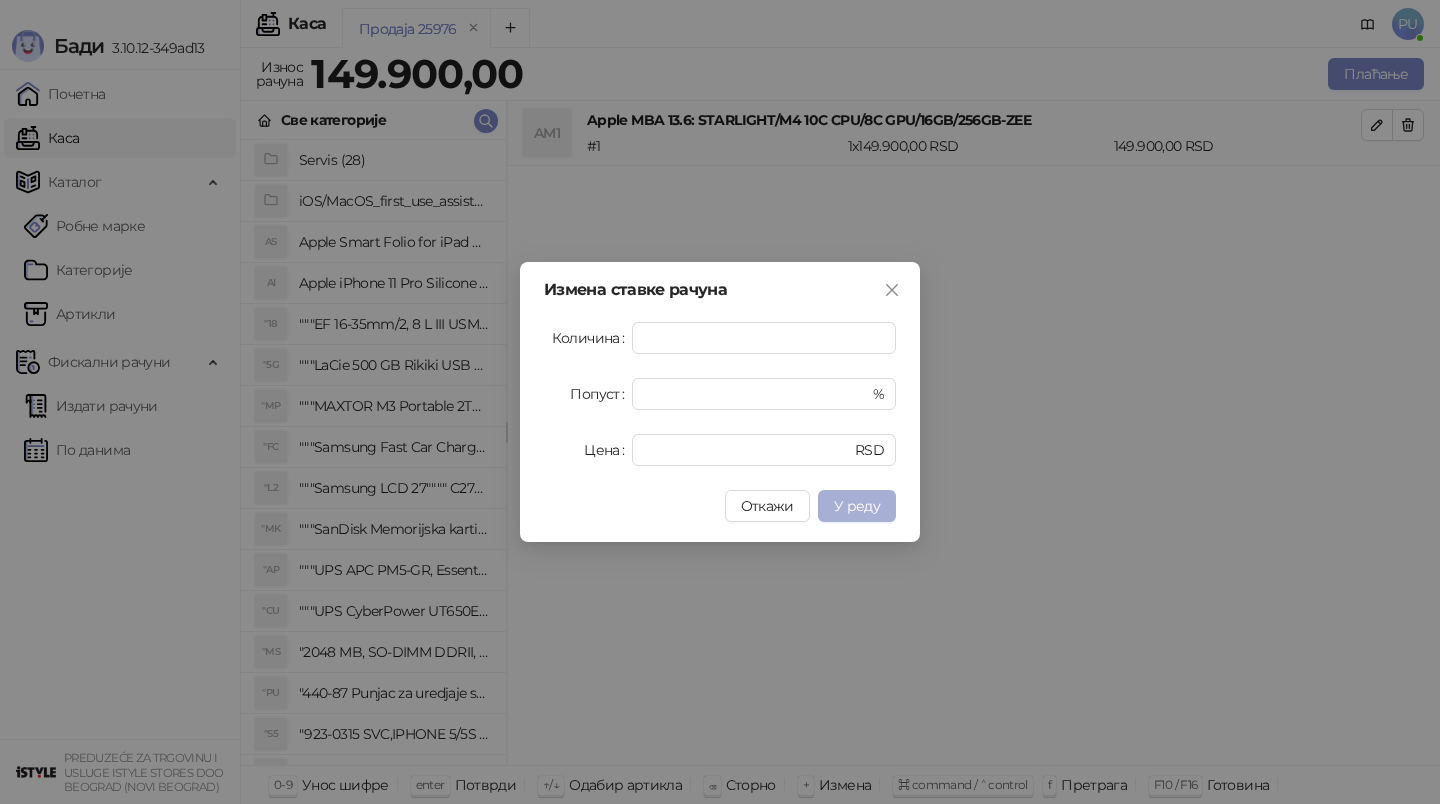 click on "У реду" at bounding box center [857, 506] 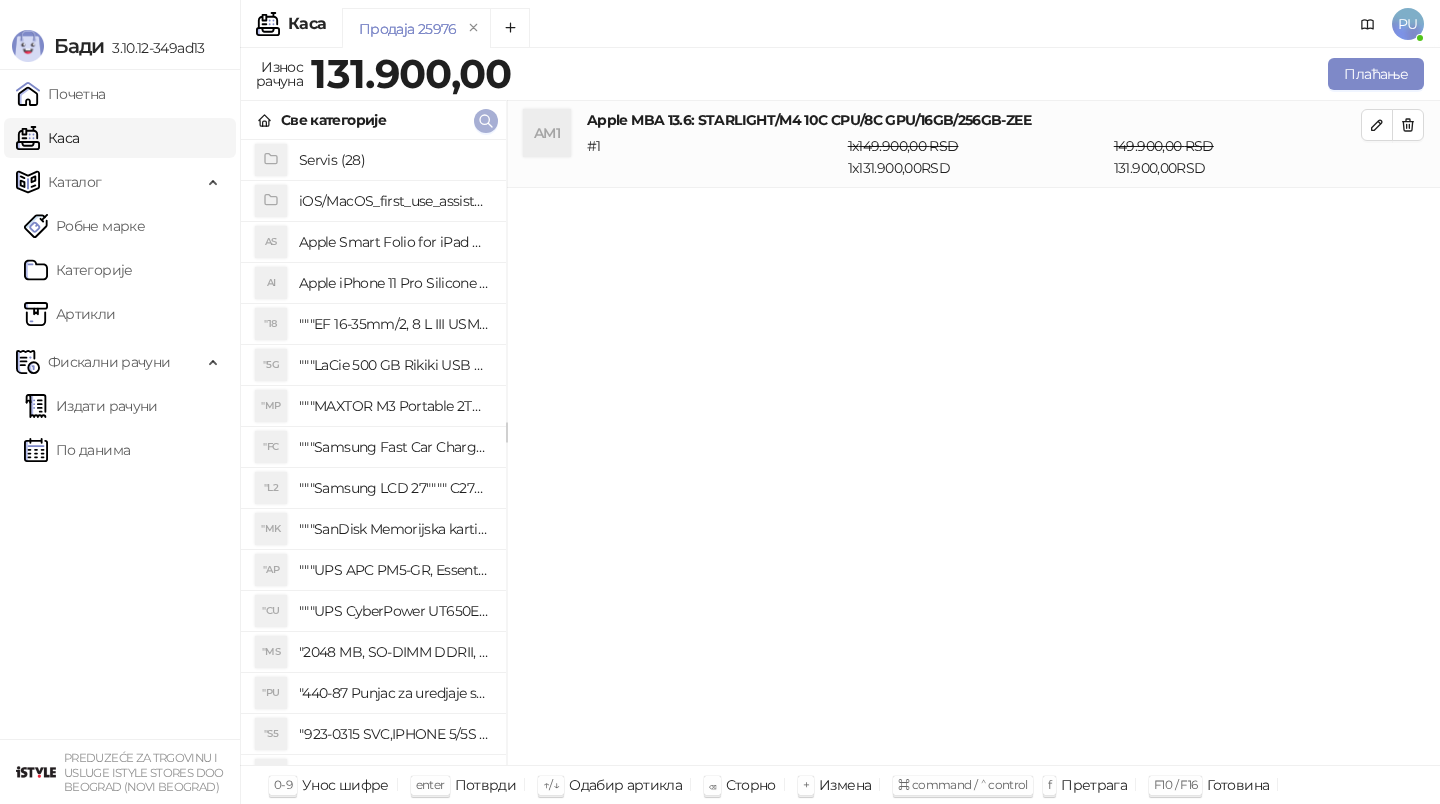 click 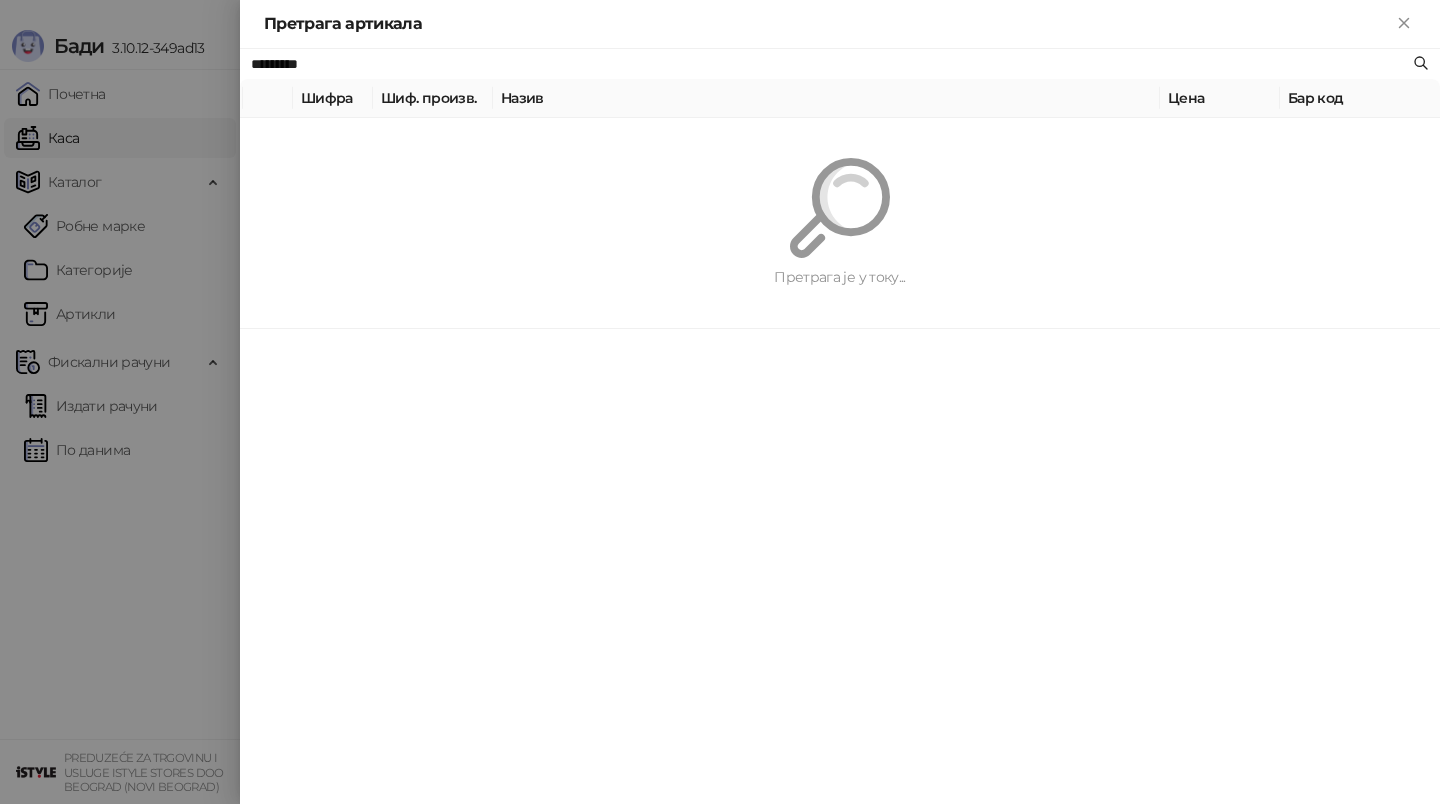 paste on "**********" 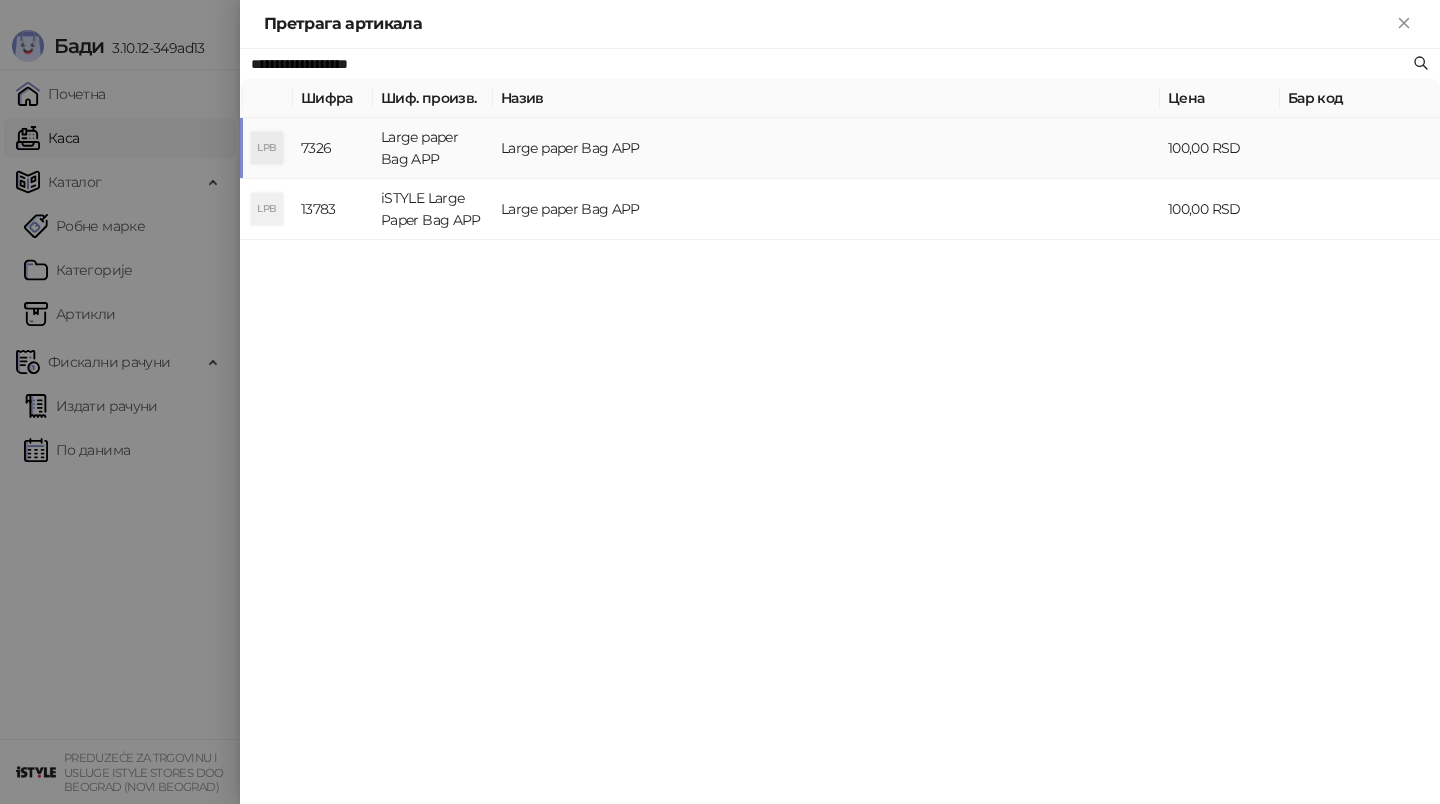 click on "Large paper Bag APP" at bounding box center (826, 148) 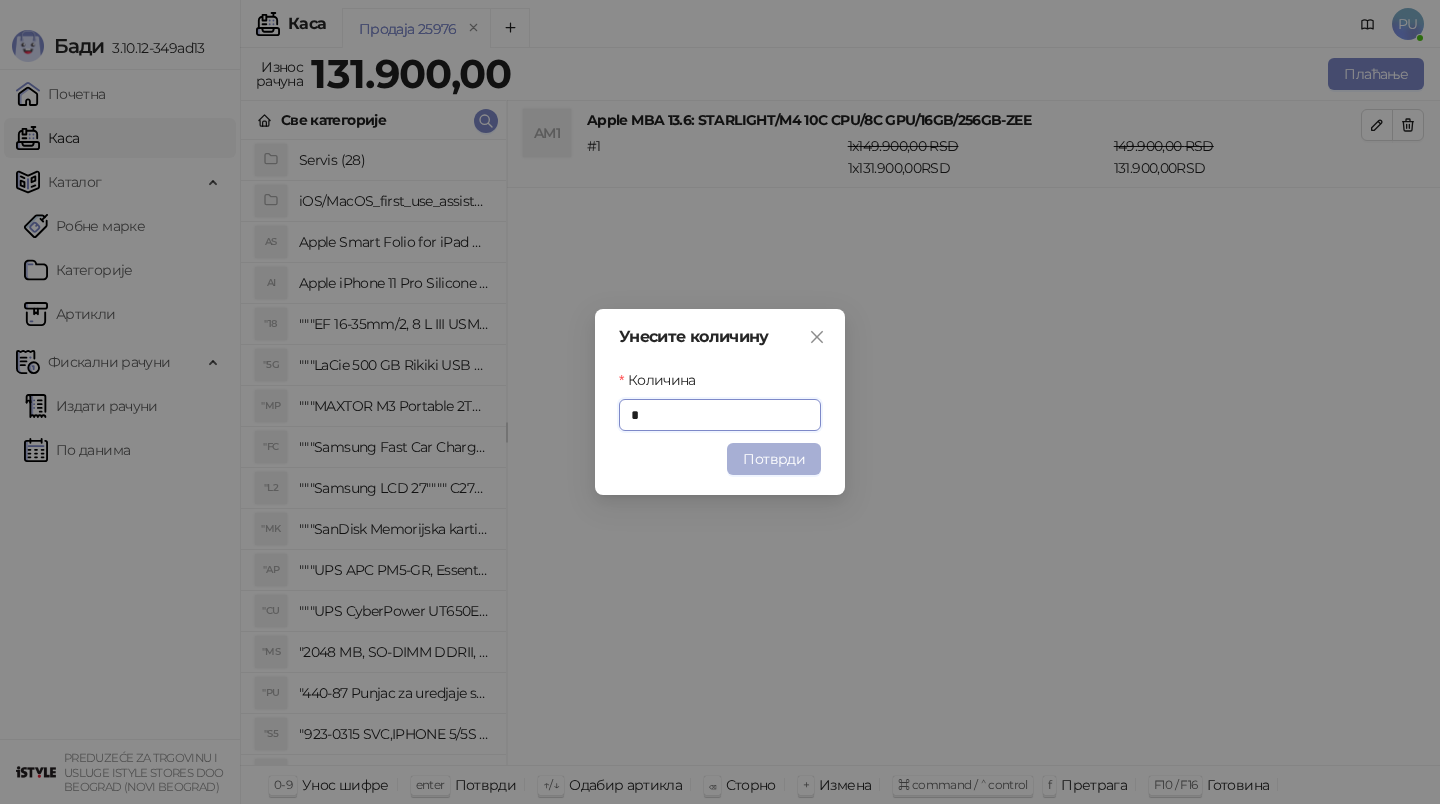 click on "Потврди" at bounding box center [774, 459] 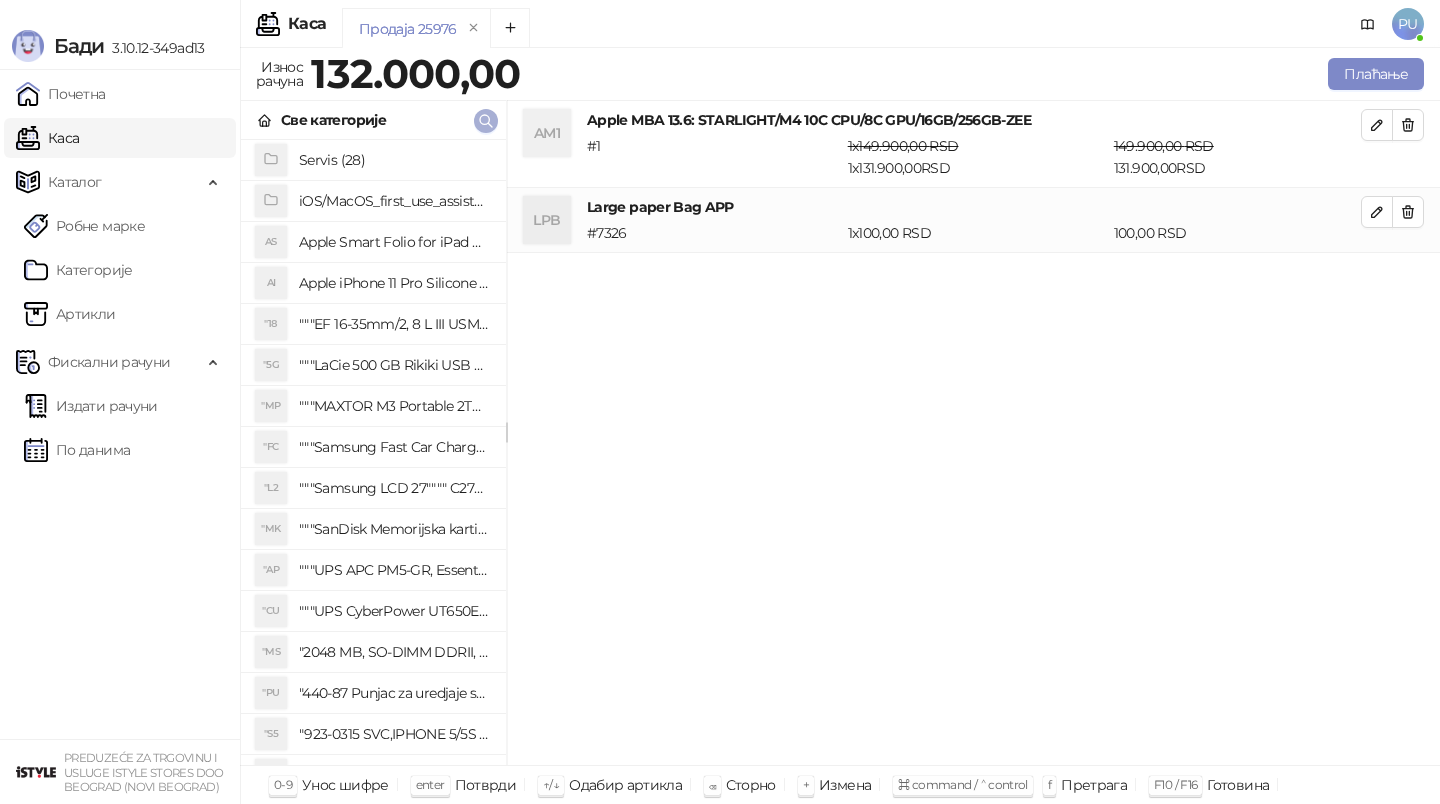click 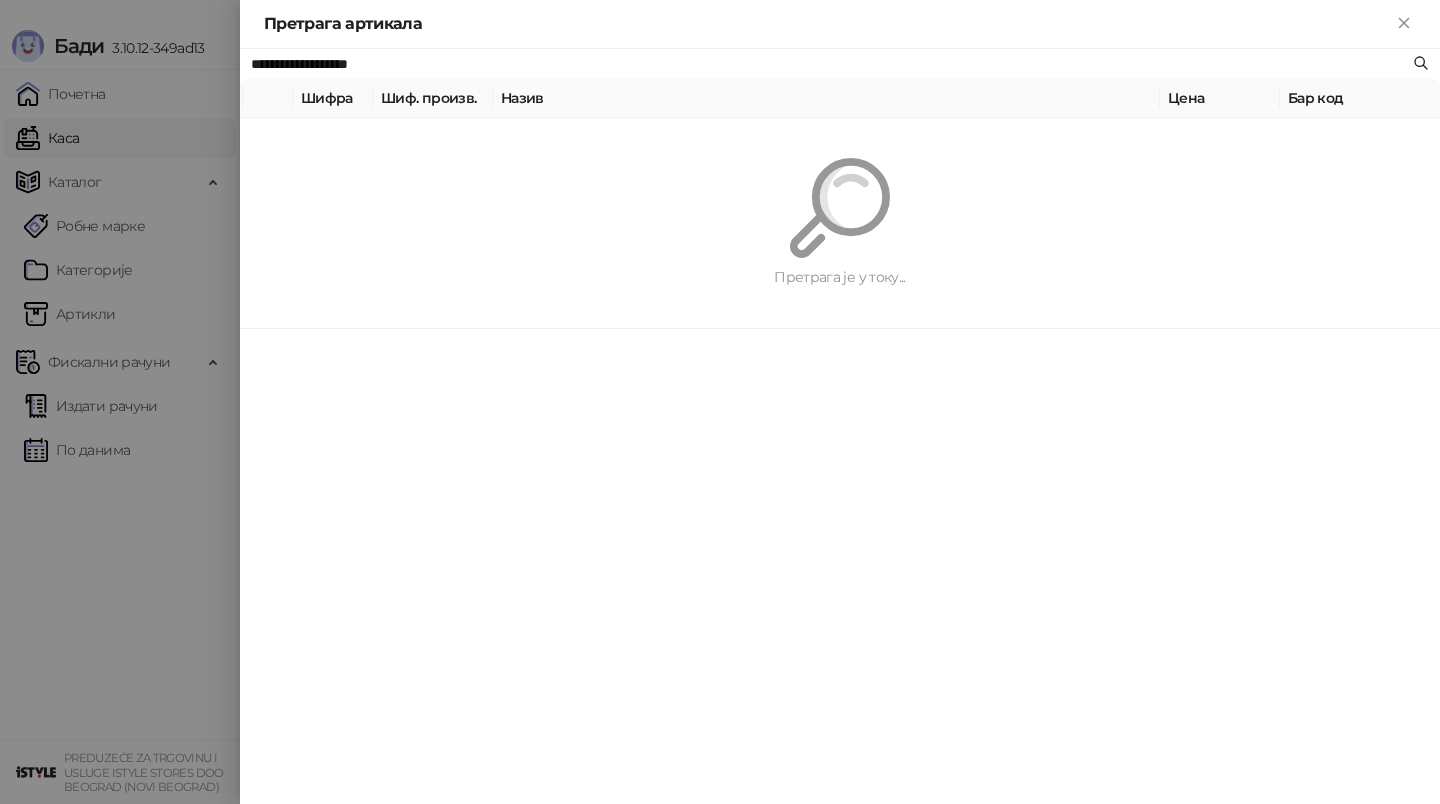 paste on "***" 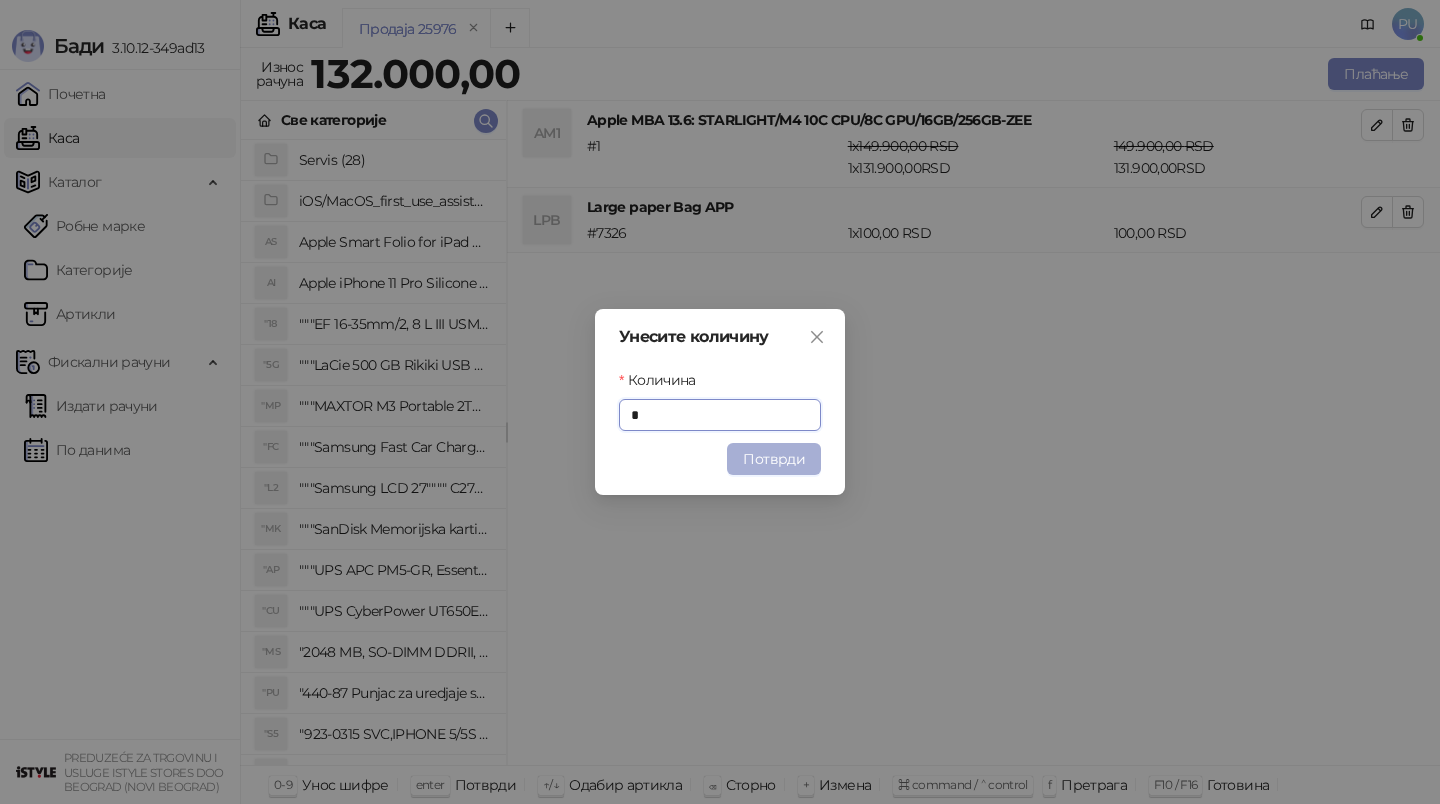 click on "Потврди" at bounding box center (774, 459) 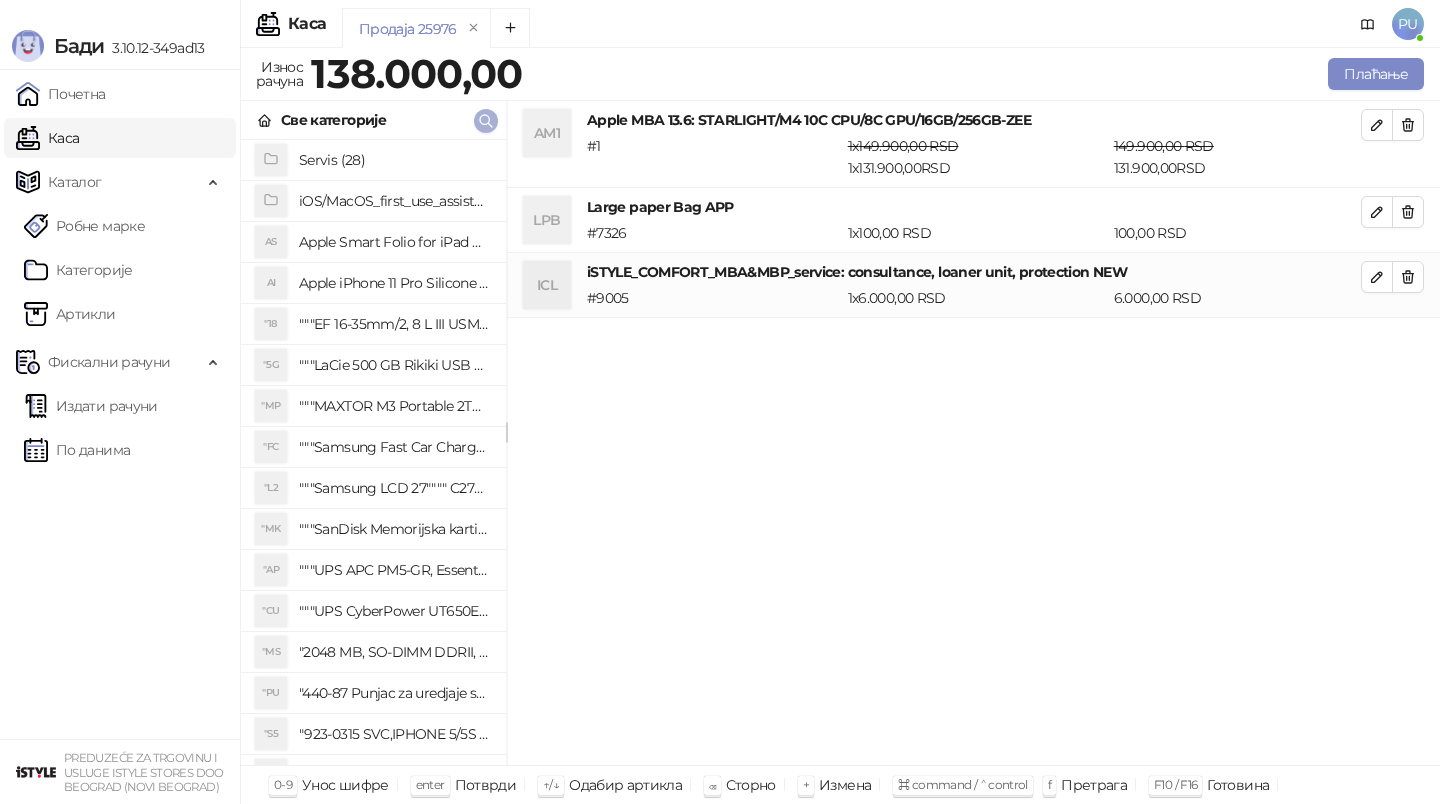 click 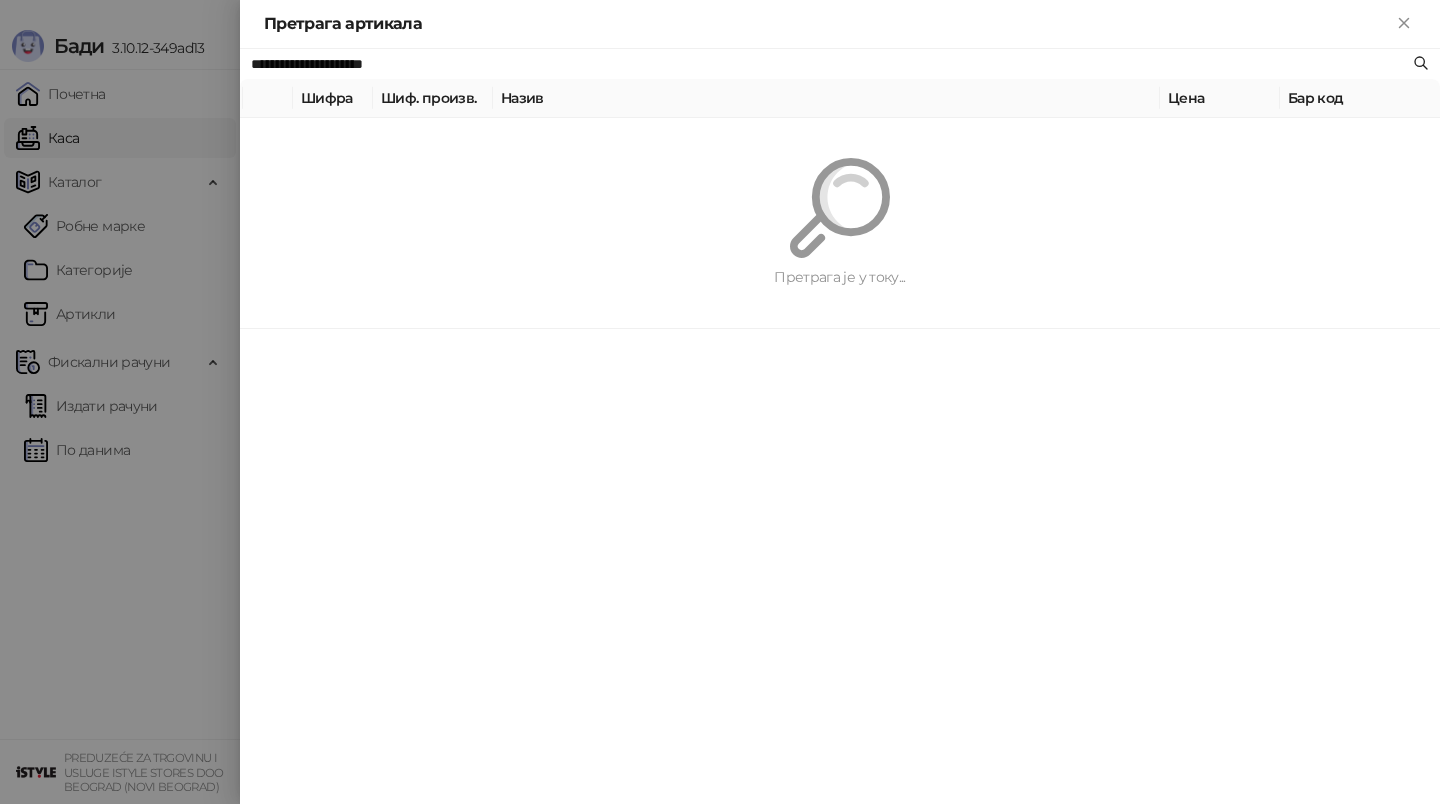 paste 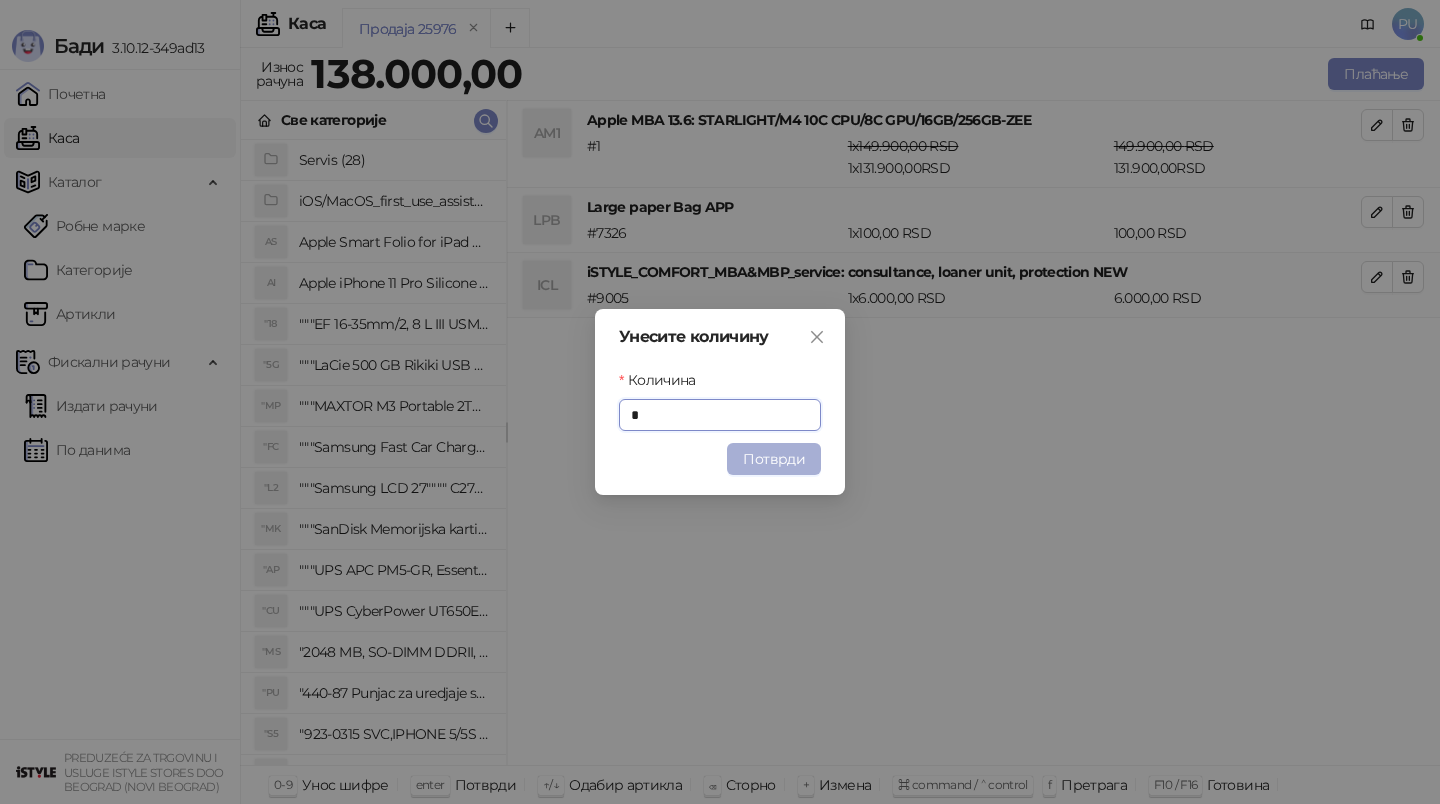 click on "Потврди" at bounding box center [774, 459] 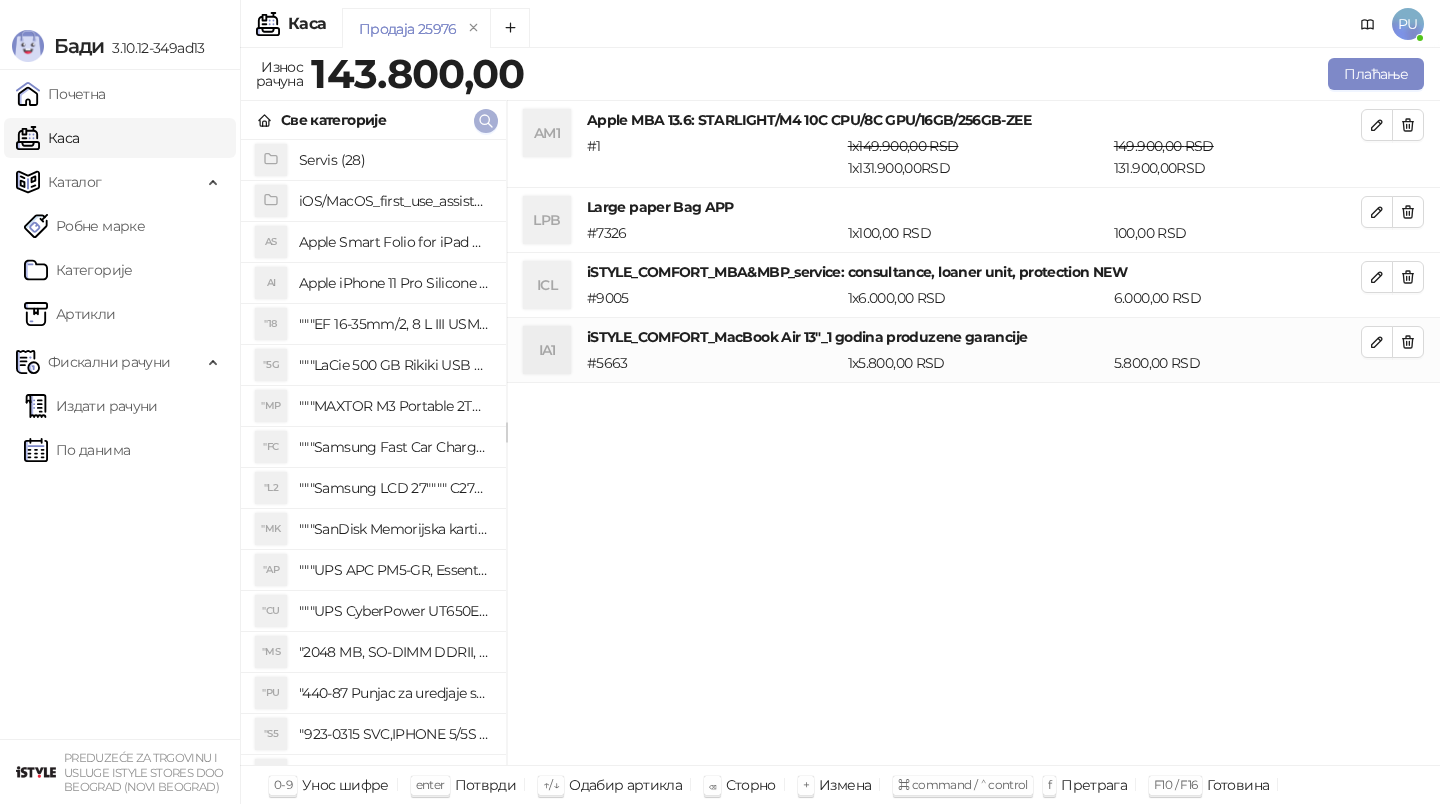 click 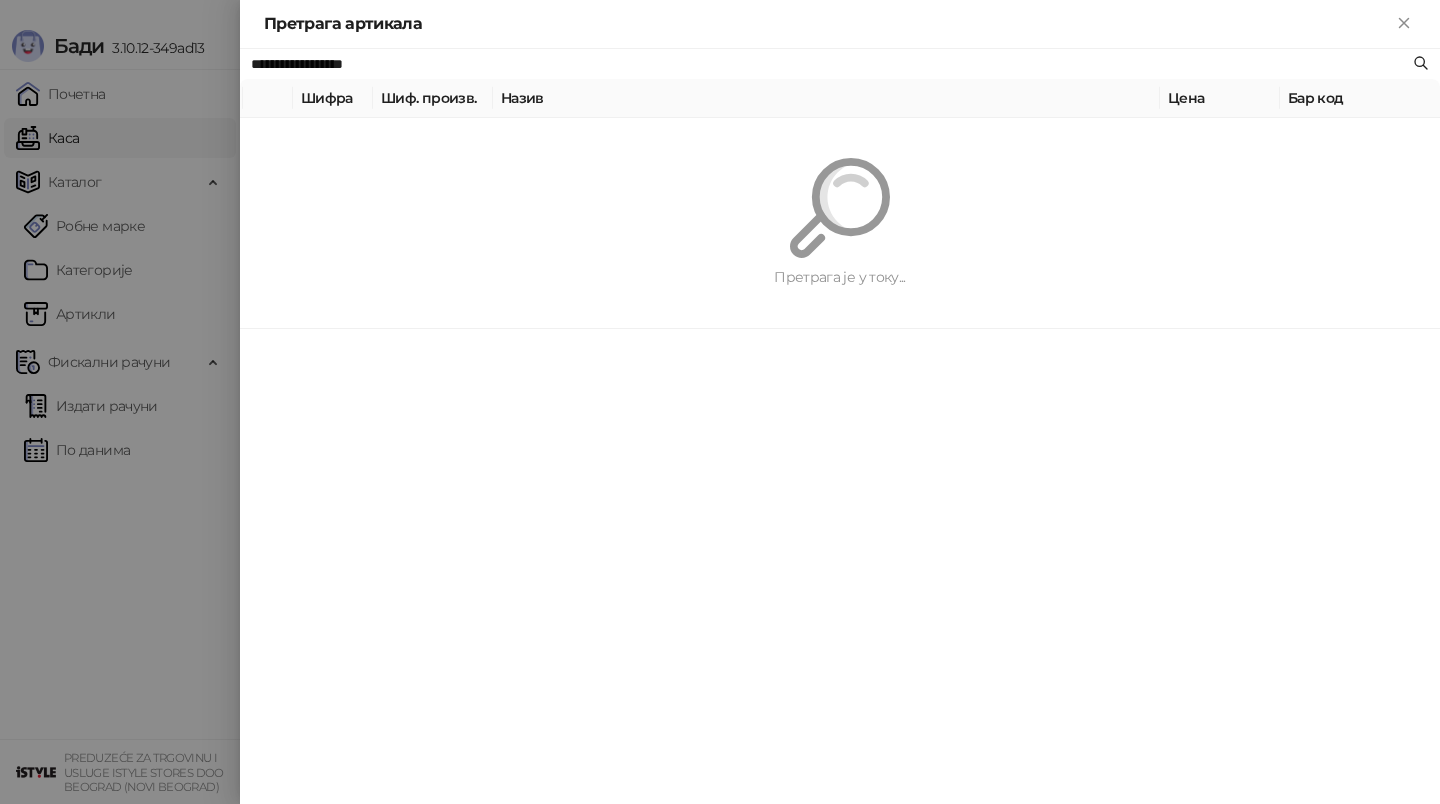 paste 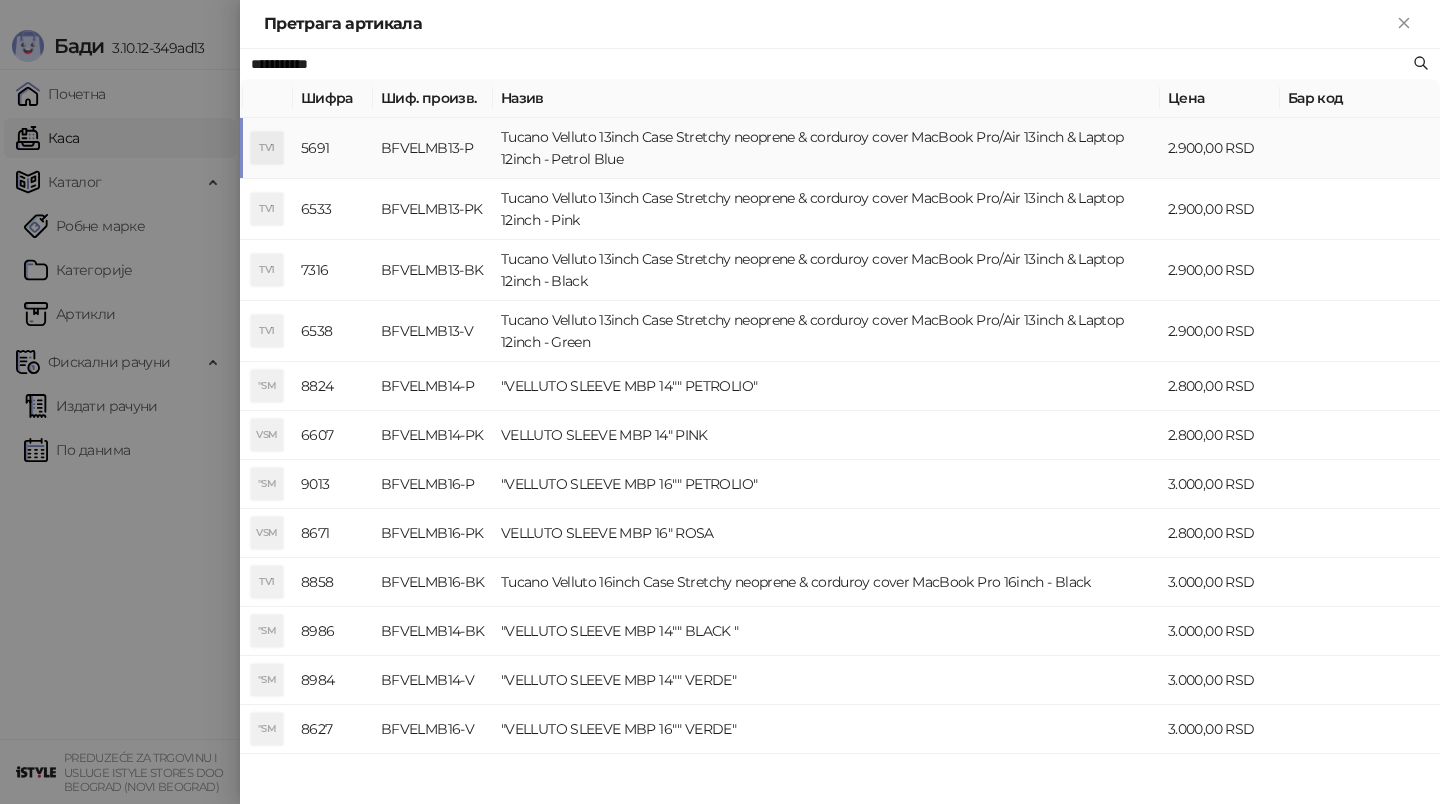 type on "**********" 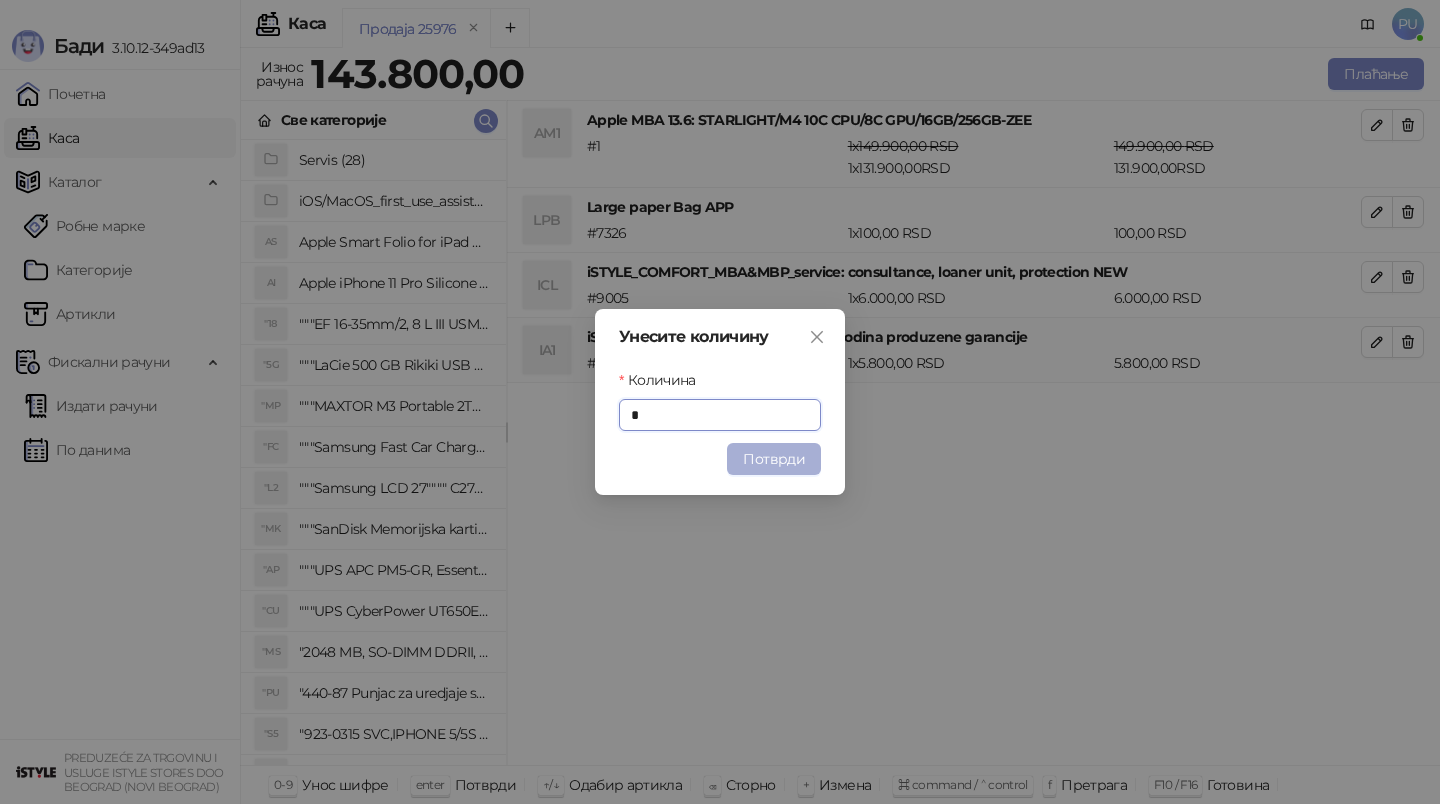 click on "Потврди" at bounding box center (774, 459) 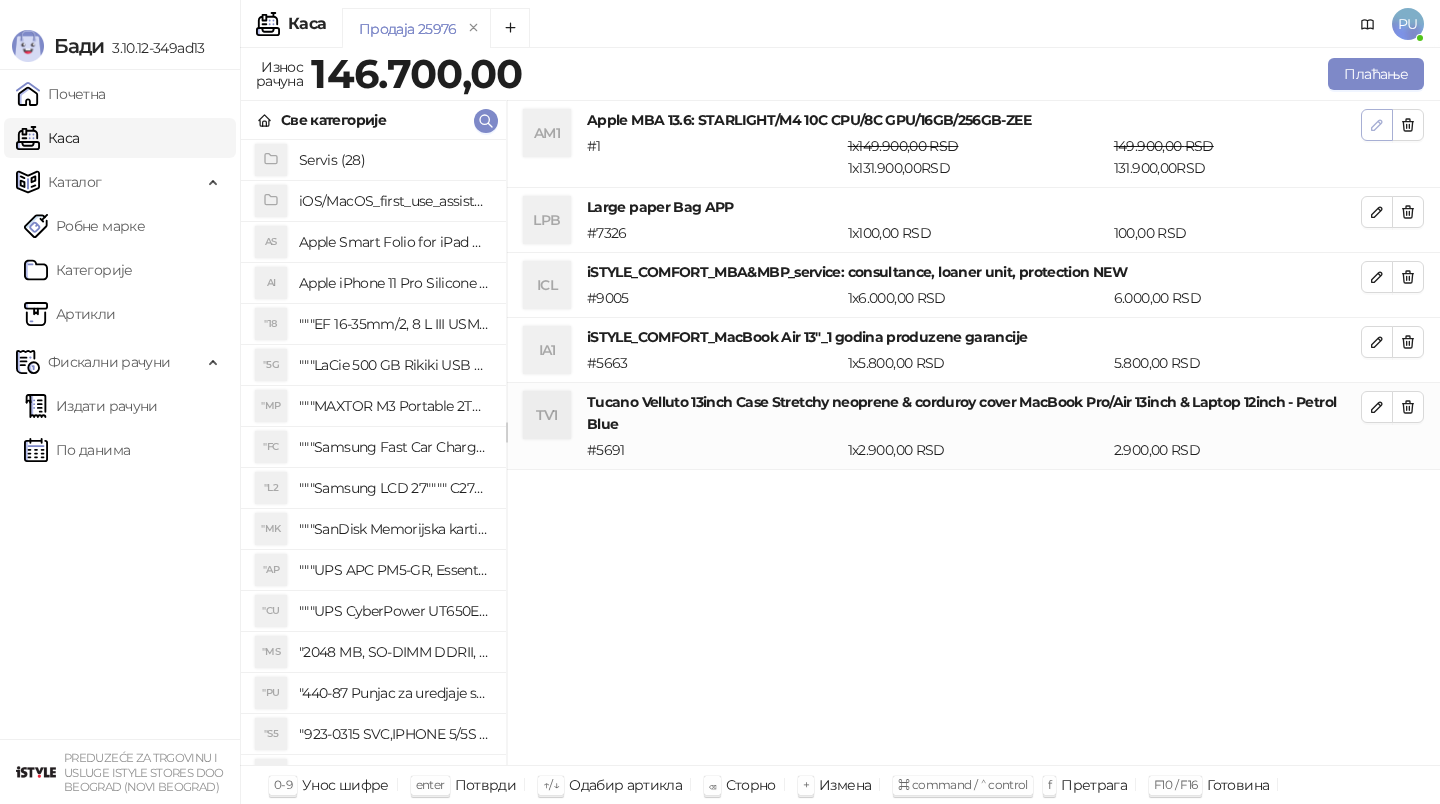 click 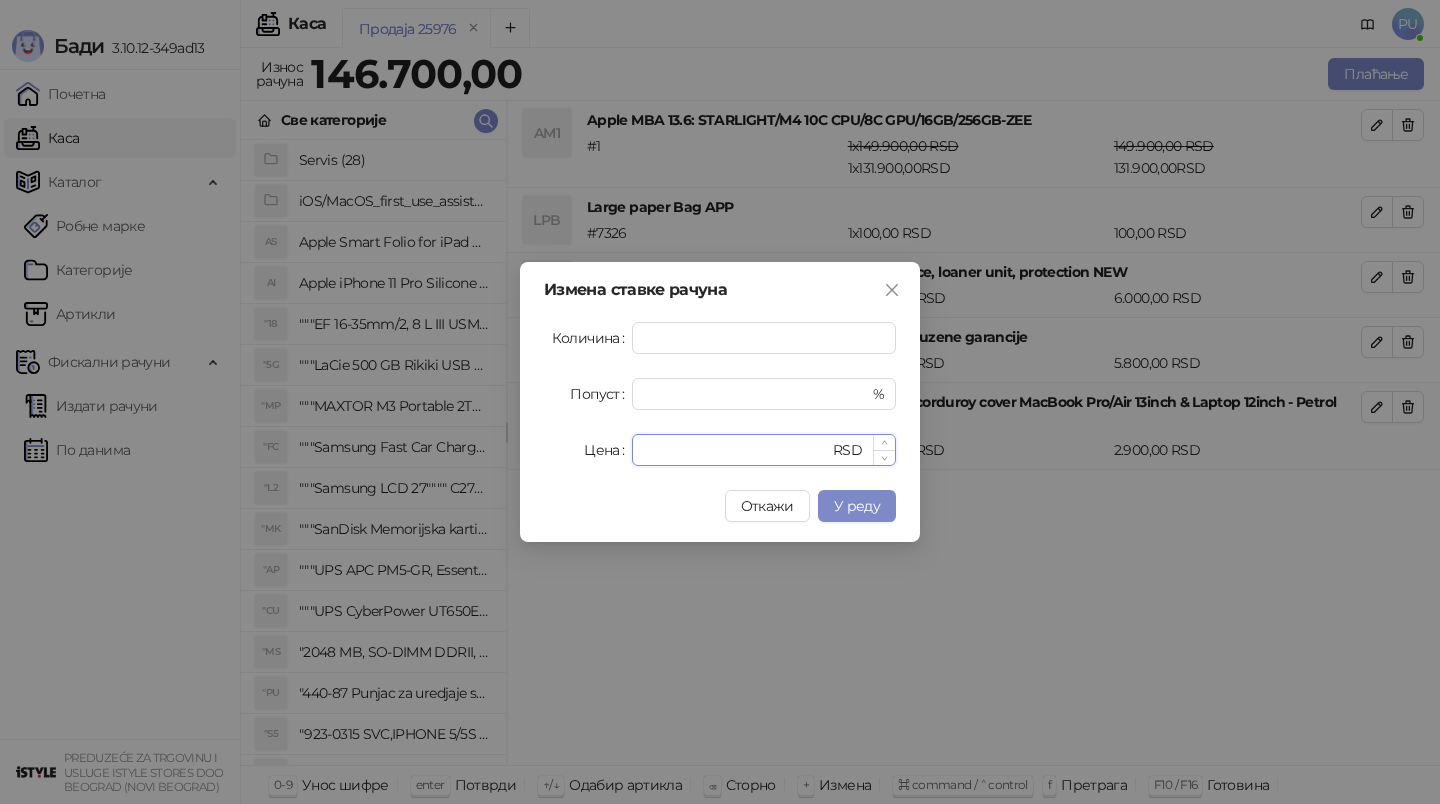click on "******" at bounding box center (736, 450) 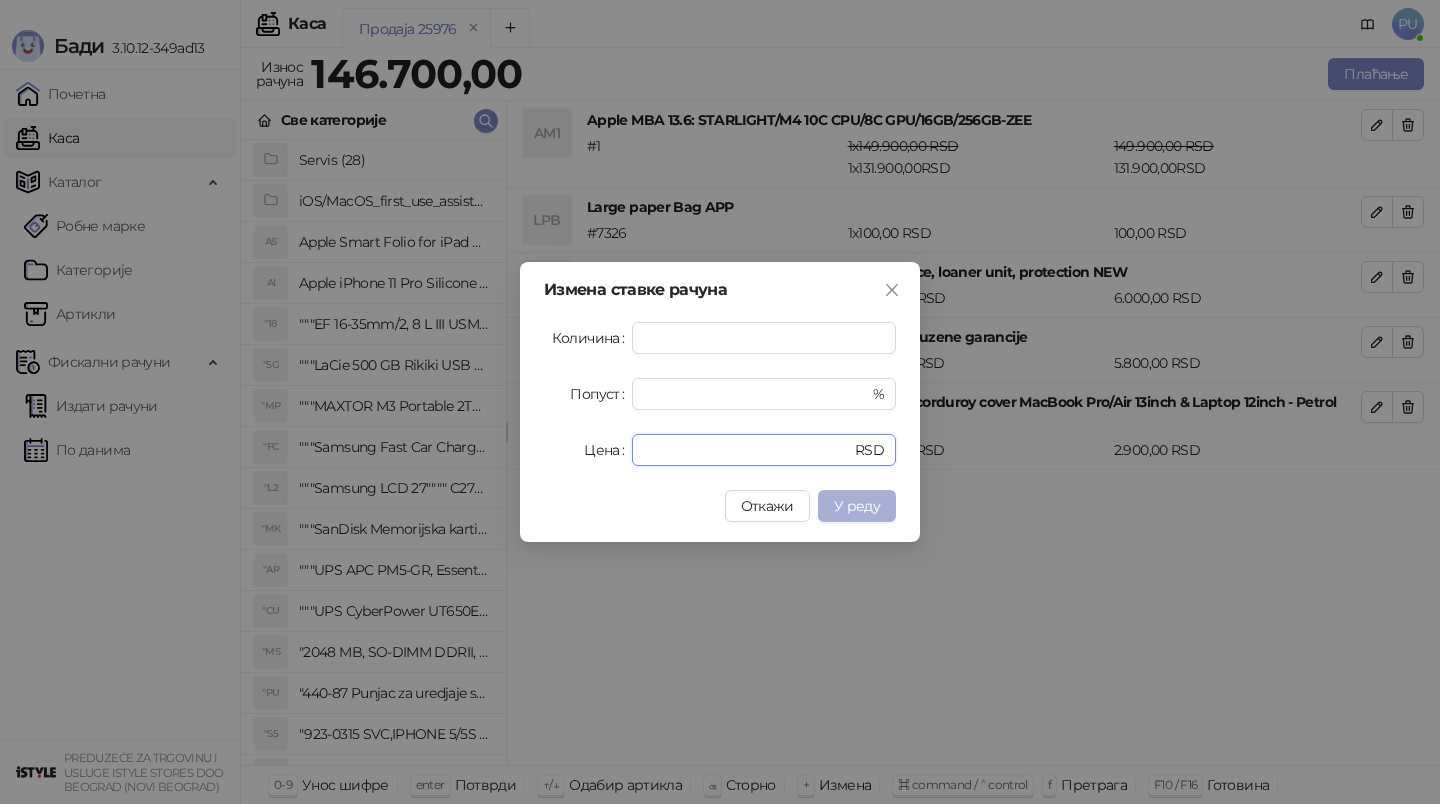 type on "******" 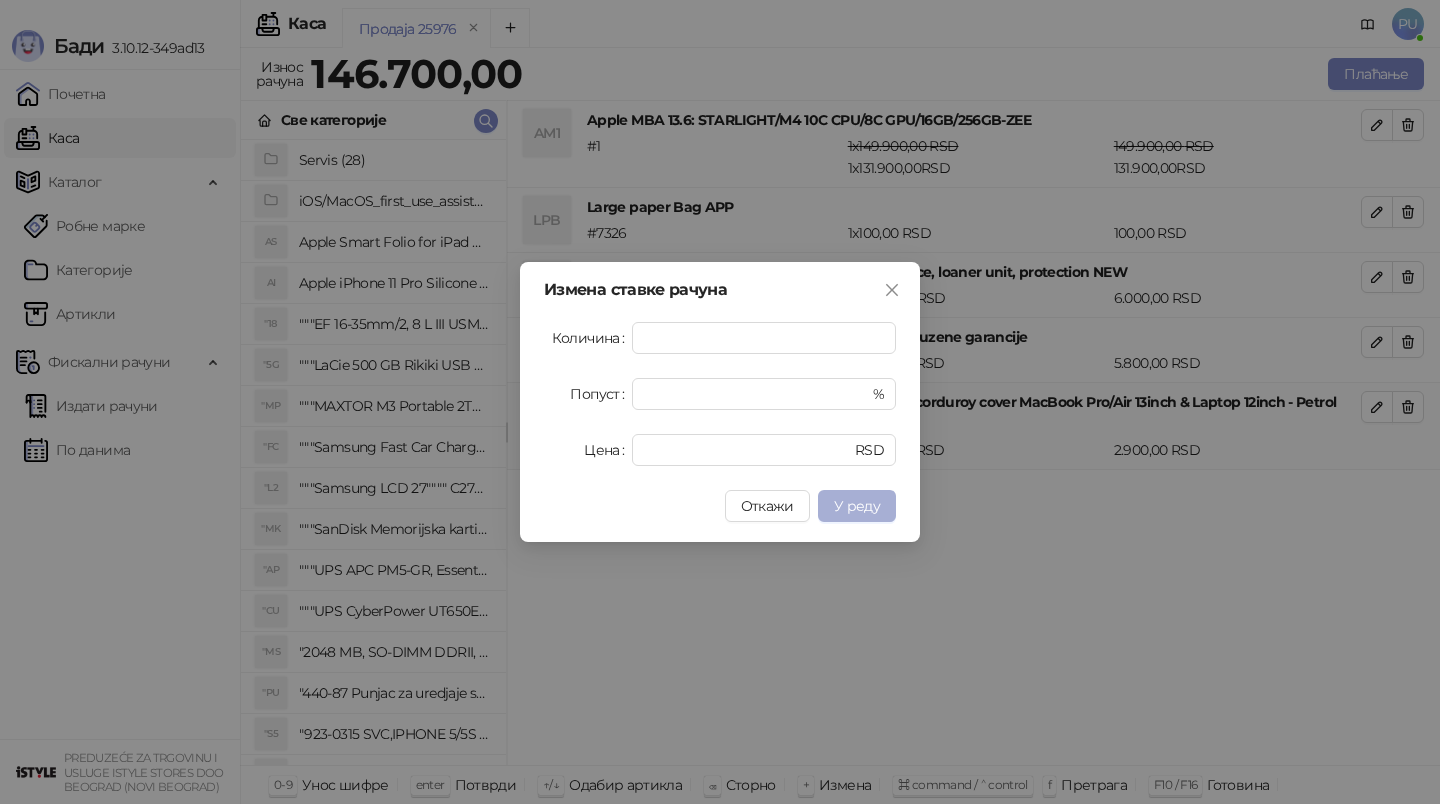 click on "У реду" at bounding box center [857, 506] 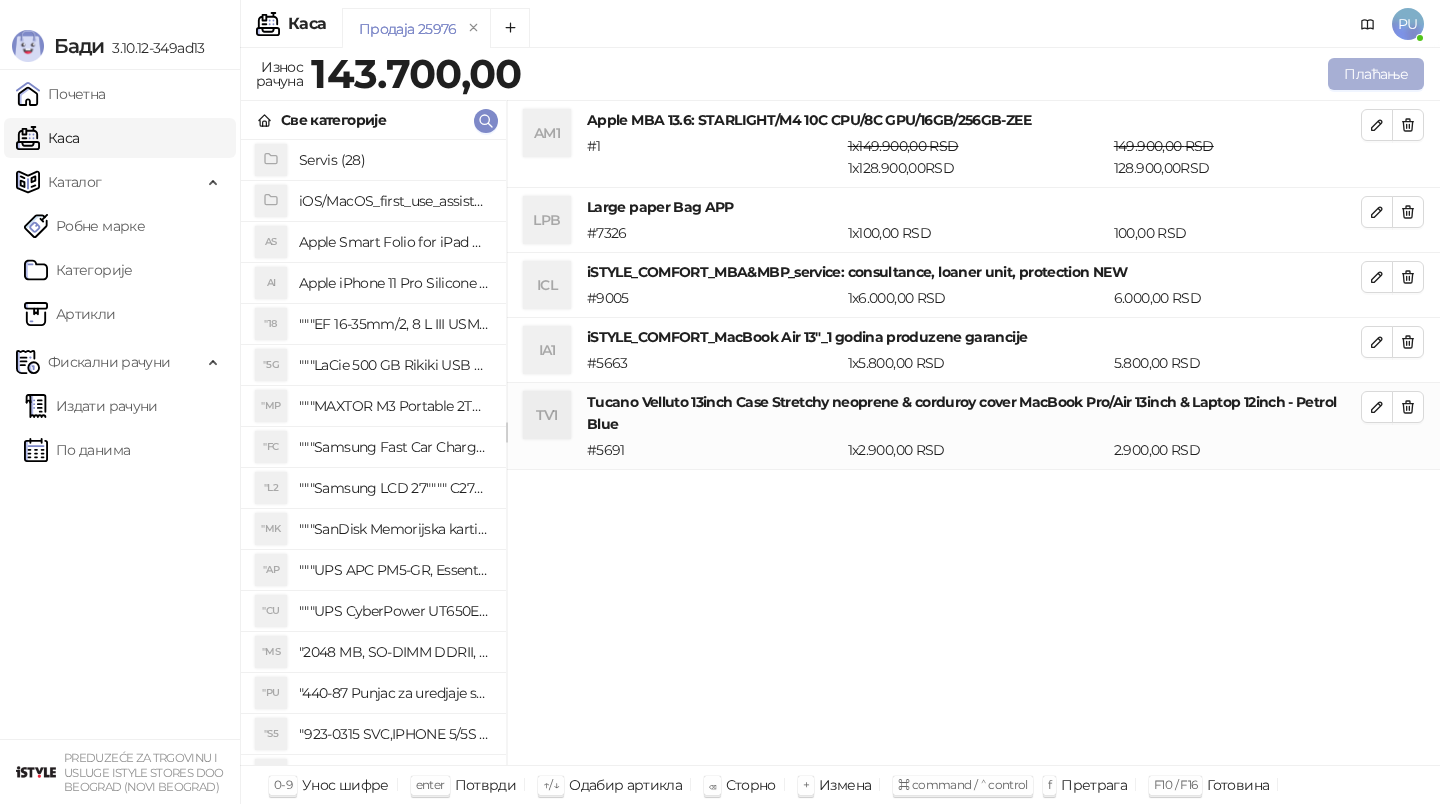 click on "Плаћање" at bounding box center (1376, 74) 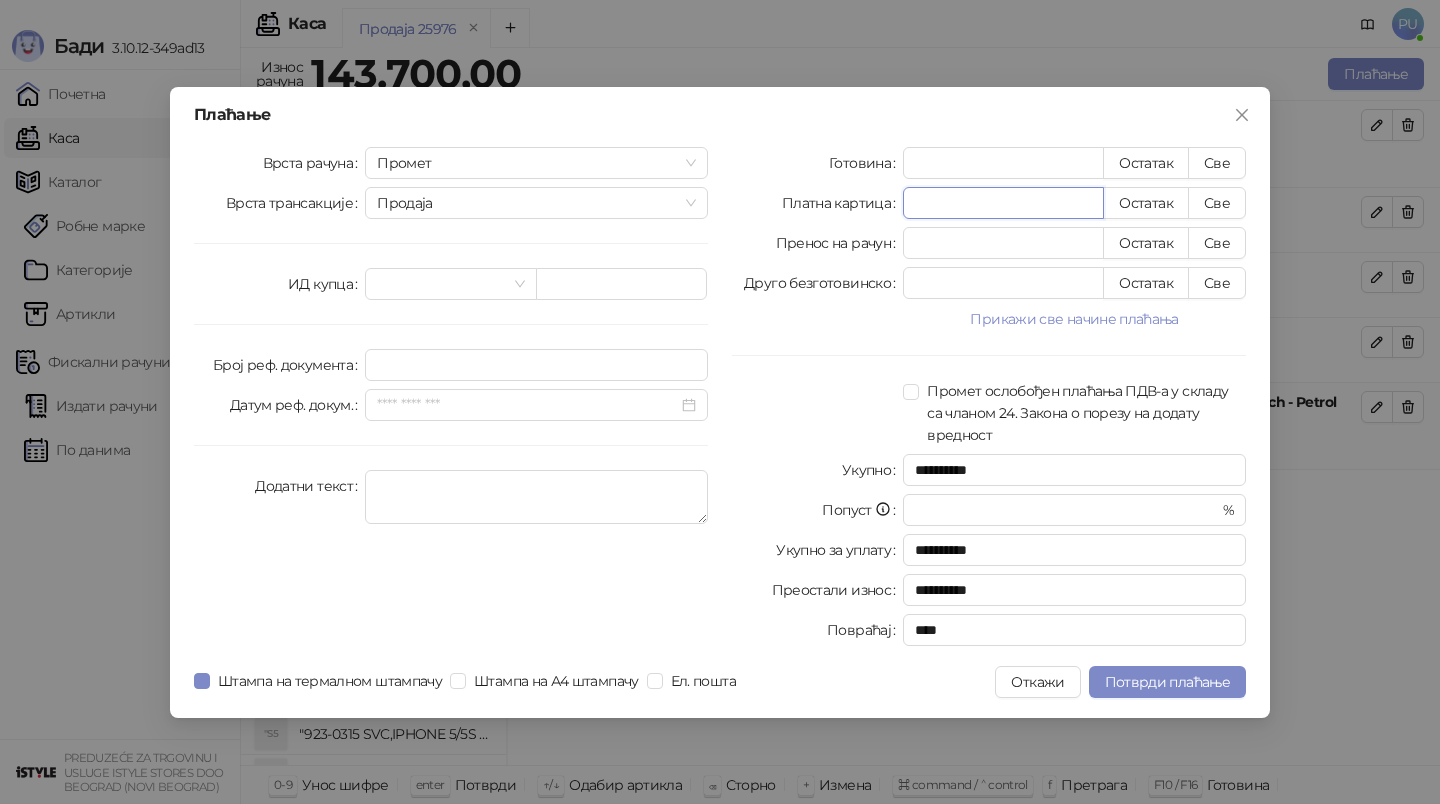 click on "*" at bounding box center [1003, 203] 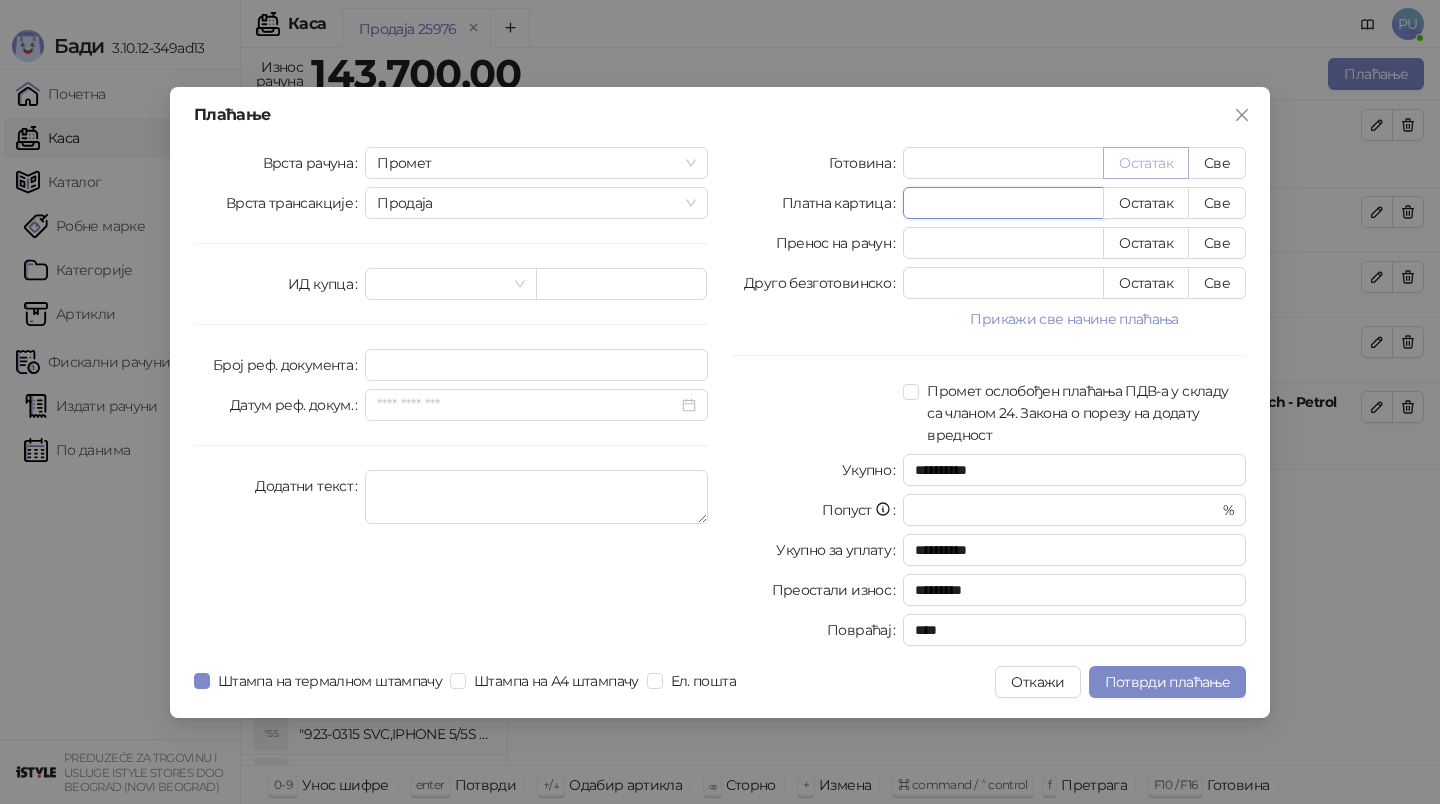 type on "*****" 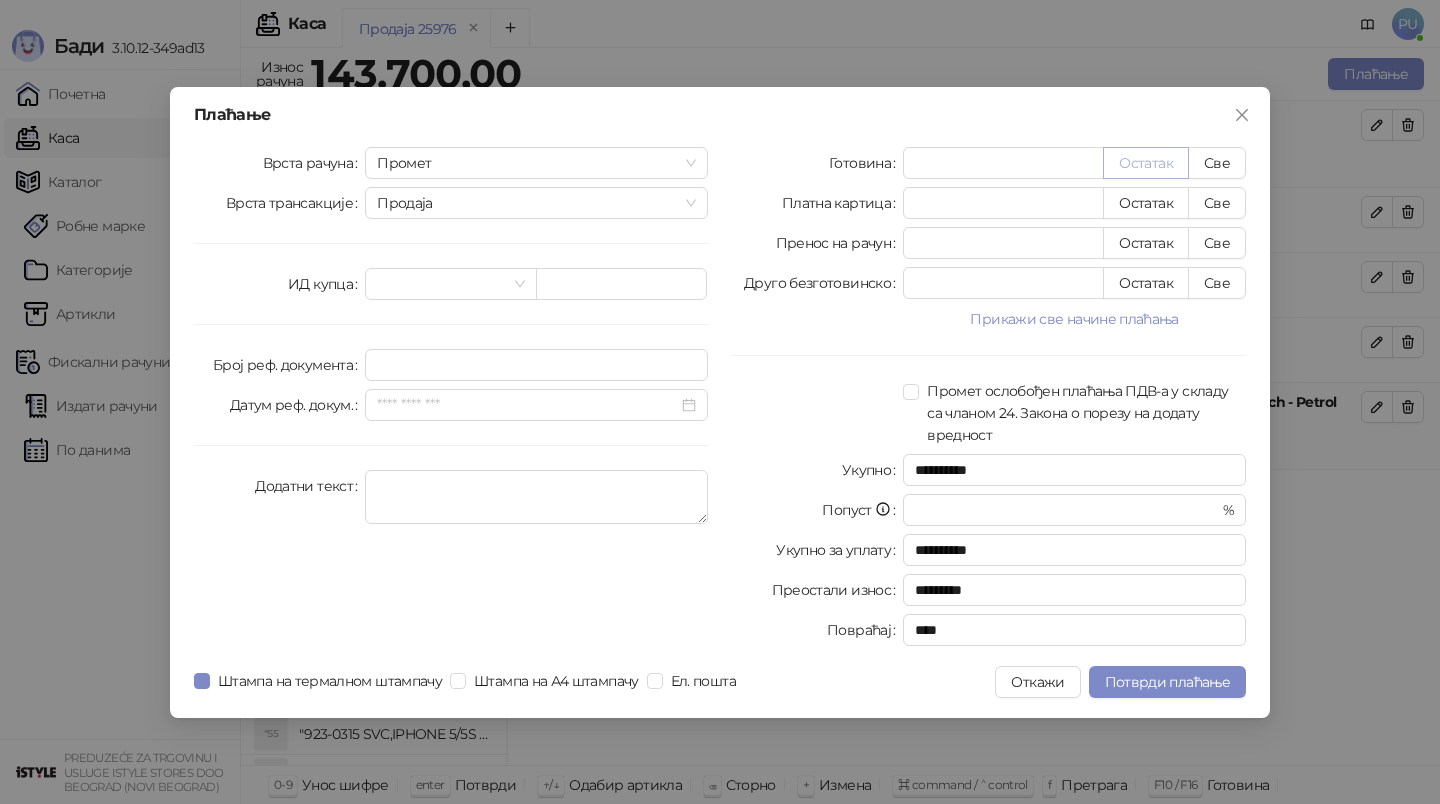 click on "Остатак" at bounding box center [1146, 163] 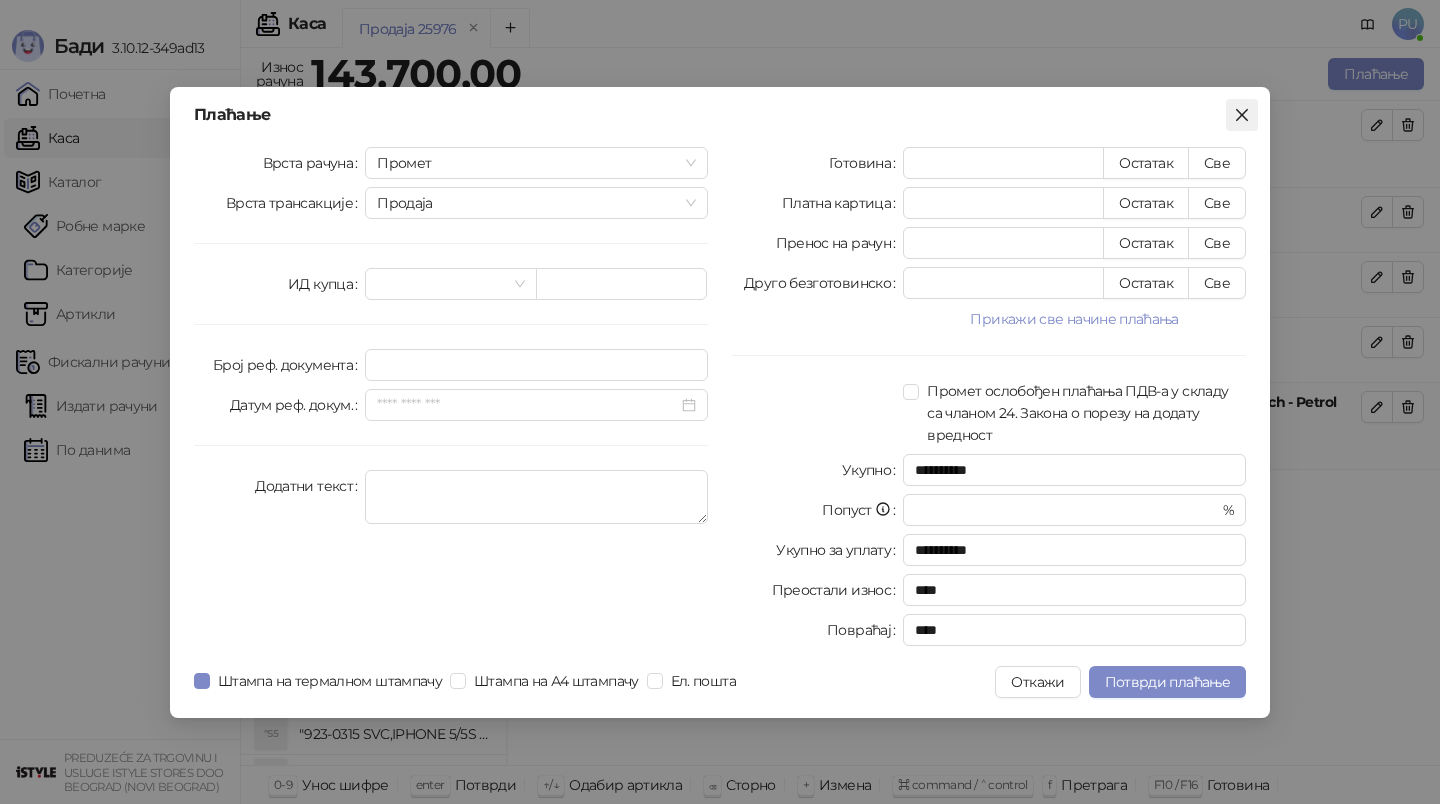 click 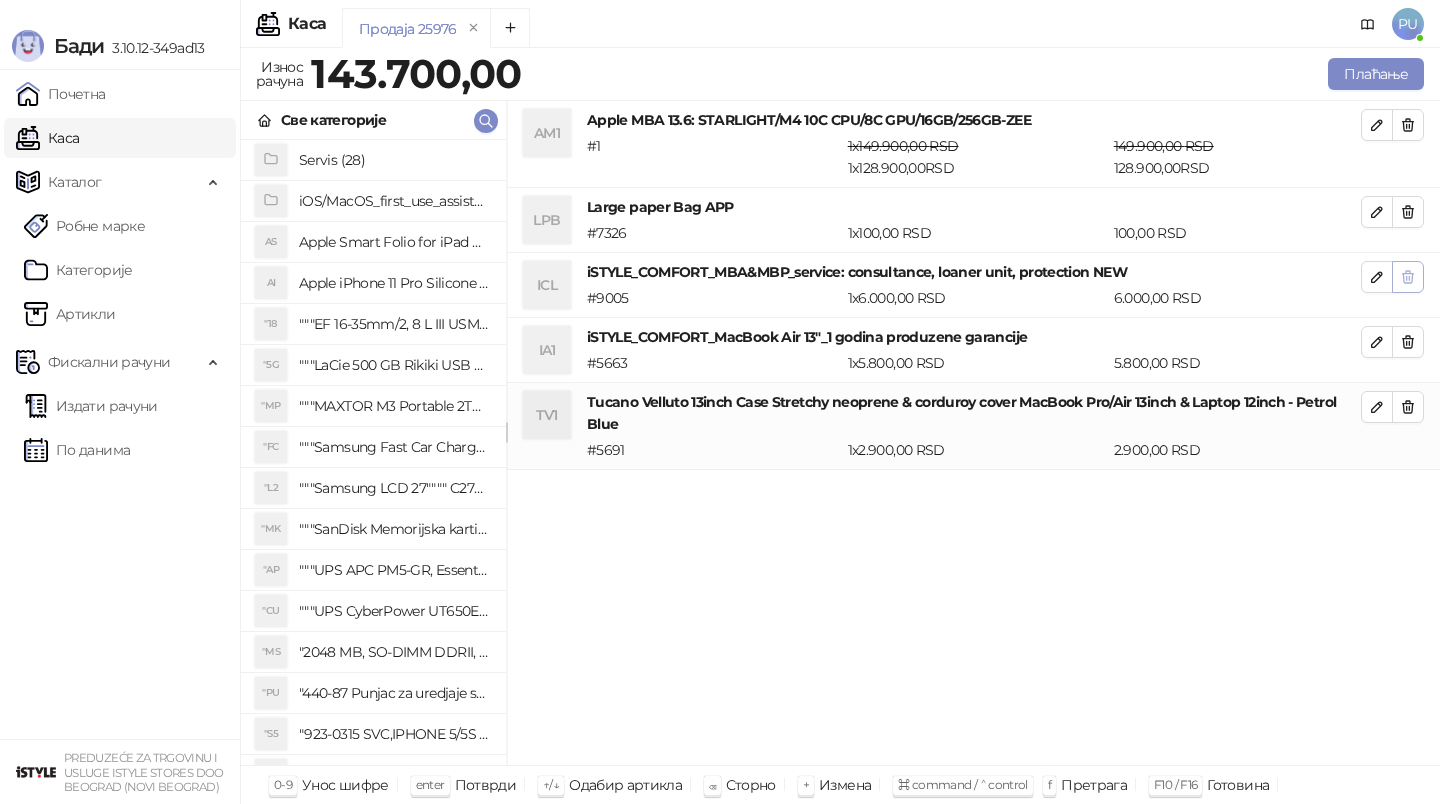 click at bounding box center [1408, 277] 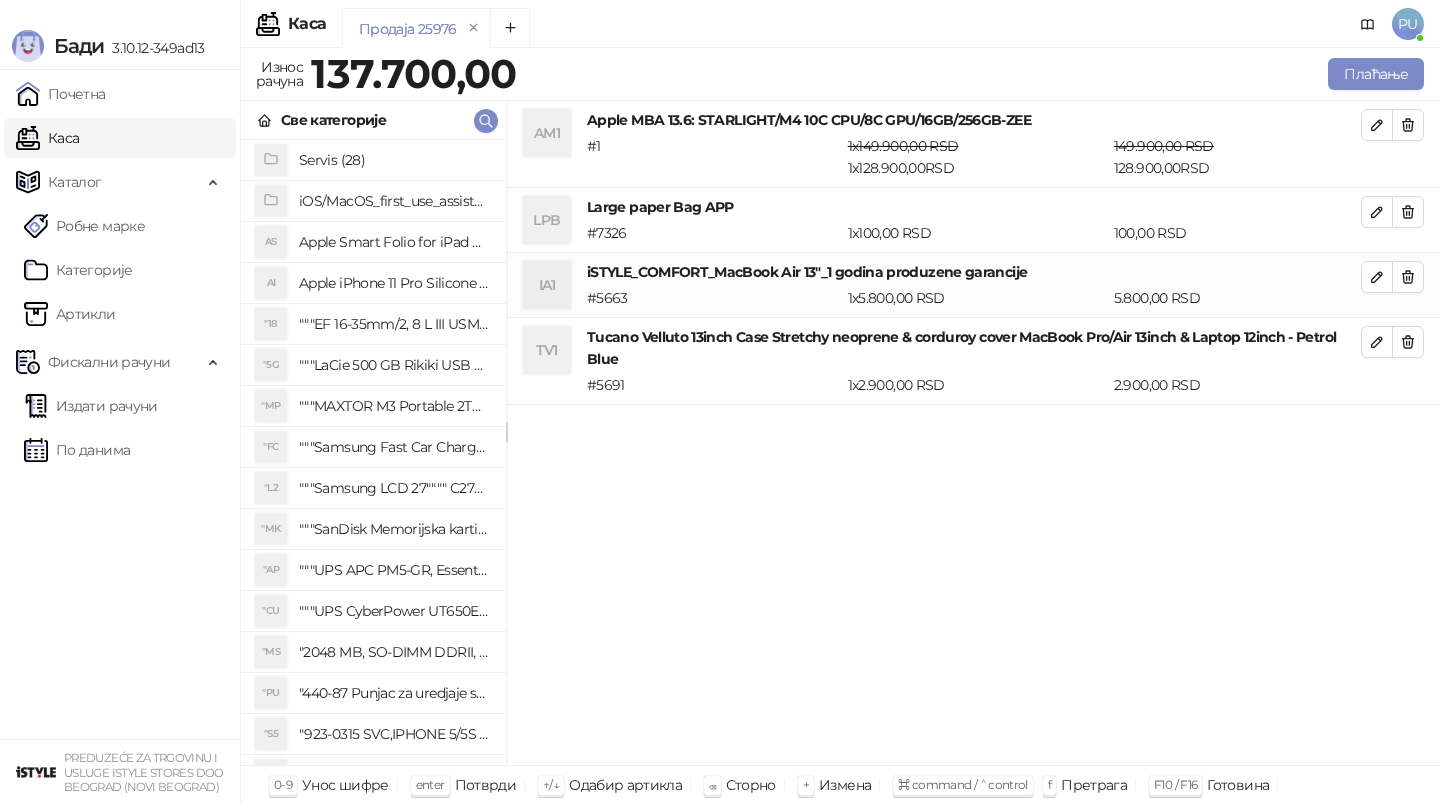 click at bounding box center (1408, 277) 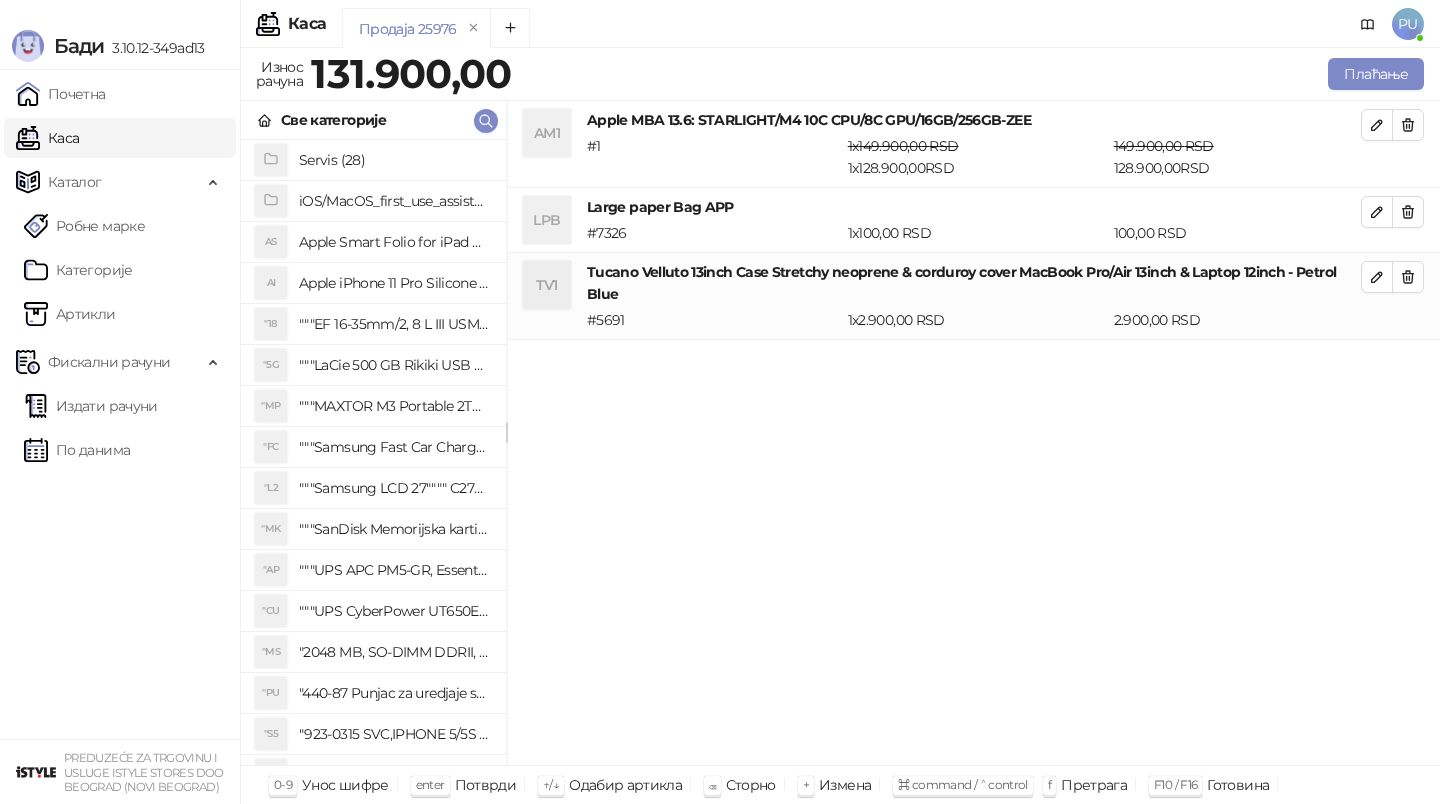 click at bounding box center (1408, 277) 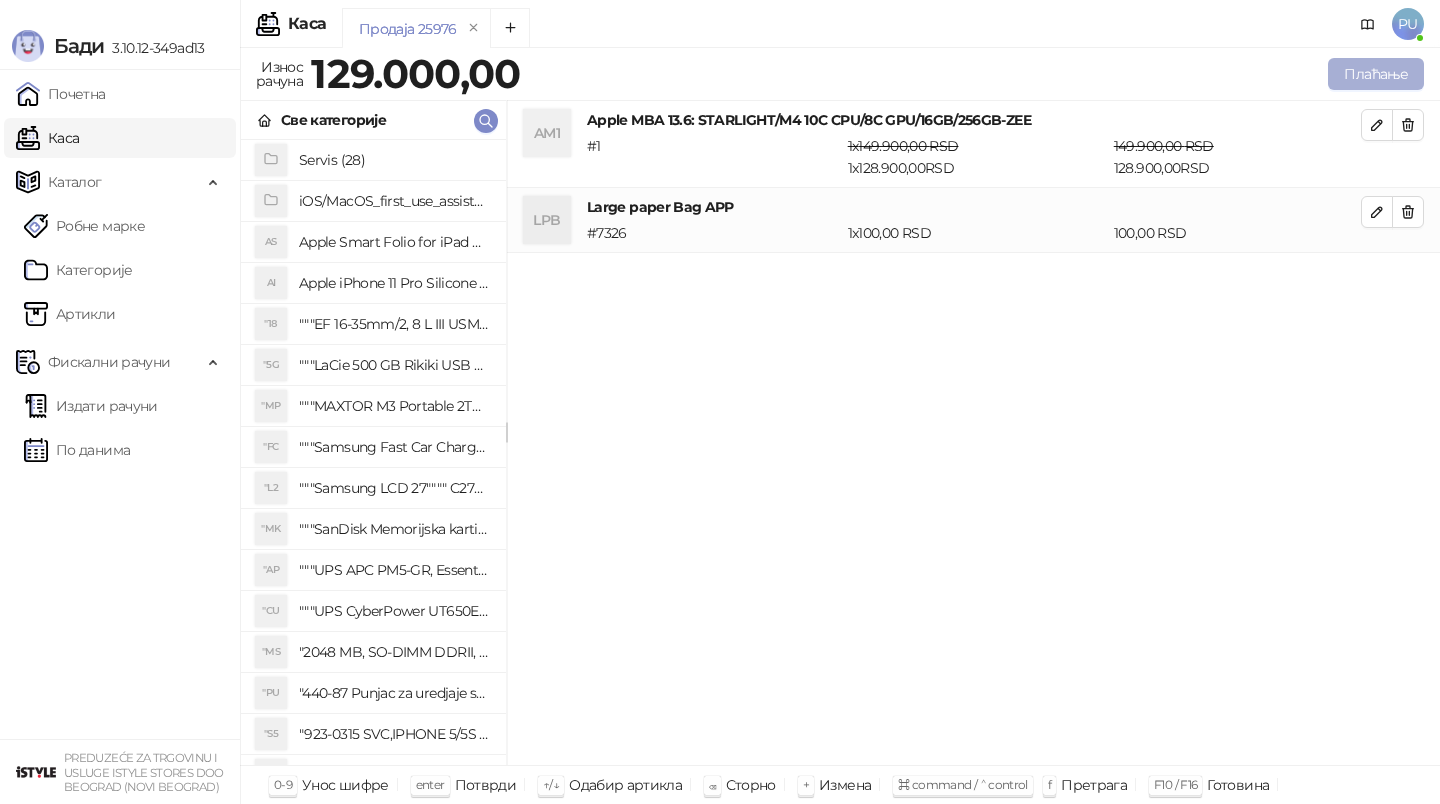 click on "Плаћање" at bounding box center [1376, 74] 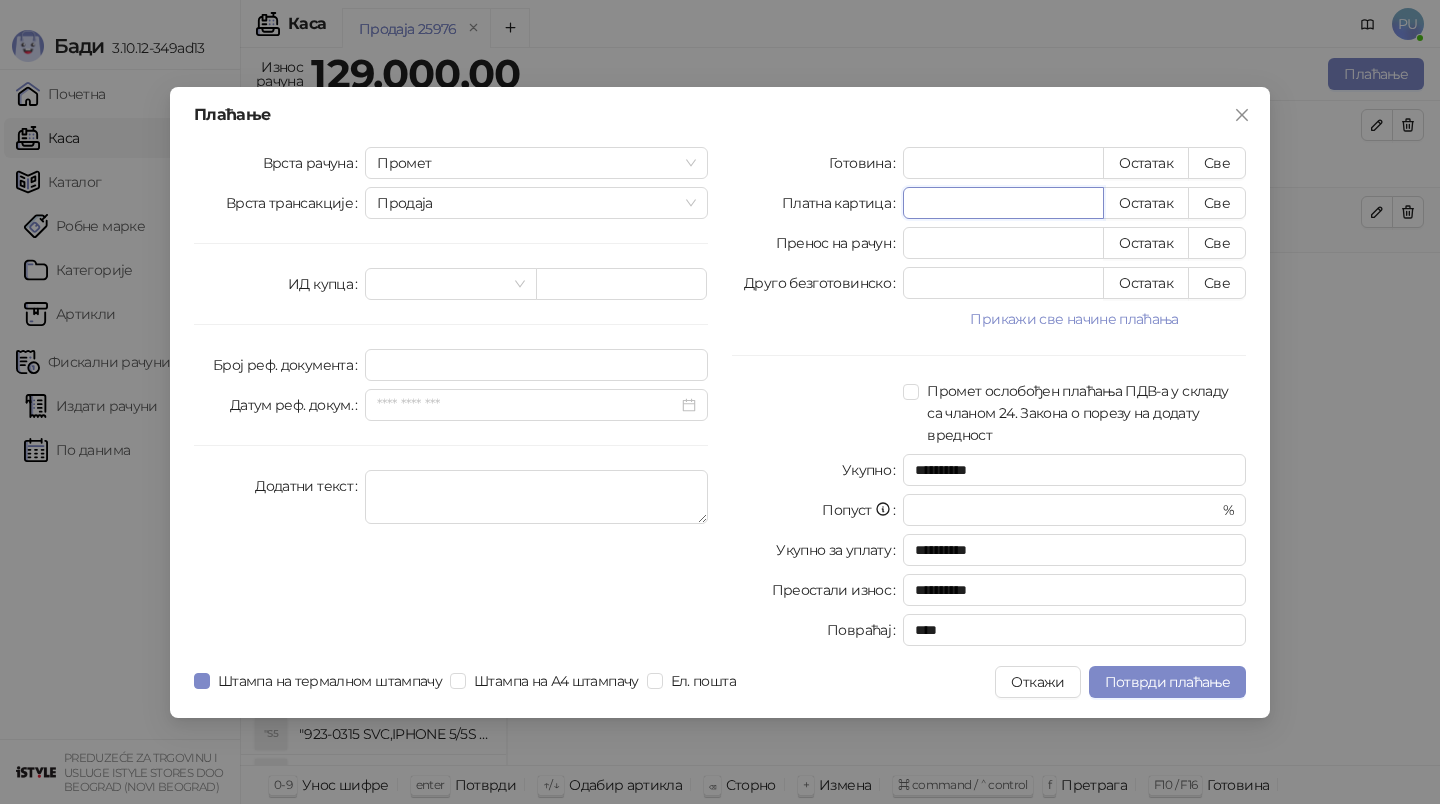 click on "*" at bounding box center (1003, 203) 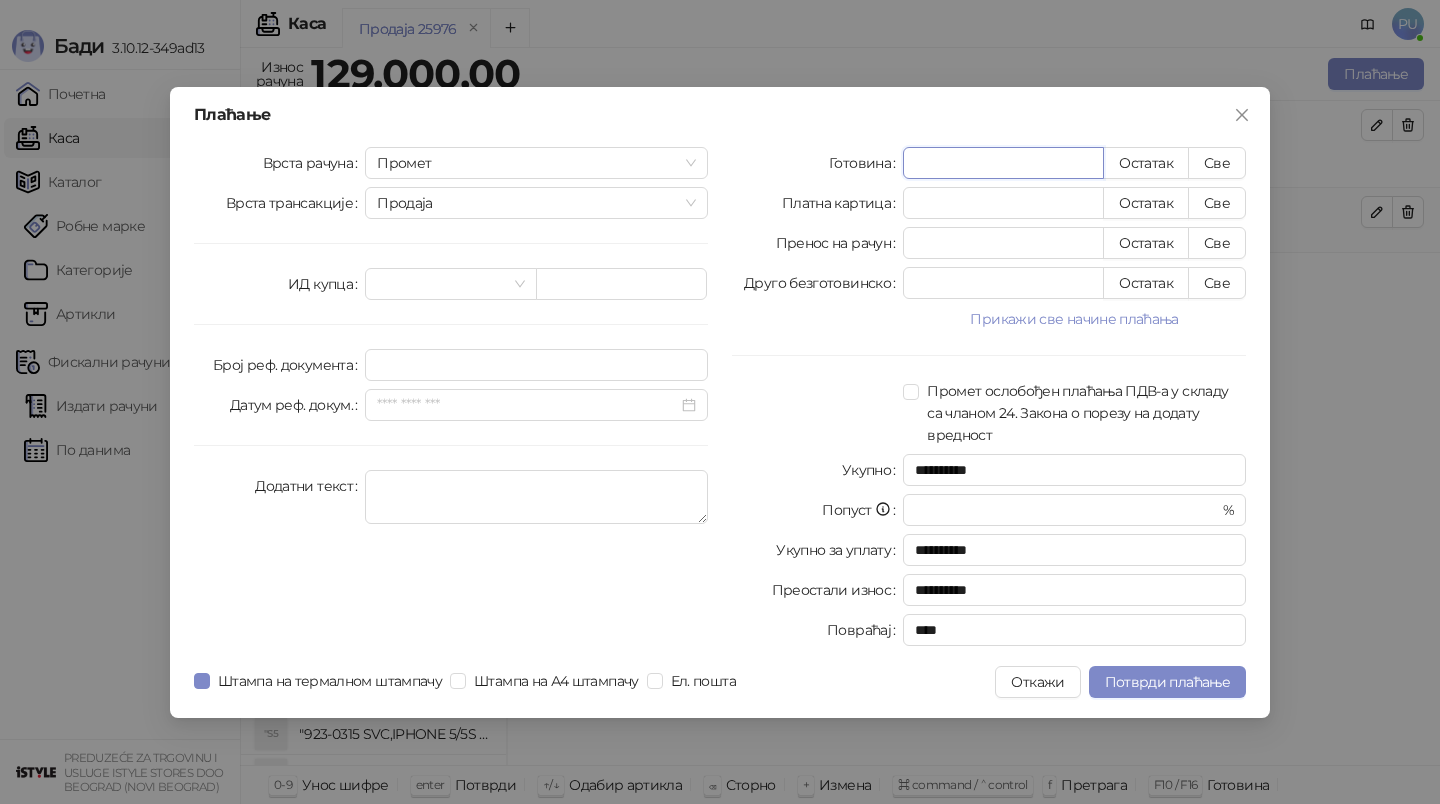 click on "*" at bounding box center (1003, 163) 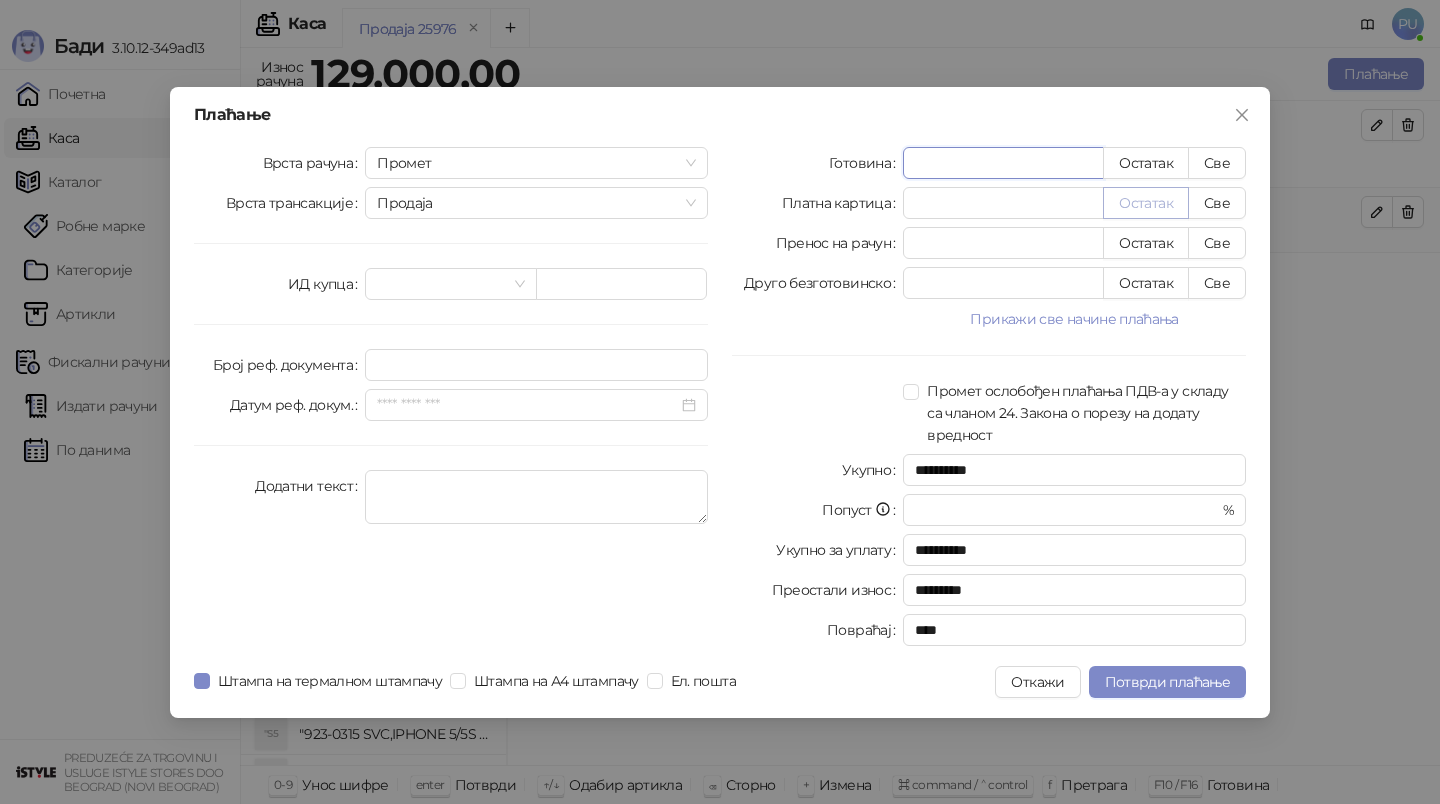 type on "*****" 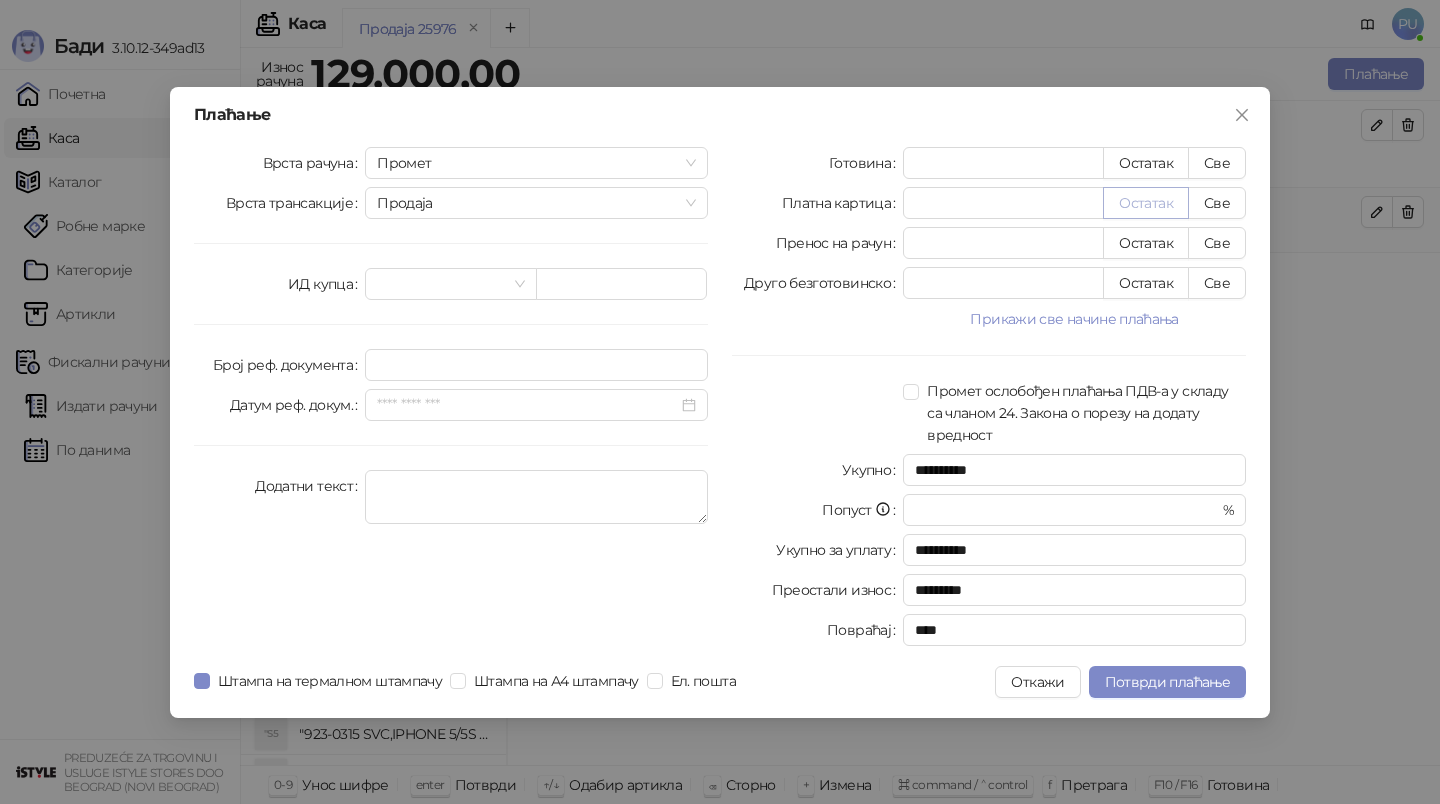 click on "Остатак" at bounding box center [1146, 203] 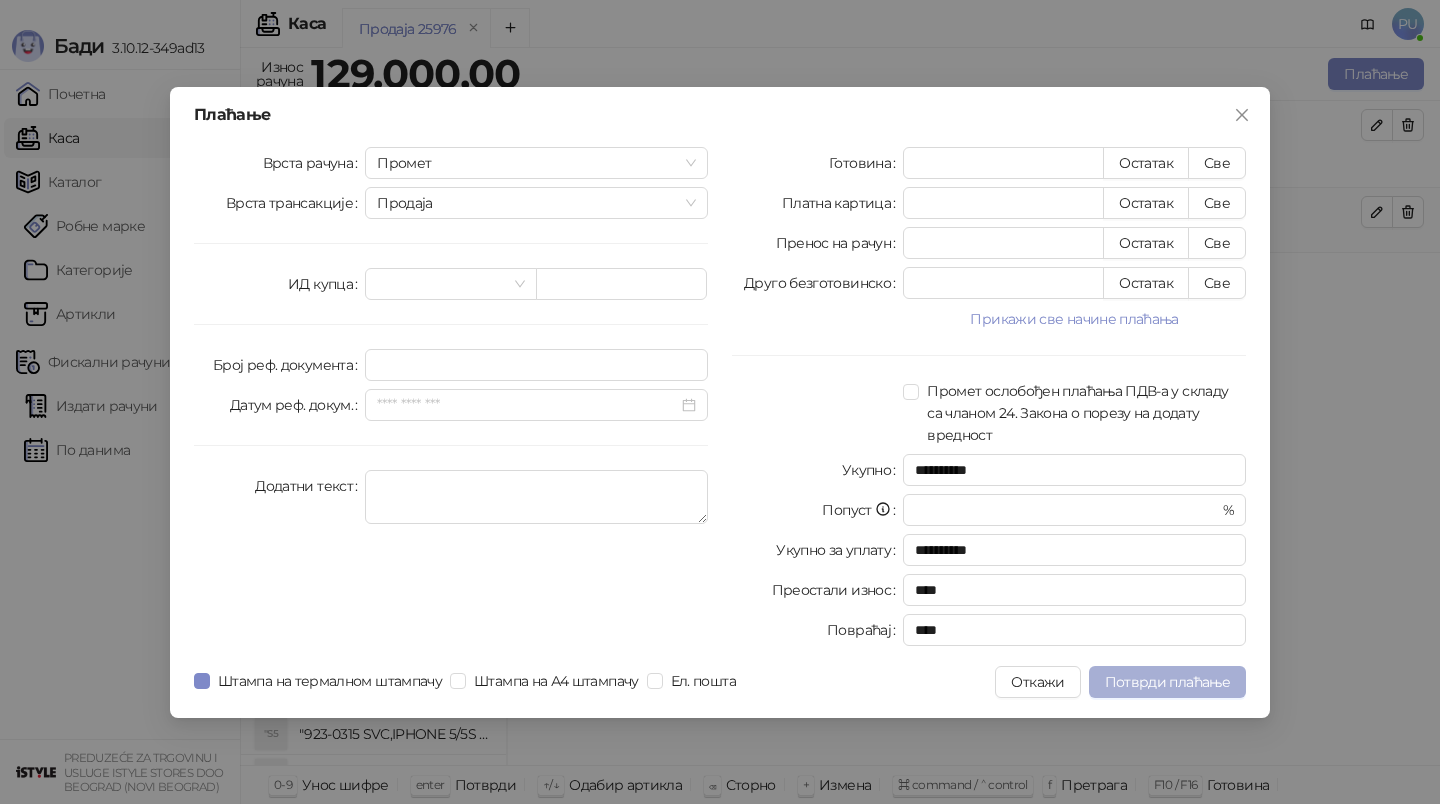 click on "Потврди плаћање" at bounding box center (1167, 682) 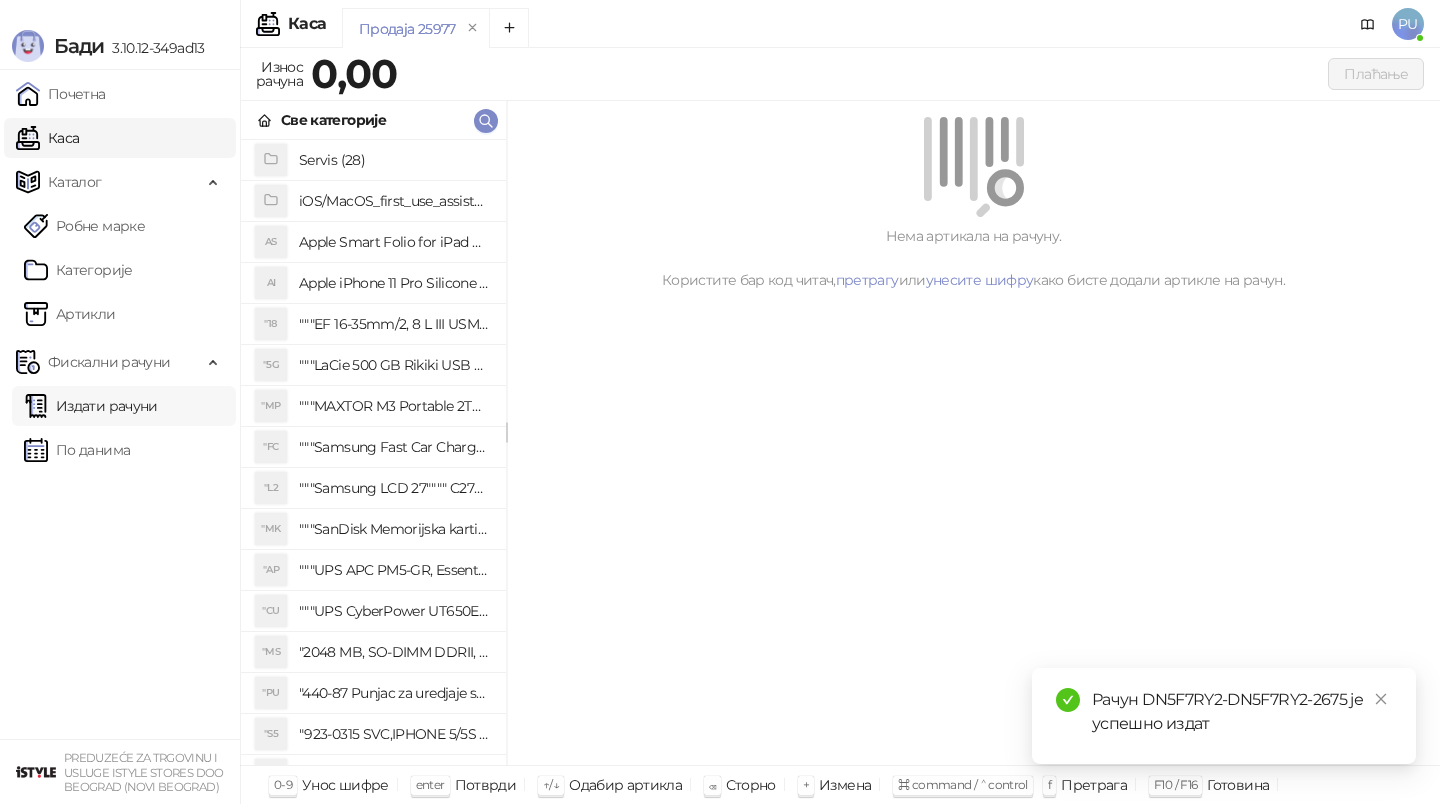 click on "Издати рачуни" at bounding box center (91, 406) 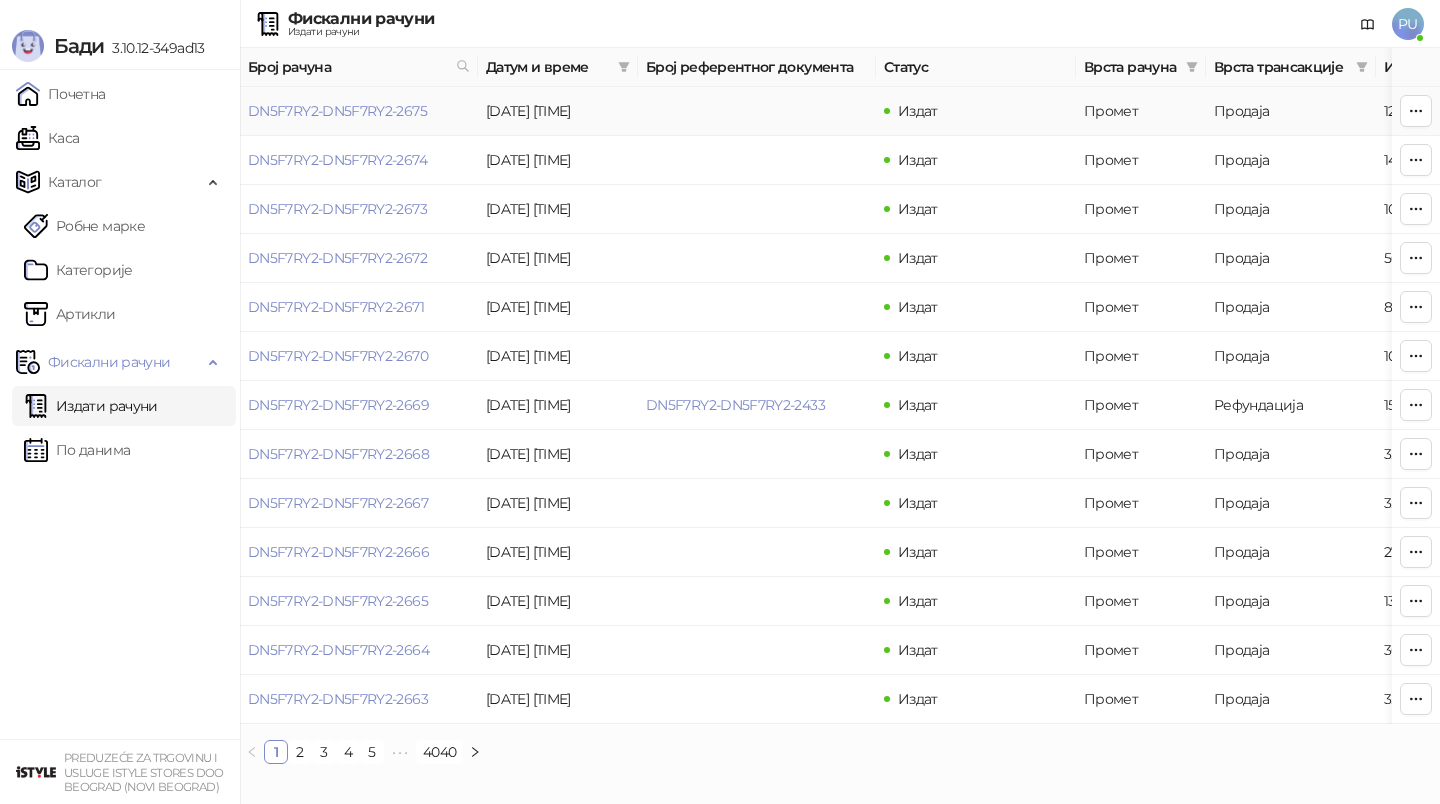 click on "DN5F7RY2-DN5F7RY2-2675" at bounding box center (337, 111) 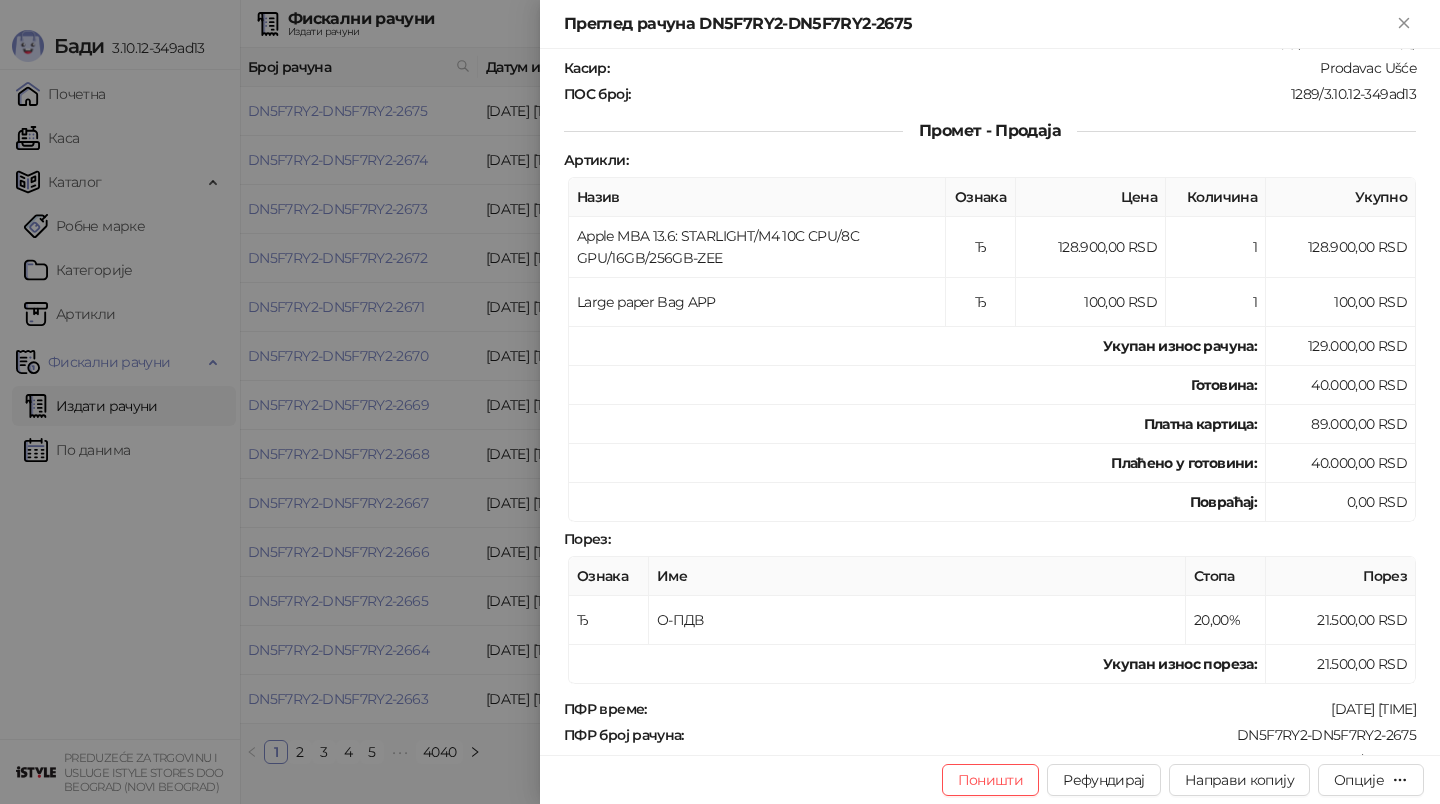 scroll, scrollTop: 184, scrollLeft: 0, axis: vertical 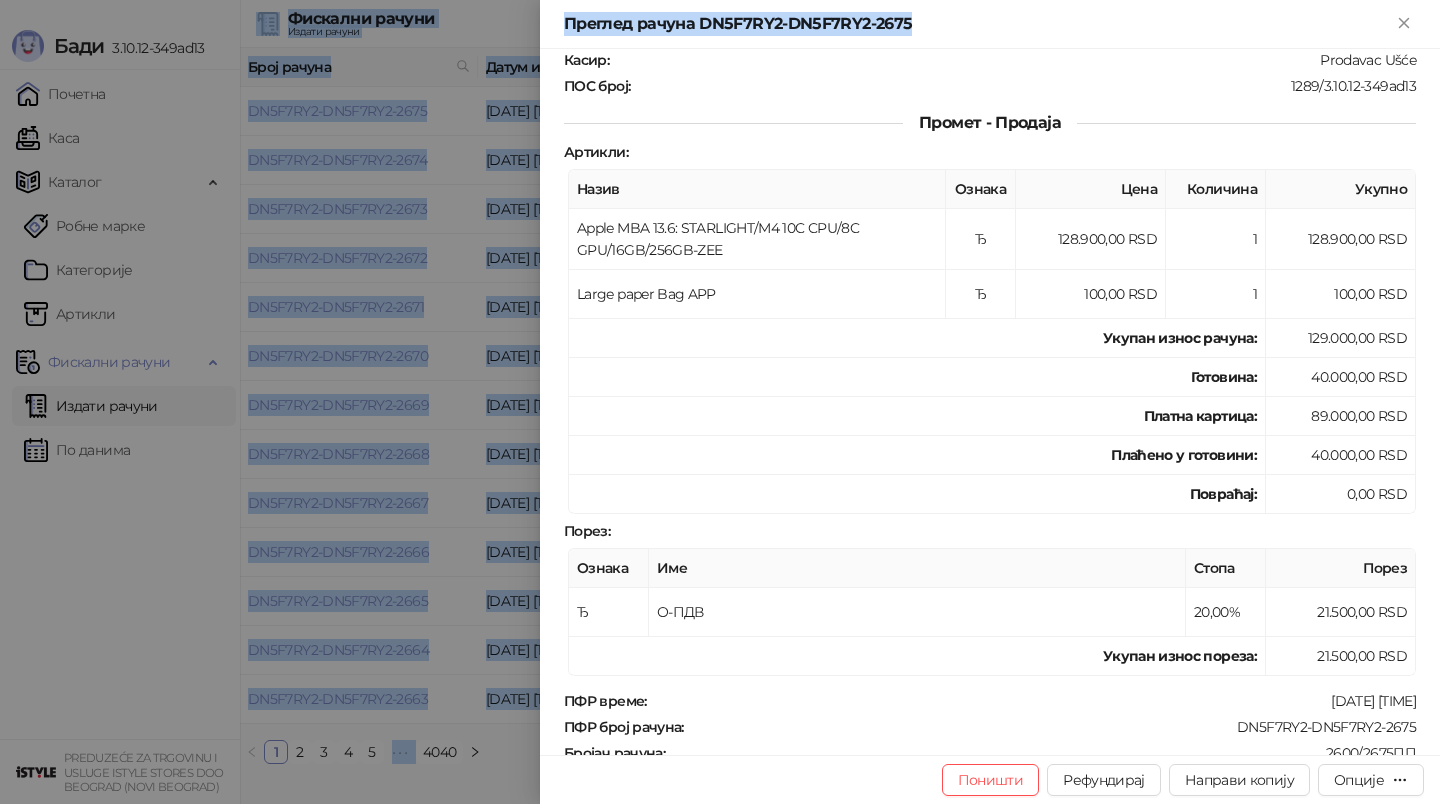 drag, startPoint x: 1311, startPoint y: 24, endPoint x: 1313, endPoint y: -21, distance: 45.044422 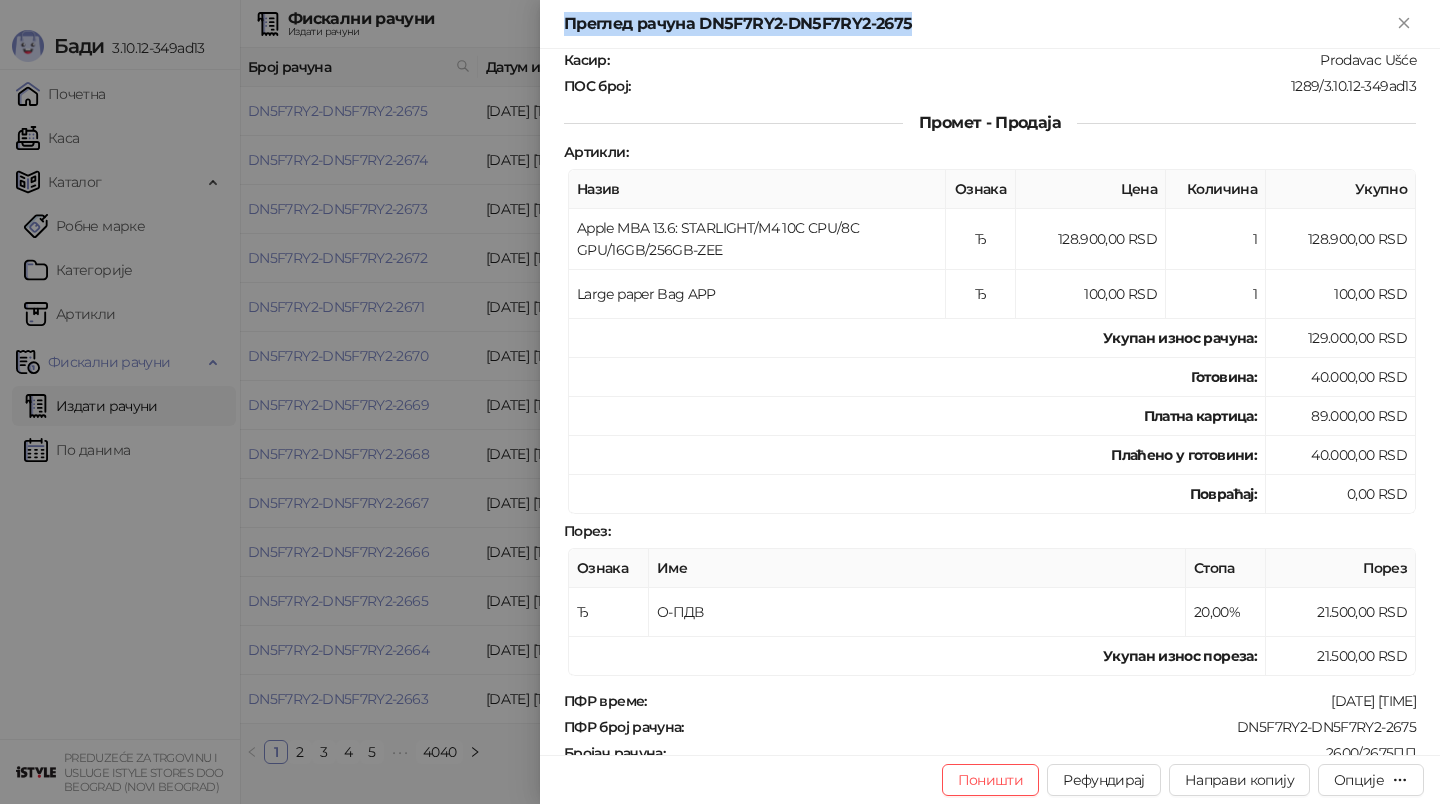 drag, startPoint x: 1161, startPoint y: 28, endPoint x: 1185, endPoint y: 6, distance: 32.55764 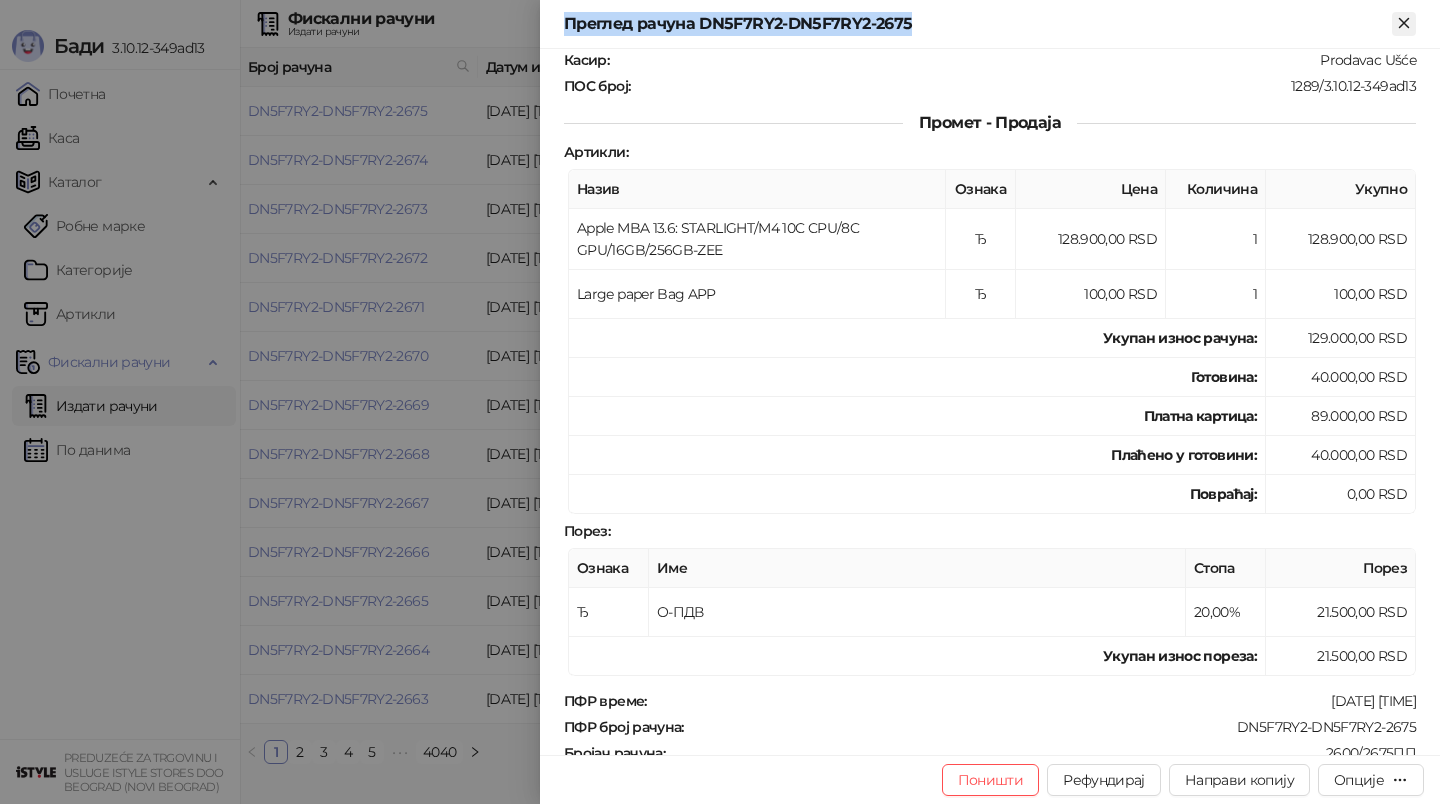 click 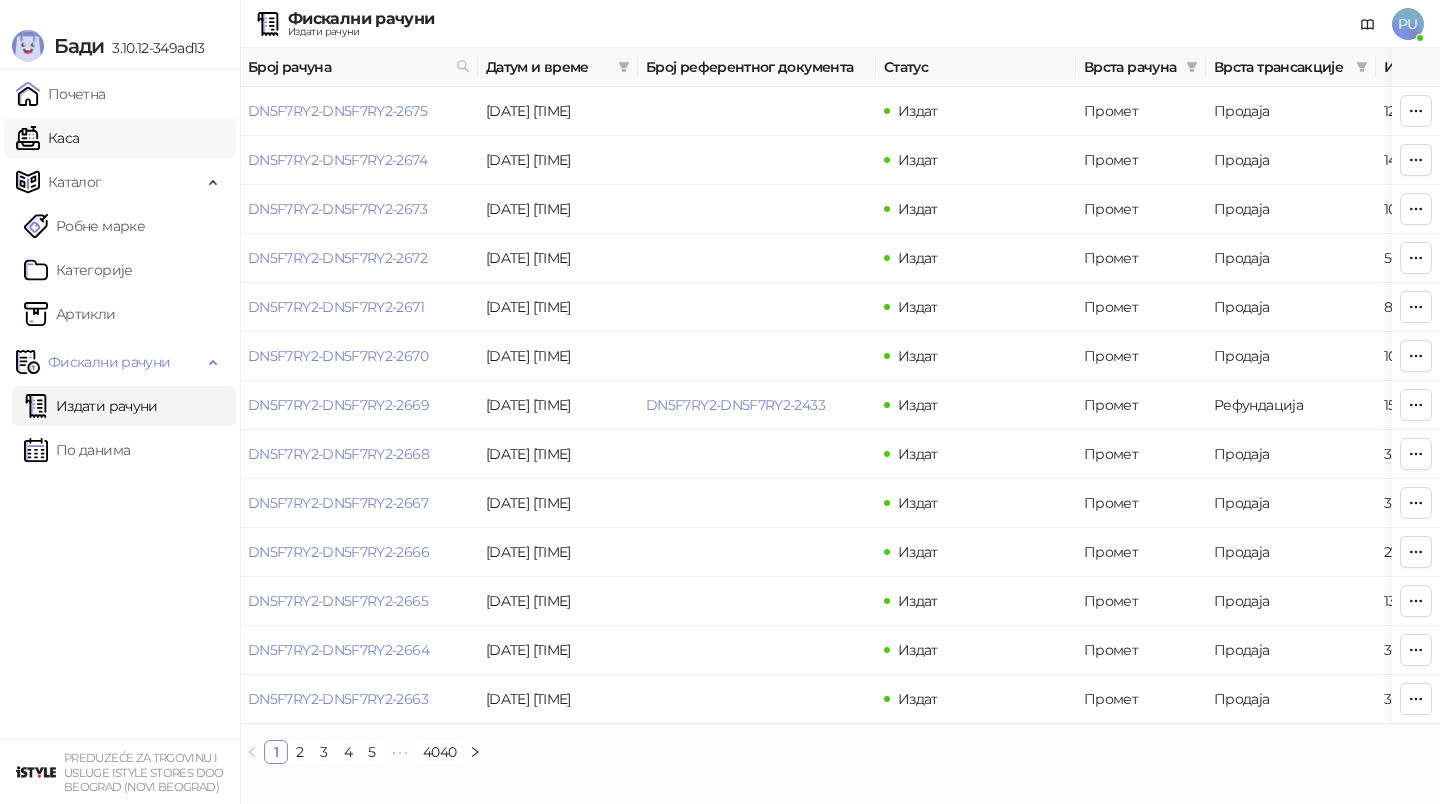 click on "Каса" at bounding box center (47, 138) 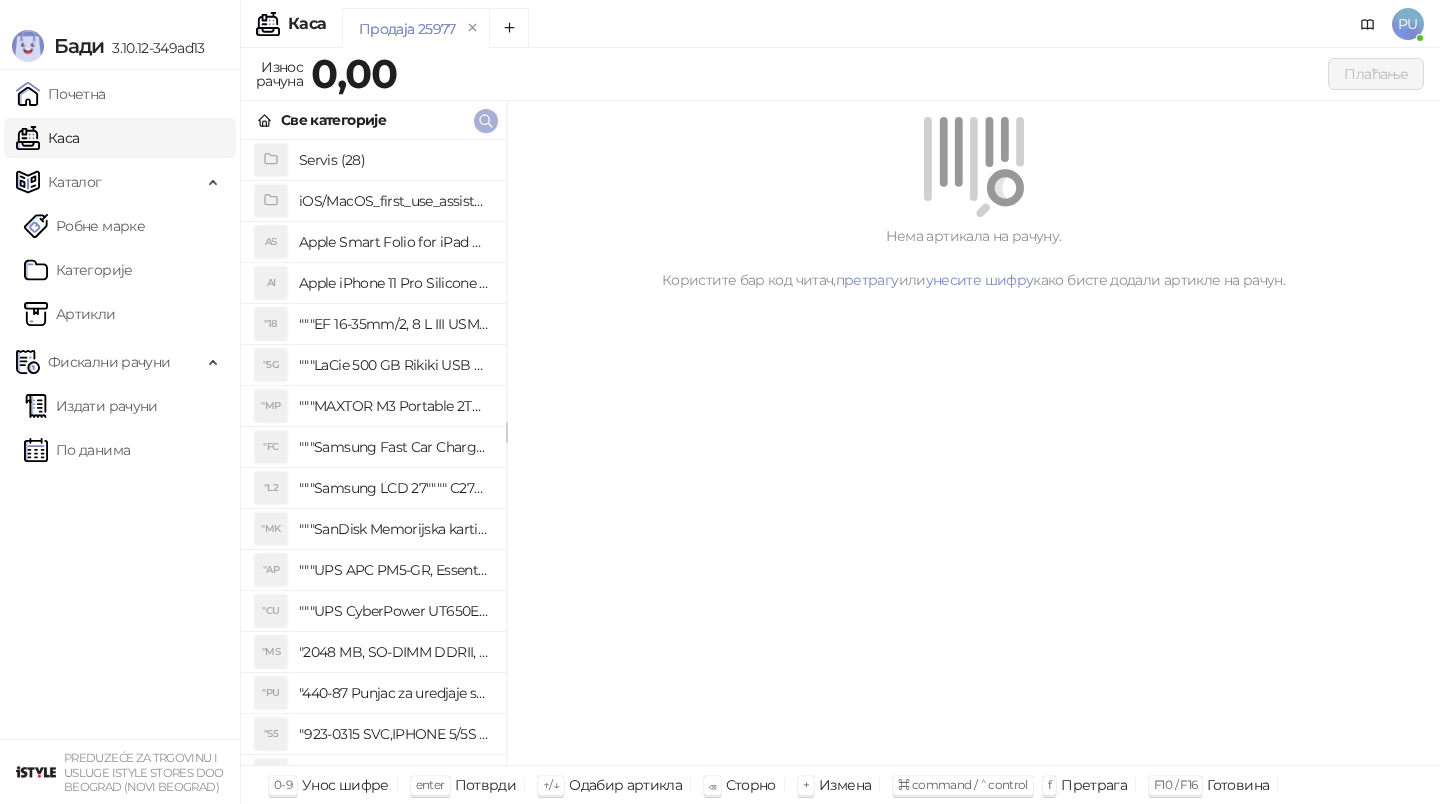 click 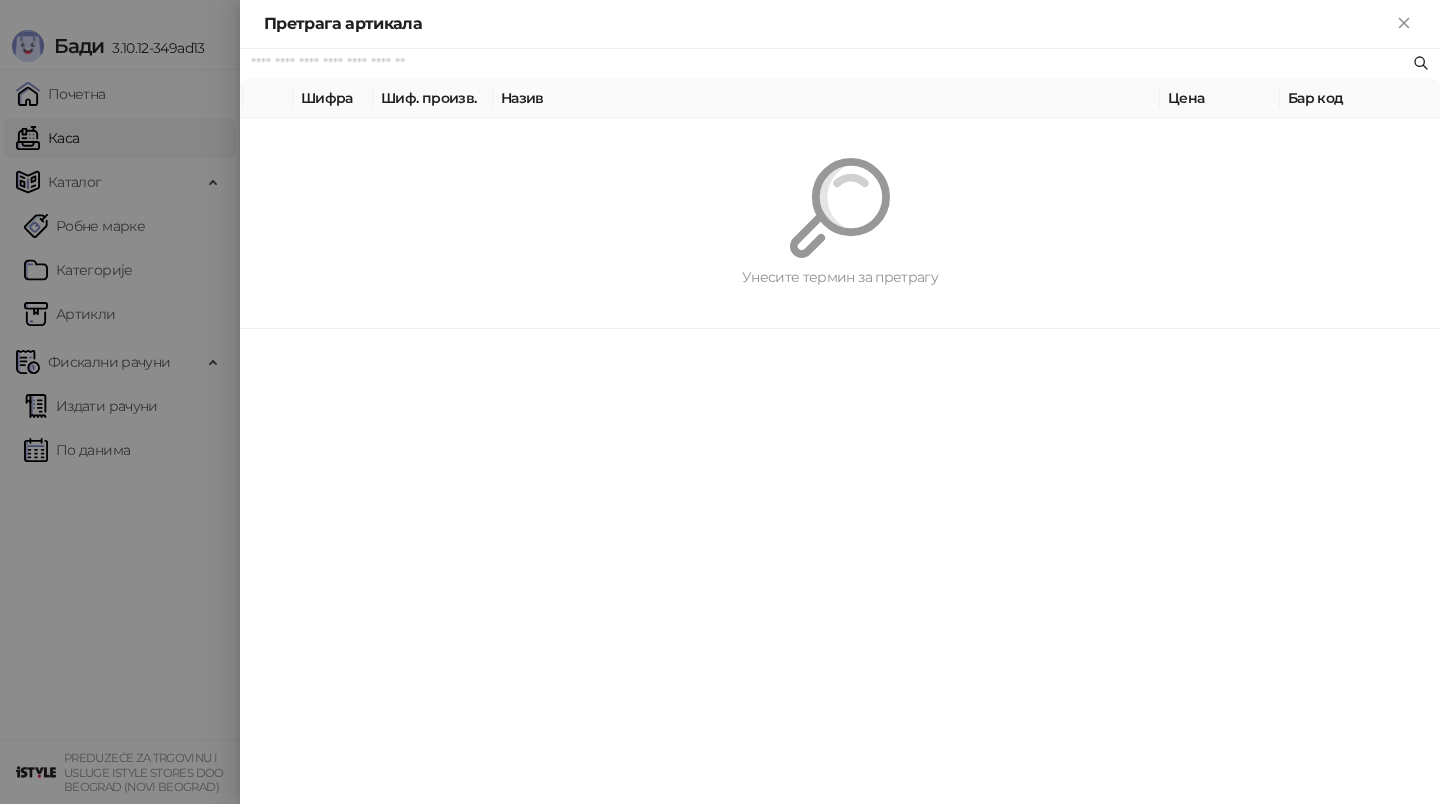 paste on "*********" 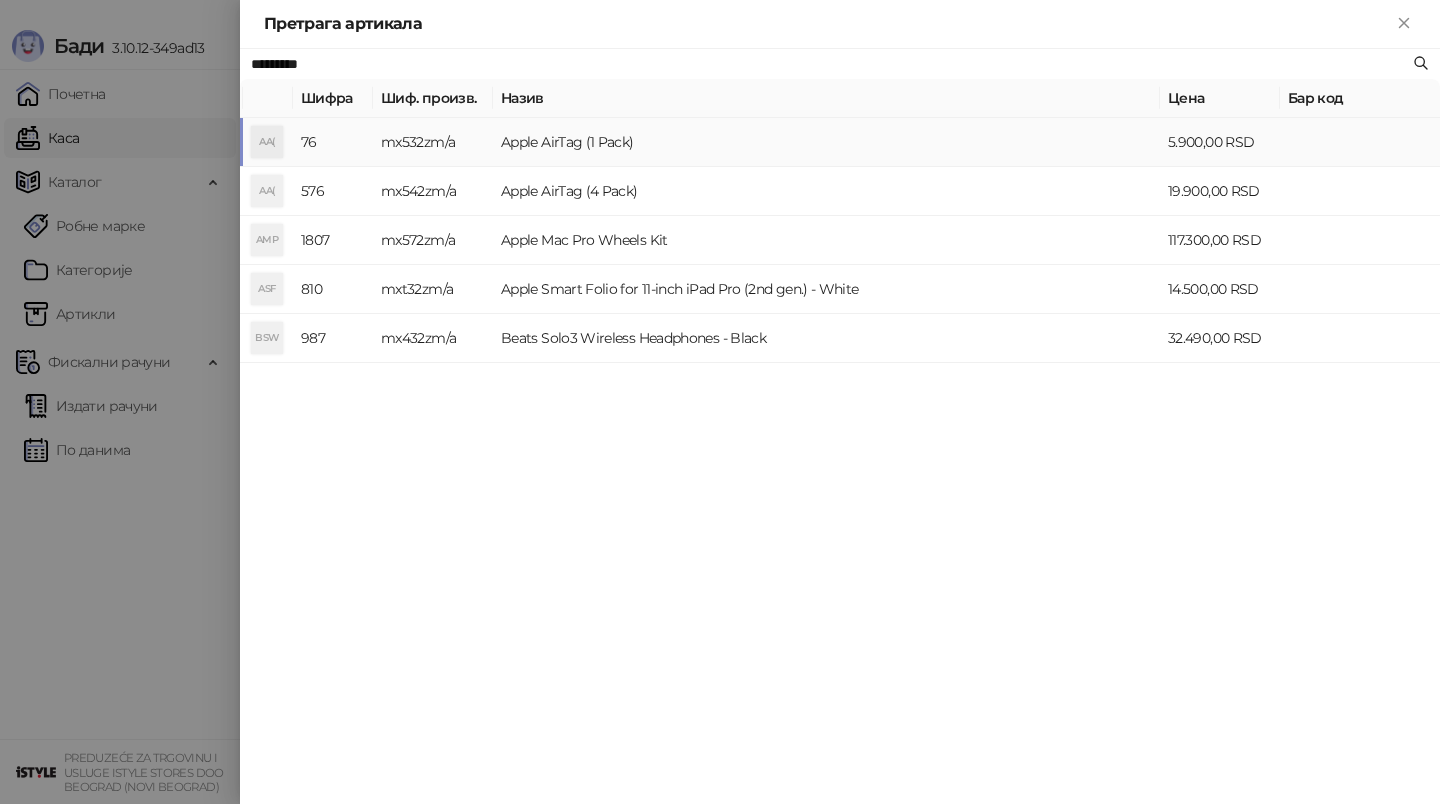 click on "Apple AirTag (1 Pack)" at bounding box center (826, 142) 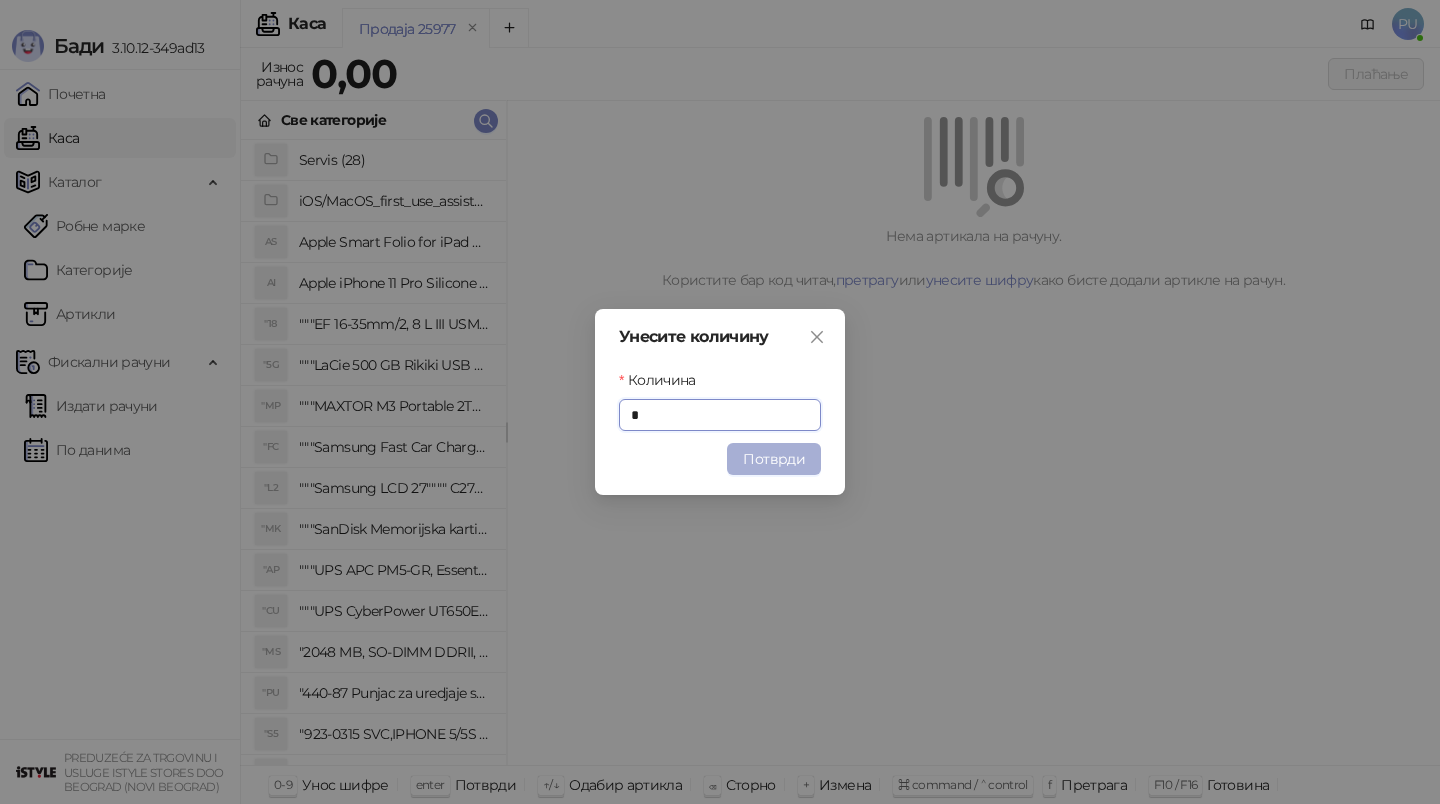 click on "Потврди" at bounding box center [774, 459] 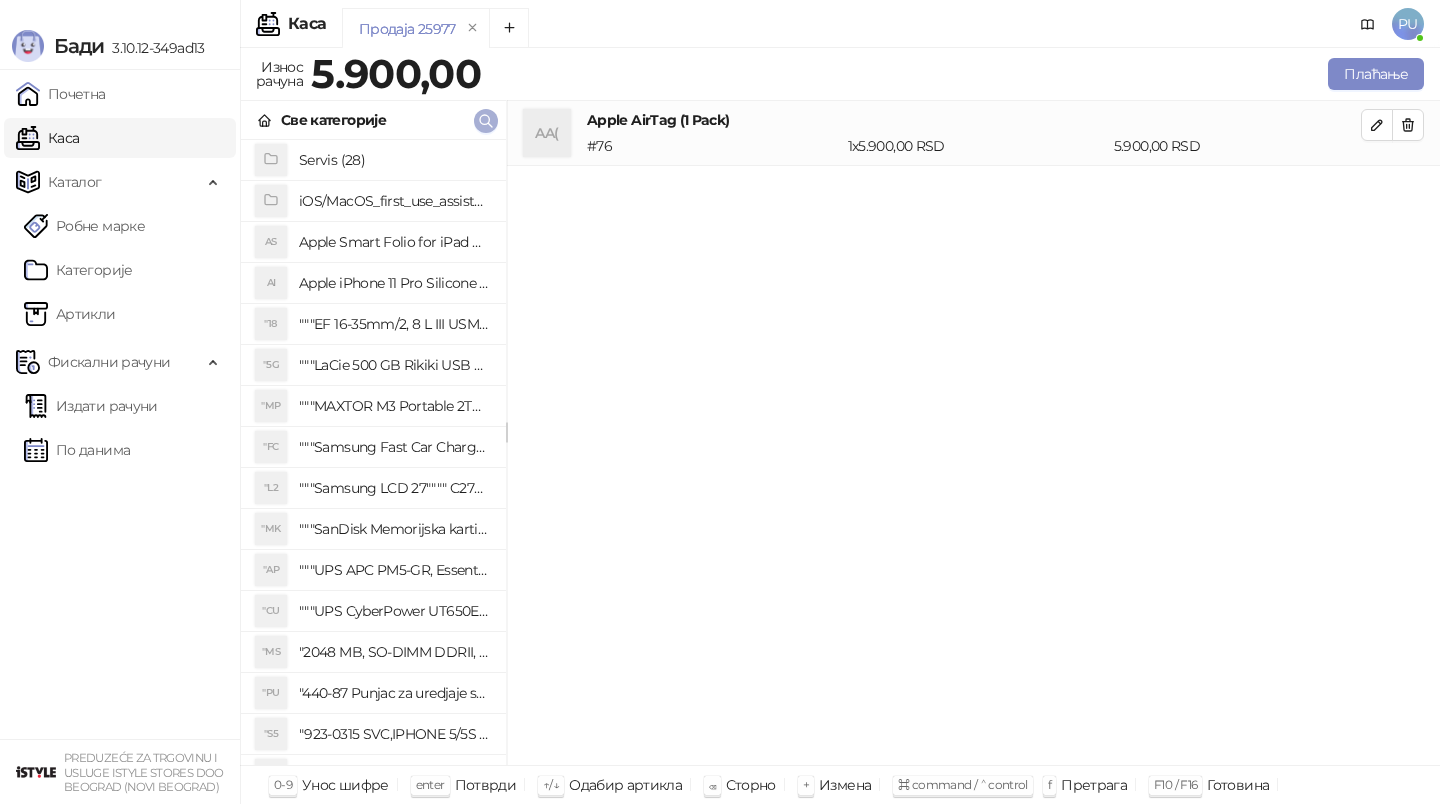 click 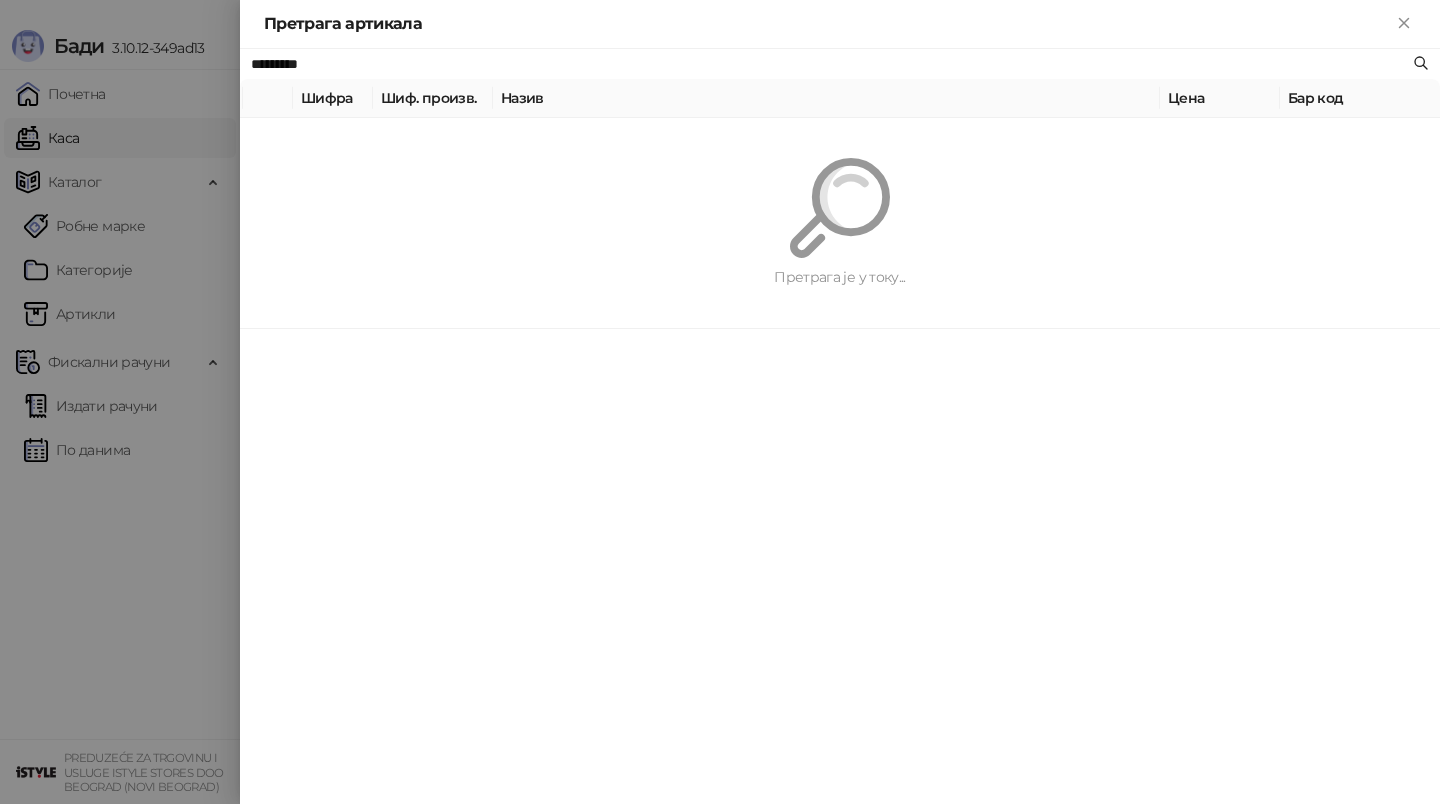 paste on "**" 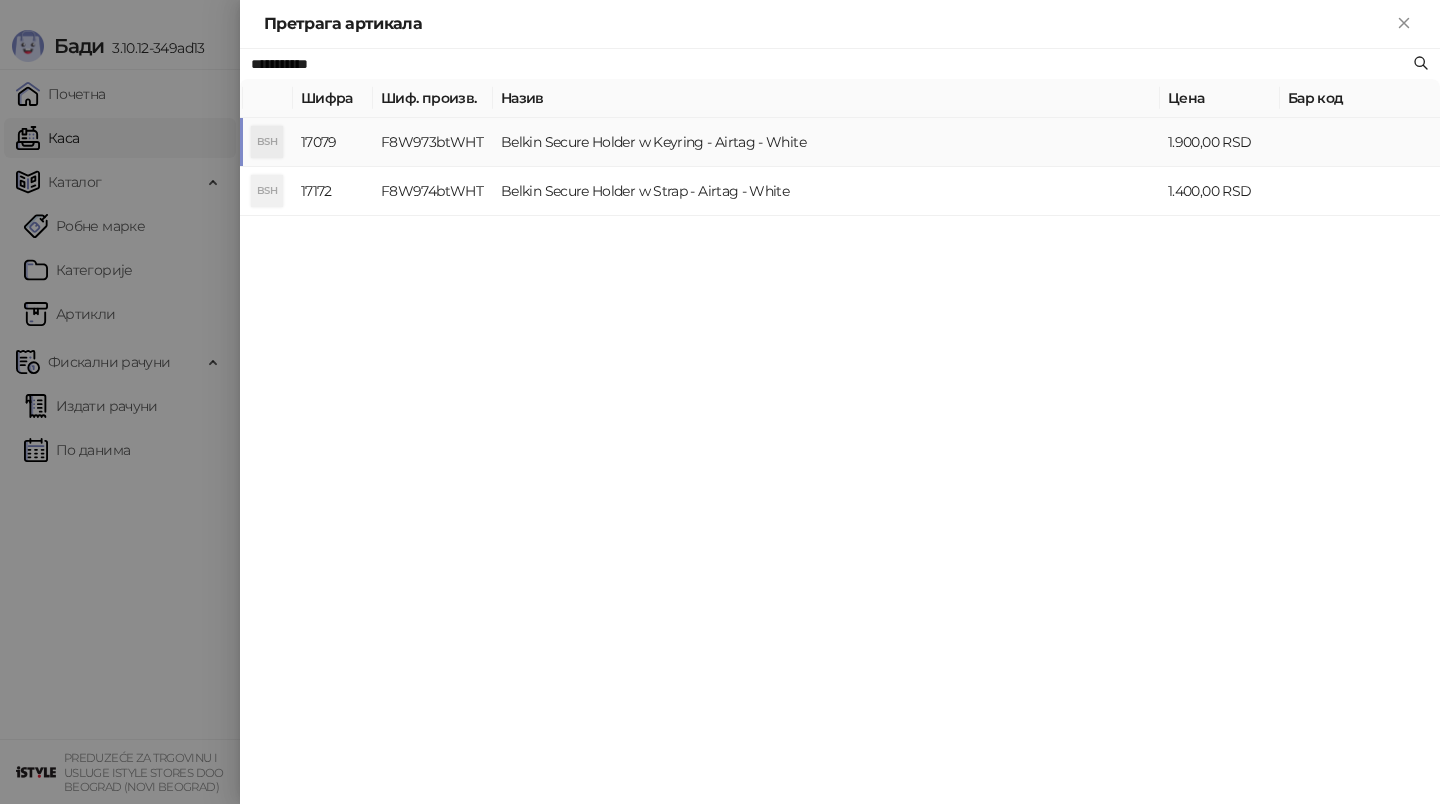 click on "Belkin Secure Holder w Keyring - Airtag - White" at bounding box center (826, 142) 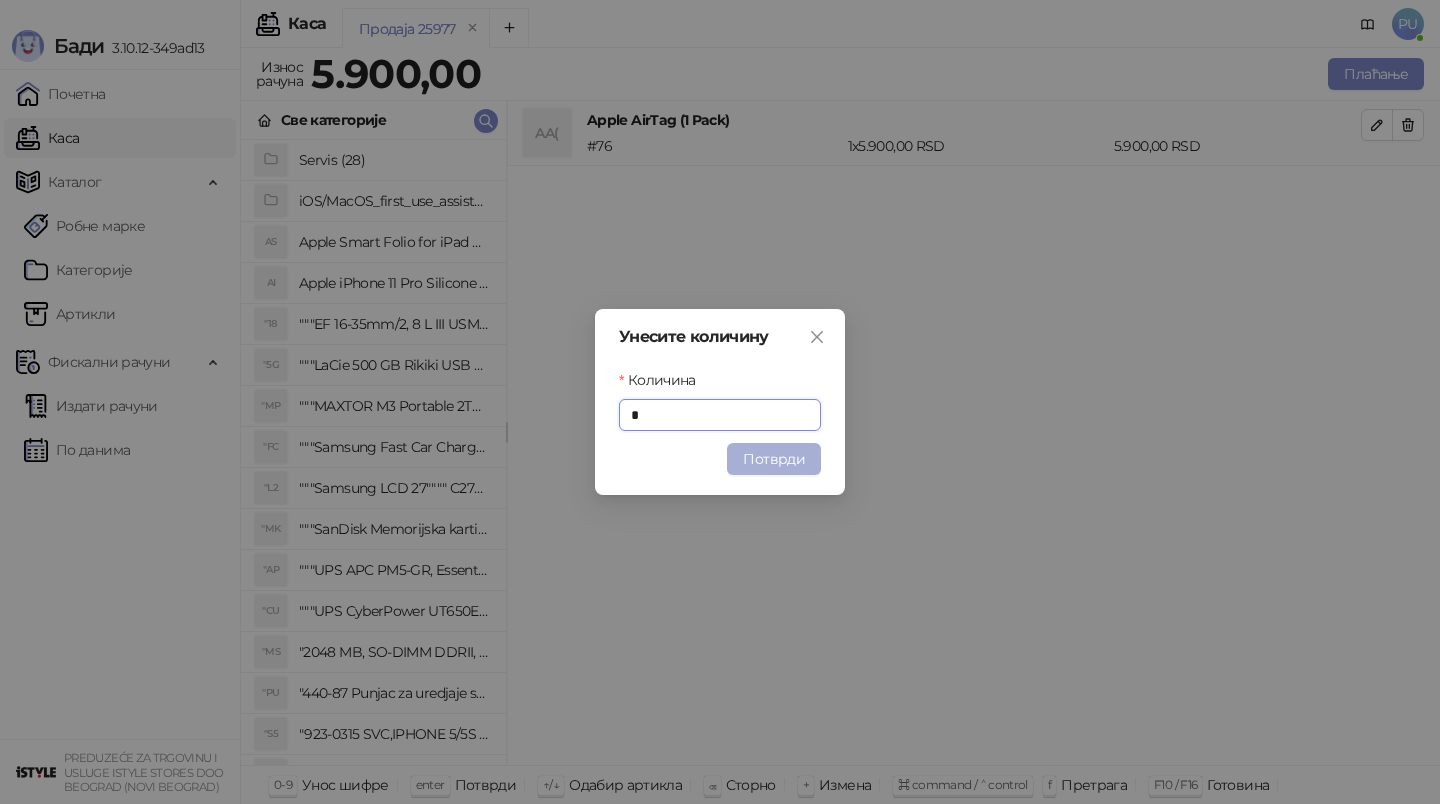 click on "Потврди" at bounding box center [774, 459] 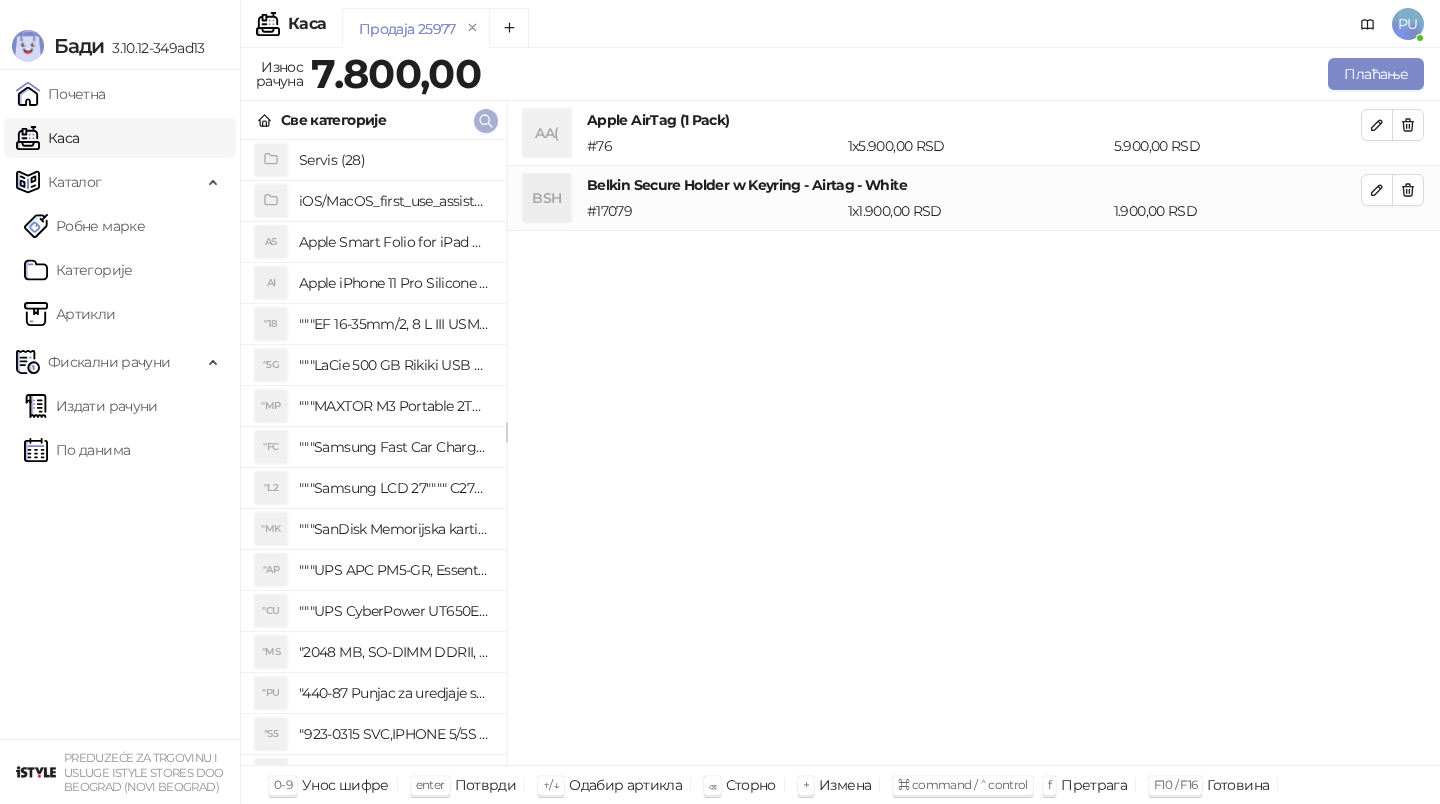 click 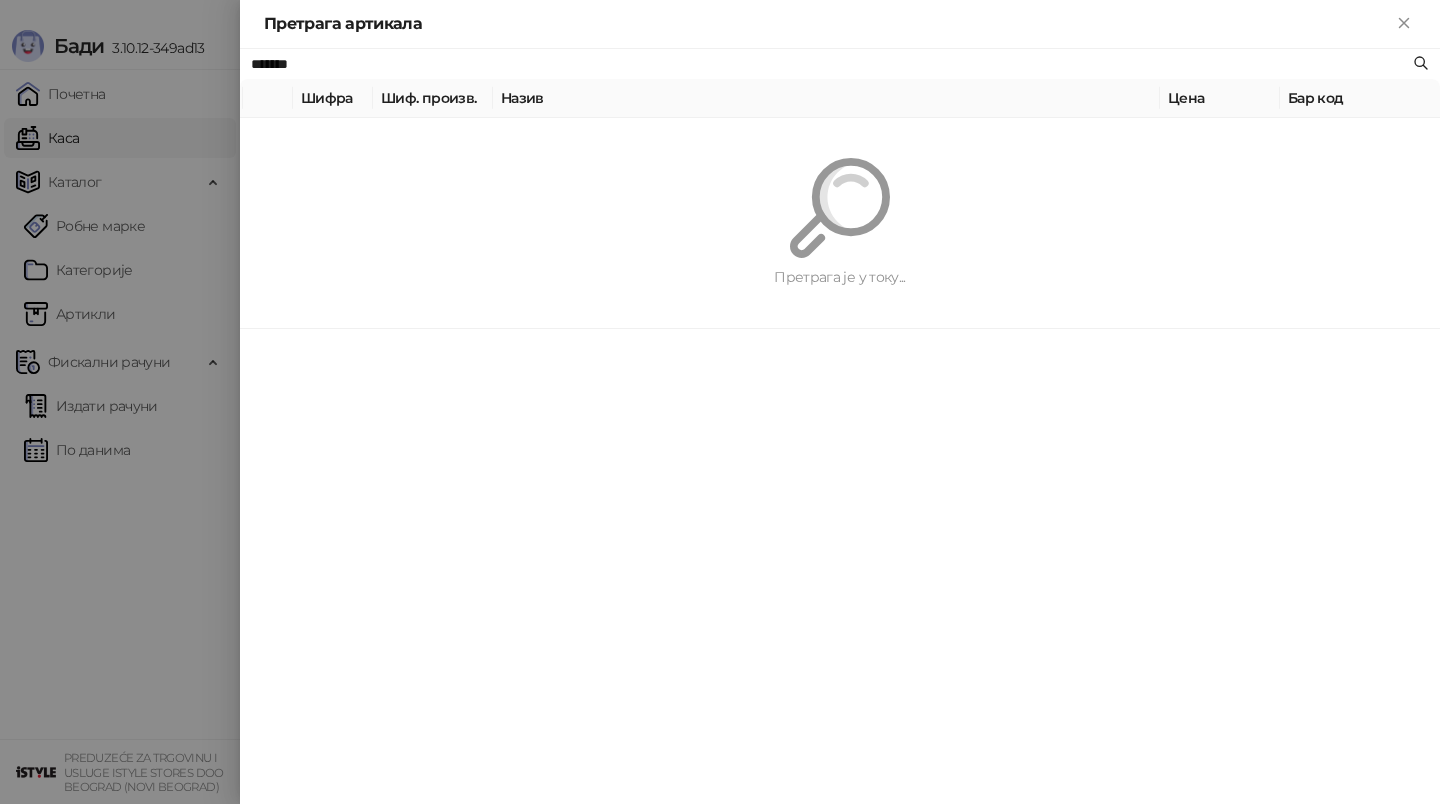 type on "*******" 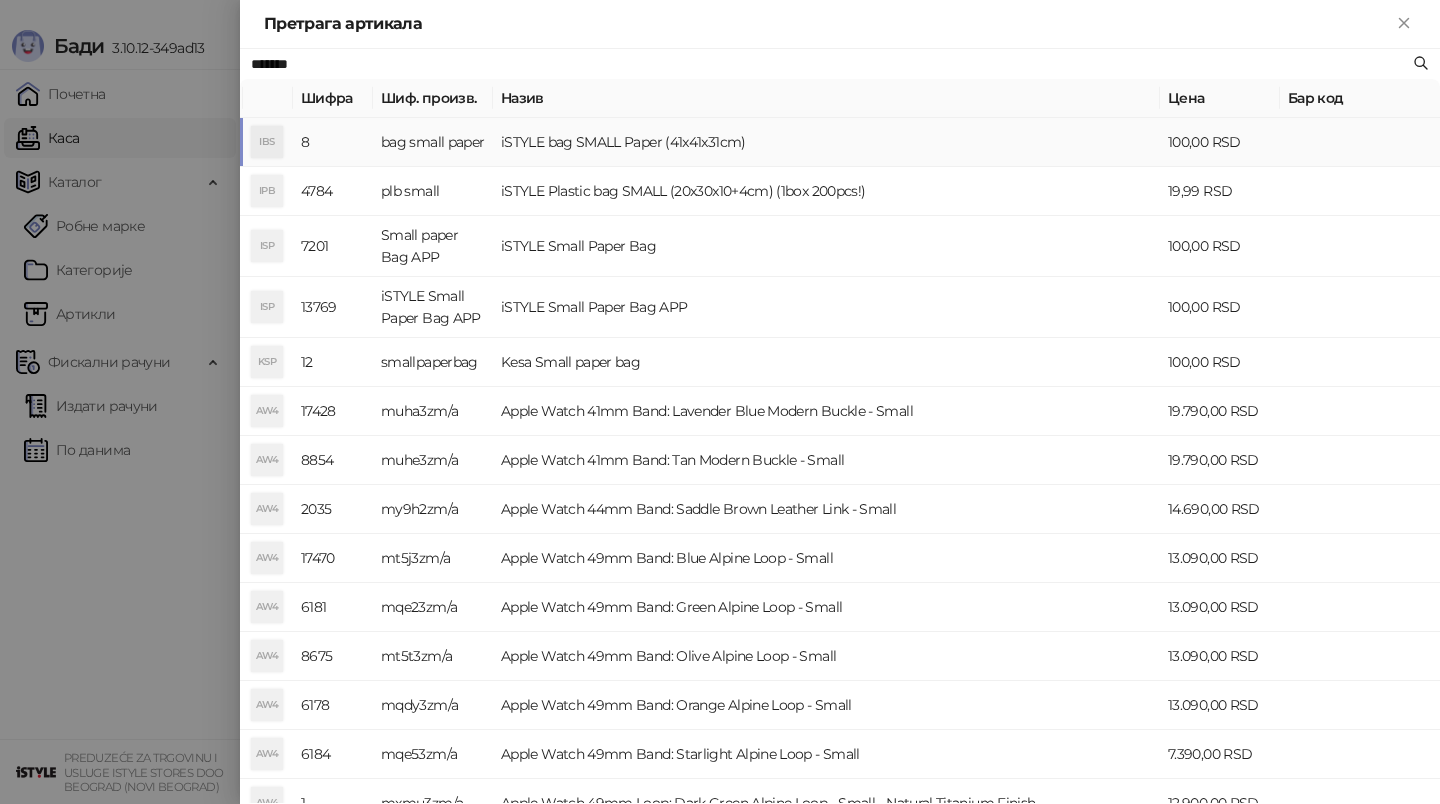 click on "iSTYLE bag SMALL Paper (41x41x31cm)" at bounding box center (826, 142) 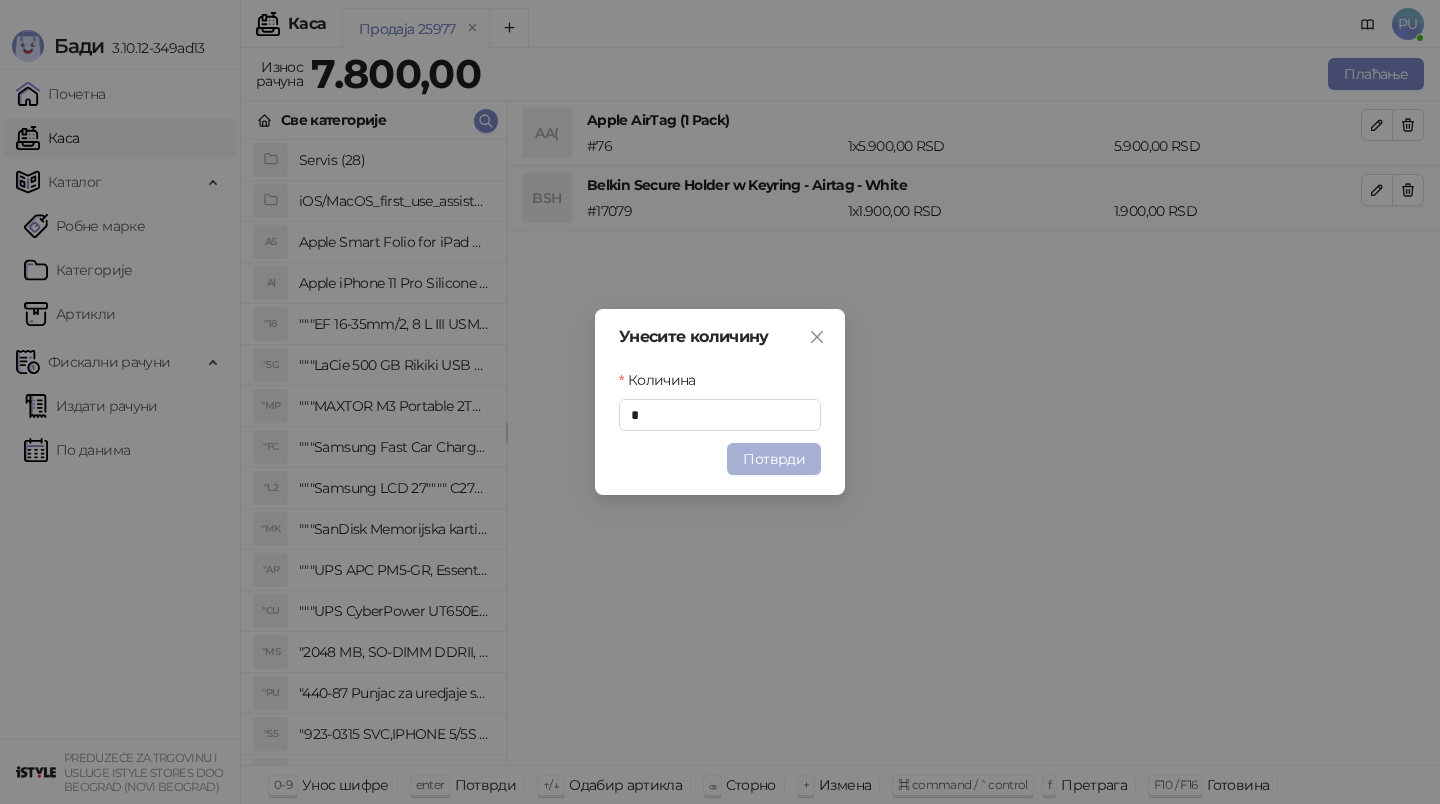 click on "Потврди" at bounding box center [774, 459] 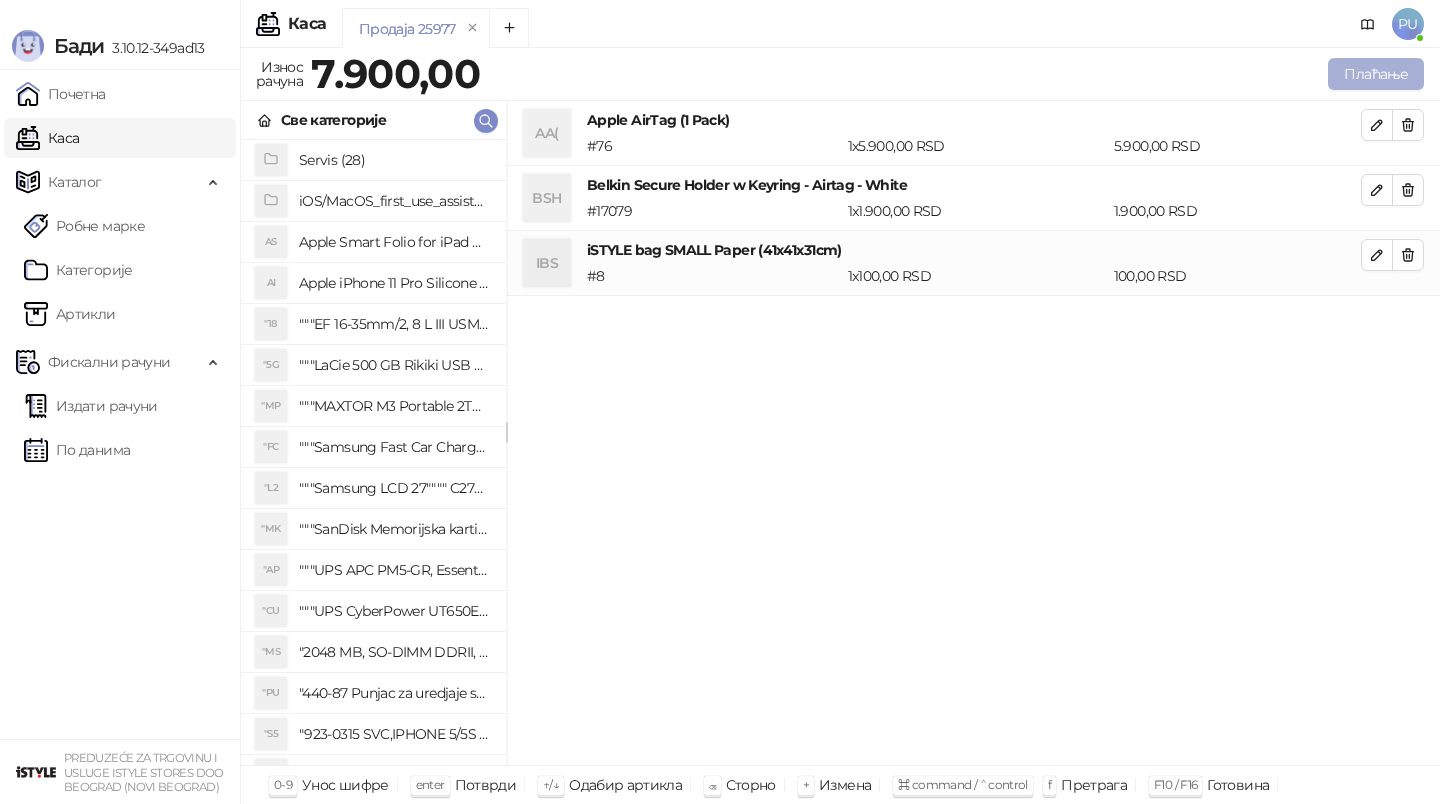 click on "Плаћање" at bounding box center [1376, 74] 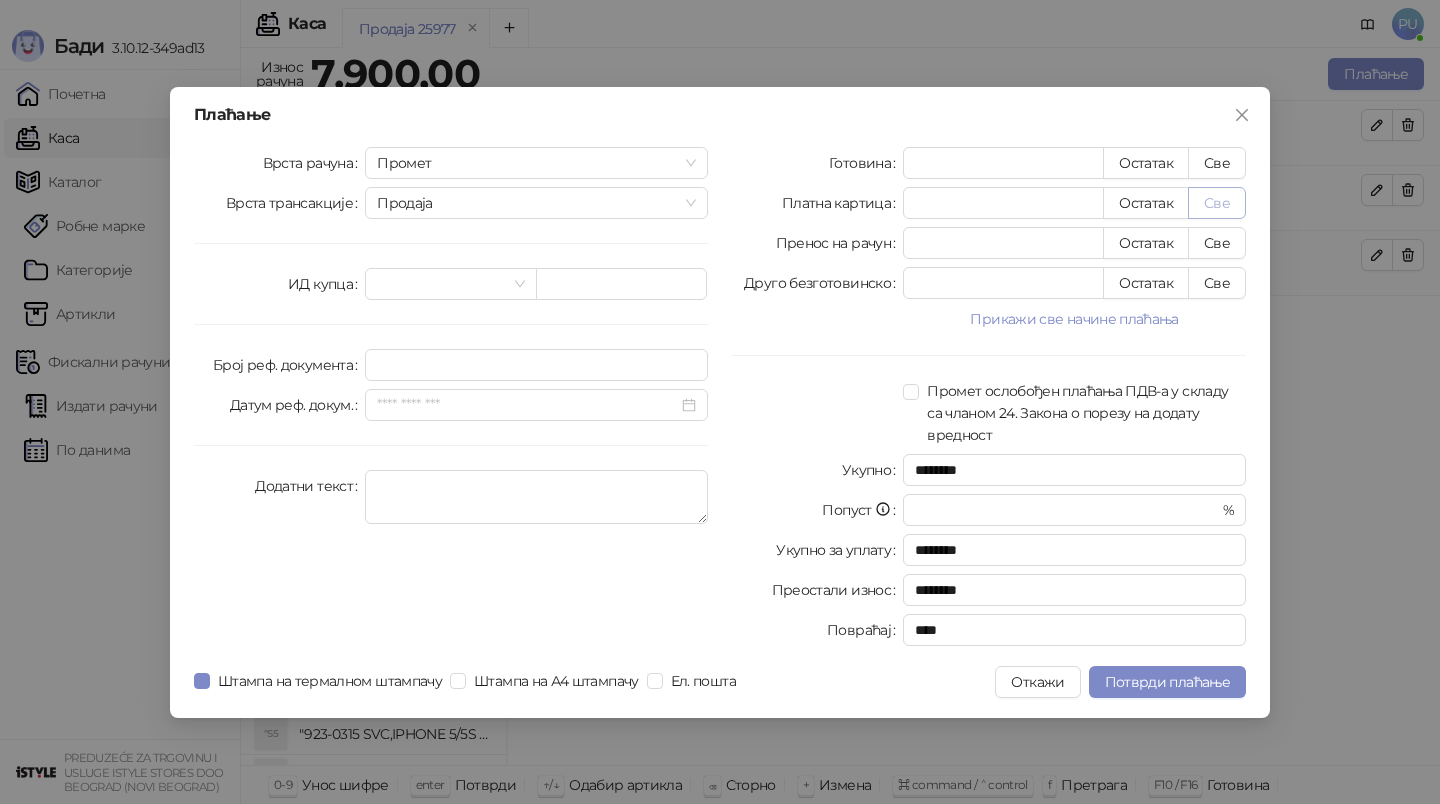 click on "Све" at bounding box center (1217, 203) 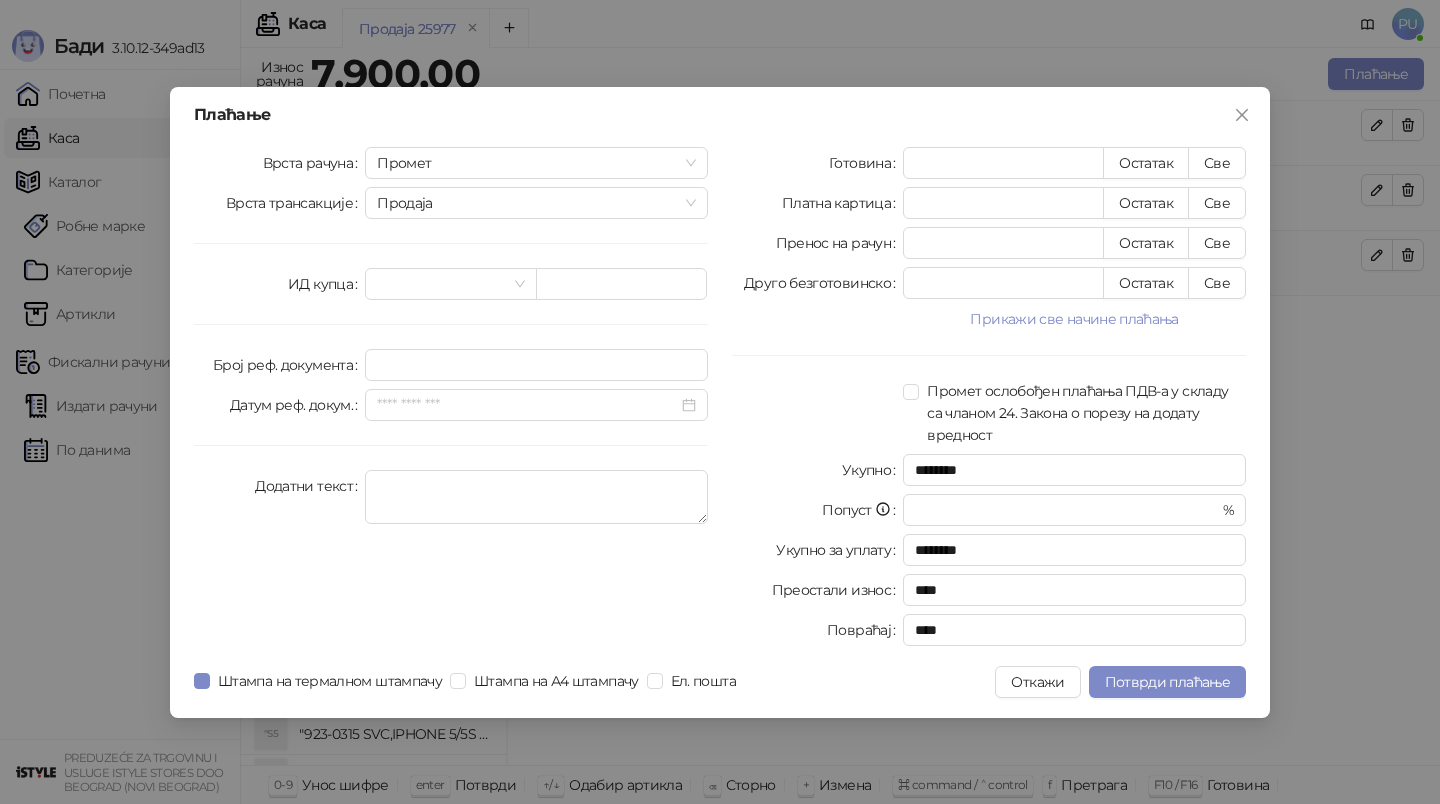 click on "Плаћање Врста рачуна Промет Врста трансакције Продаја ИД купца Број реф. документа Датум реф. докум. Додатни текст Готовина * Остатак Све Платна картица **** Остатак Све Пренос на рачун * Остатак Све Друго безготовинско * Остатак Све Прикажи све начине плаћања Чек * Остатак Све Ваучер * Остатак Све Инстант плаћање * Остатак Све   Промет ослобођен плаћања ПДВ-а у складу са чланом 24. Закона о порезу на додату вредност Укупно ******** Попуст   * % Укупно за уплату ******** Преостали износ **** Повраћај **** Штампа на термалном штампачу Штампа на А4 штампачу Ел. пошта Откажи" at bounding box center [720, 402] 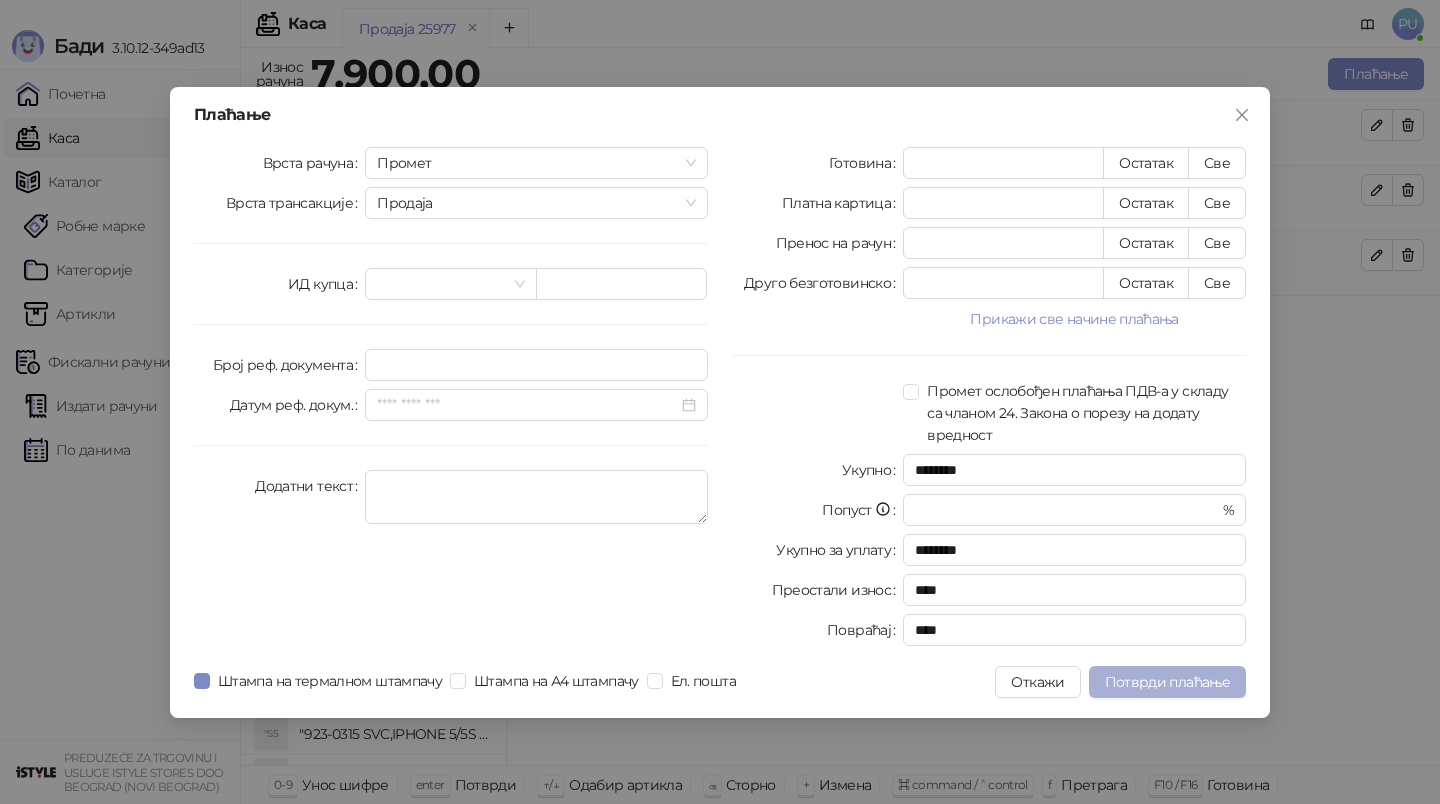 click on "Потврди плаћање" at bounding box center [1167, 682] 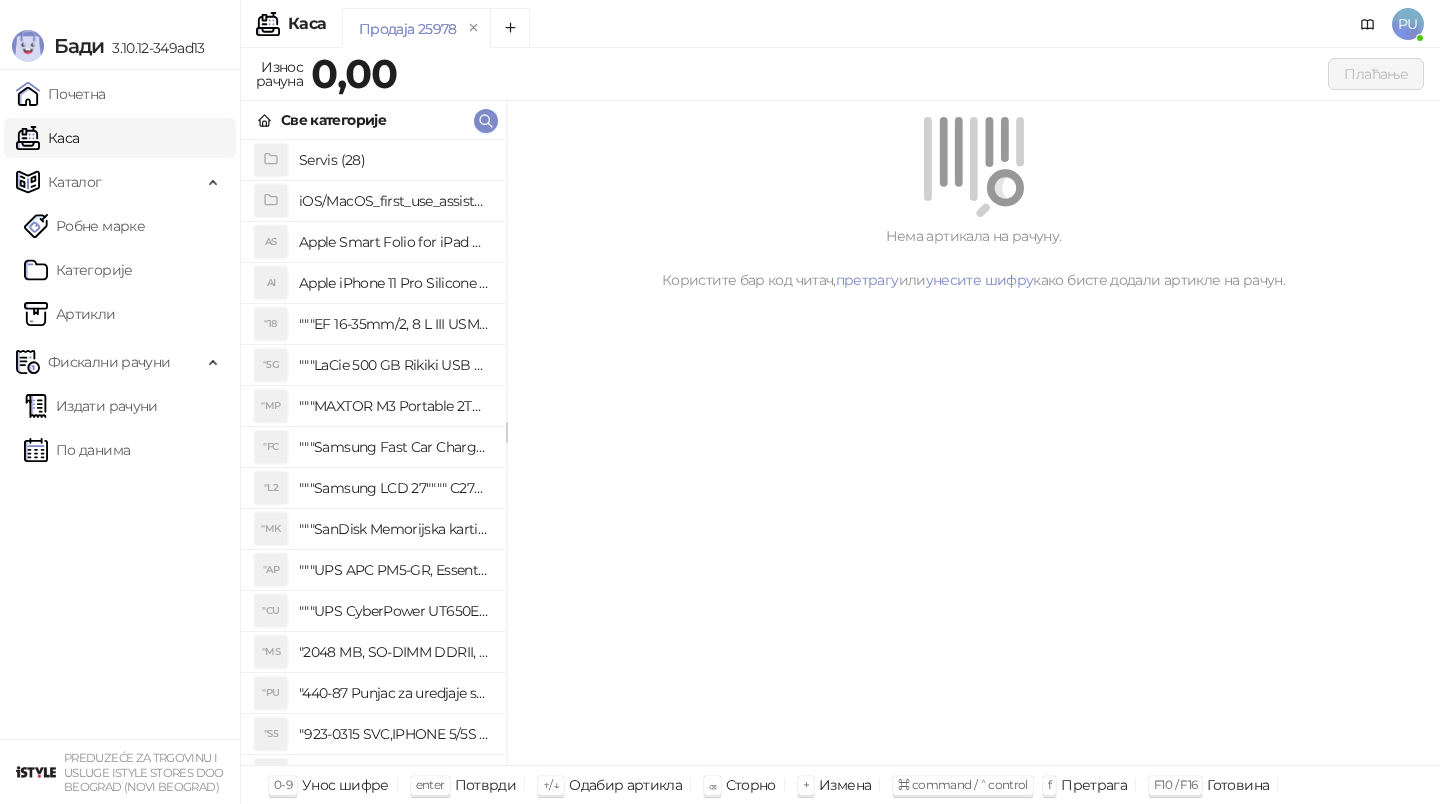 click on "Продаја 25978" at bounding box center (823, 31) 